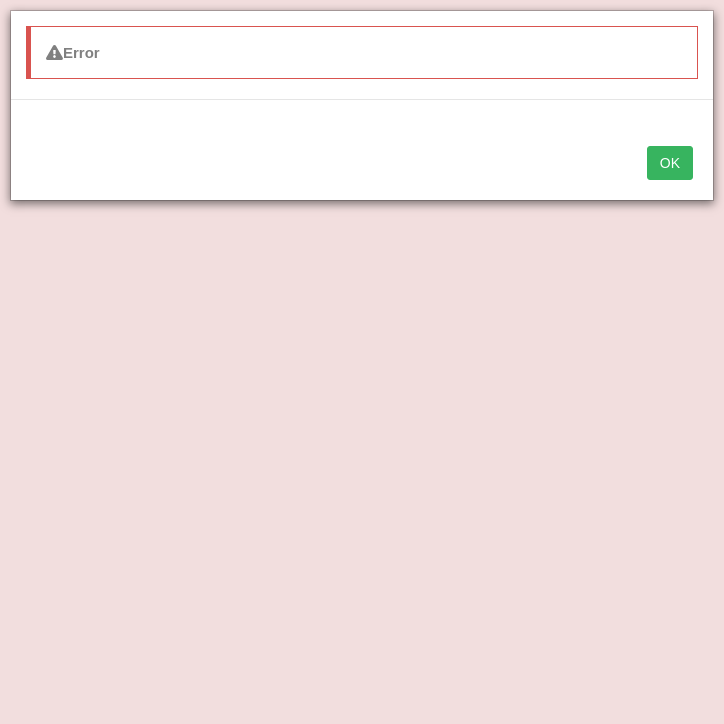 scroll, scrollTop: 0, scrollLeft: 0, axis: both 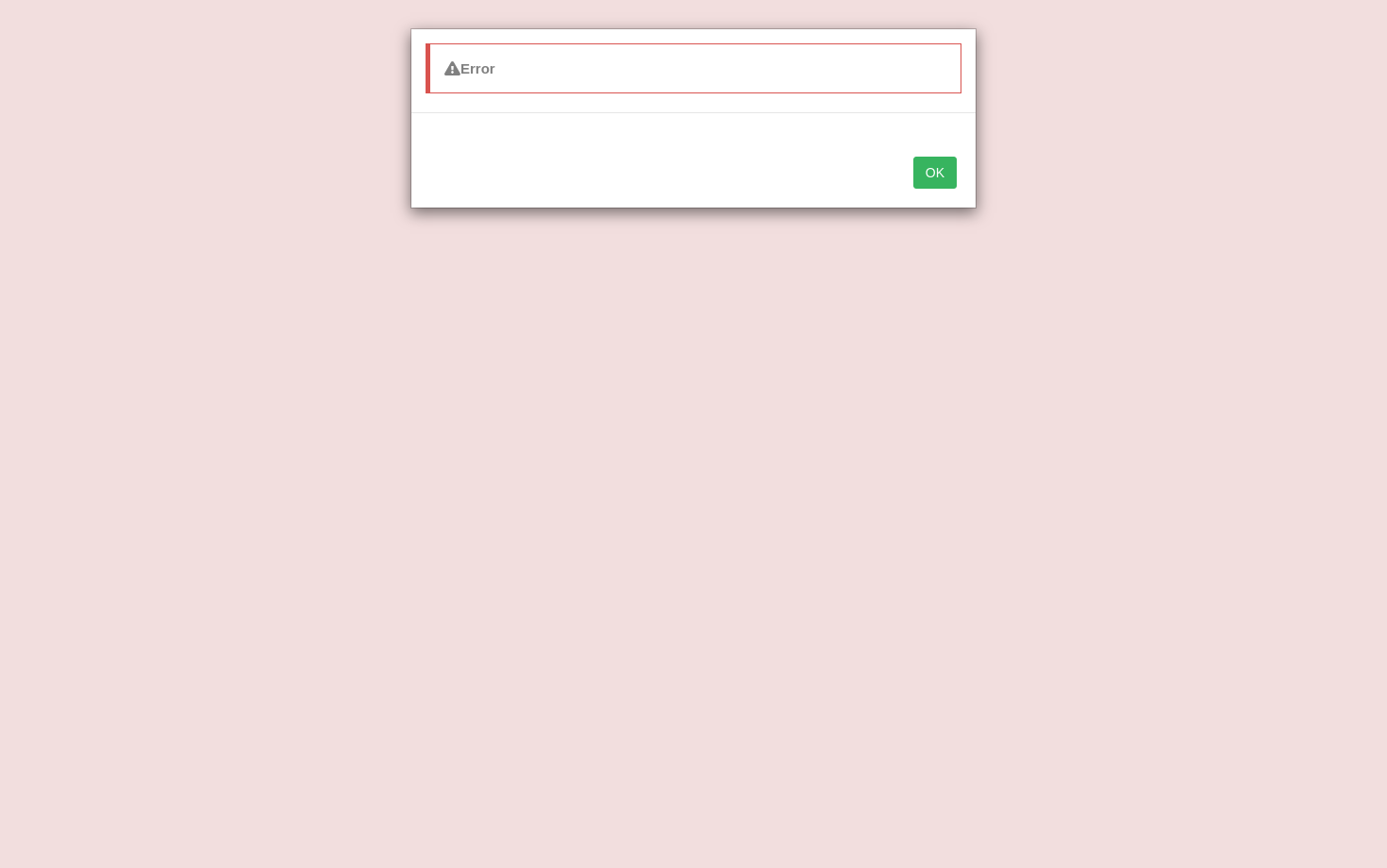 click on "OK" at bounding box center [935, 173] 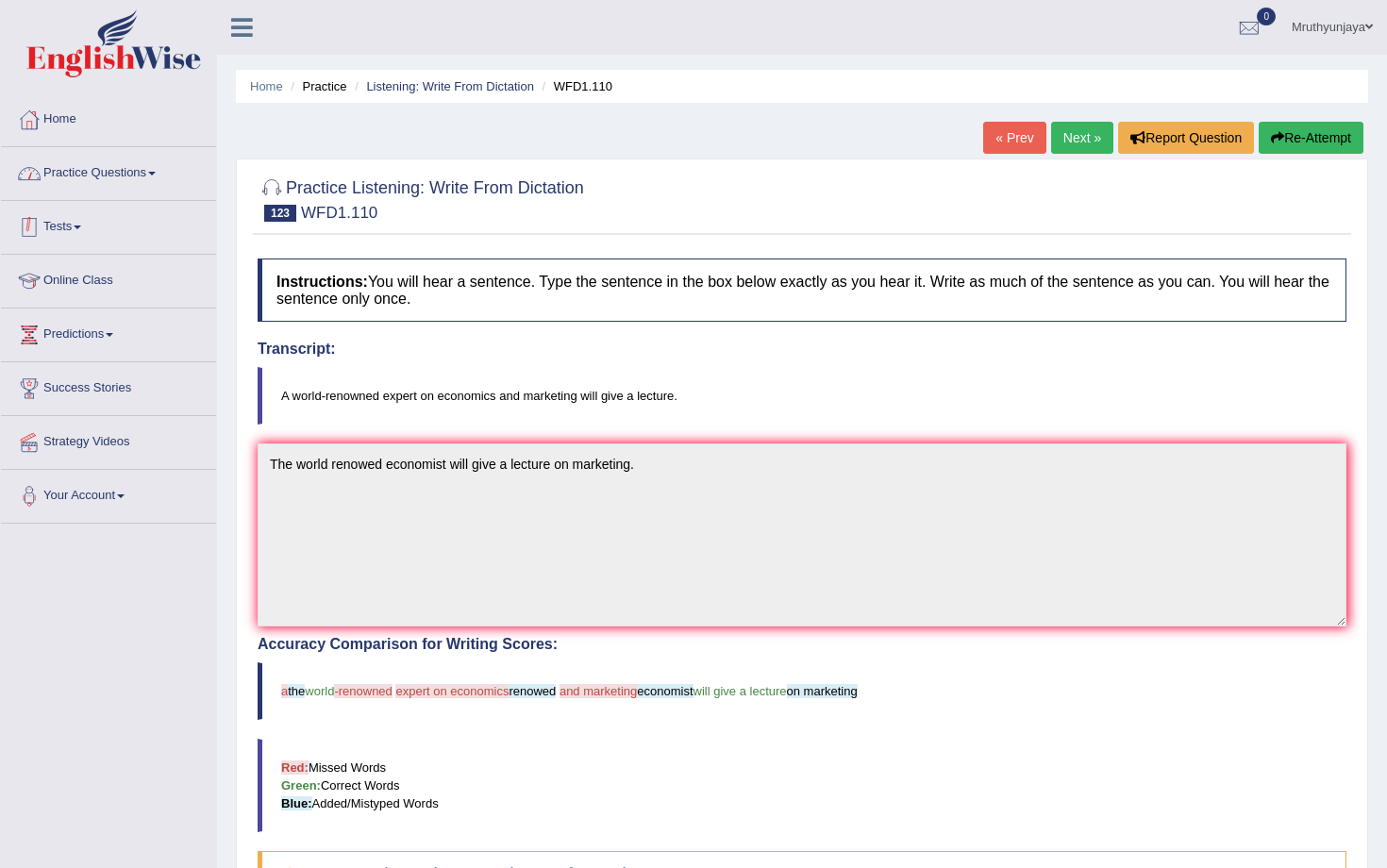 click on "Practice Questions" at bounding box center [109, 171] 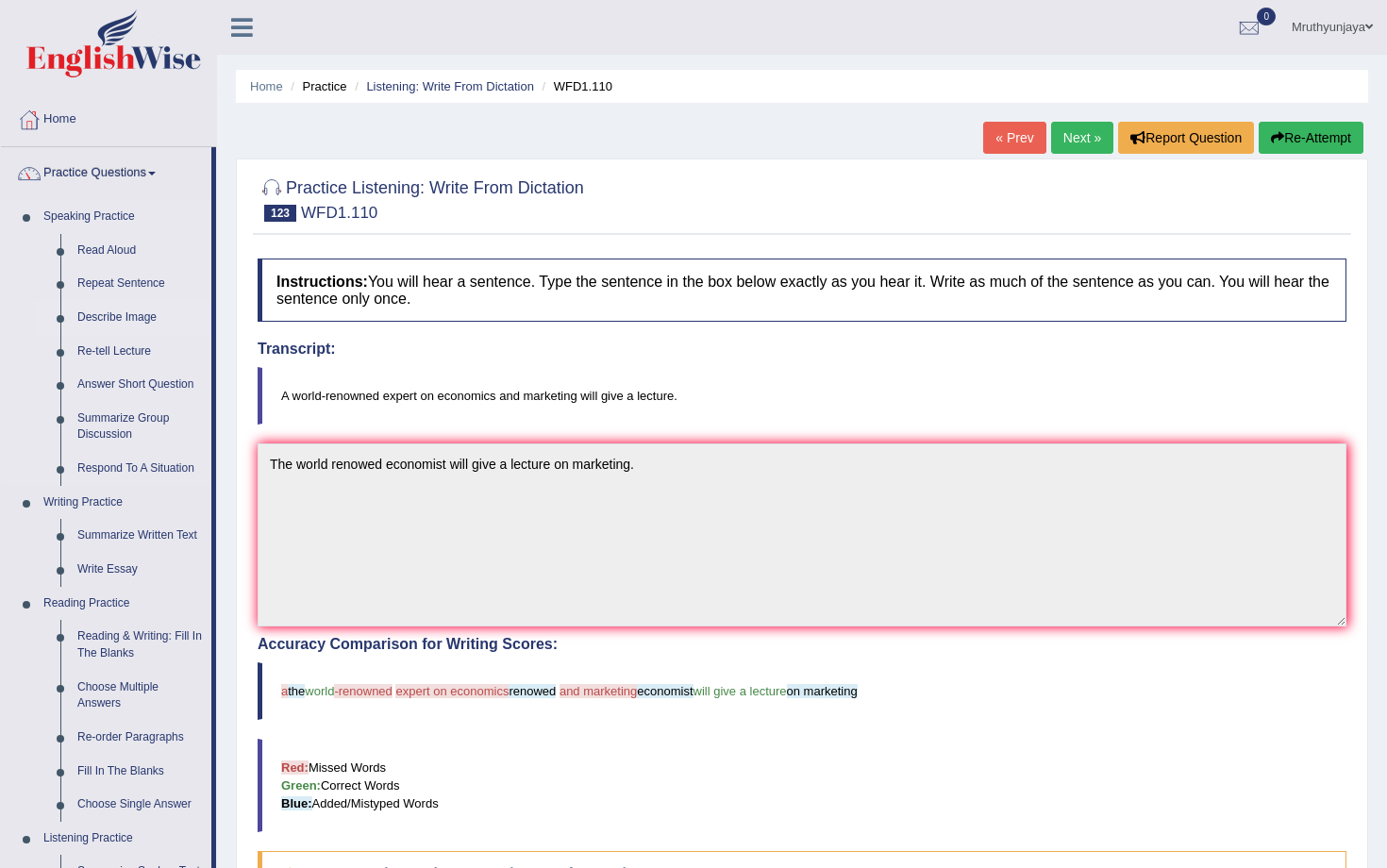 click on "Describe Image" at bounding box center [140, 318] 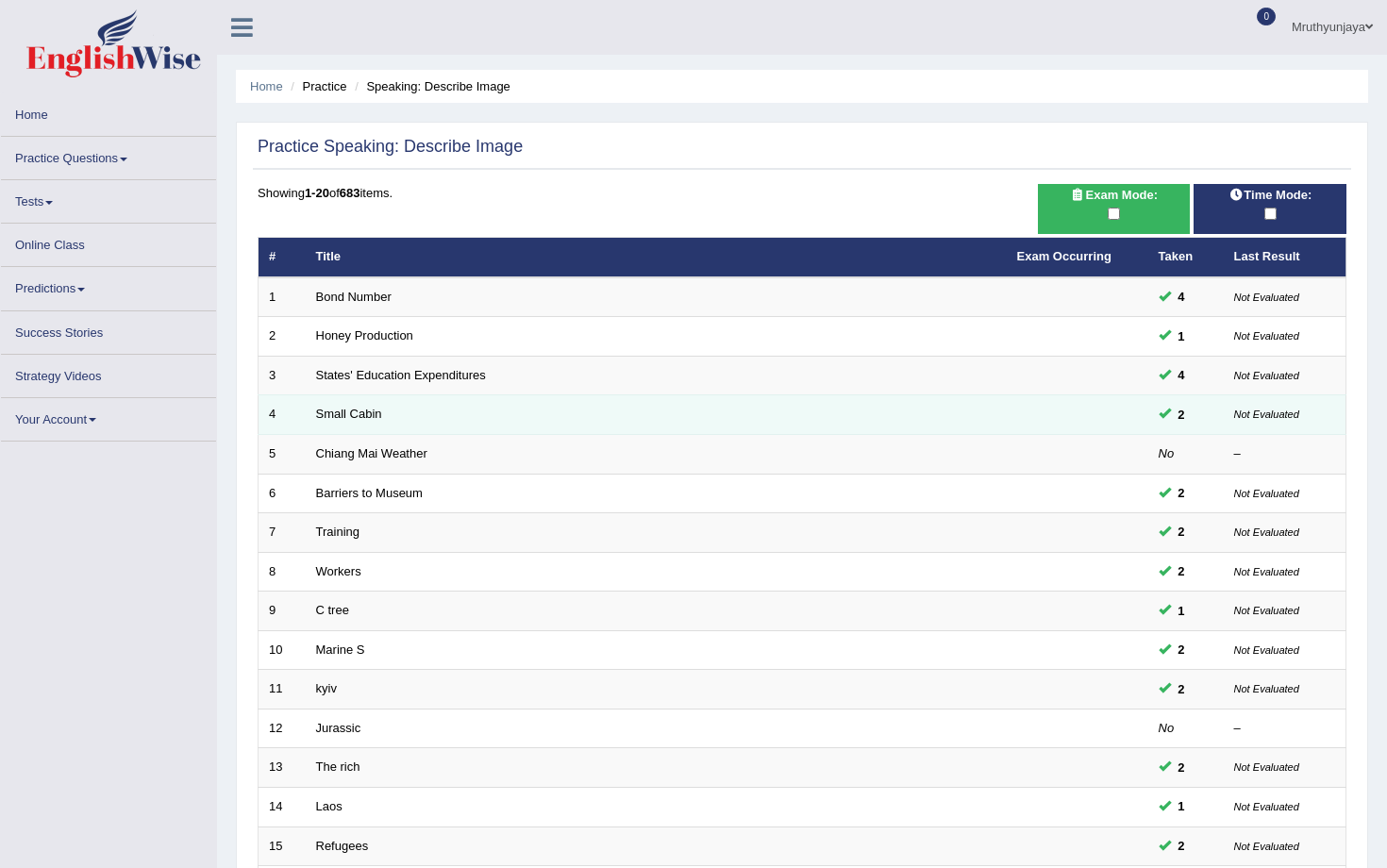 scroll, scrollTop: 0, scrollLeft: 0, axis: both 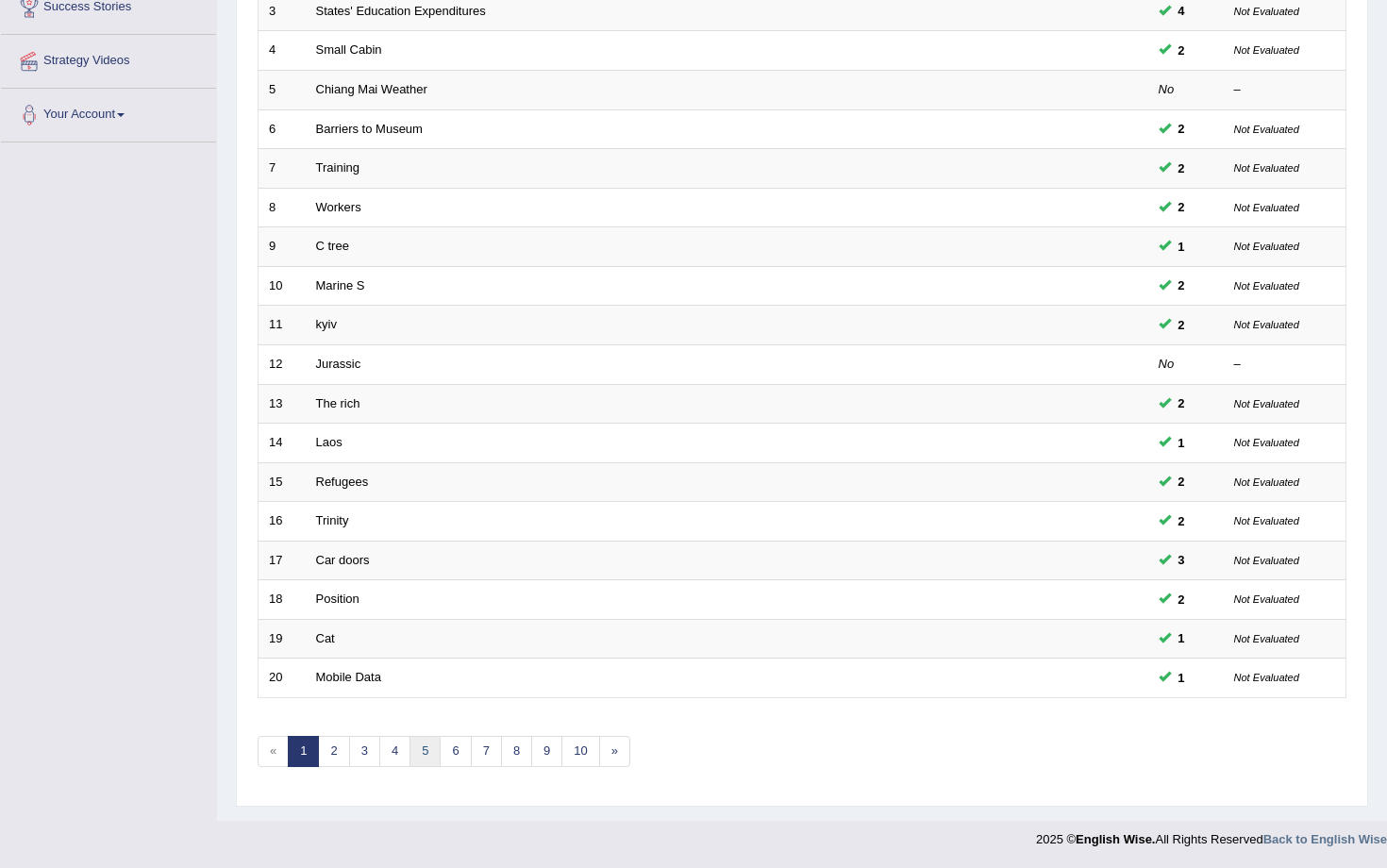 click on "5" at bounding box center (425, 751) 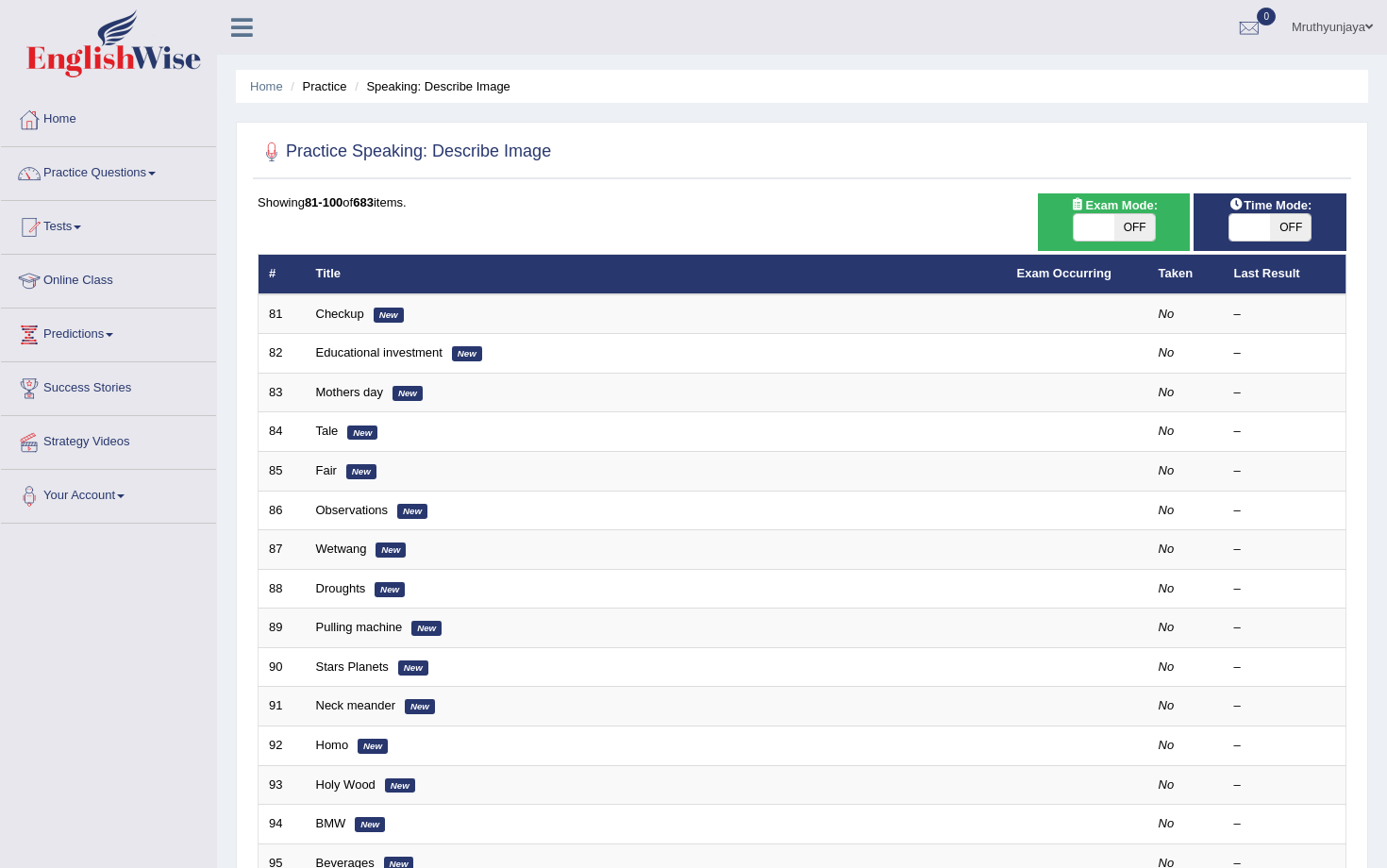 scroll, scrollTop: 0, scrollLeft: 0, axis: both 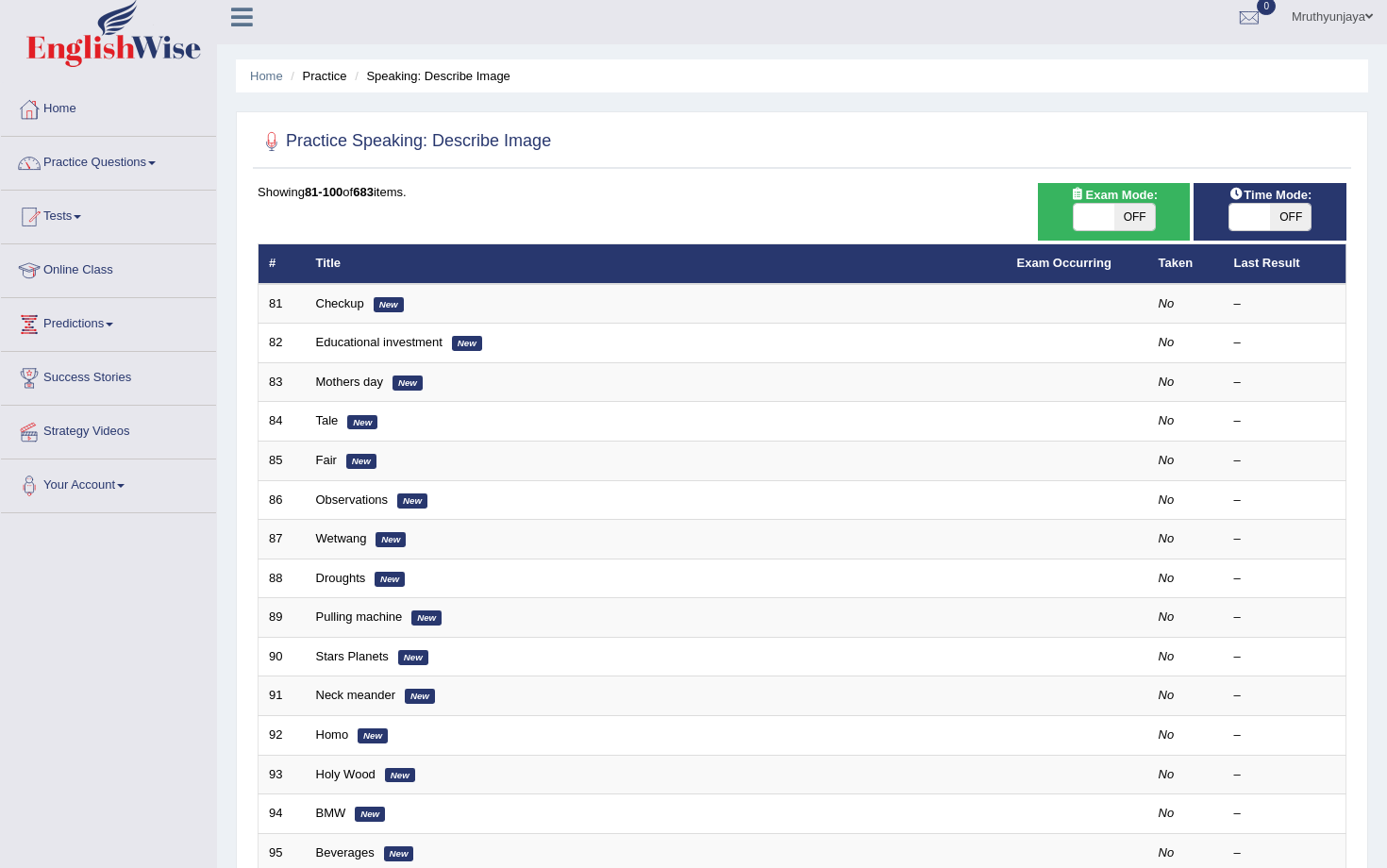 click at bounding box center [1094, 217] 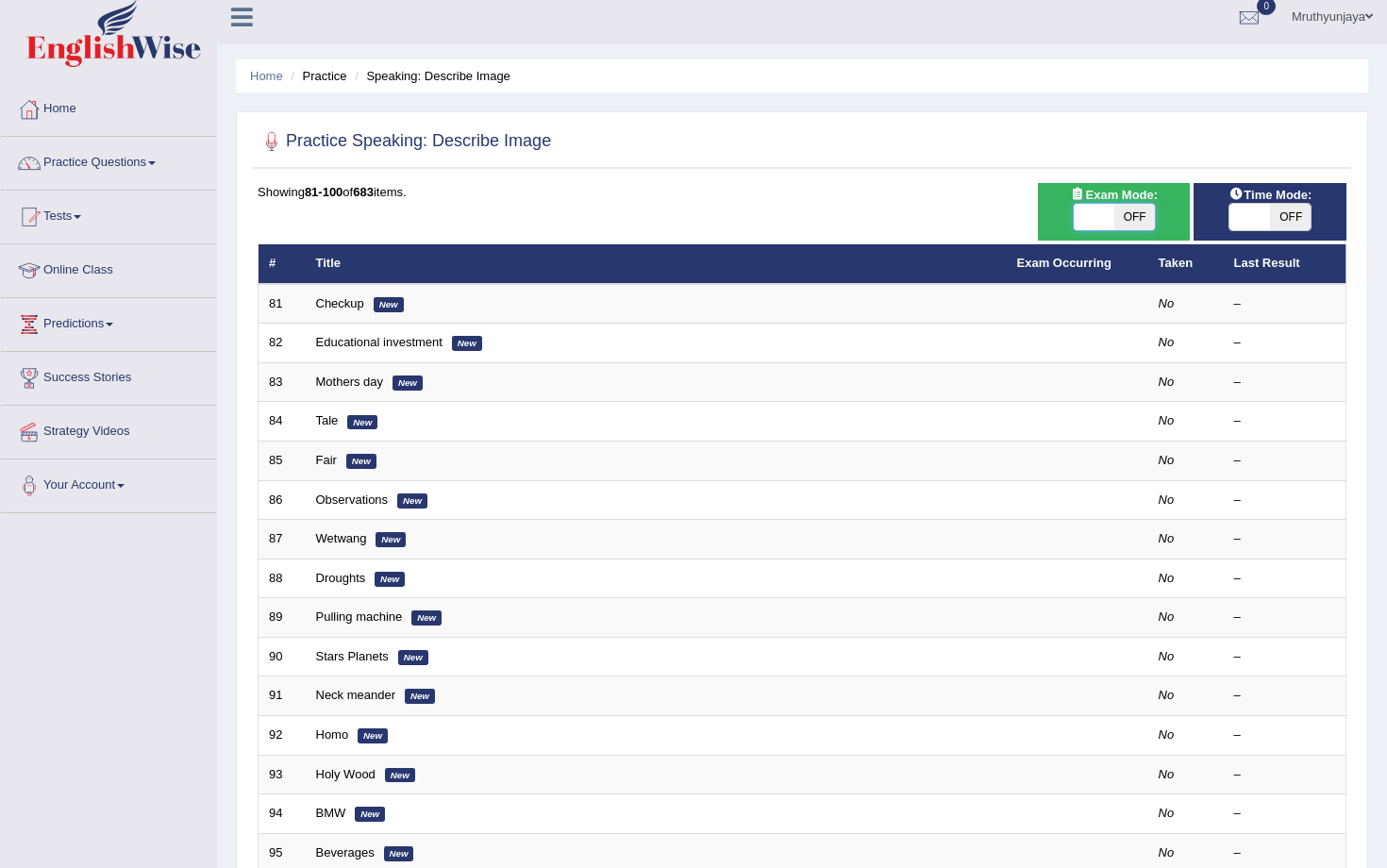 click at bounding box center [1094, 217] 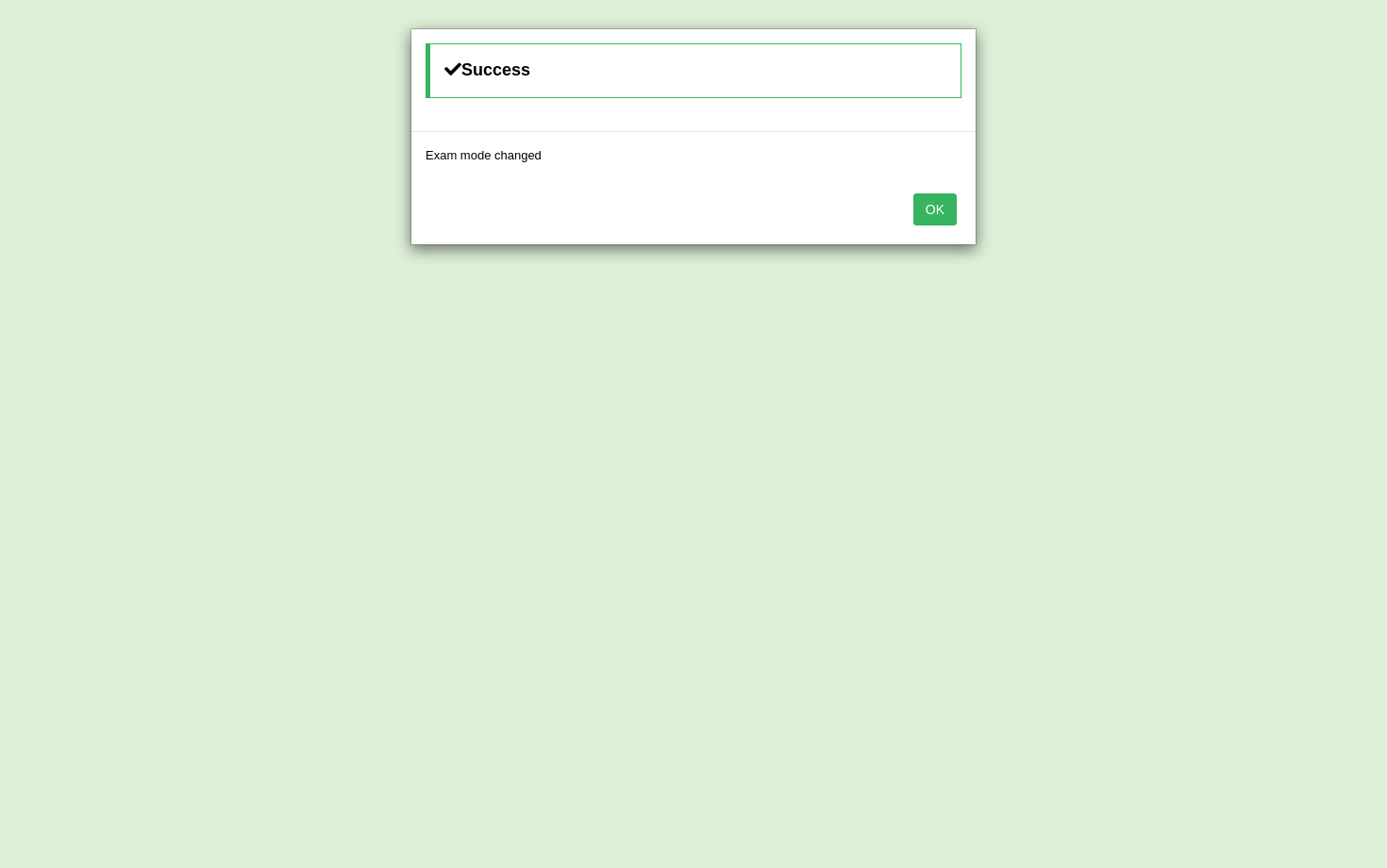 click on "OK" at bounding box center (935, 209) 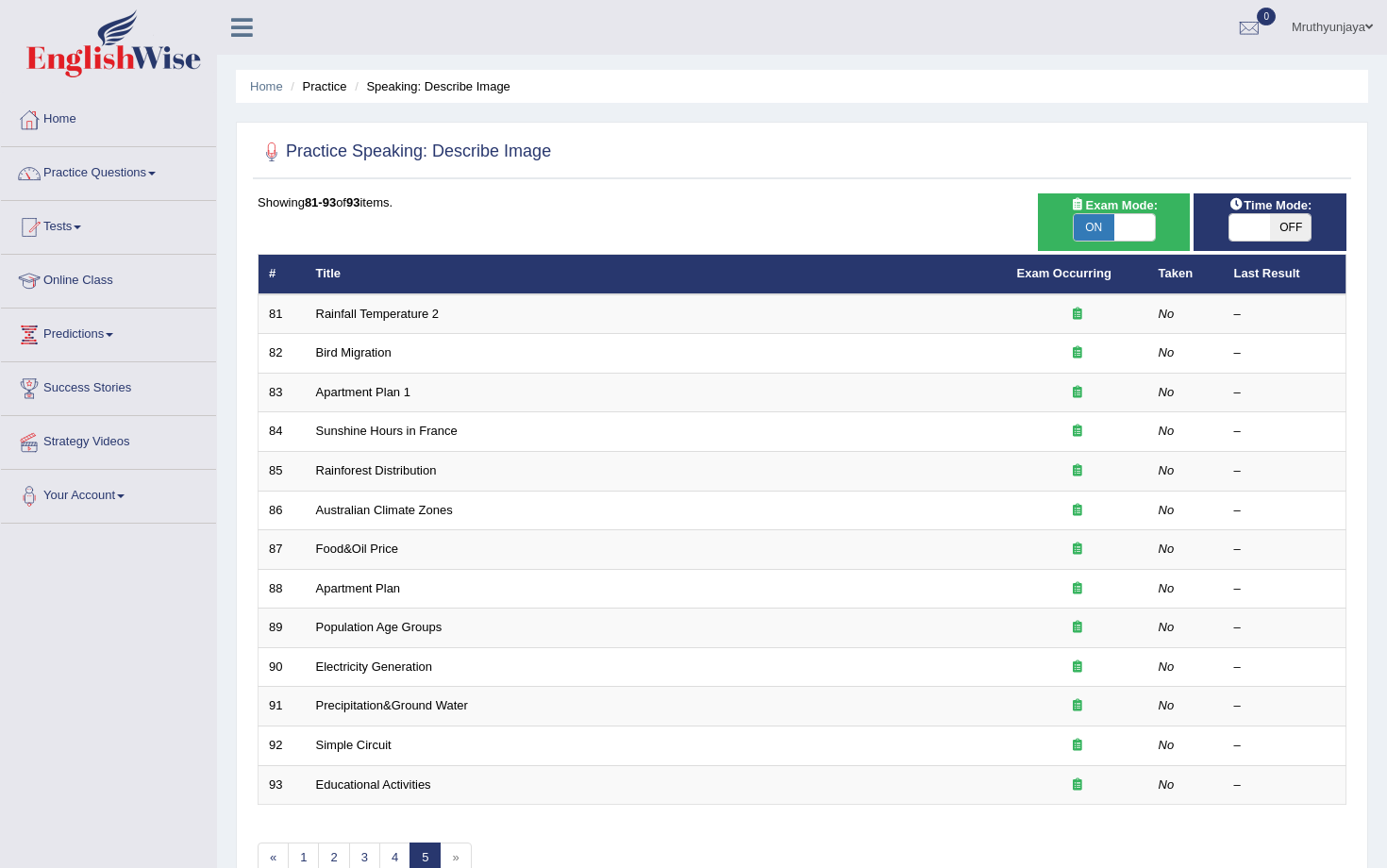 scroll, scrollTop: 10, scrollLeft: 0, axis: vertical 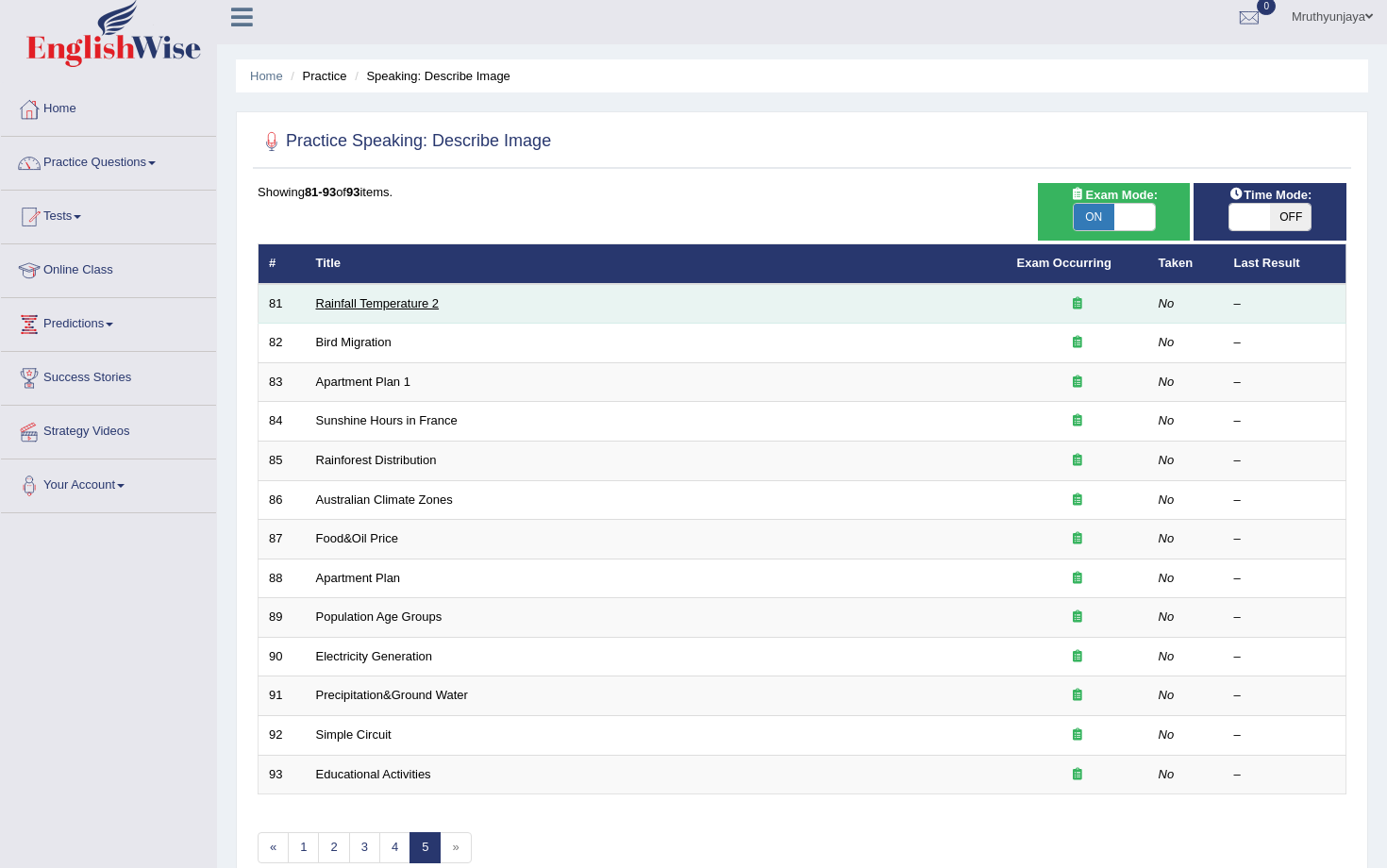 click on "Rainfall Temperature 2" at bounding box center (377, 303) 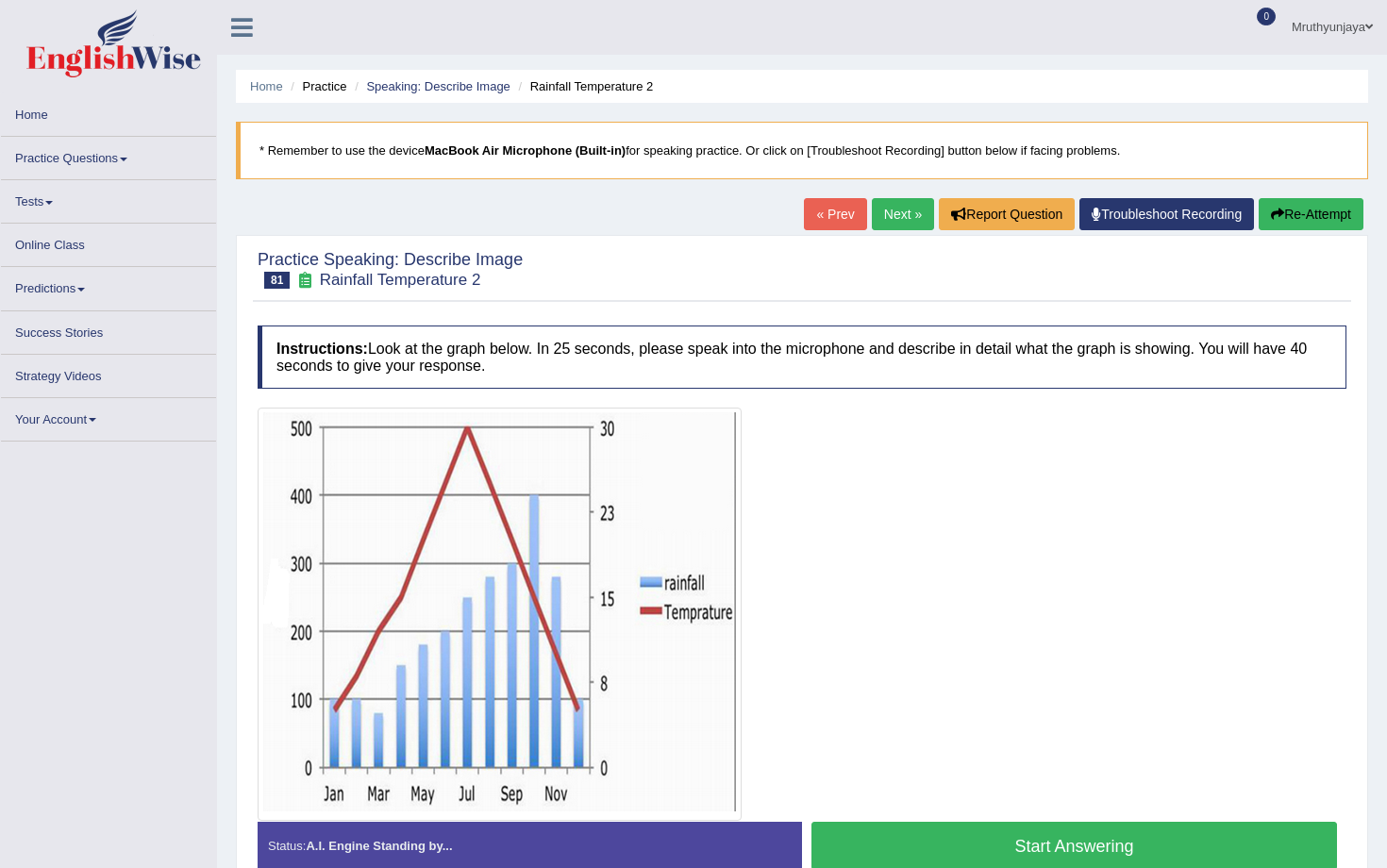 scroll, scrollTop: 0, scrollLeft: 0, axis: both 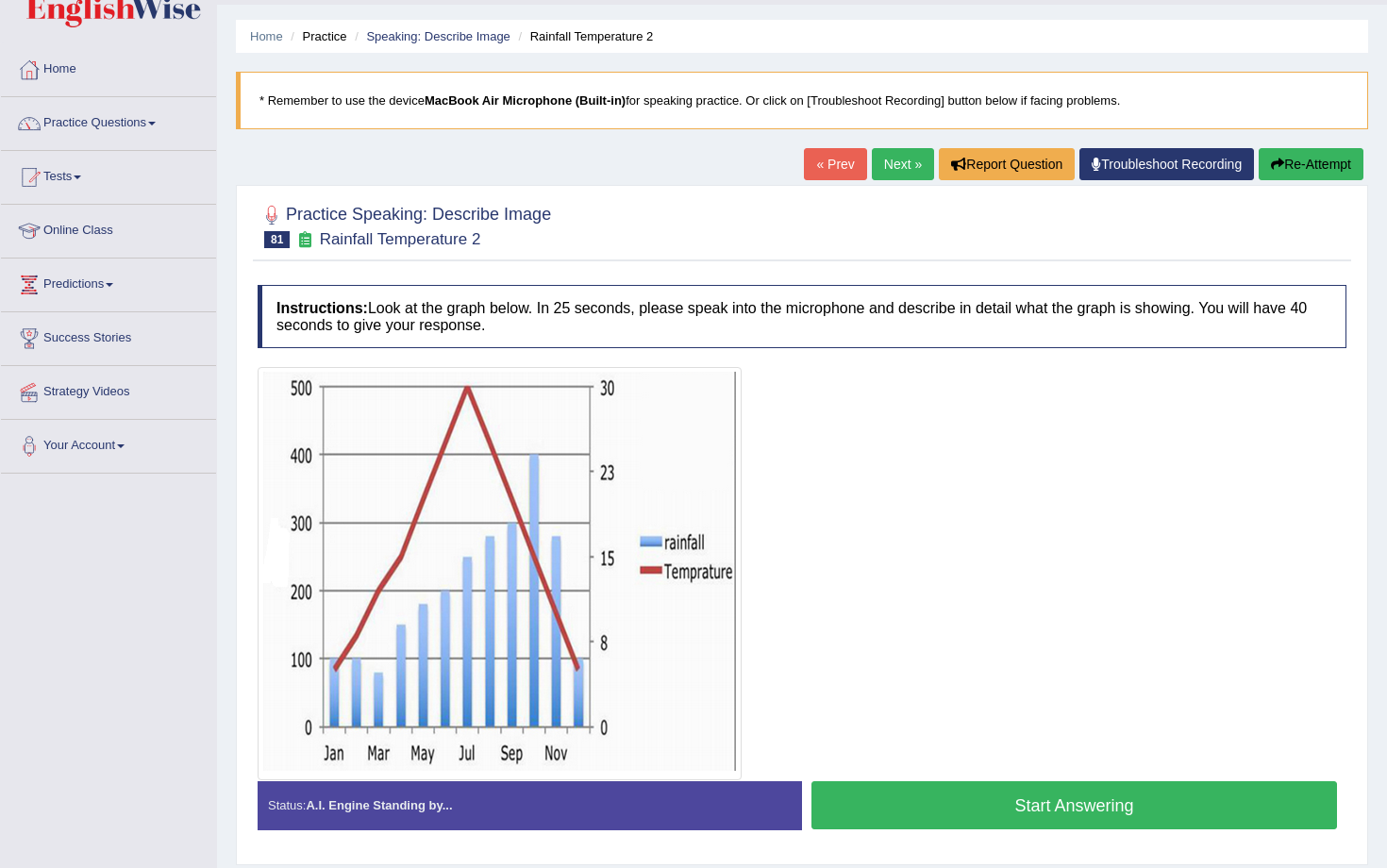 click on "Start Answering" at bounding box center [1074, 805] 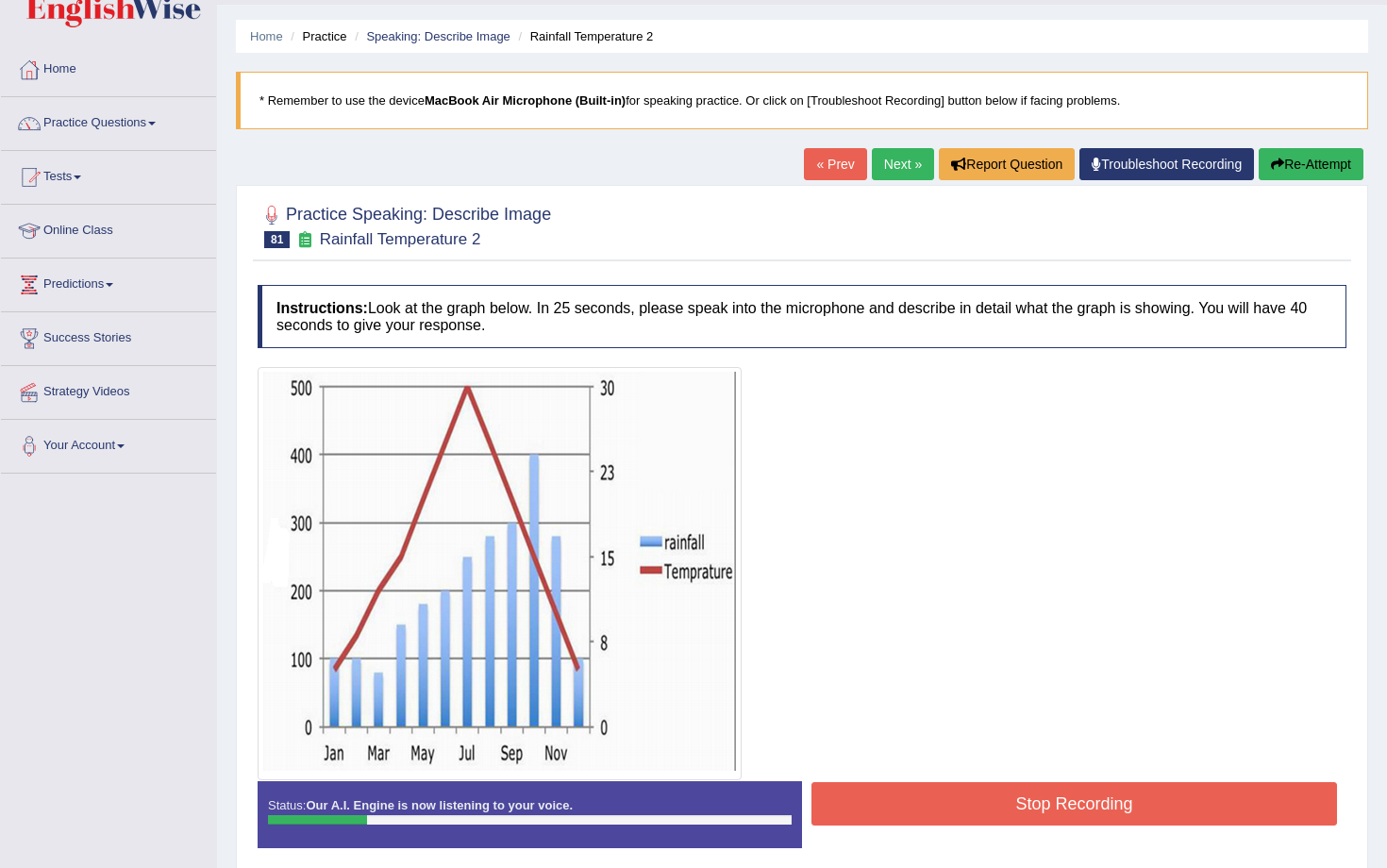 click on "Re-Attempt" at bounding box center [1311, 164] 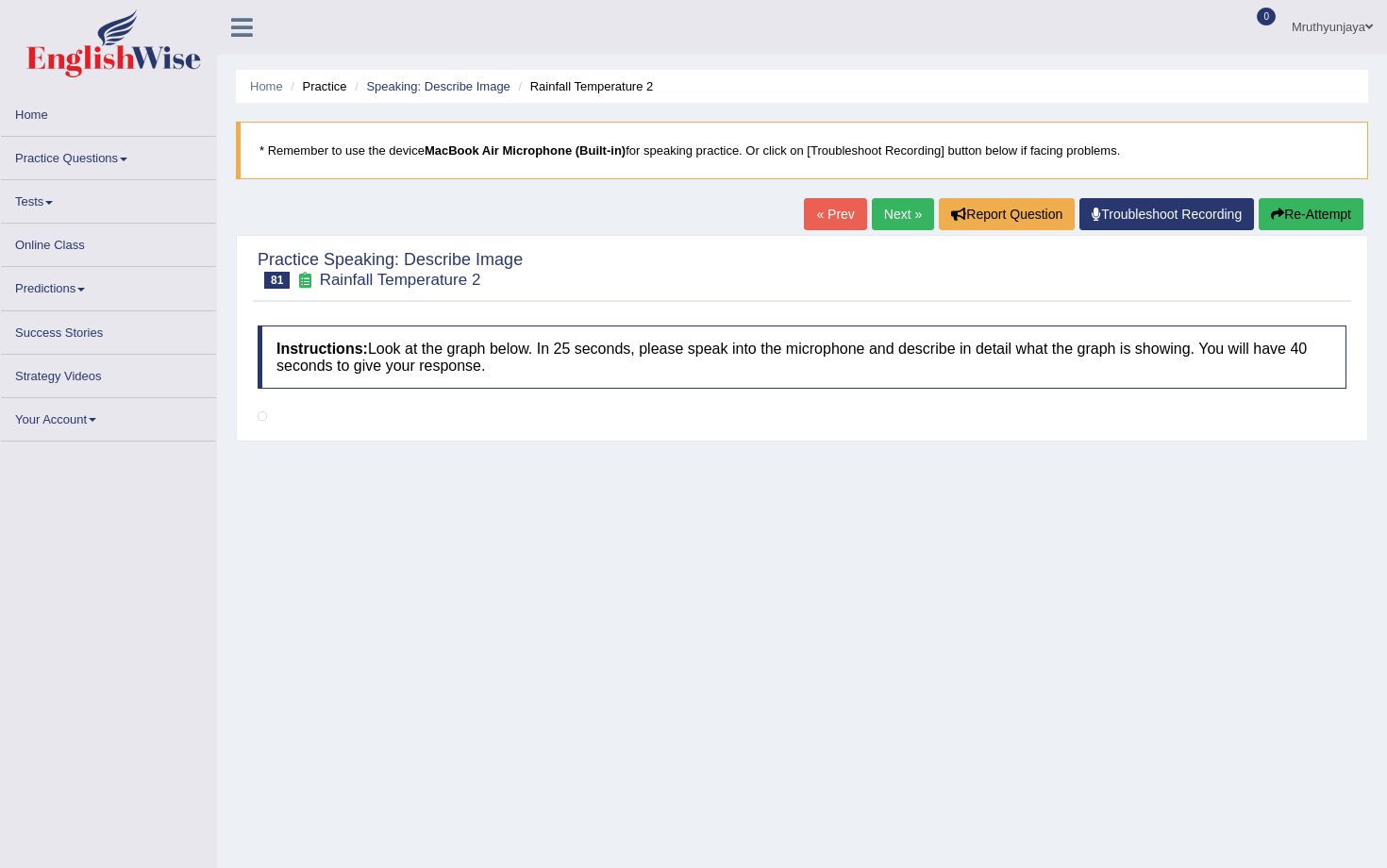 scroll, scrollTop: 50, scrollLeft: 0, axis: vertical 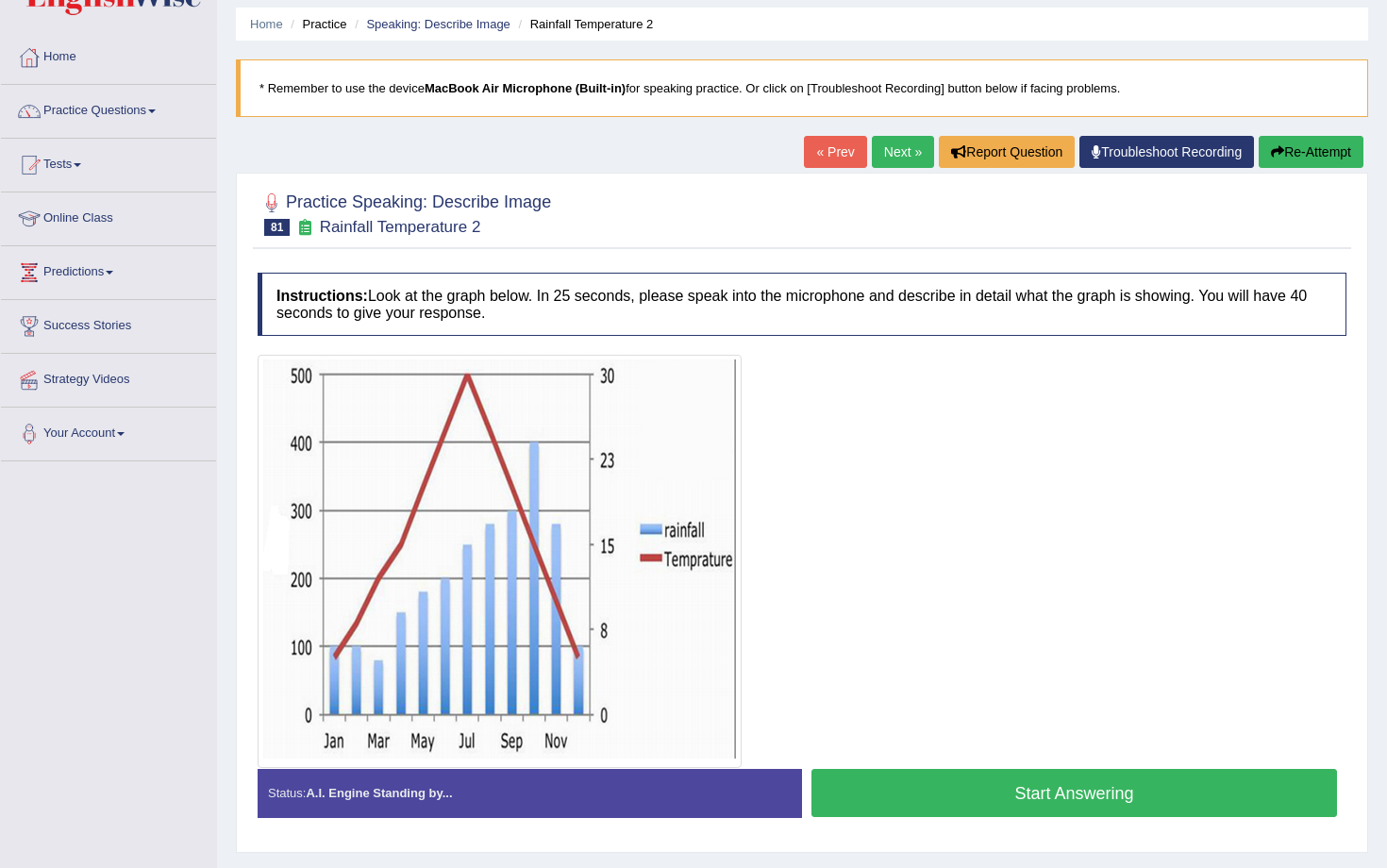 click on "Start Answering" at bounding box center (1074, 793) 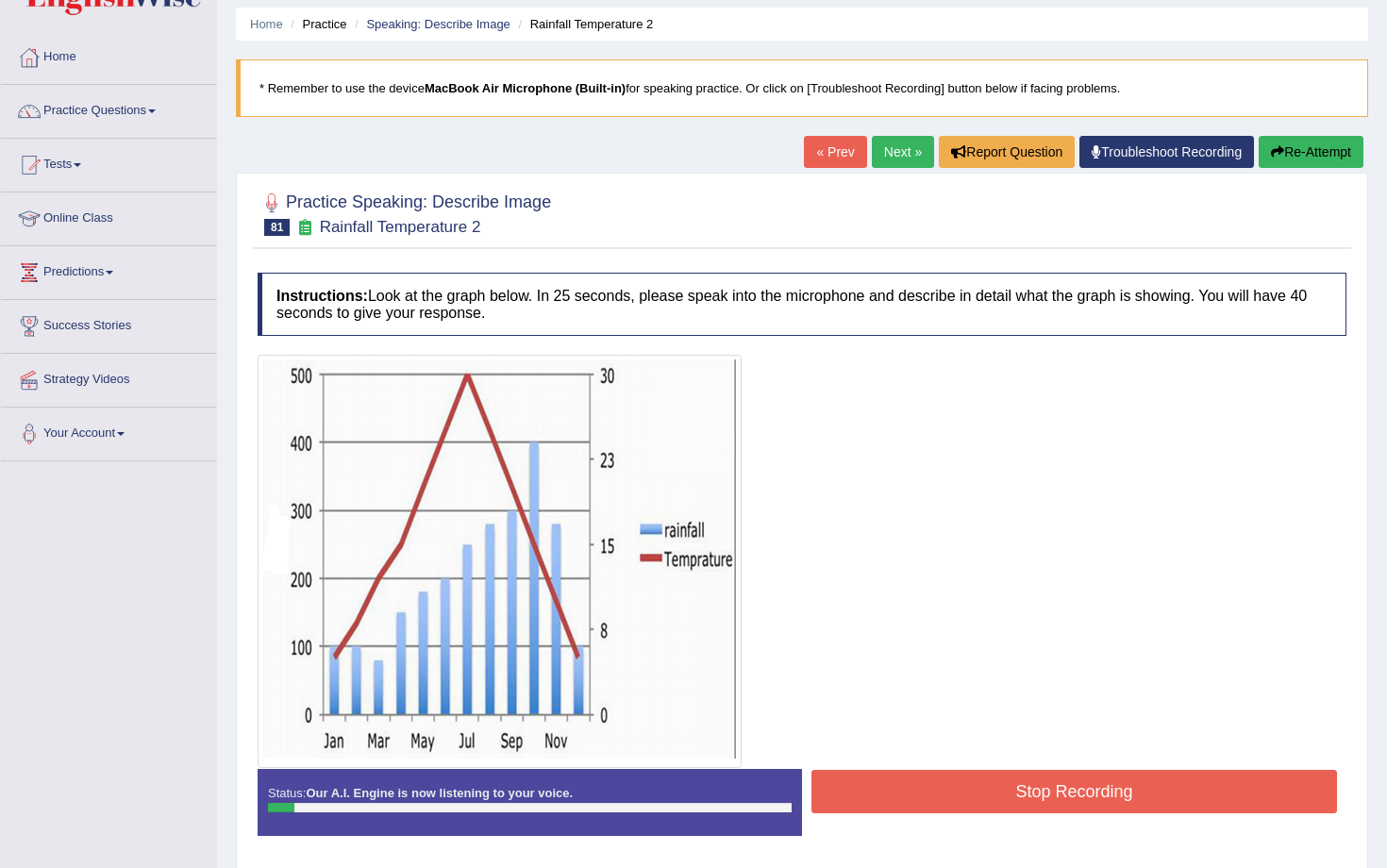 click on "Re-Attempt" at bounding box center (1311, 152) 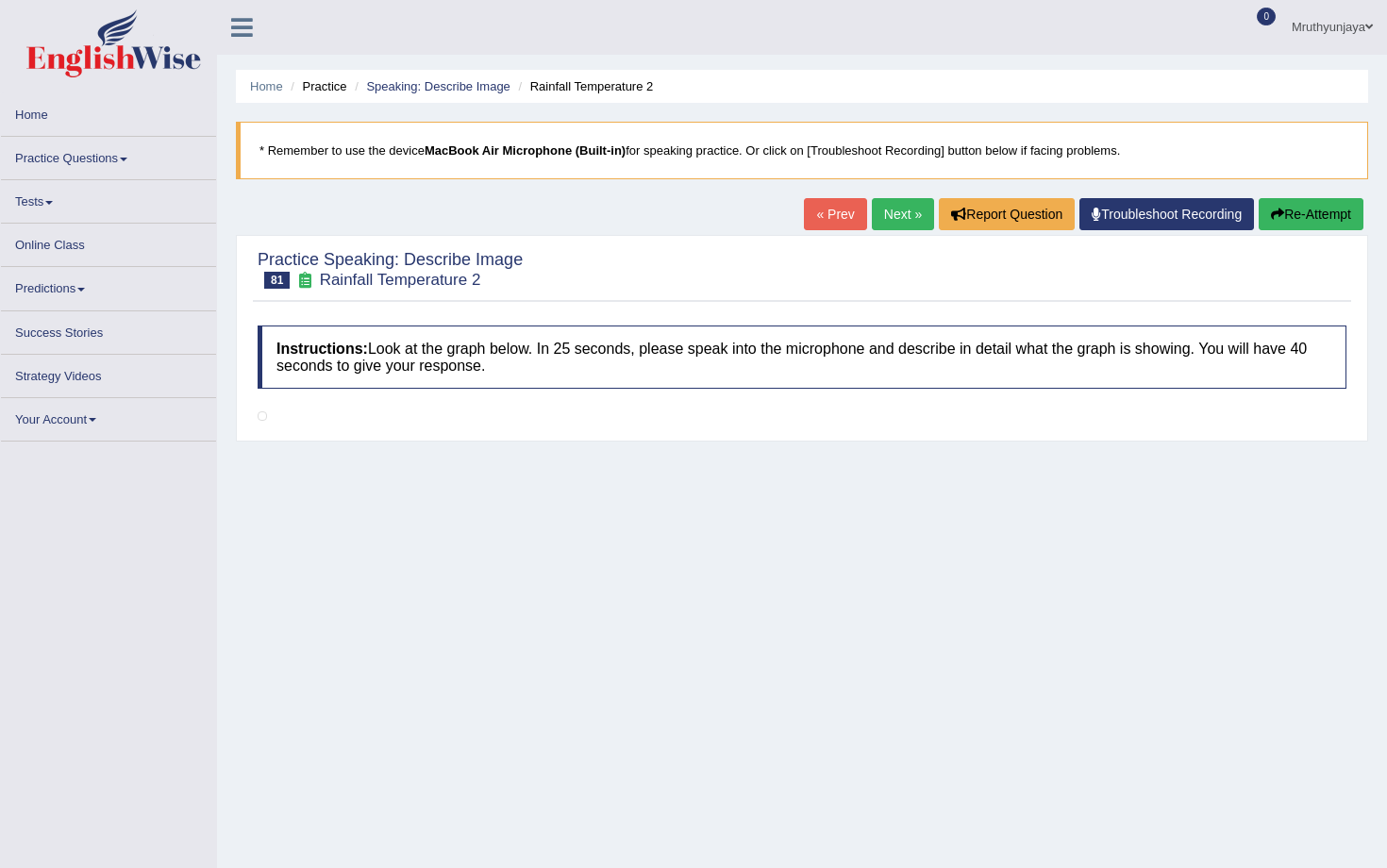 scroll, scrollTop: 62, scrollLeft: 0, axis: vertical 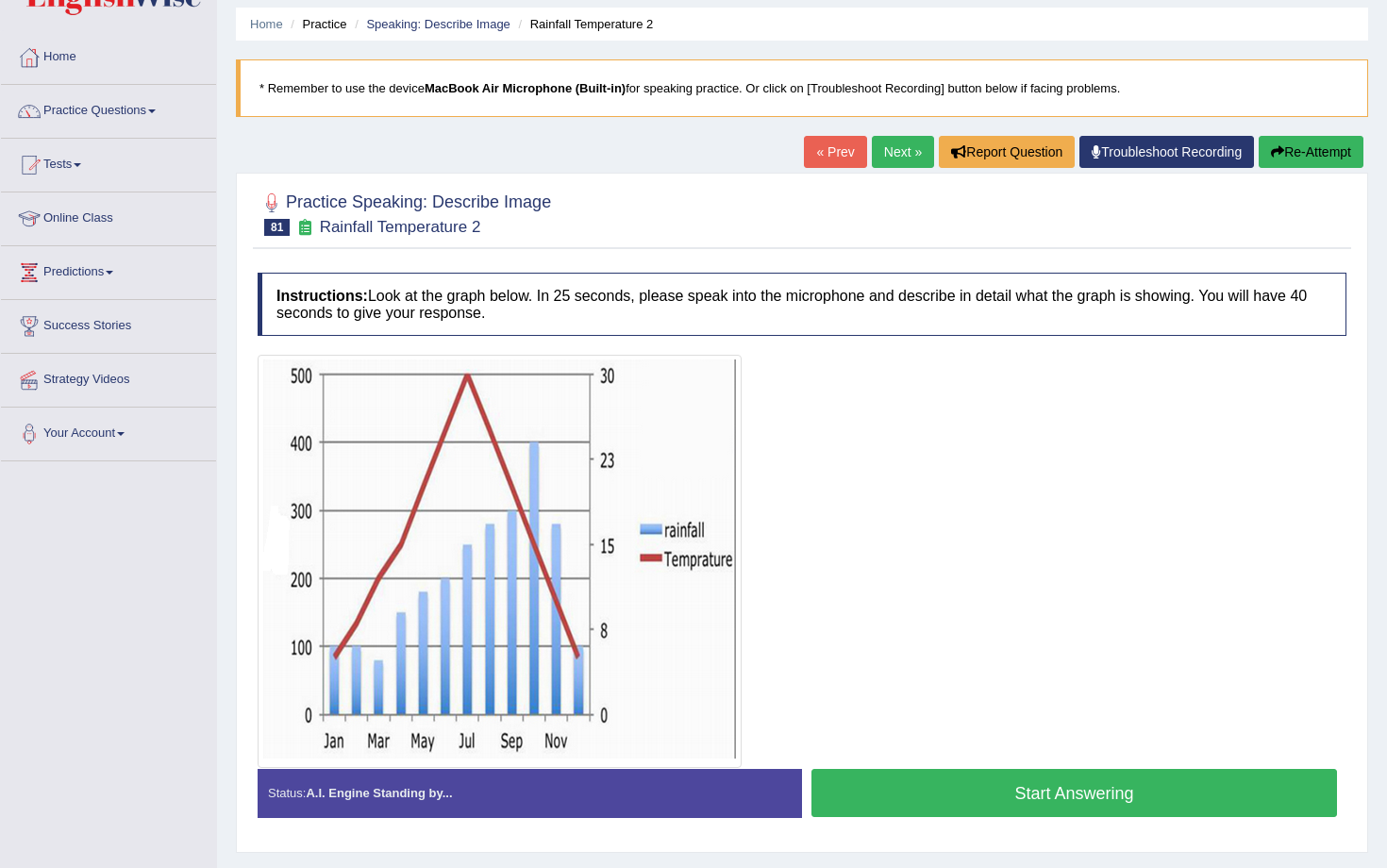 click on "Start Answering" at bounding box center (1074, 793) 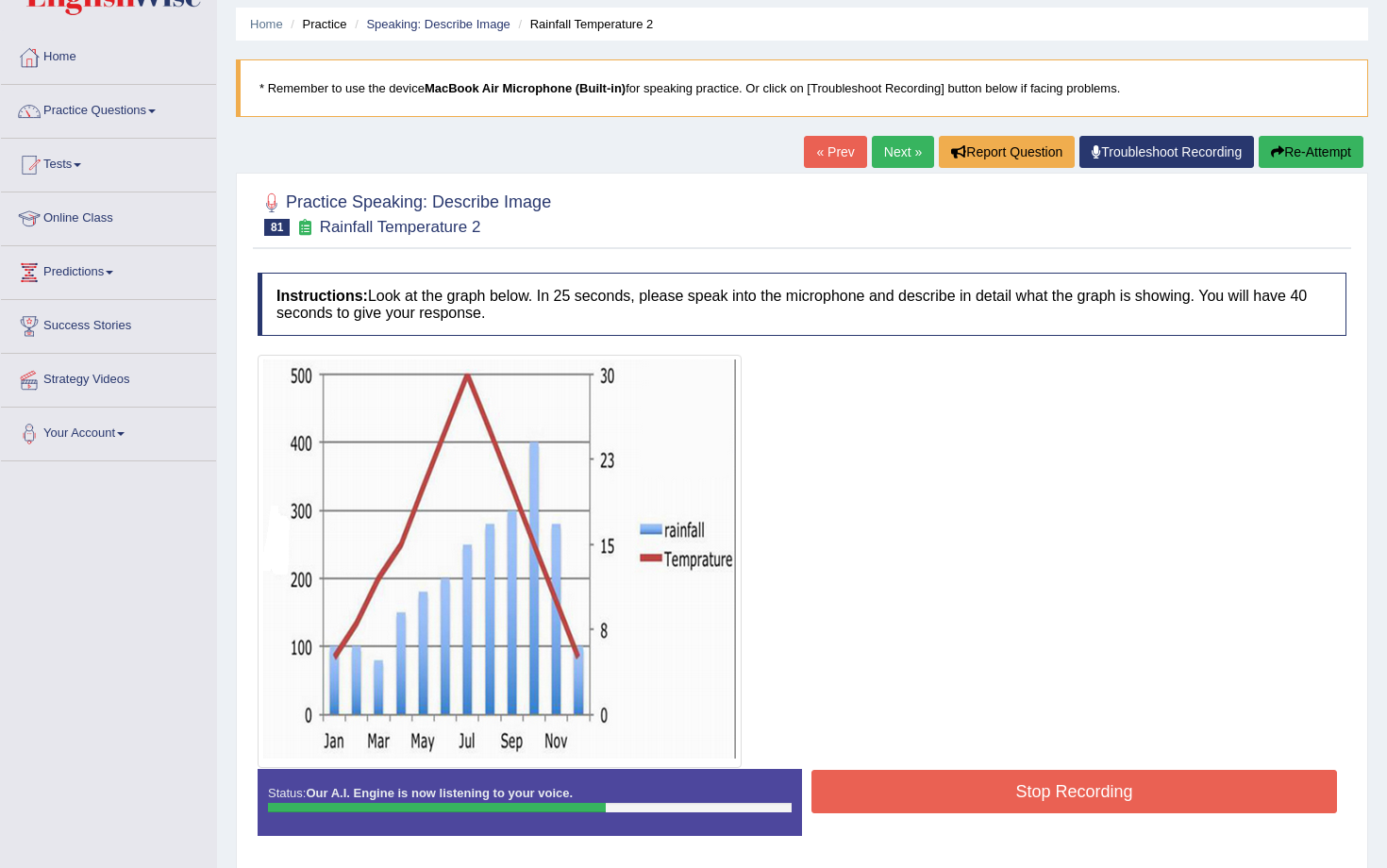 click on "Stop Recording" at bounding box center (1074, 792) 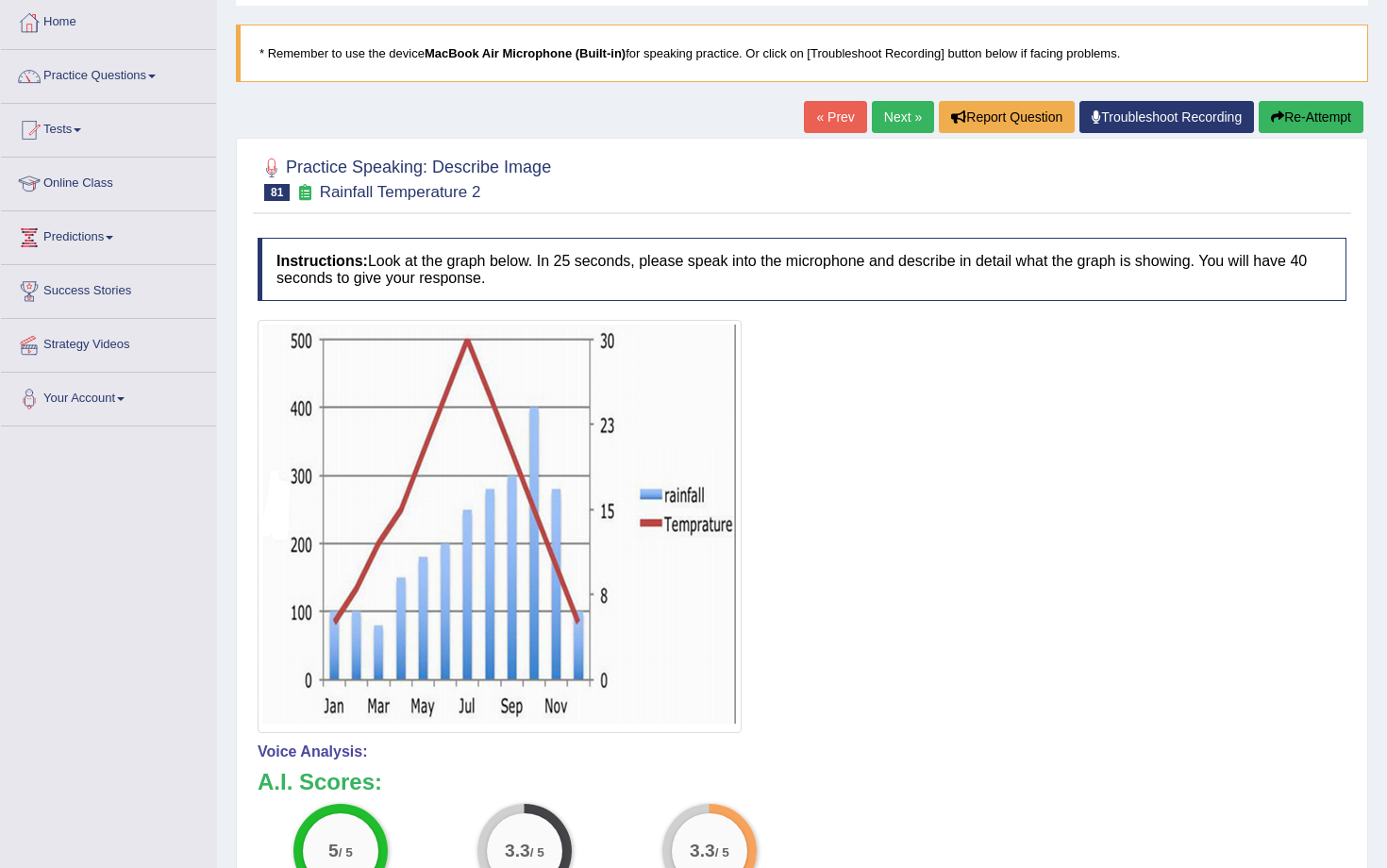 scroll, scrollTop: 112, scrollLeft: 0, axis: vertical 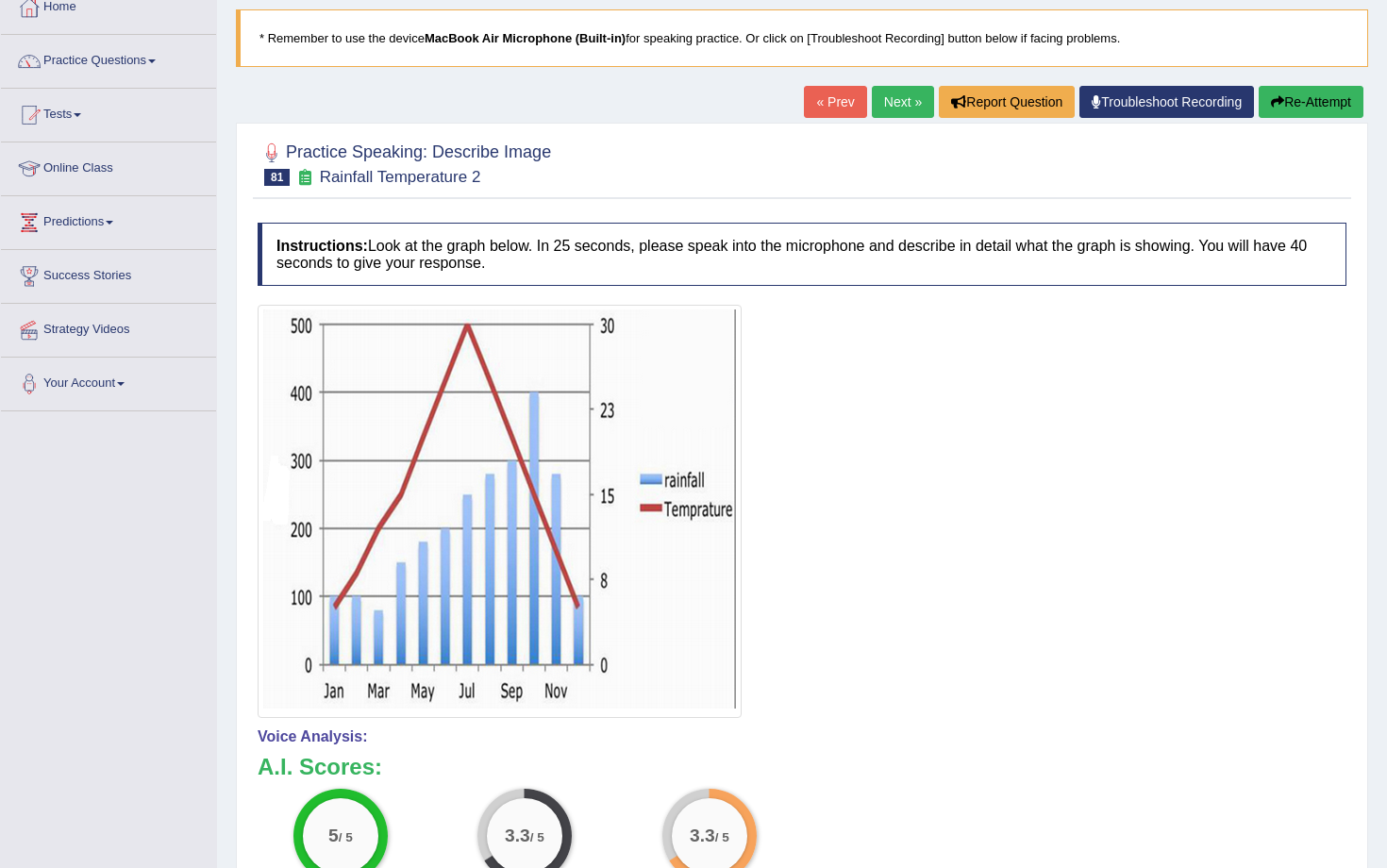 click on "Re-Attempt" at bounding box center [1311, 102] 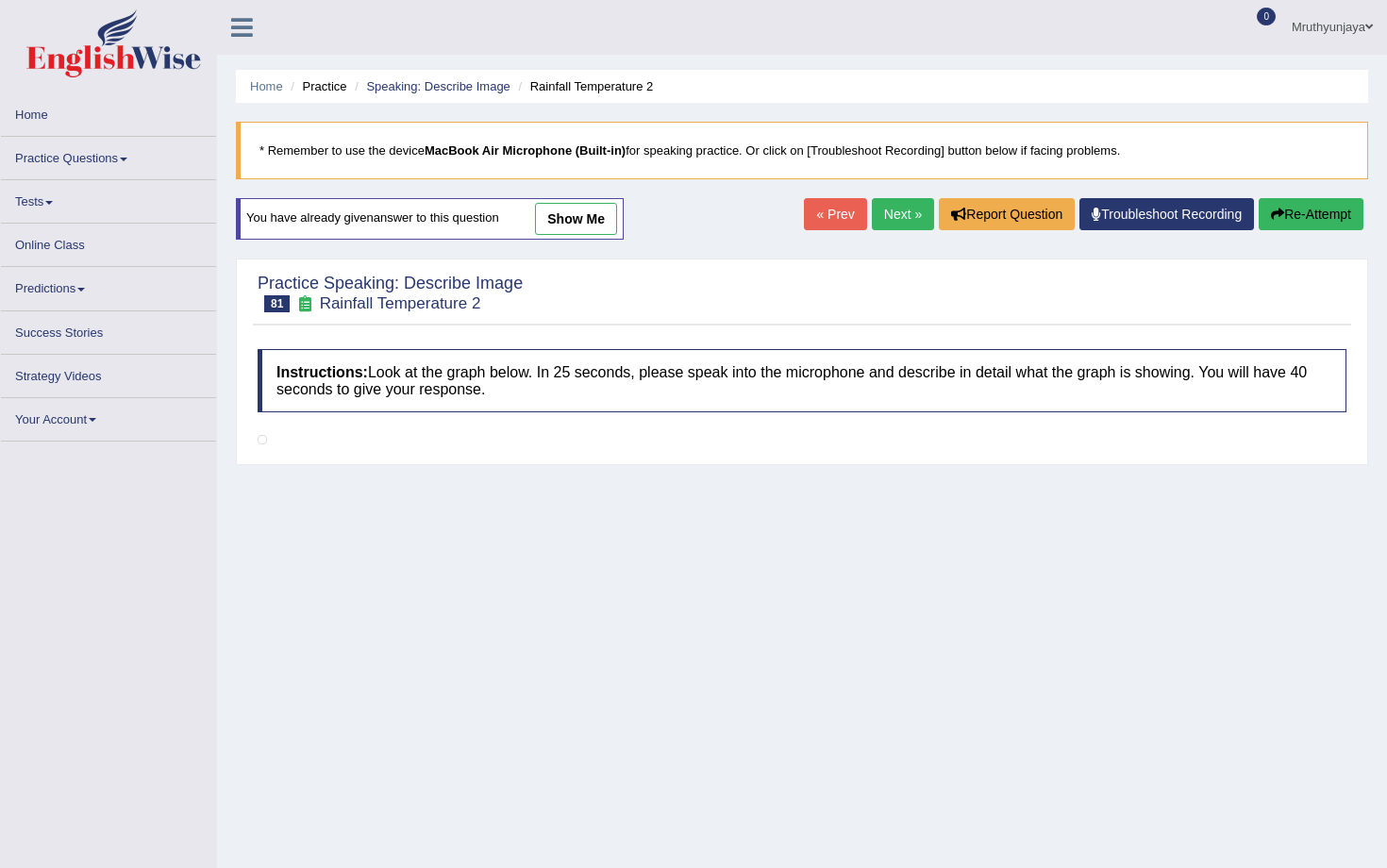 scroll, scrollTop: 113, scrollLeft: 0, axis: vertical 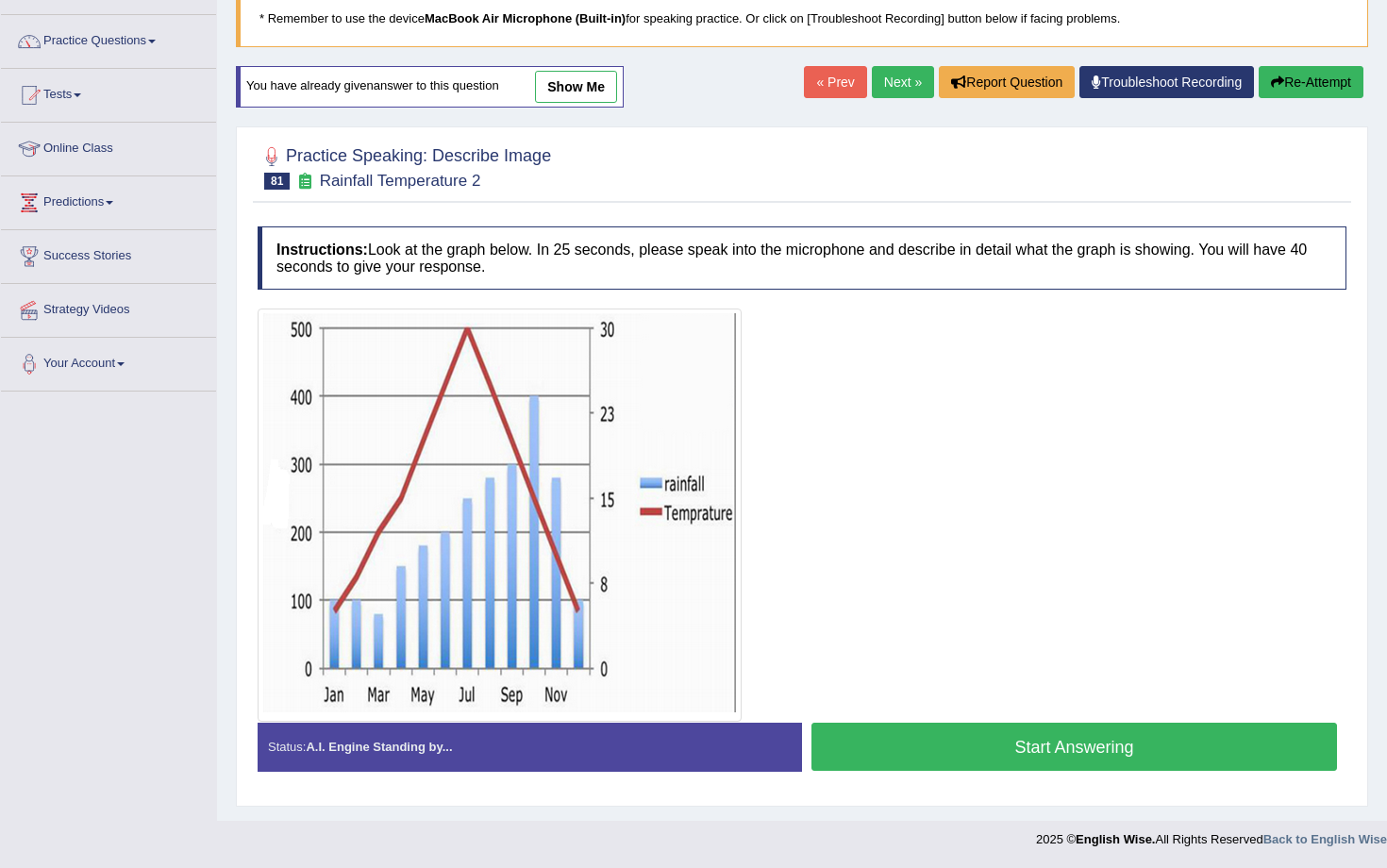 click on "Start Answering" at bounding box center (1074, 746) 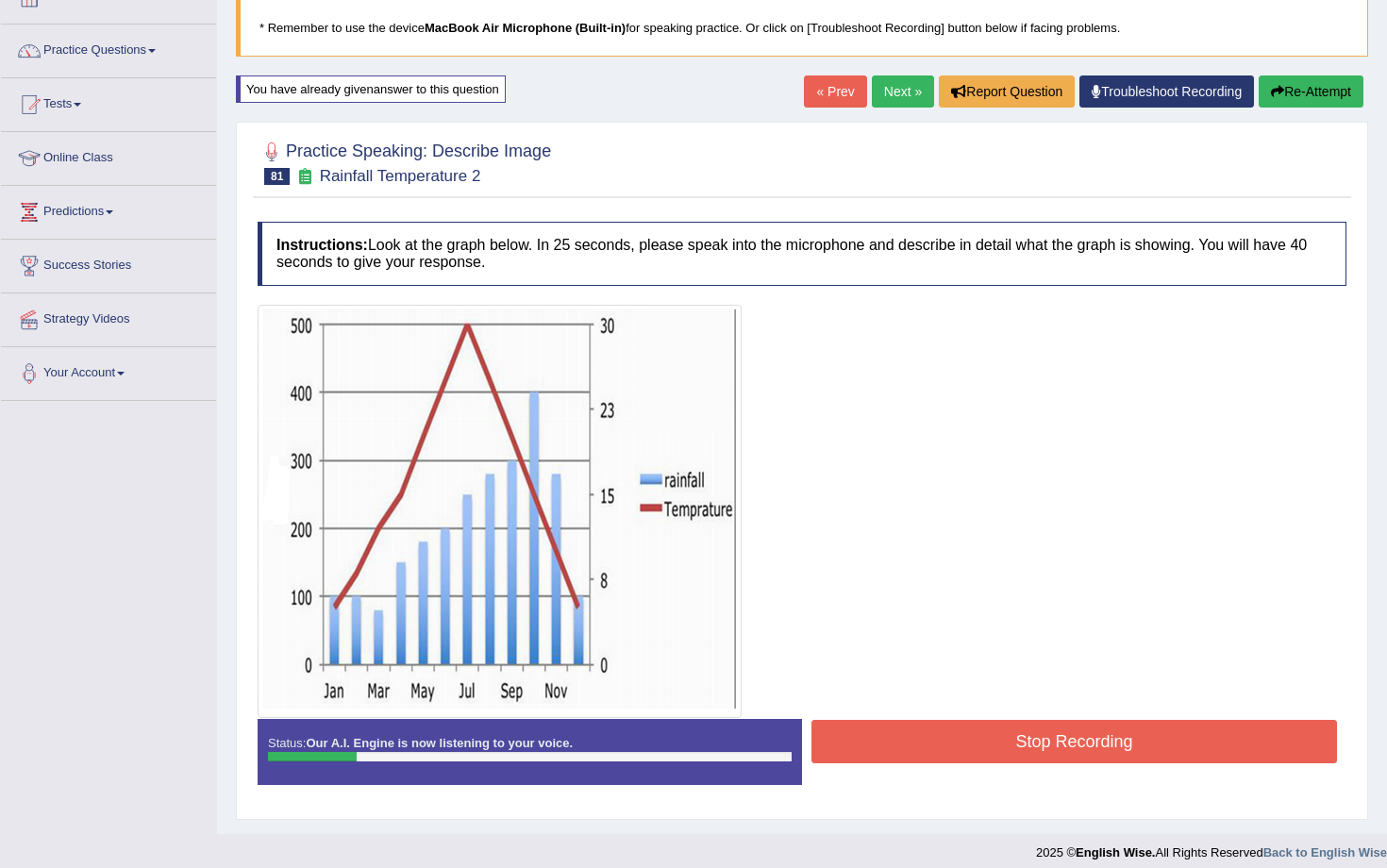 click on "Re-Attempt" at bounding box center (1311, 92) 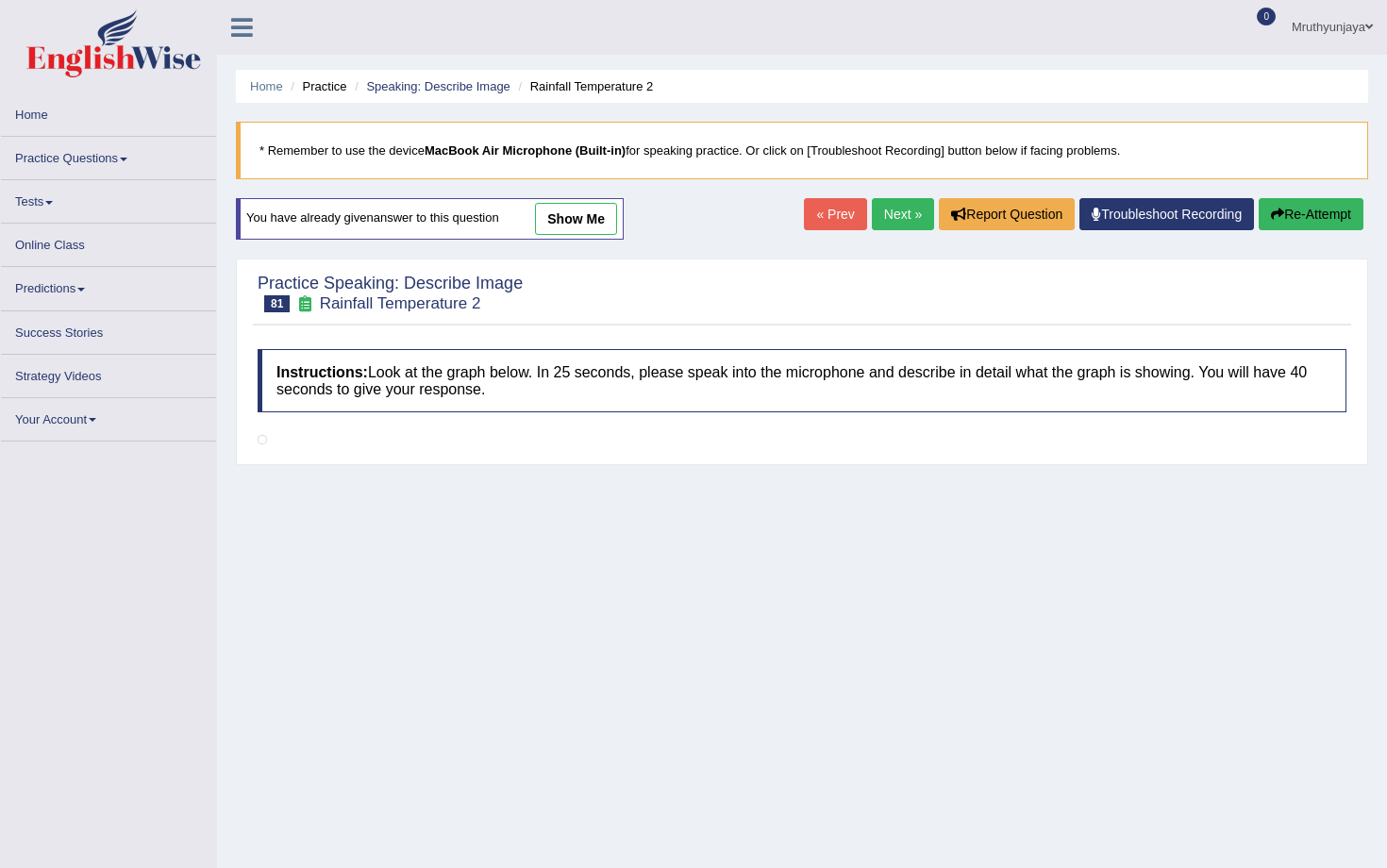 scroll, scrollTop: 0, scrollLeft: 0, axis: both 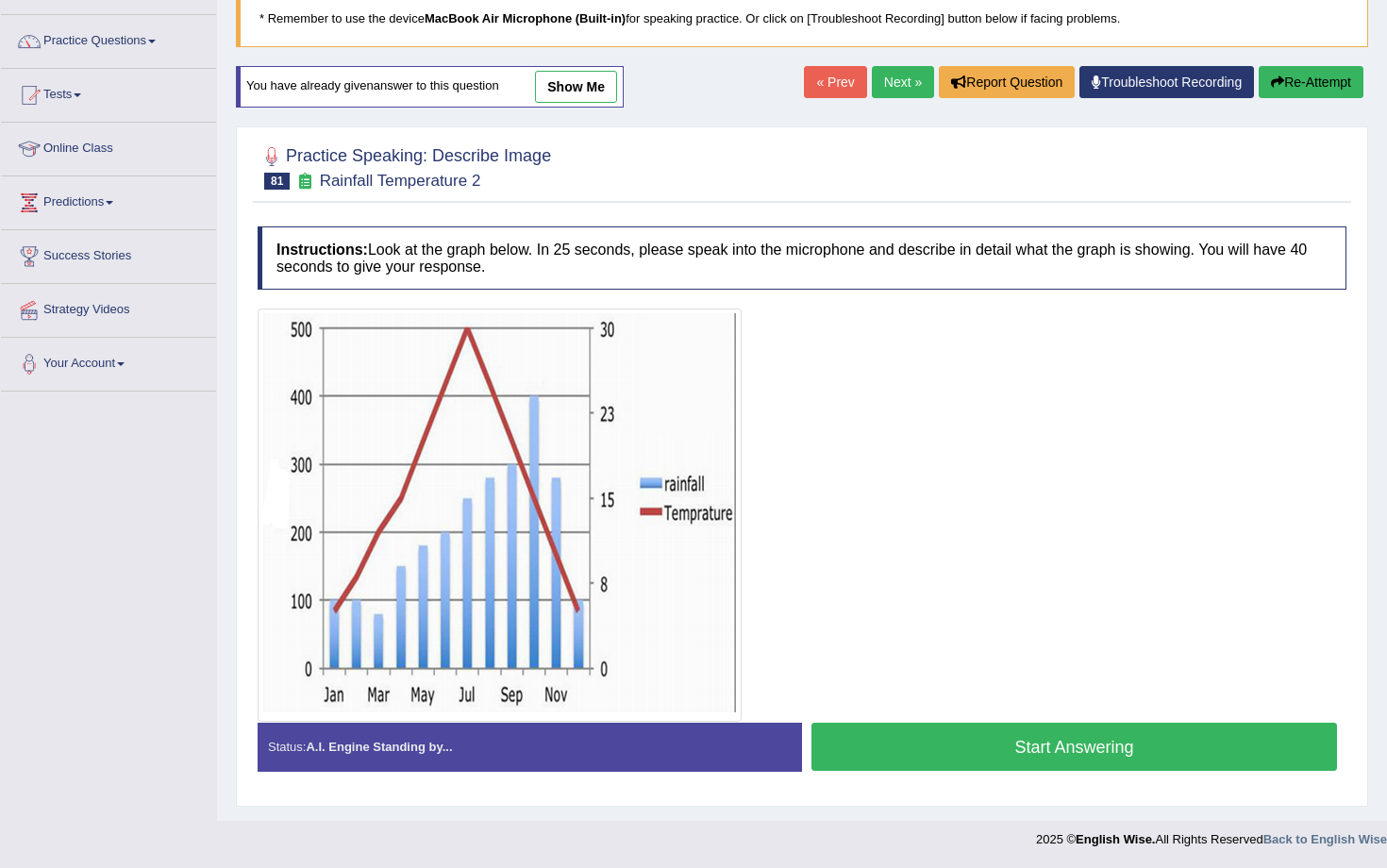 click on "Start Answering" at bounding box center (1074, 746) 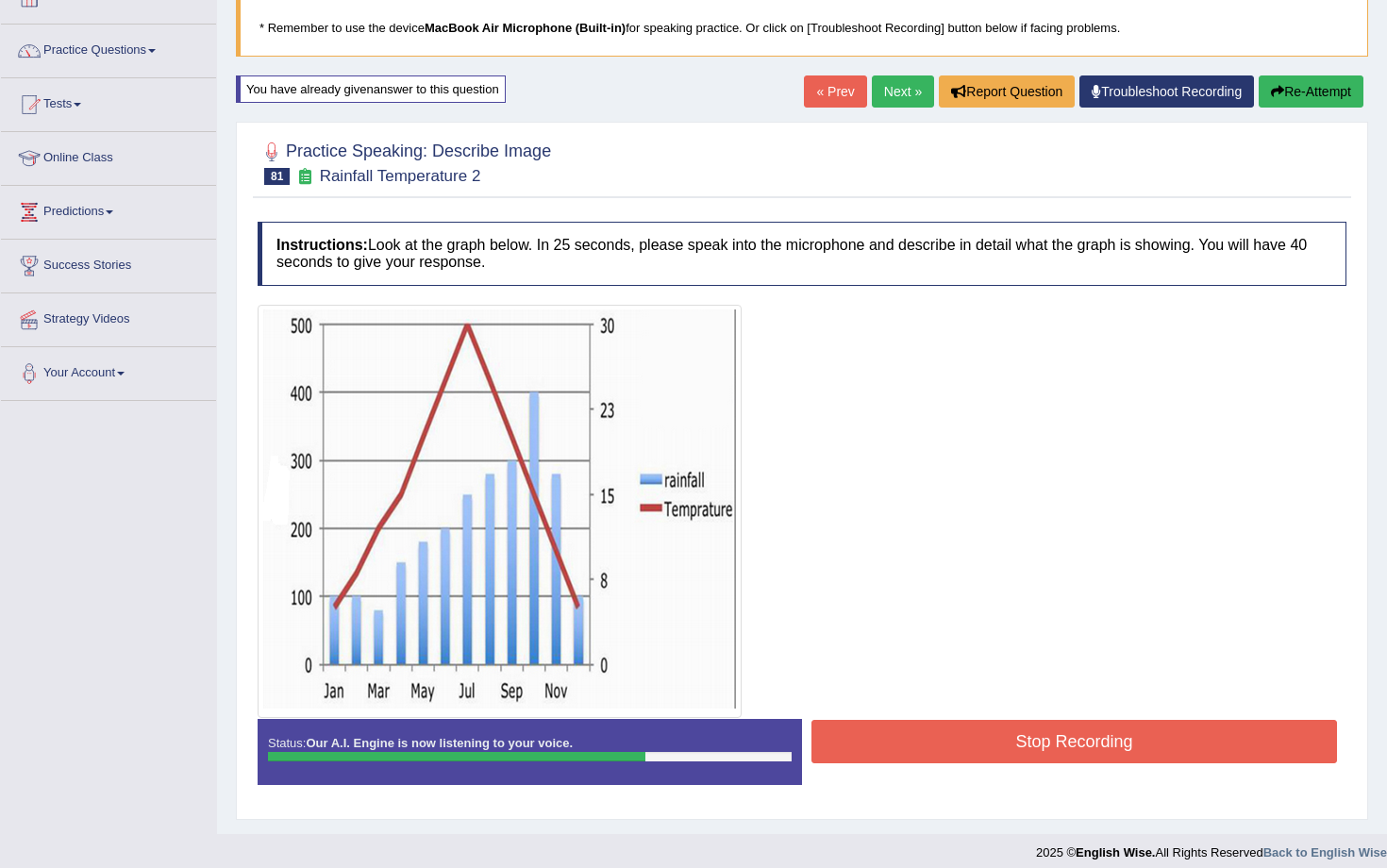 click on "Stop Recording" at bounding box center [1074, 742] 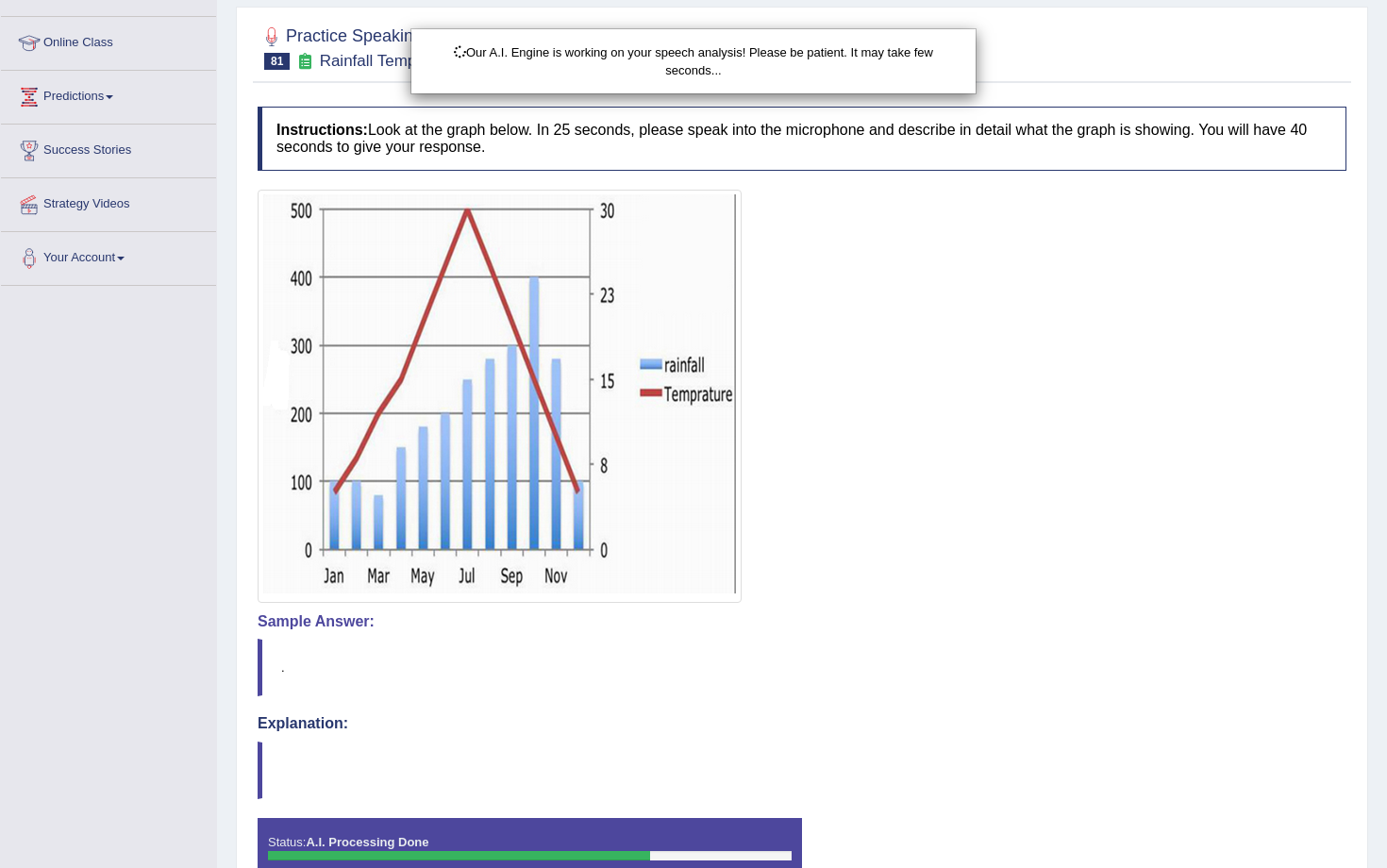 scroll, scrollTop: 239, scrollLeft: 0, axis: vertical 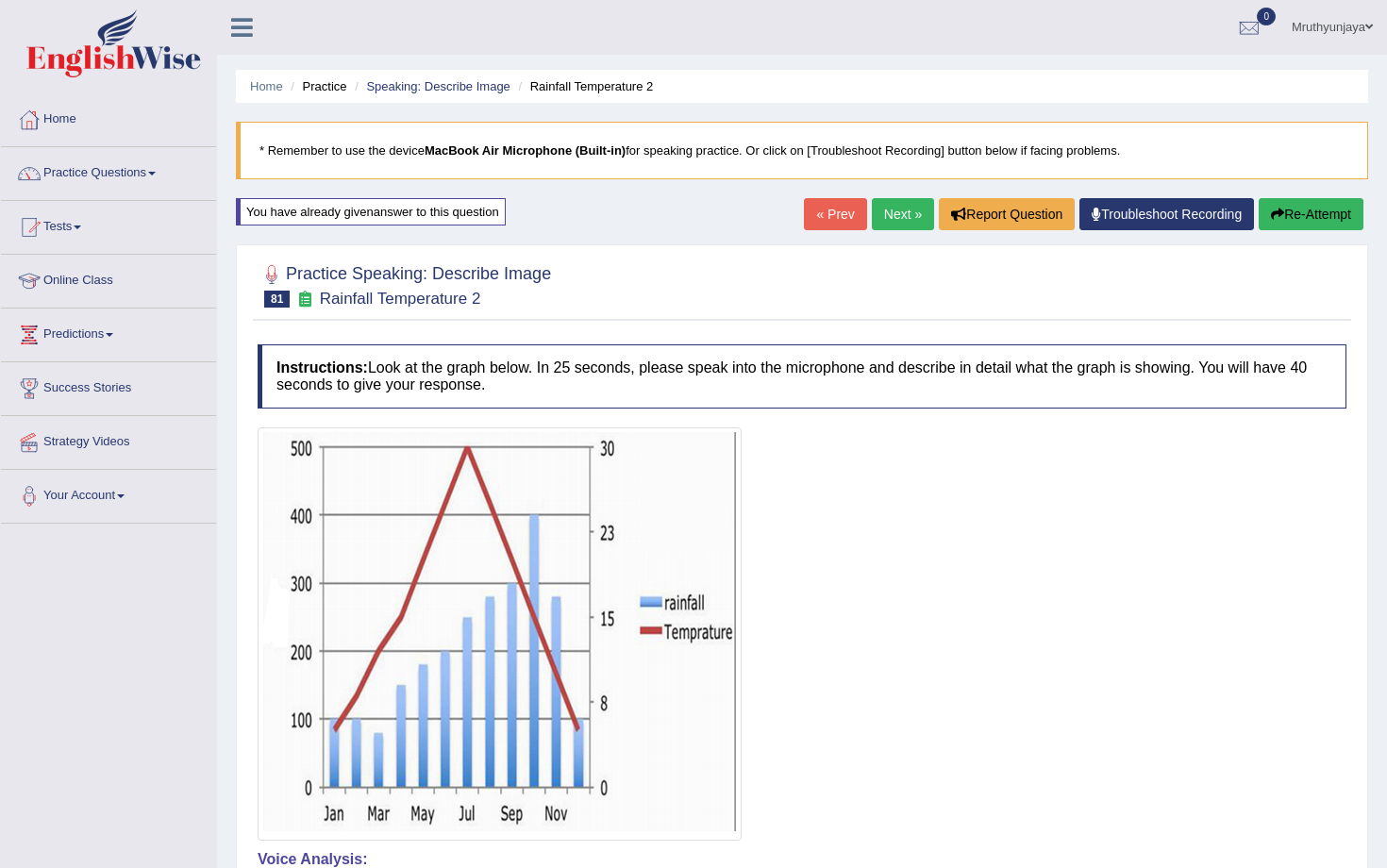 click on "Next »" at bounding box center (903, 214) 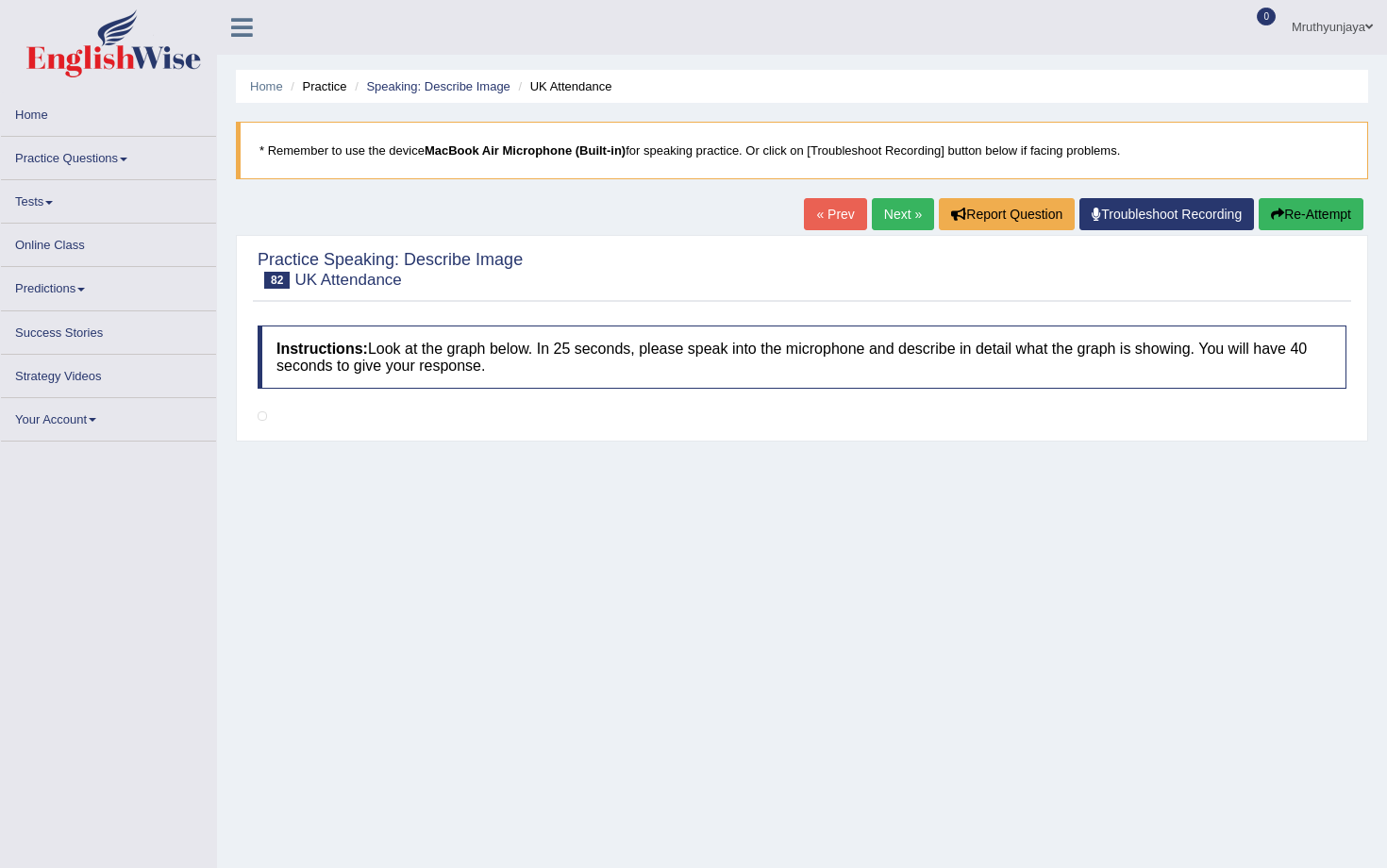 scroll, scrollTop: 0, scrollLeft: 0, axis: both 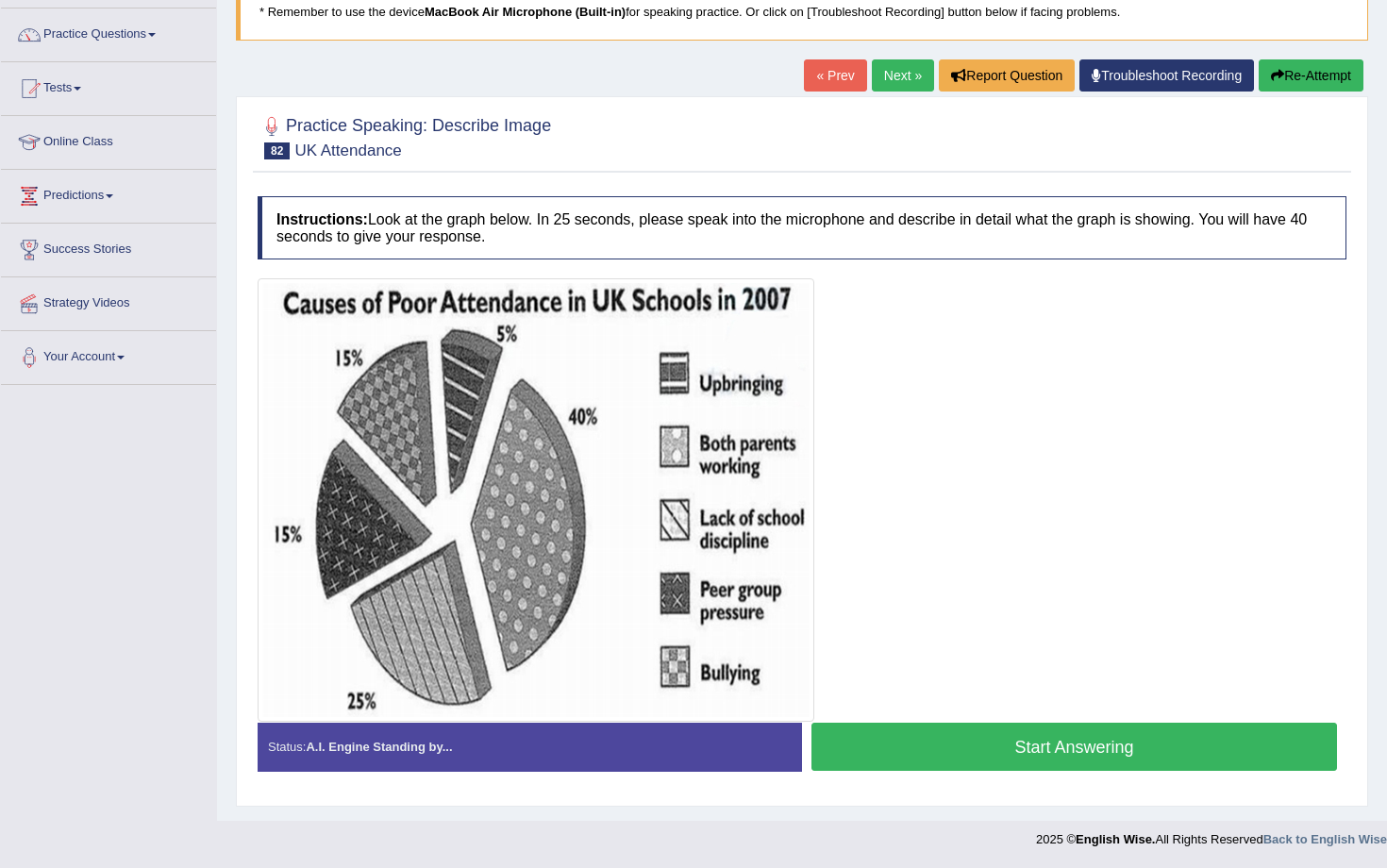 click on "Start Answering" at bounding box center (1074, 746) 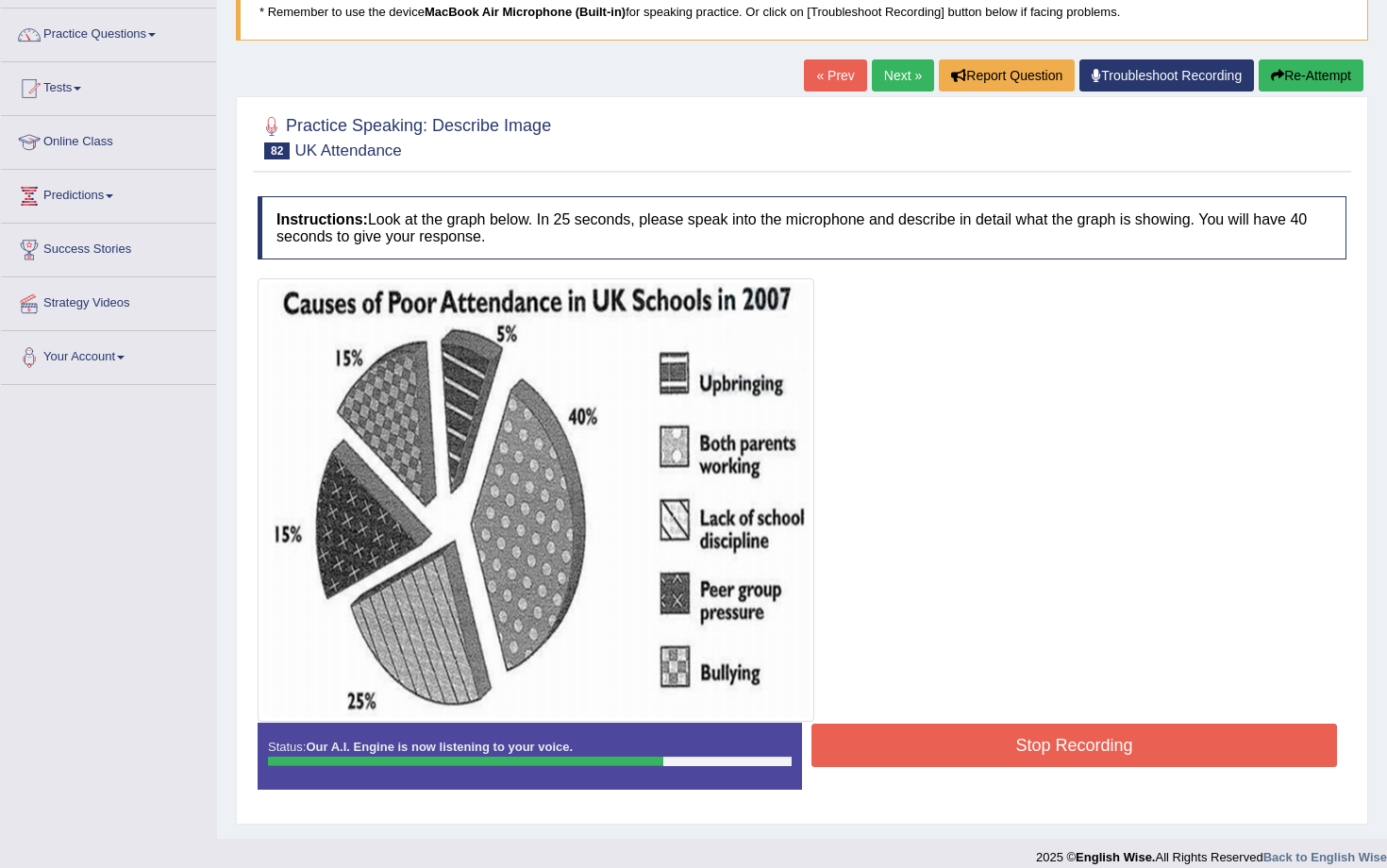 click on "Stop Recording" at bounding box center (1074, 745) 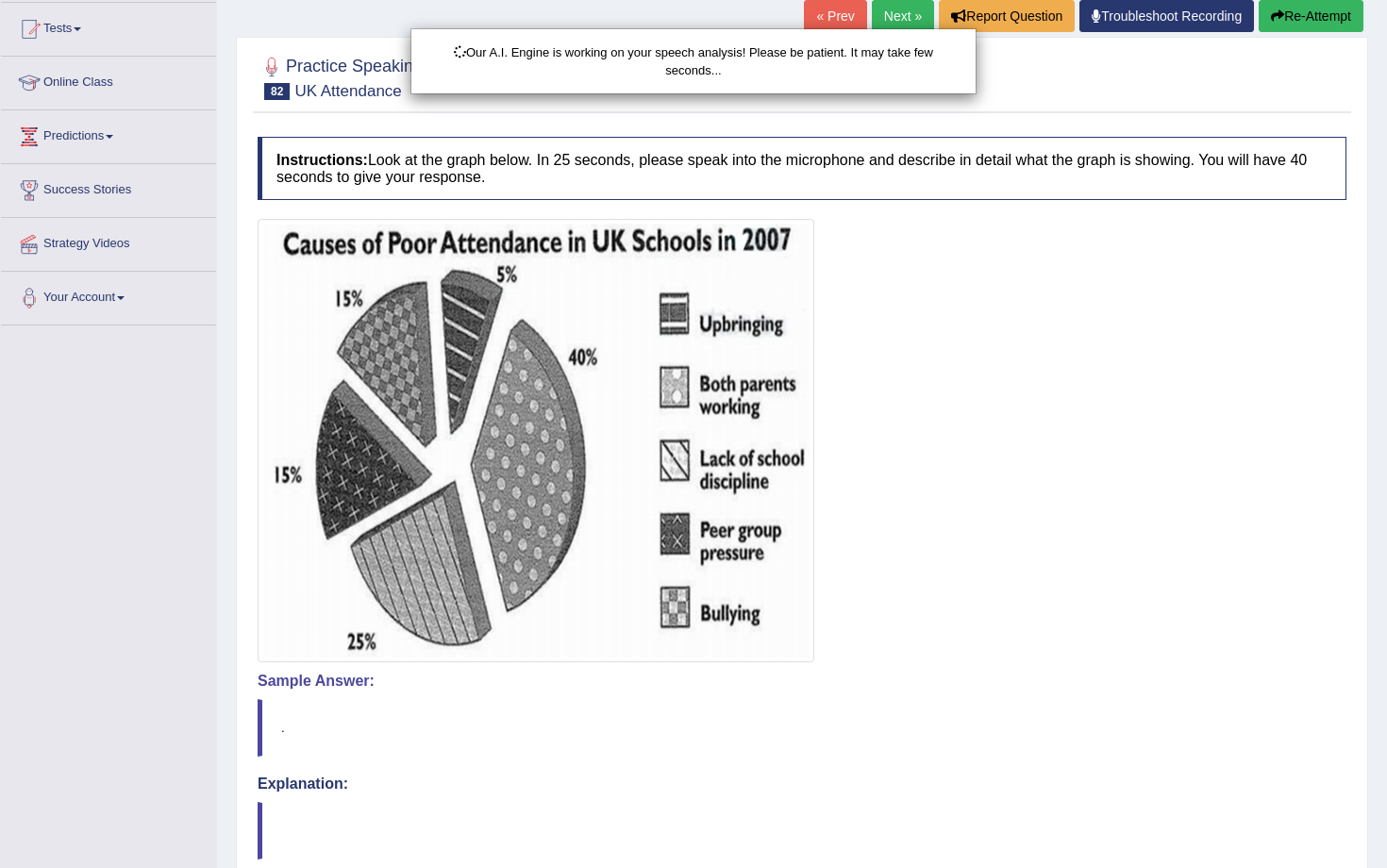 scroll, scrollTop: 205, scrollLeft: 0, axis: vertical 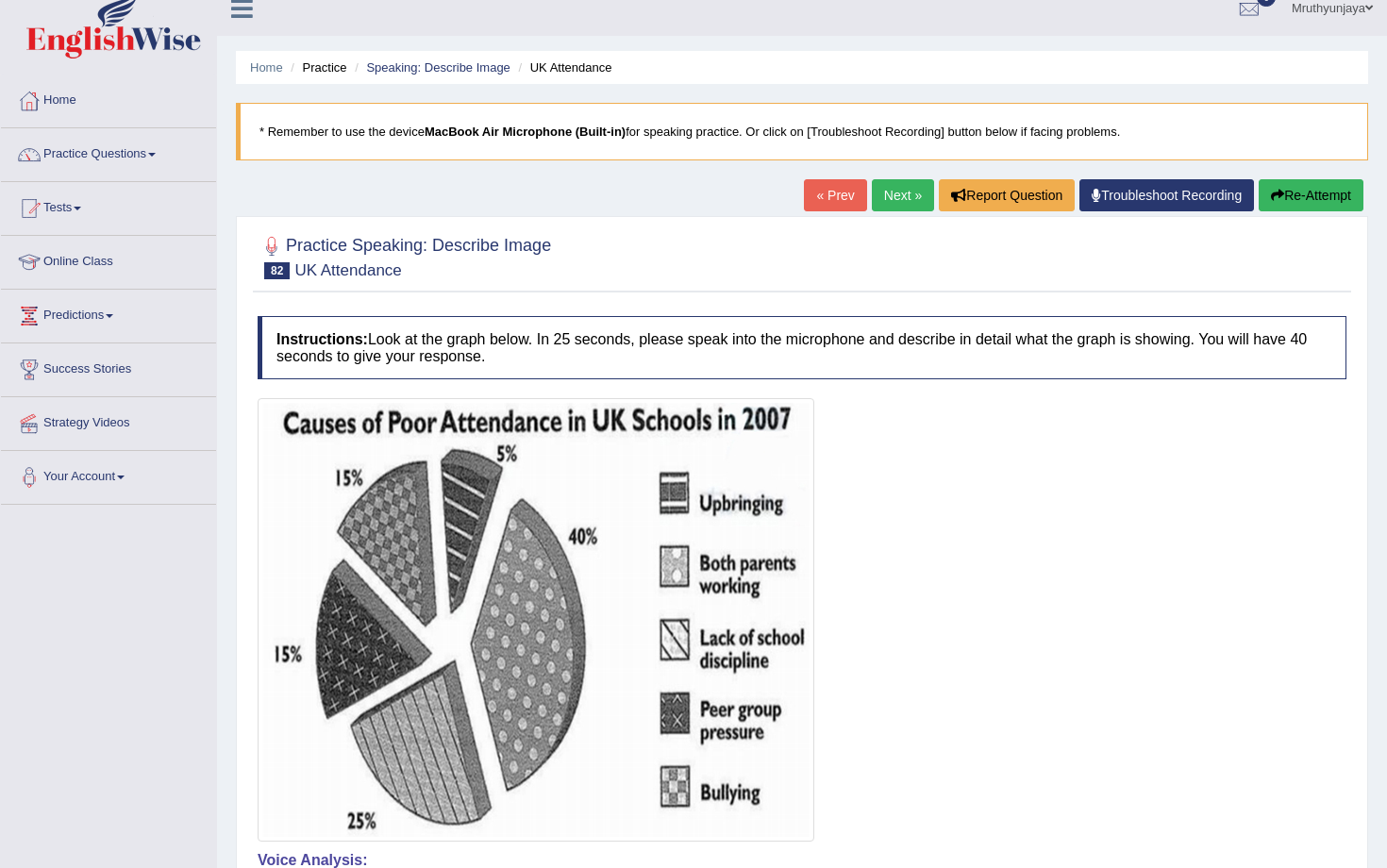 click on "Re-Attempt" at bounding box center (1311, 195) 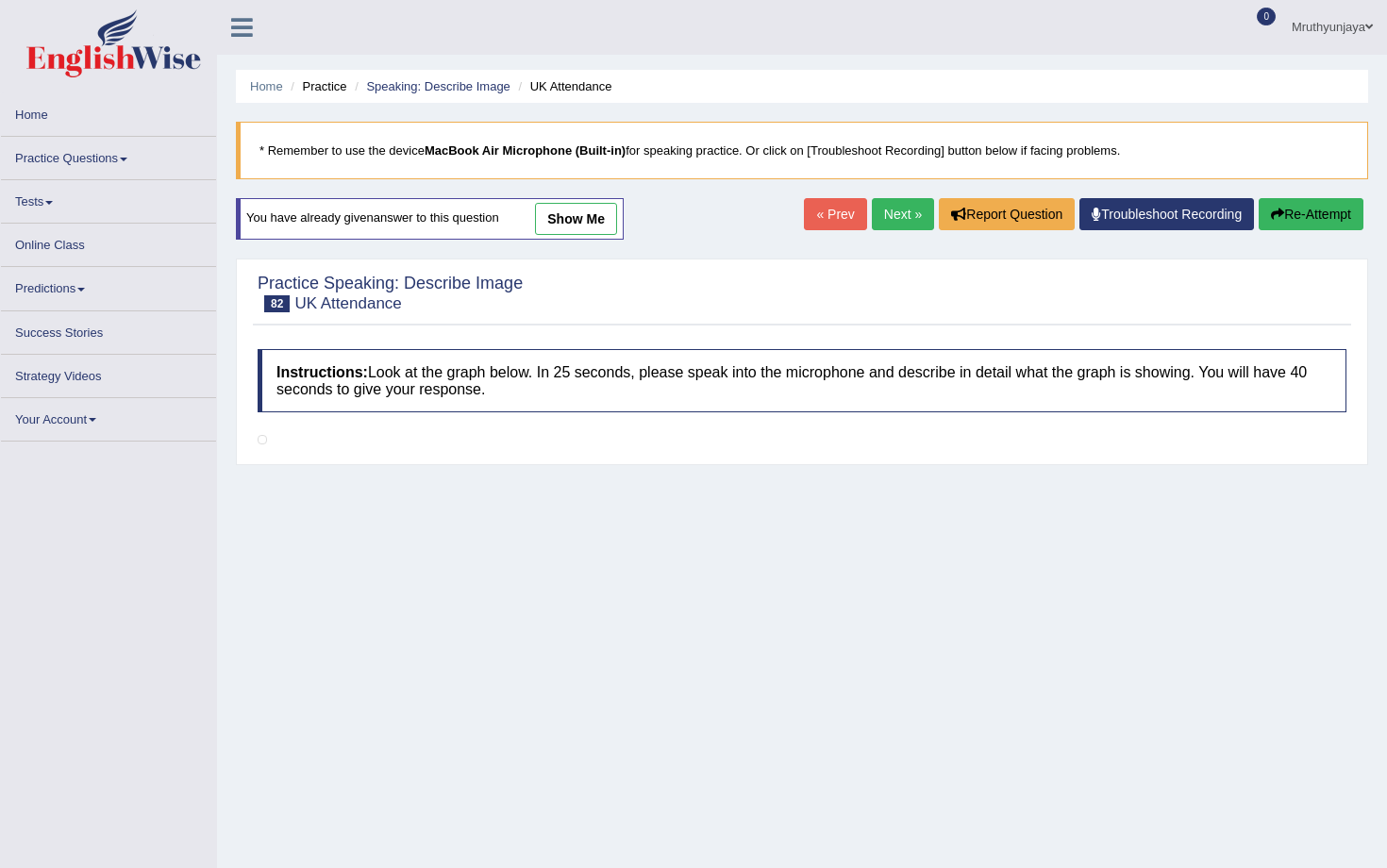 scroll, scrollTop: 19, scrollLeft: 0, axis: vertical 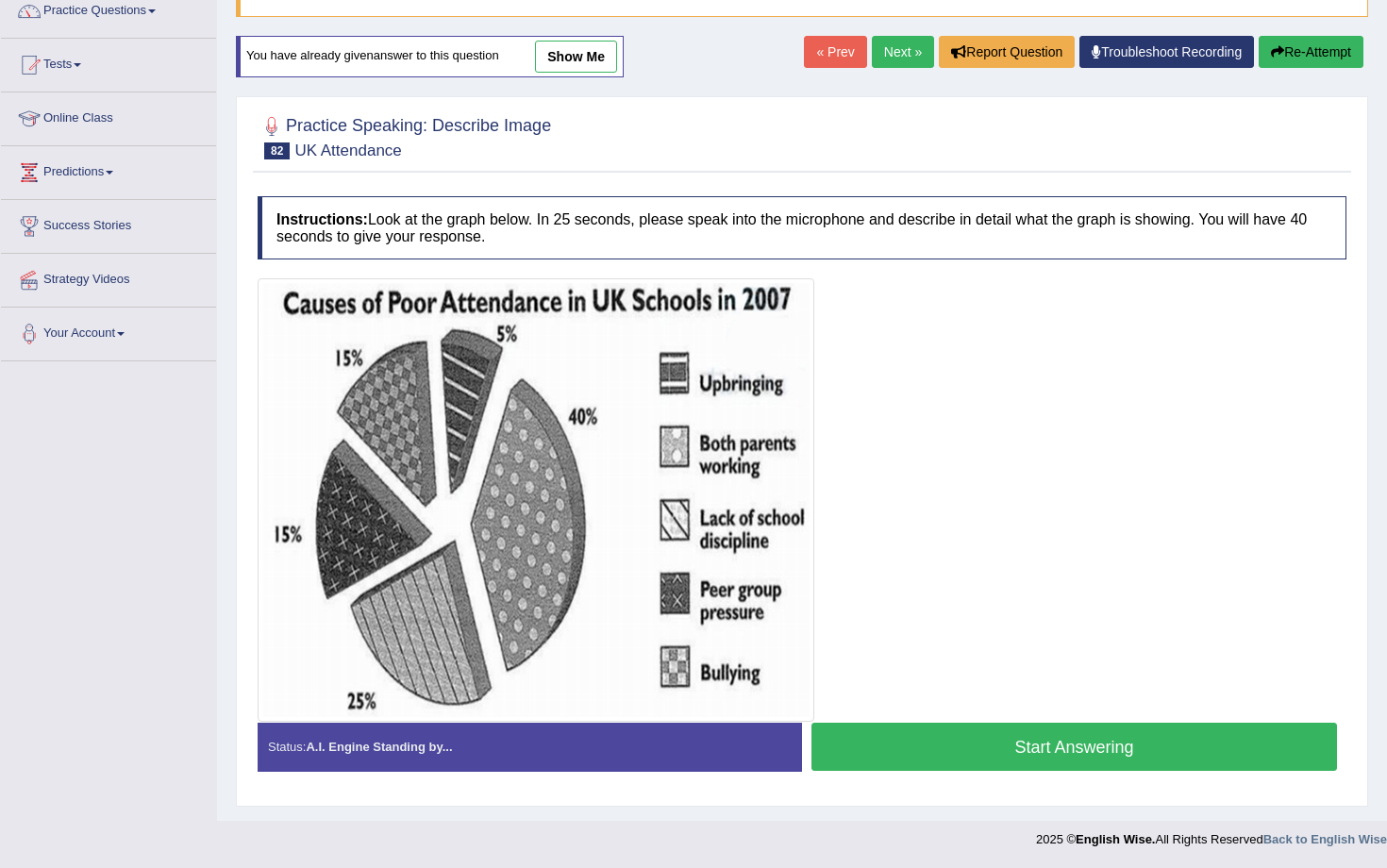 click on "Start Answering" at bounding box center [1074, 746] 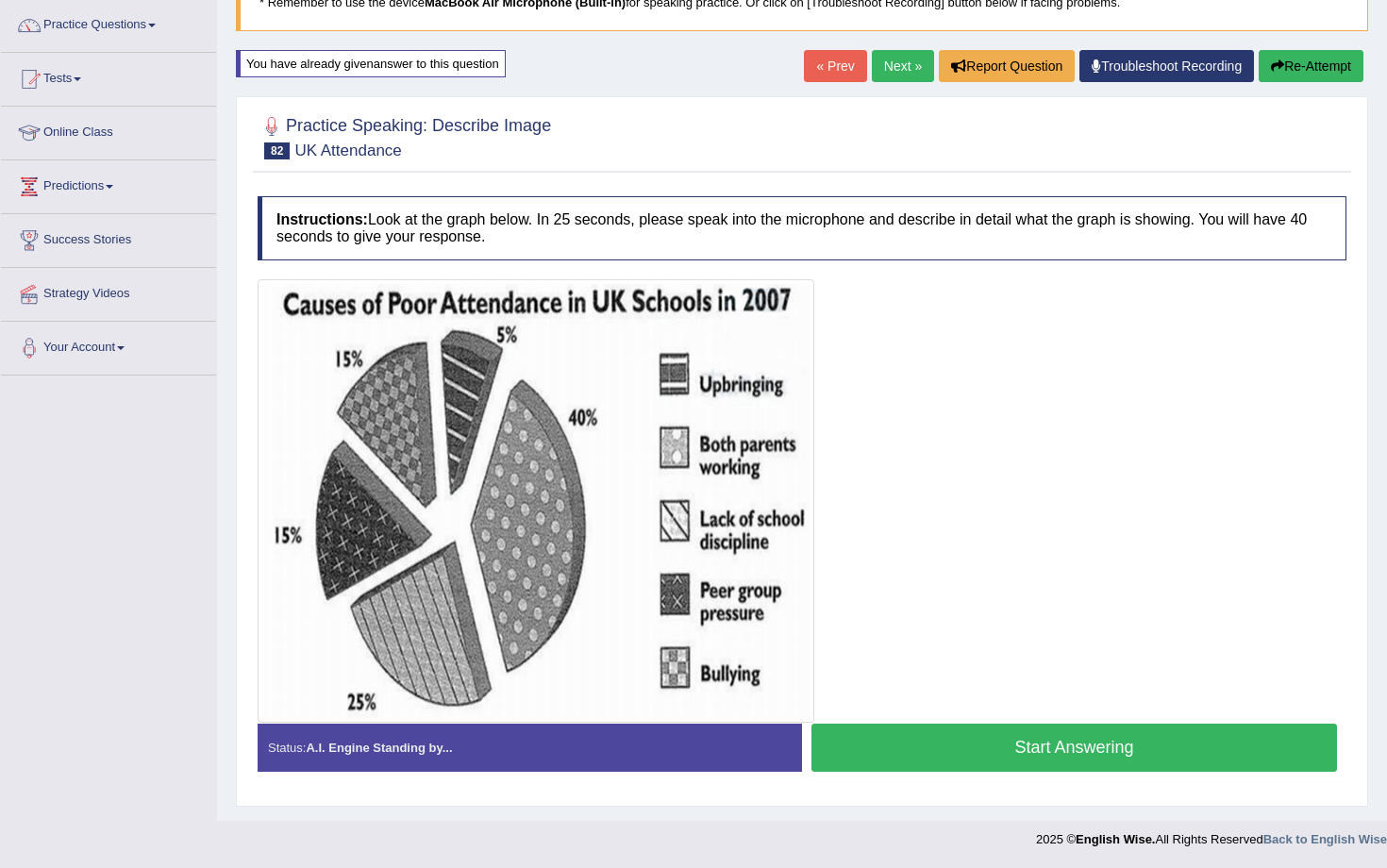 scroll, scrollTop: 162, scrollLeft: 0, axis: vertical 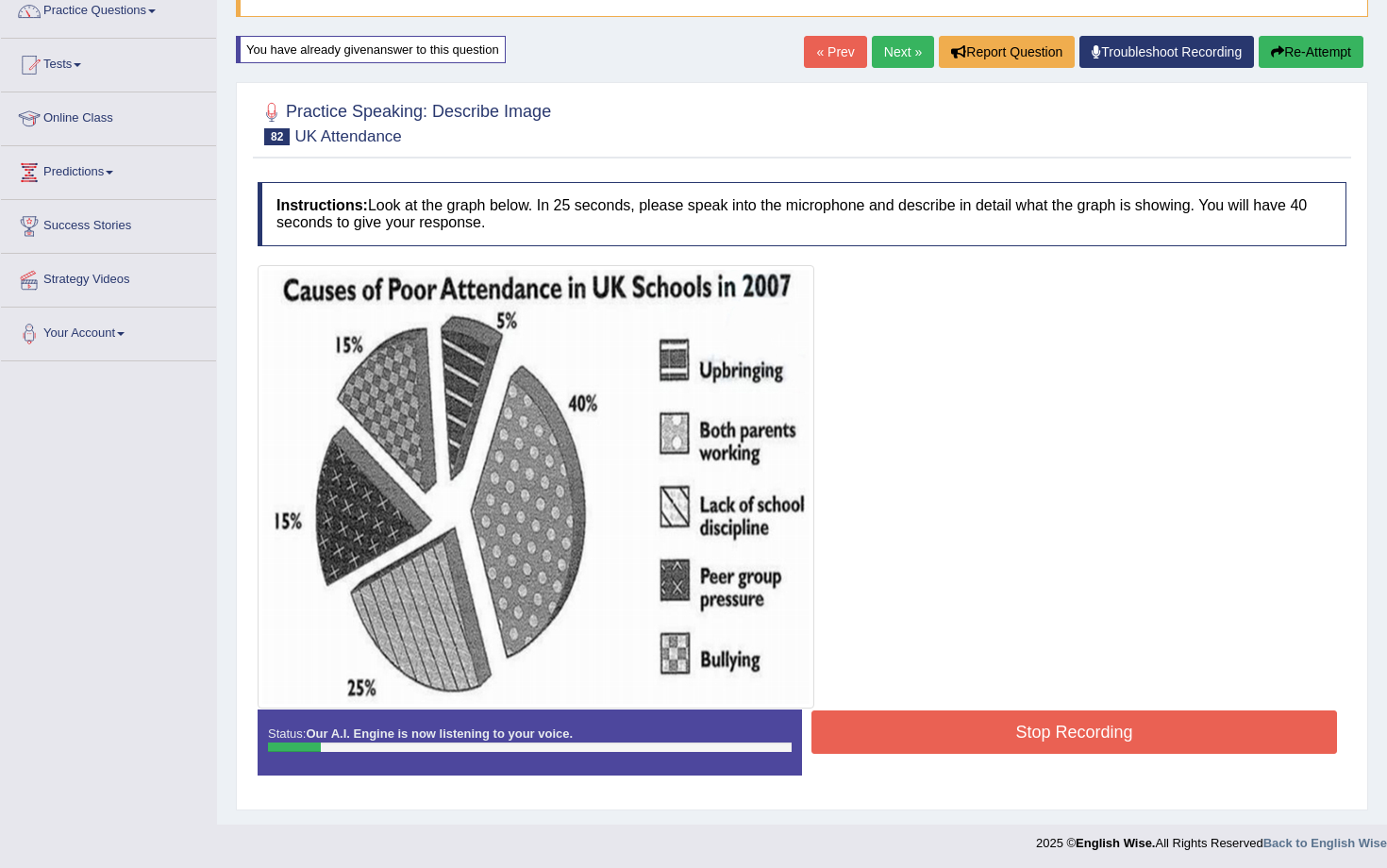 click on "Re-Attempt" at bounding box center [1311, 52] 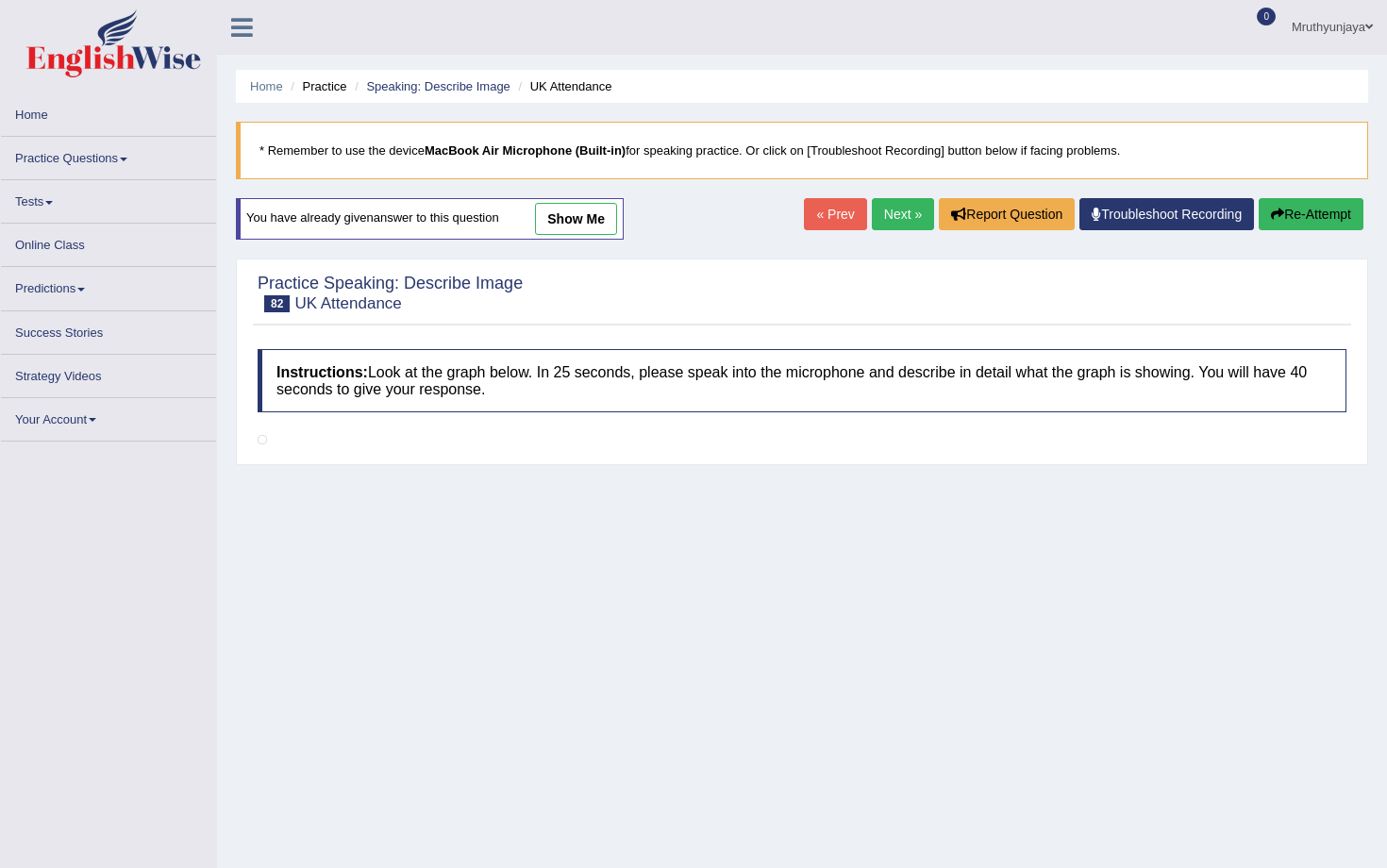 scroll, scrollTop: 0, scrollLeft: 0, axis: both 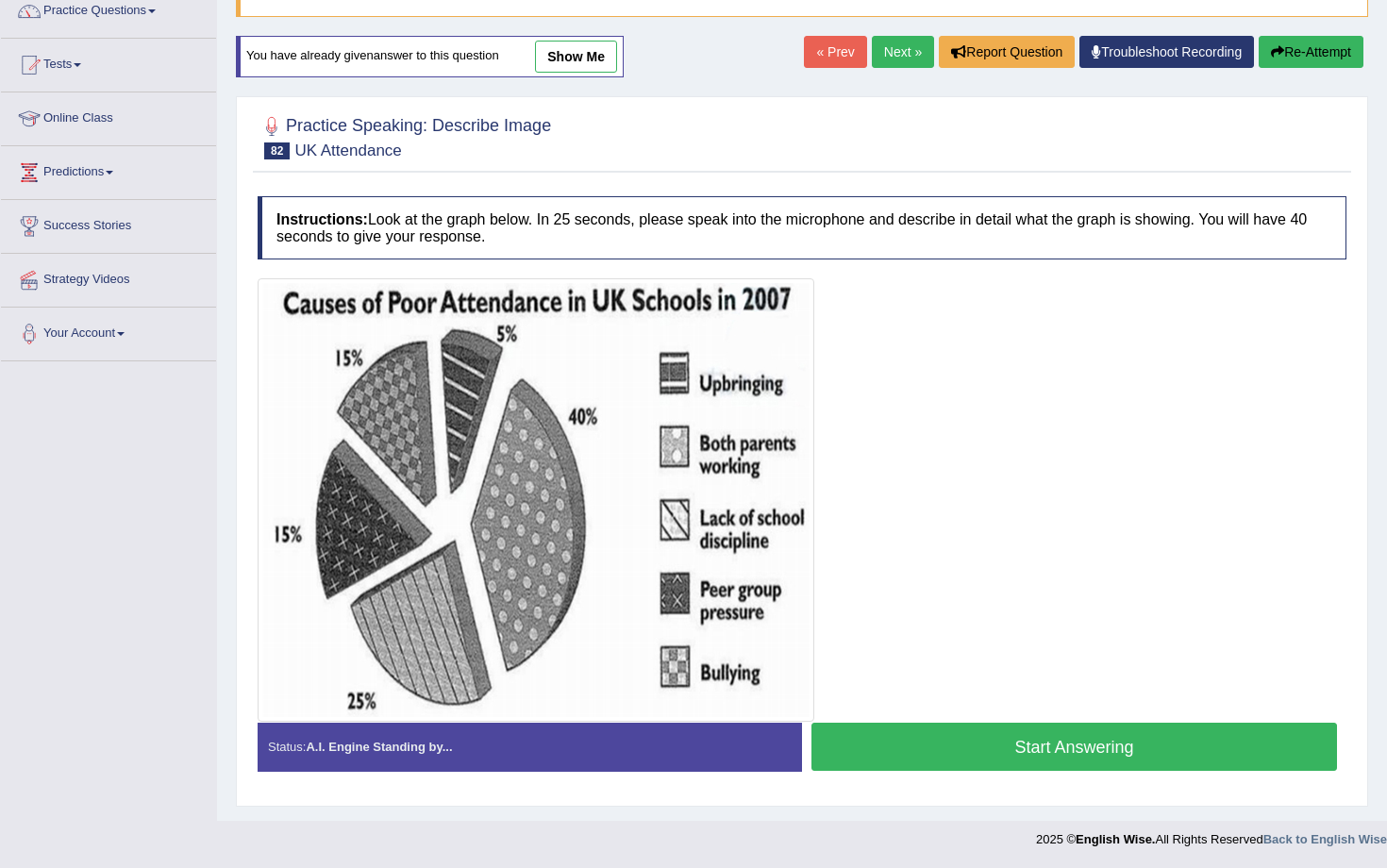 click on "Start Answering" at bounding box center [1074, 746] 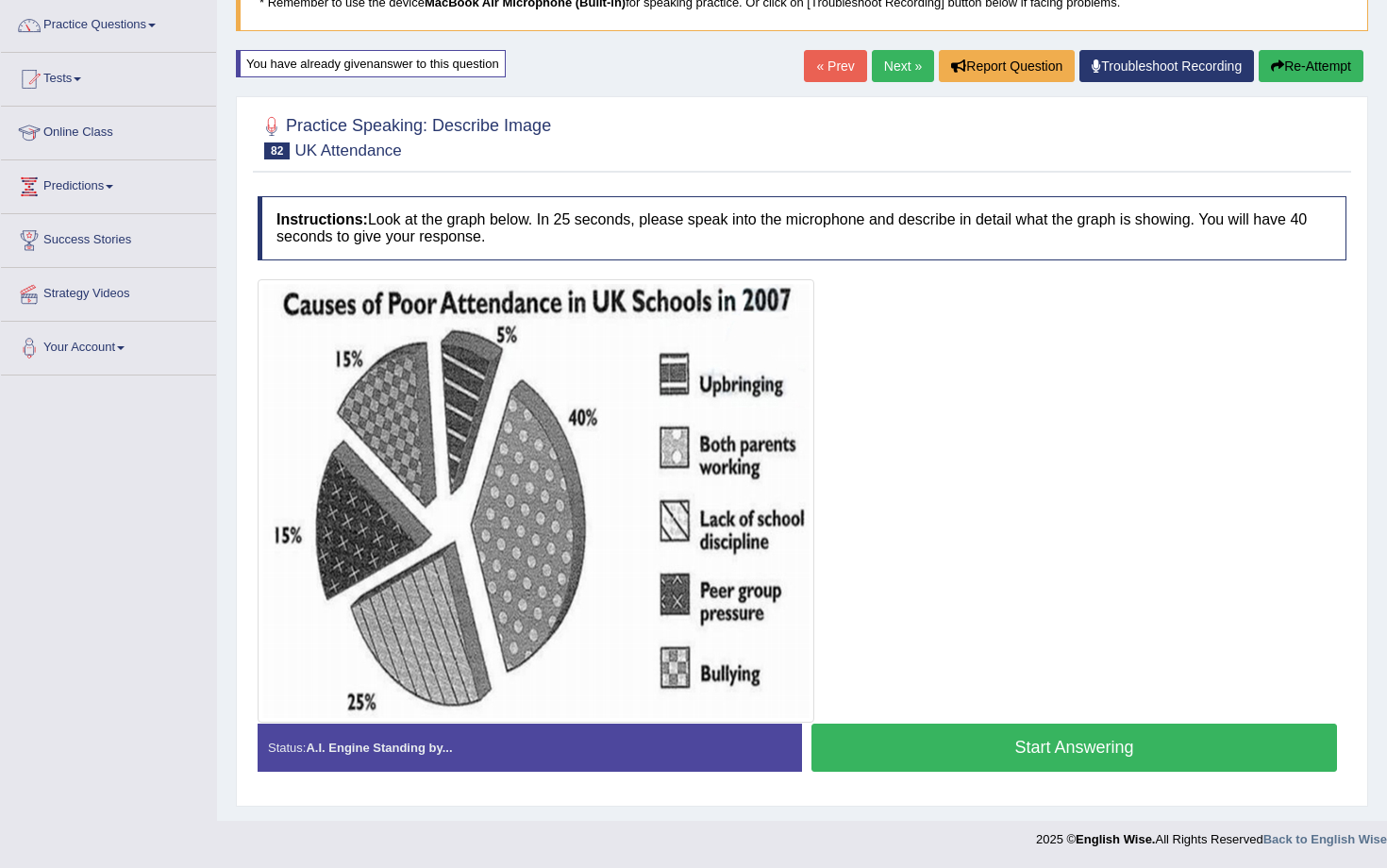 scroll, scrollTop: 162, scrollLeft: 0, axis: vertical 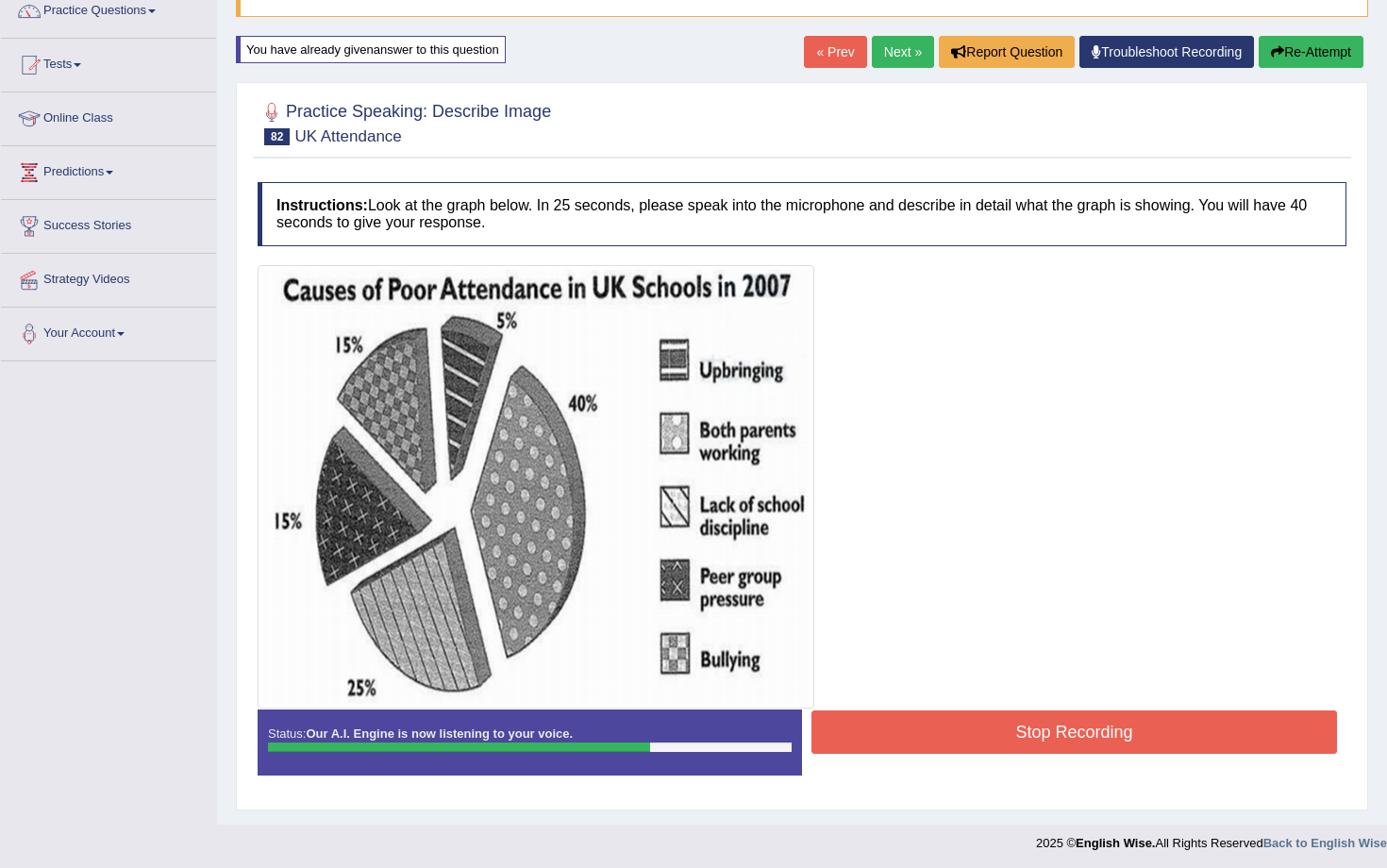 click on "Stop Recording" at bounding box center (1074, 732) 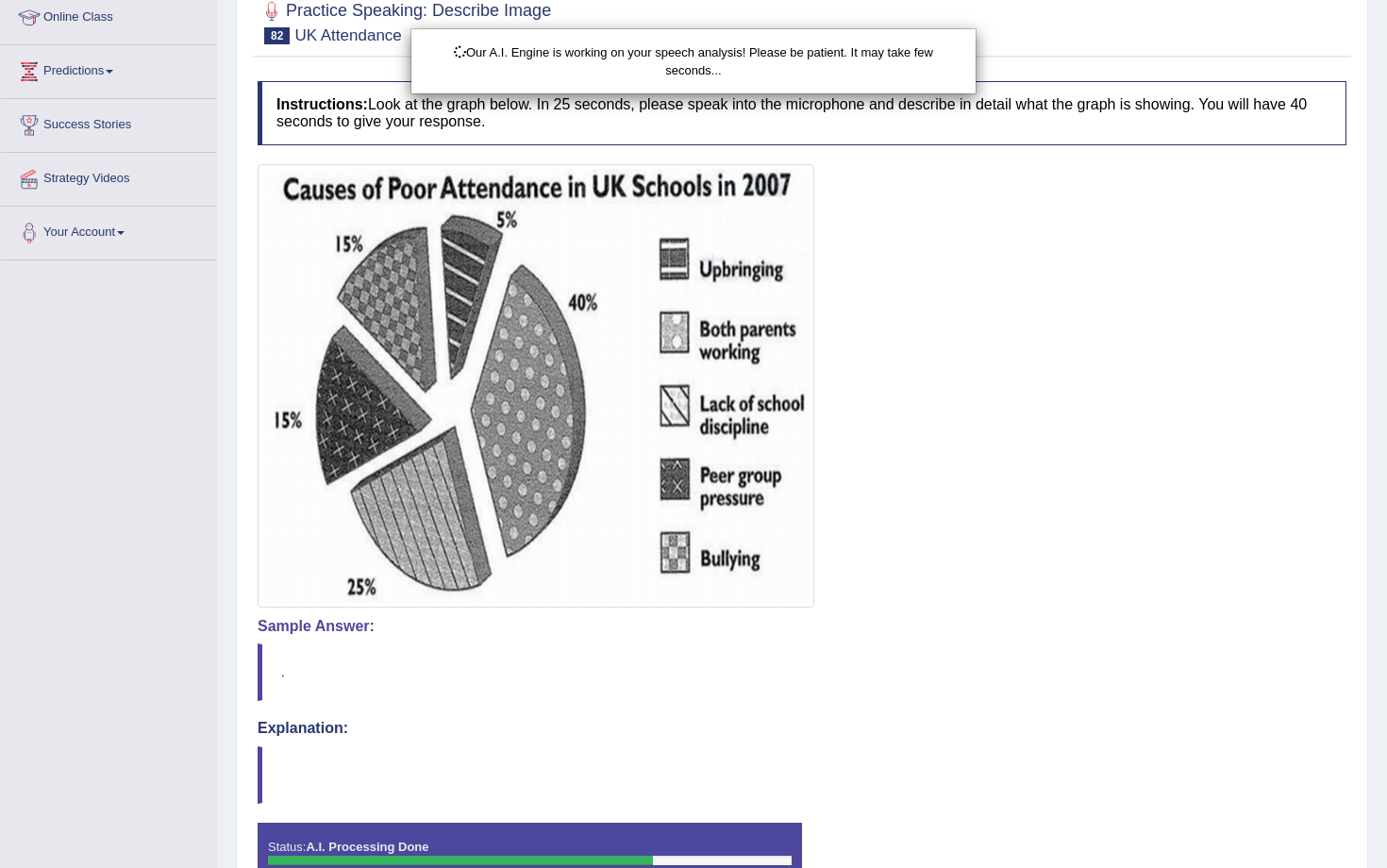 scroll, scrollTop: 264, scrollLeft: 0, axis: vertical 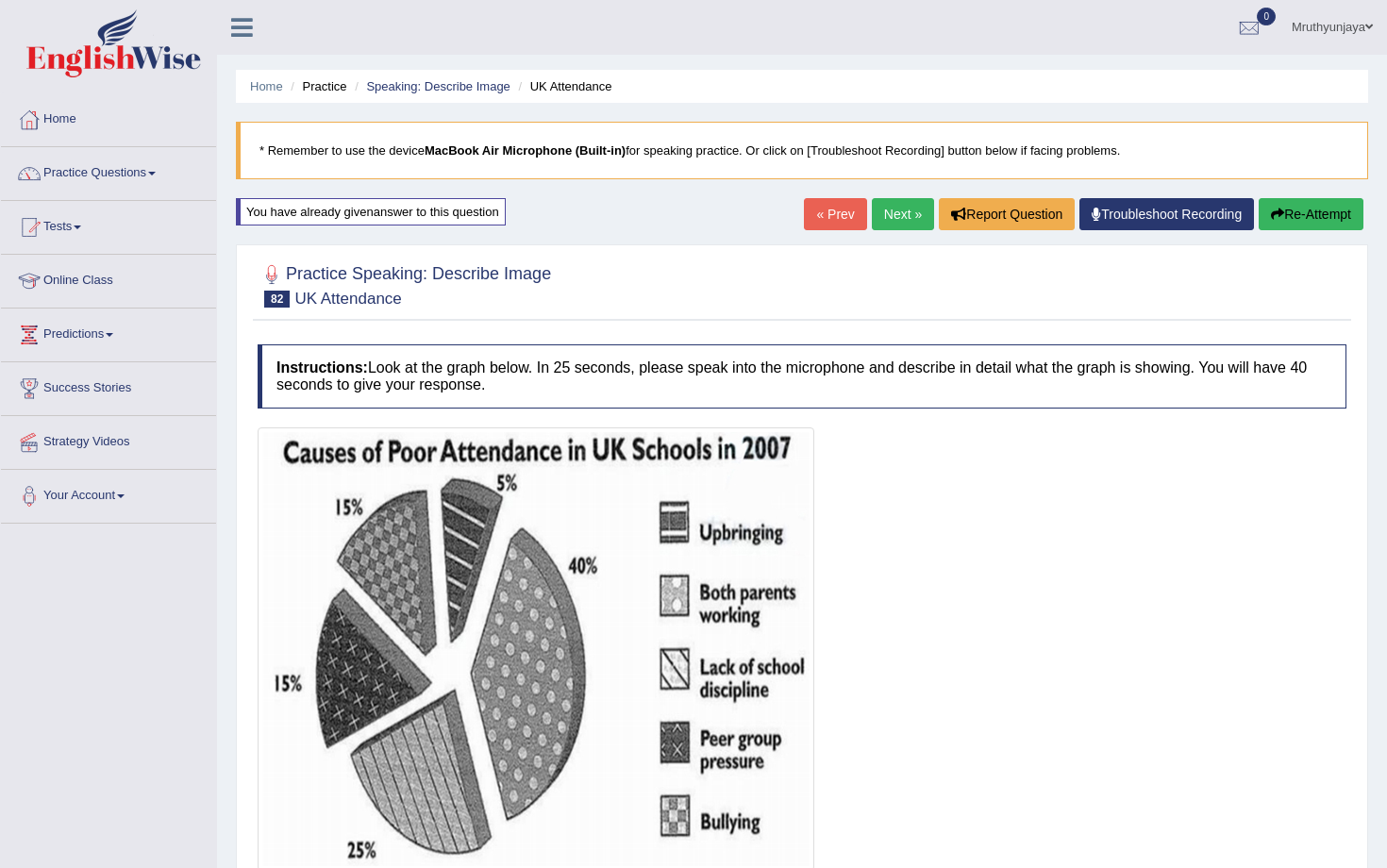 click on "Next »" at bounding box center (903, 214) 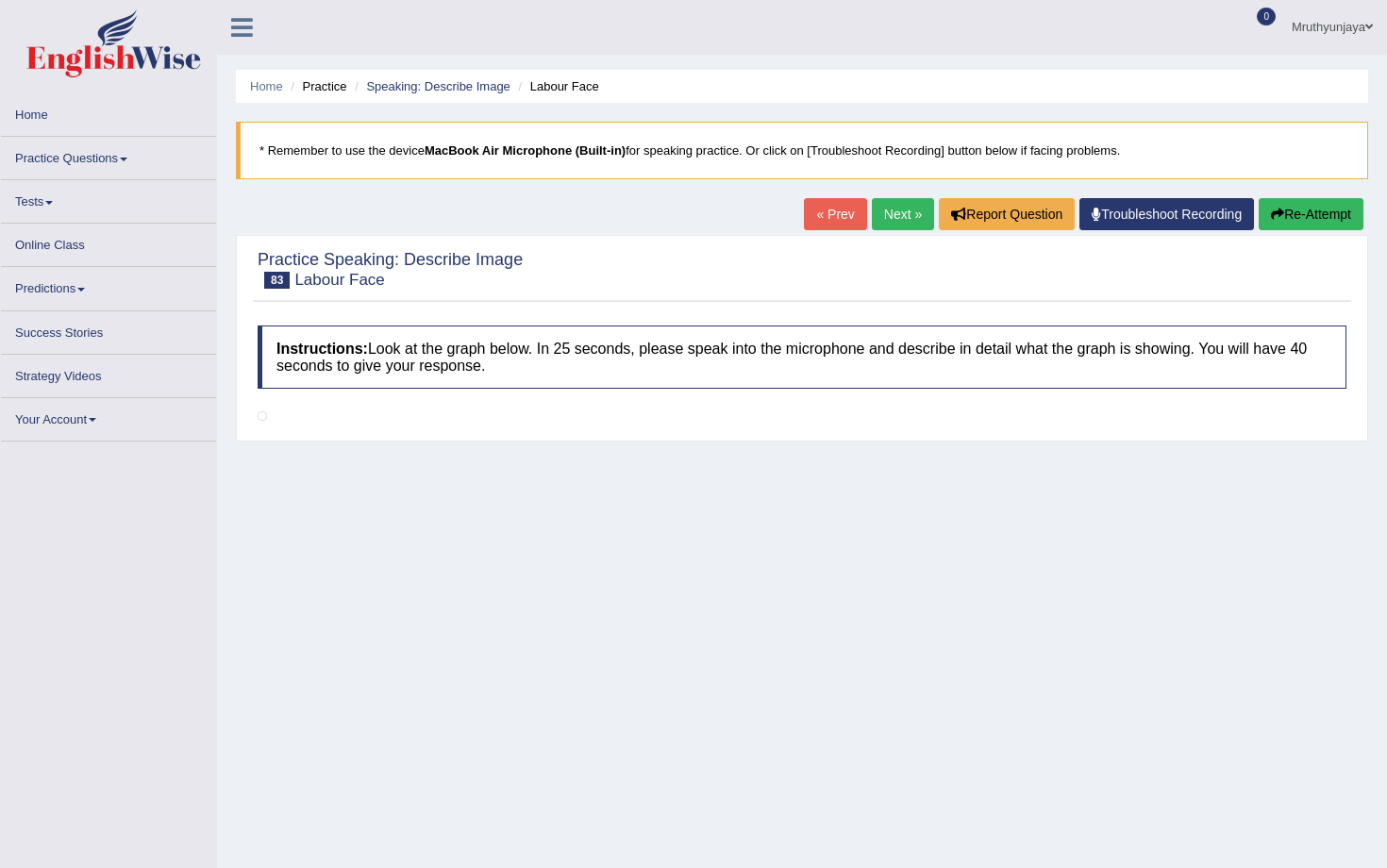 scroll, scrollTop: 0, scrollLeft: 0, axis: both 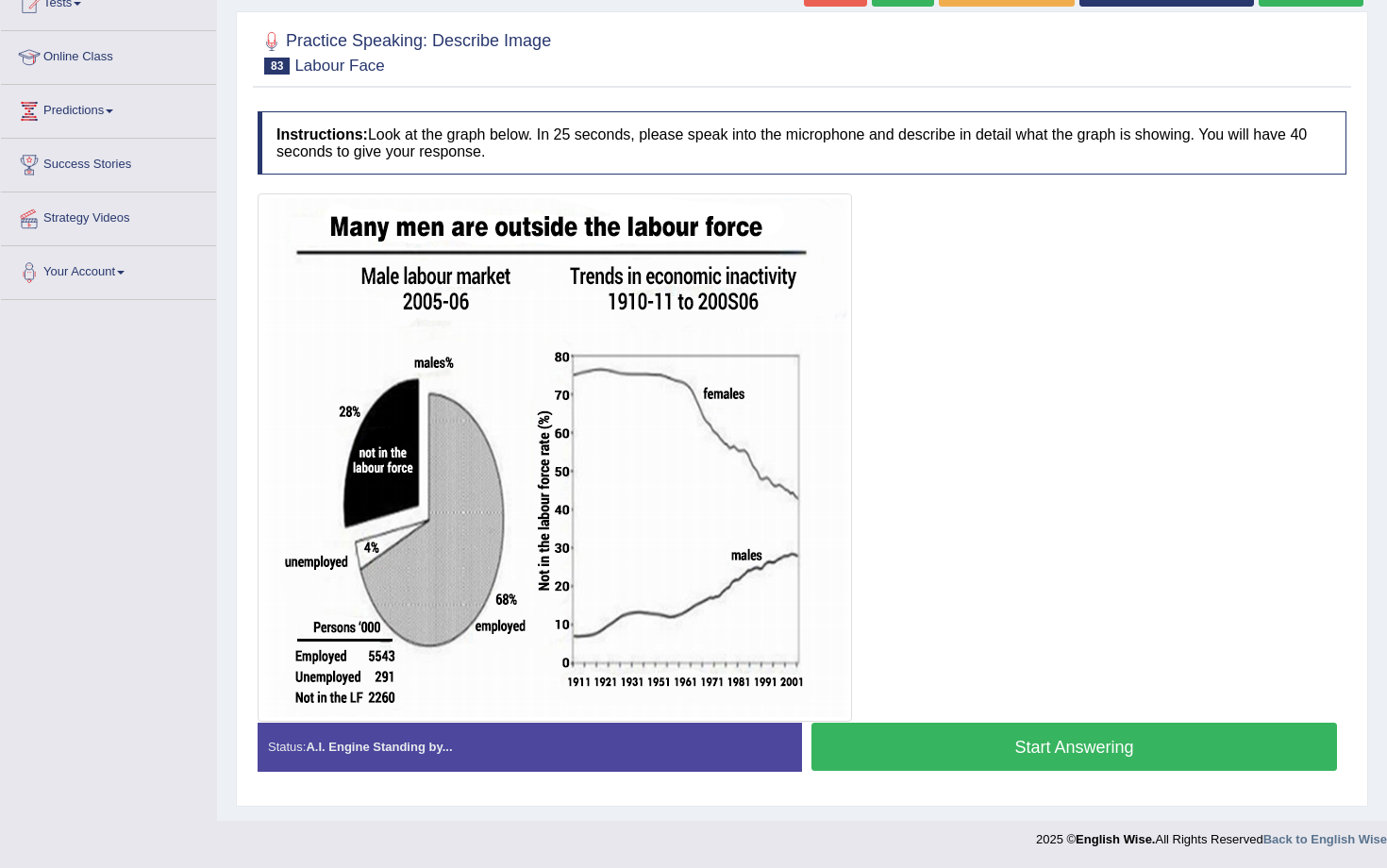 click on "Start Answering" at bounding box center (1074, 746) 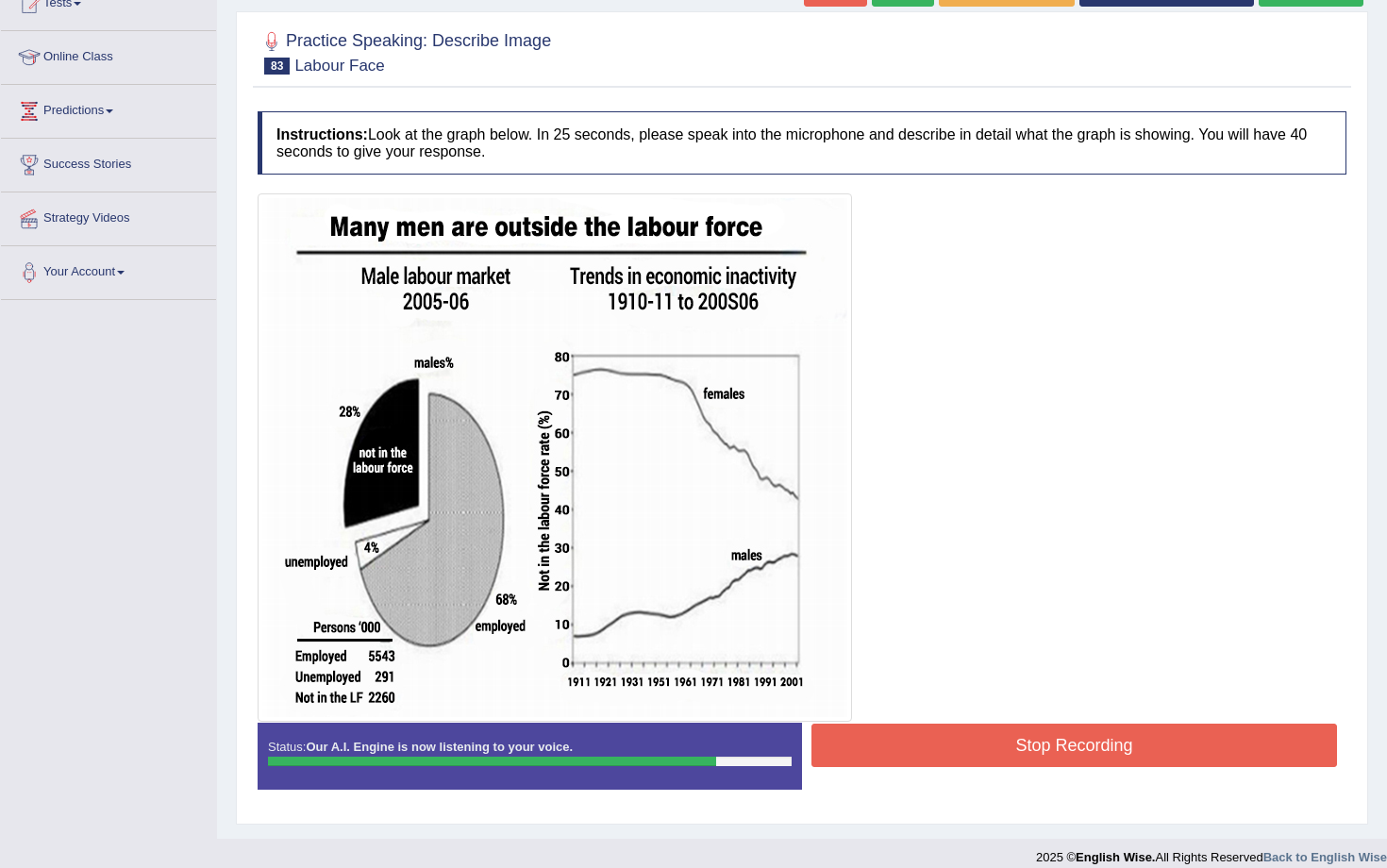 click on "Stop Recording" at bounding box center (1074, 745) 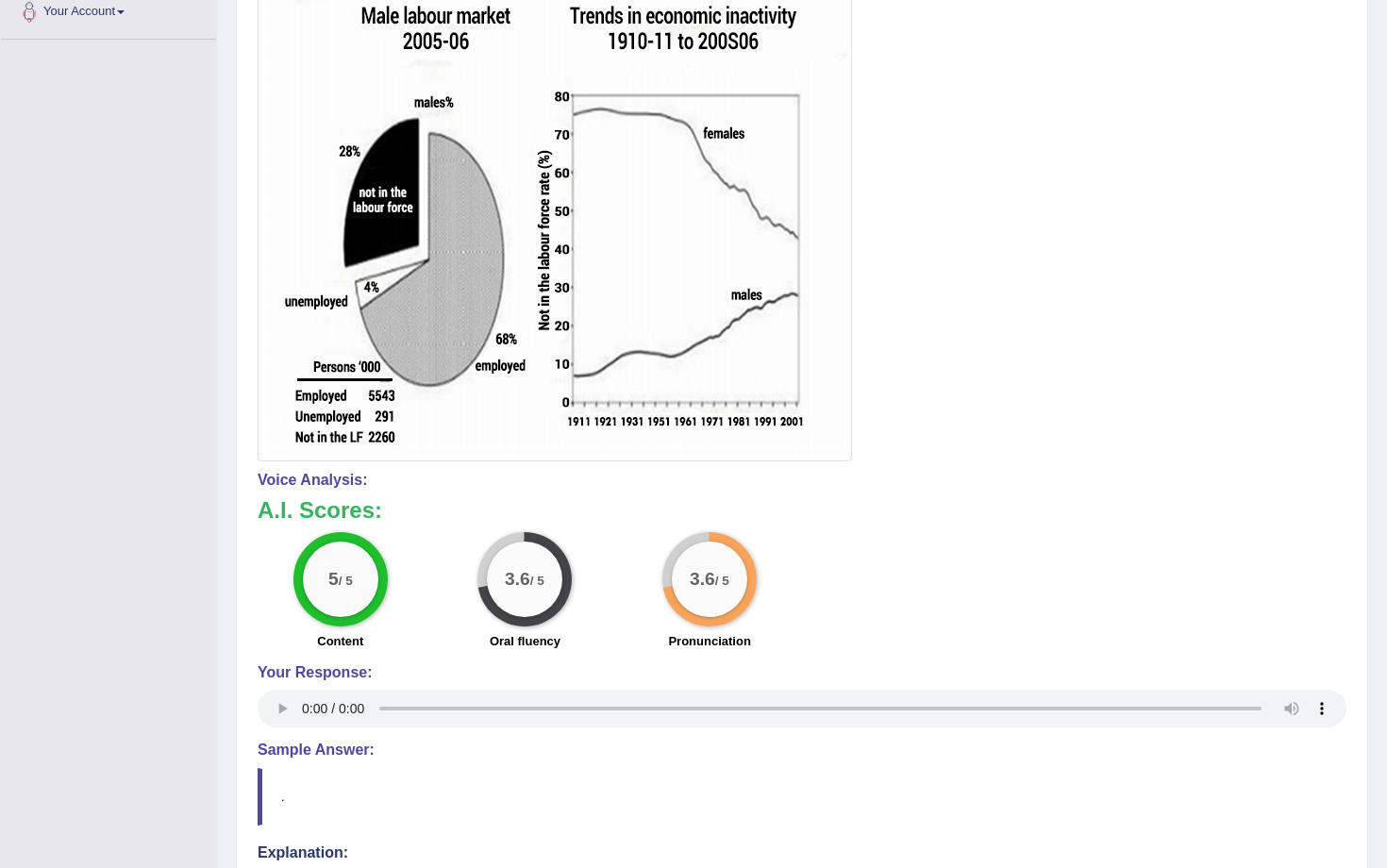 scroll, scrollTop: 0, scrollLeft: 0, axis: both 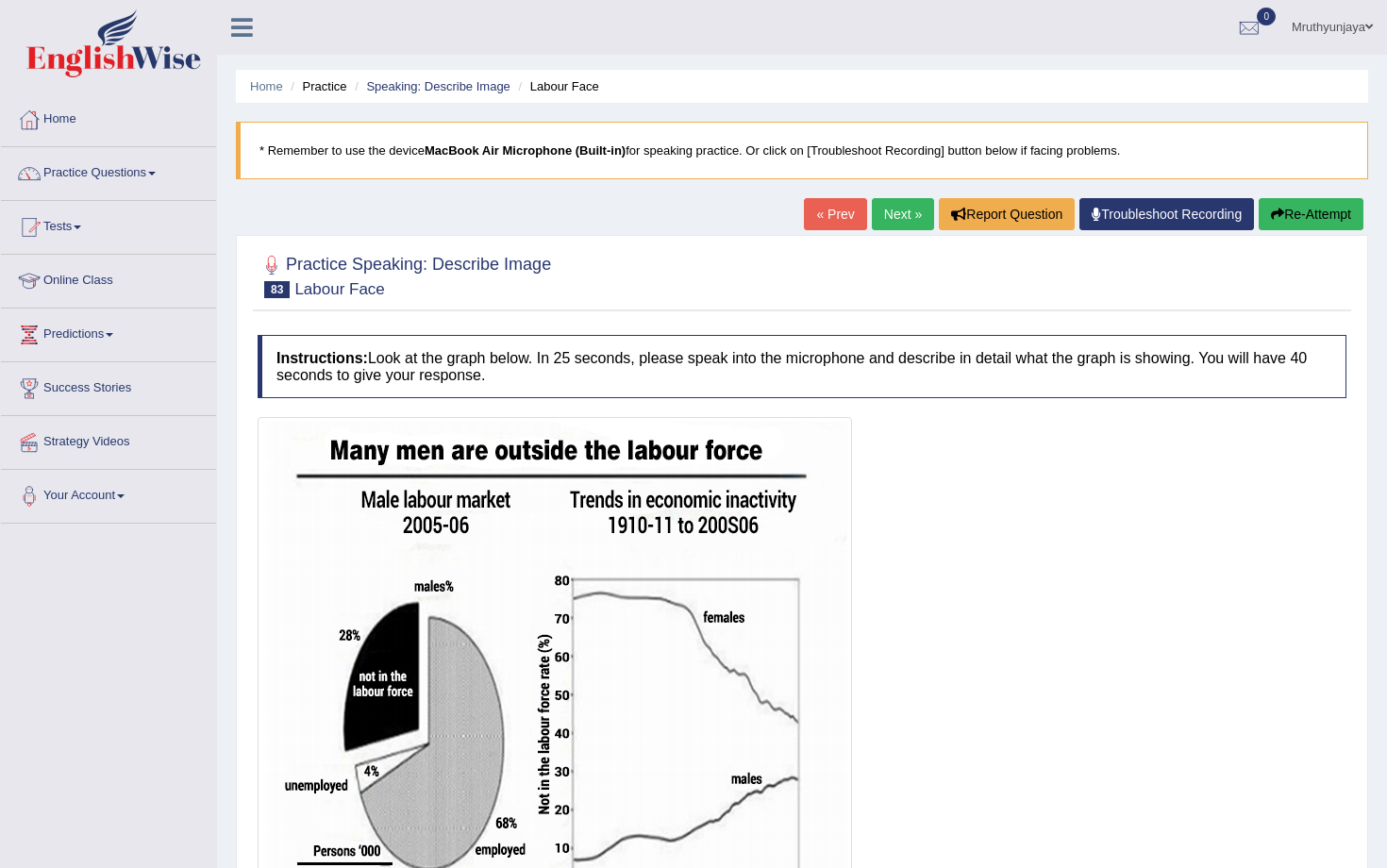click on "Next »" at bounding box center (903, 214) 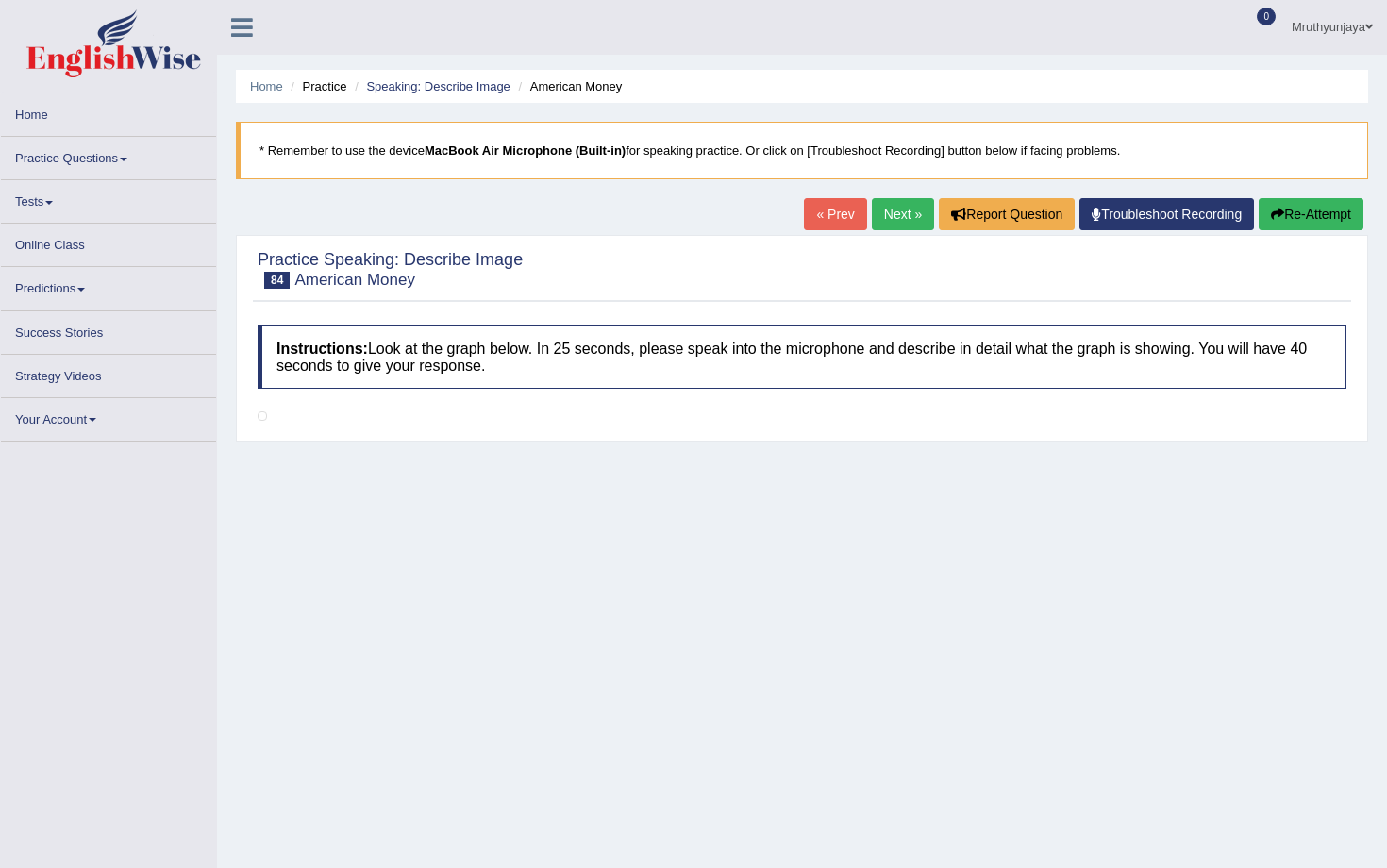 scroll, scrollTop: 0, scrollLeft: 0, axis: both 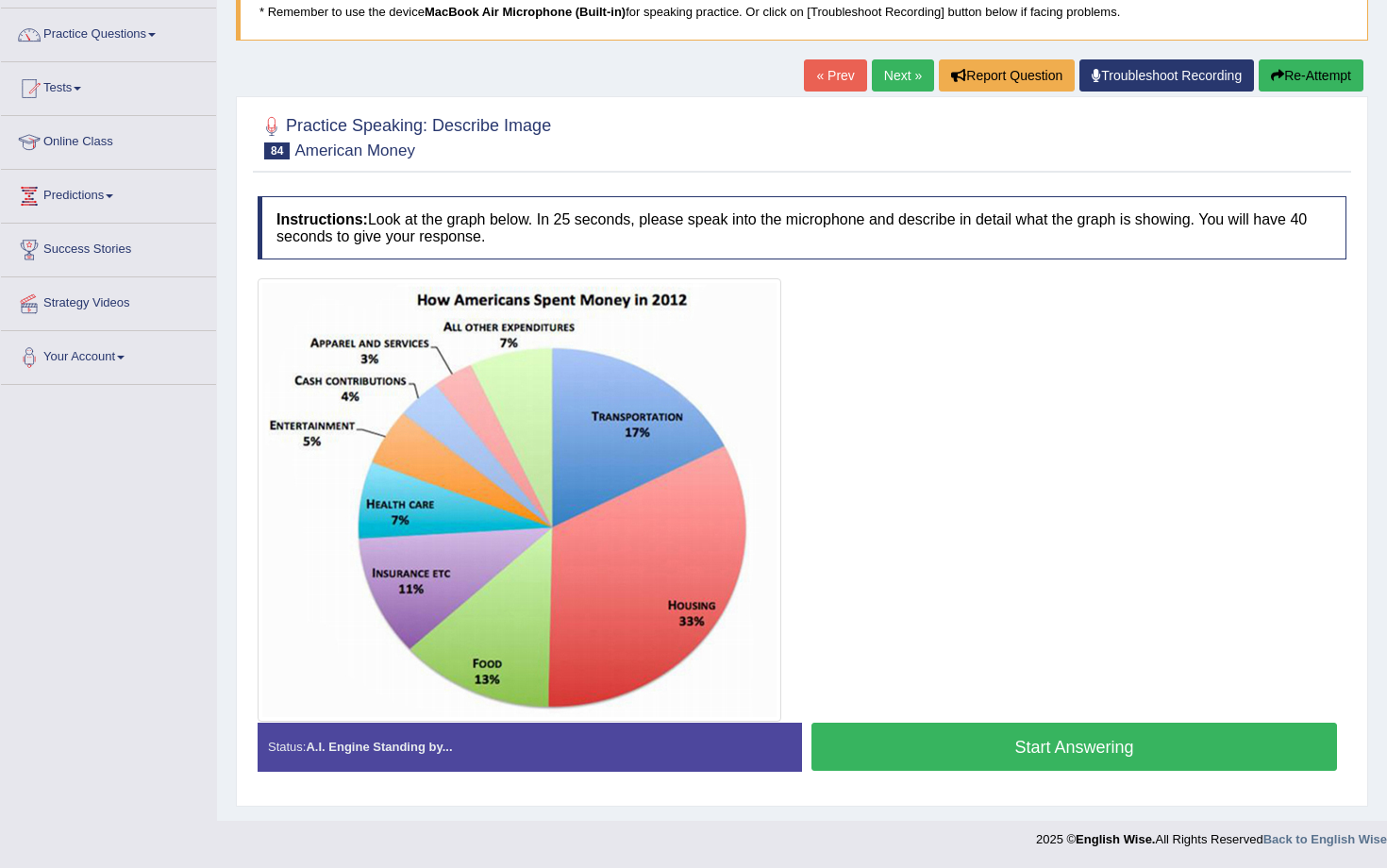 click on "Start Answering" at bounding box center (1074, 746) 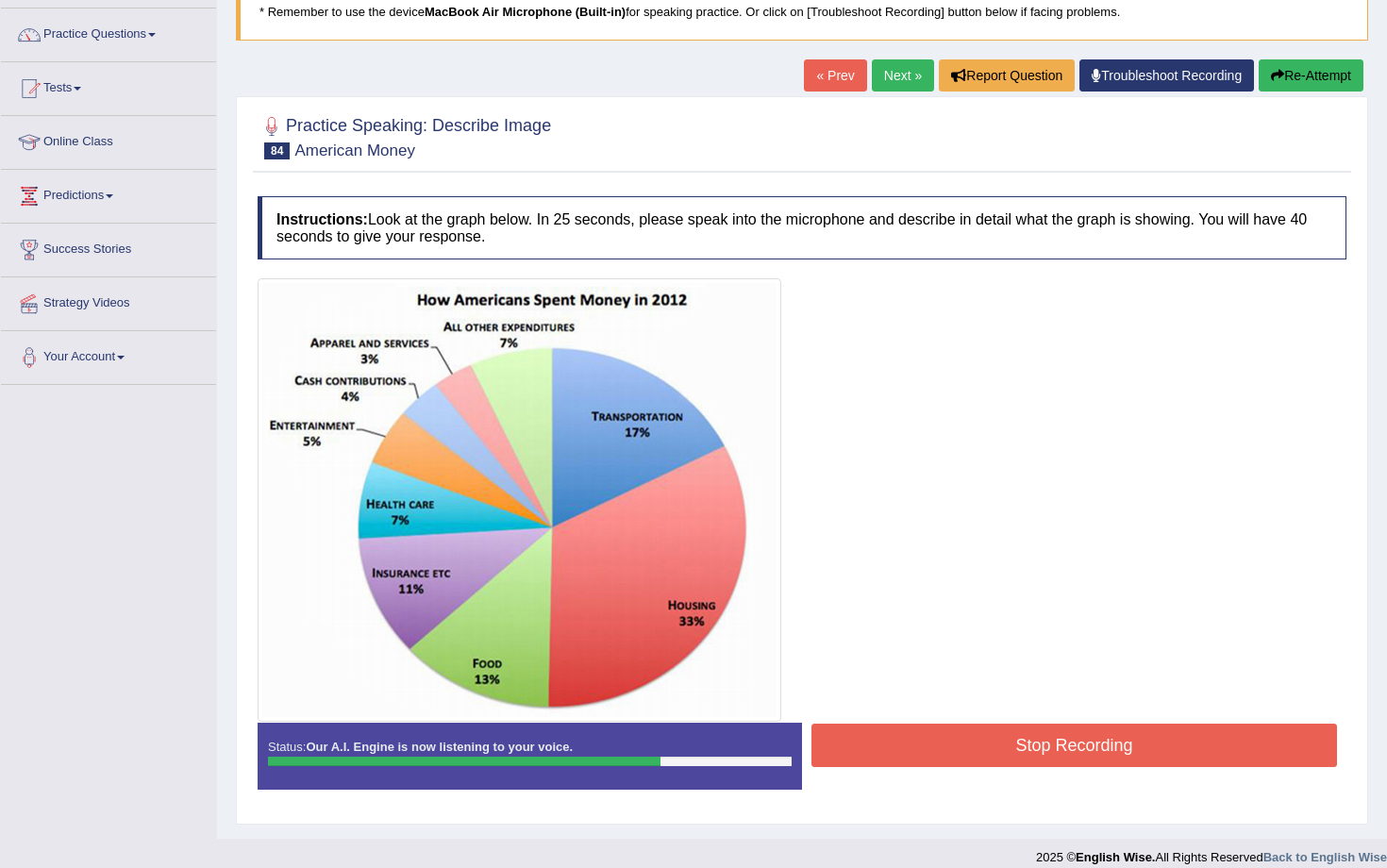 click on "Stop Recording" at bounding box center (1074, 745) 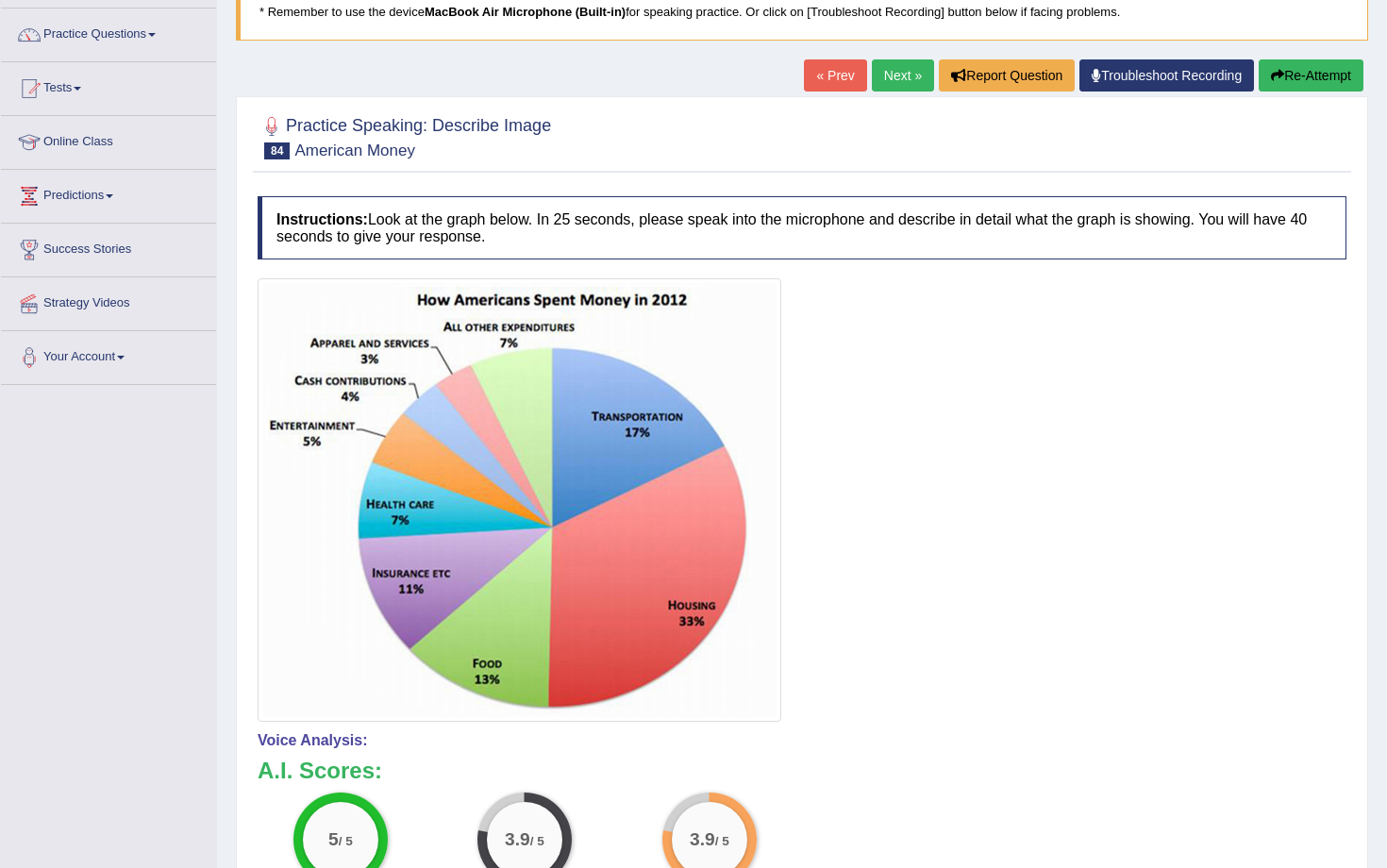 scroll, scrollTop: 0, scrollLeft: 0, axis: both 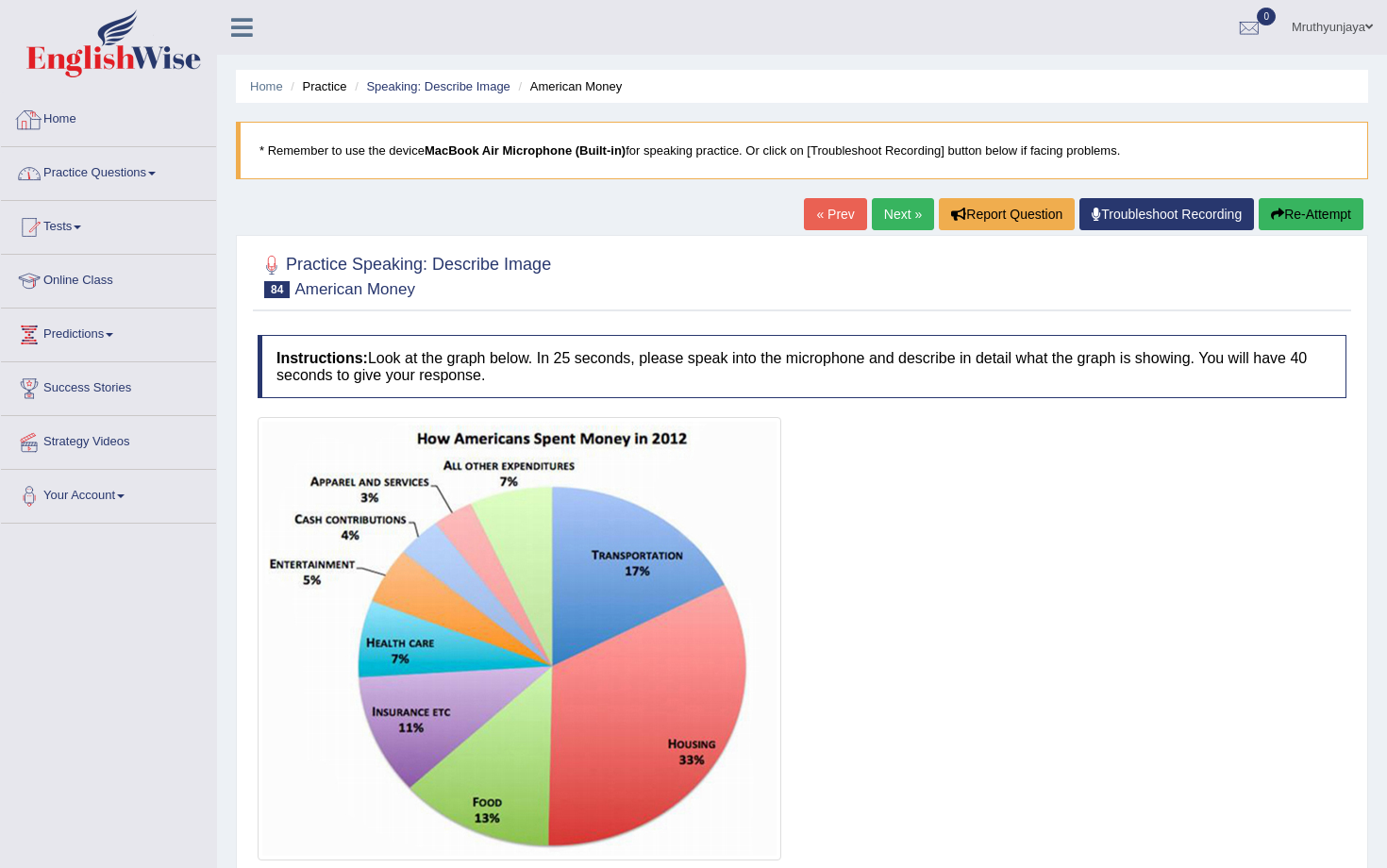 click on "Practice Questions" at bounding box center [109, 171] 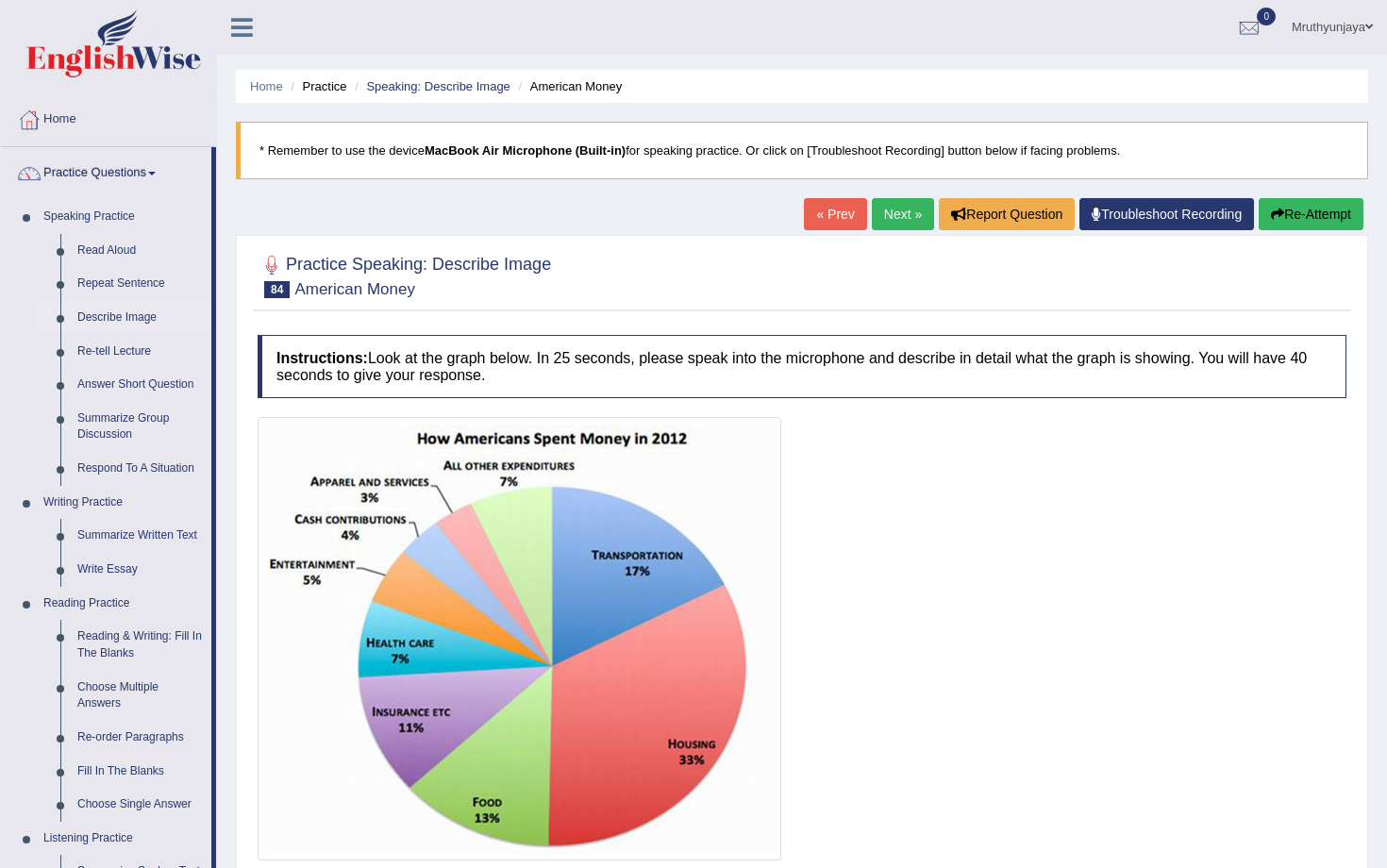 click on "Describe Image" at bounding box center (140, 318) 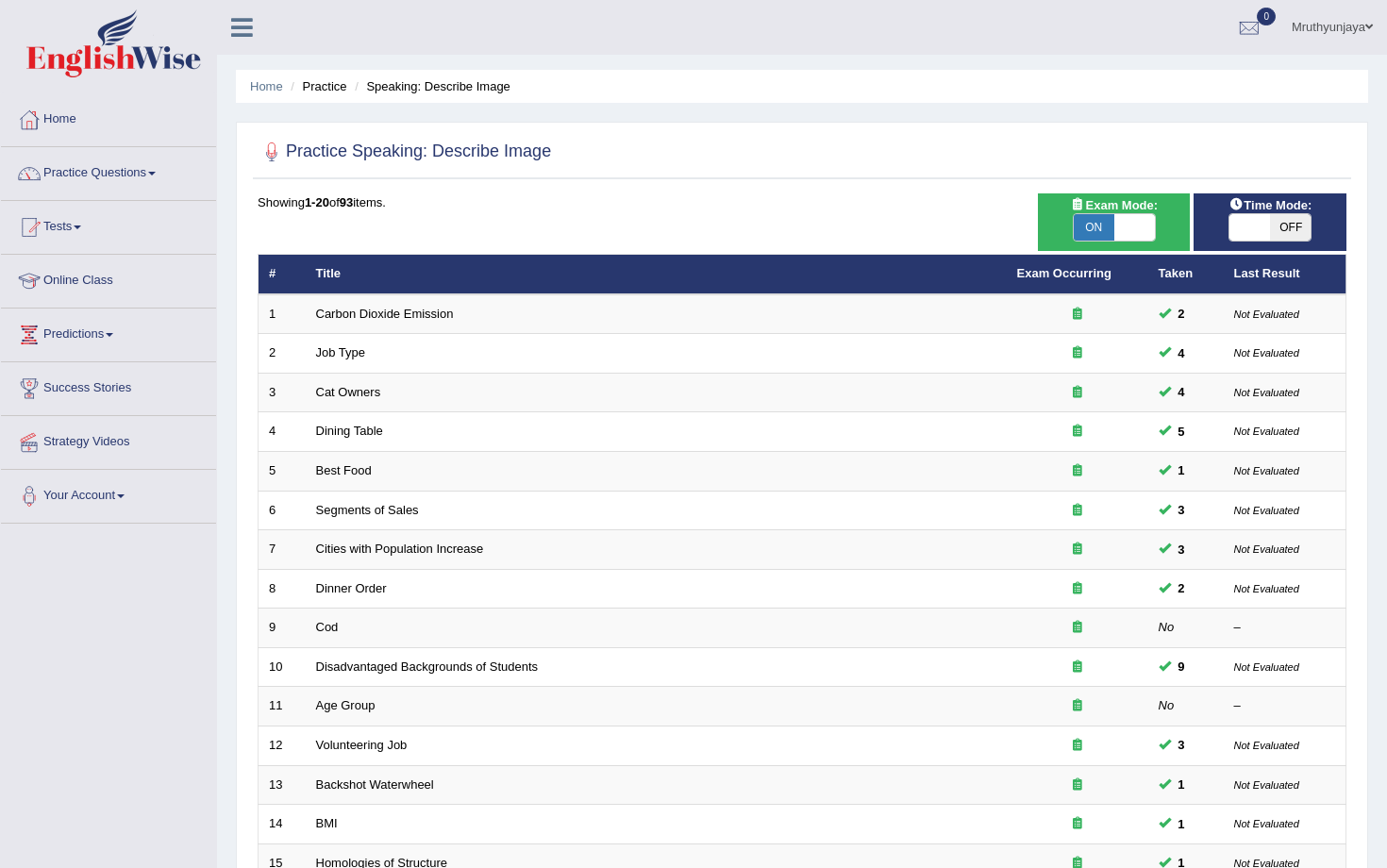 scroll, scrollTop: 0, scrollLeft: 0, axis: both 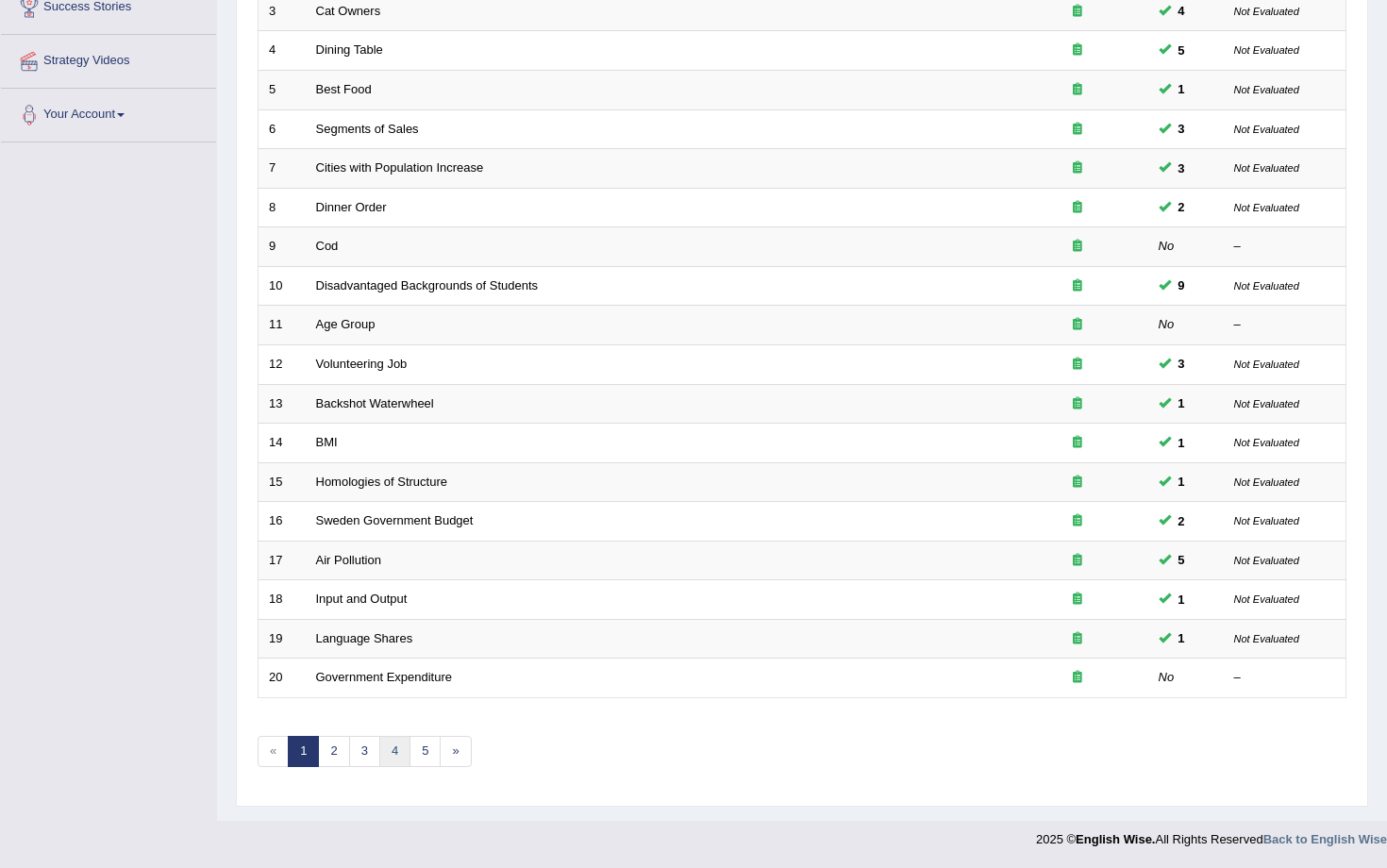 click on "4" at bounding box center (394, 751) 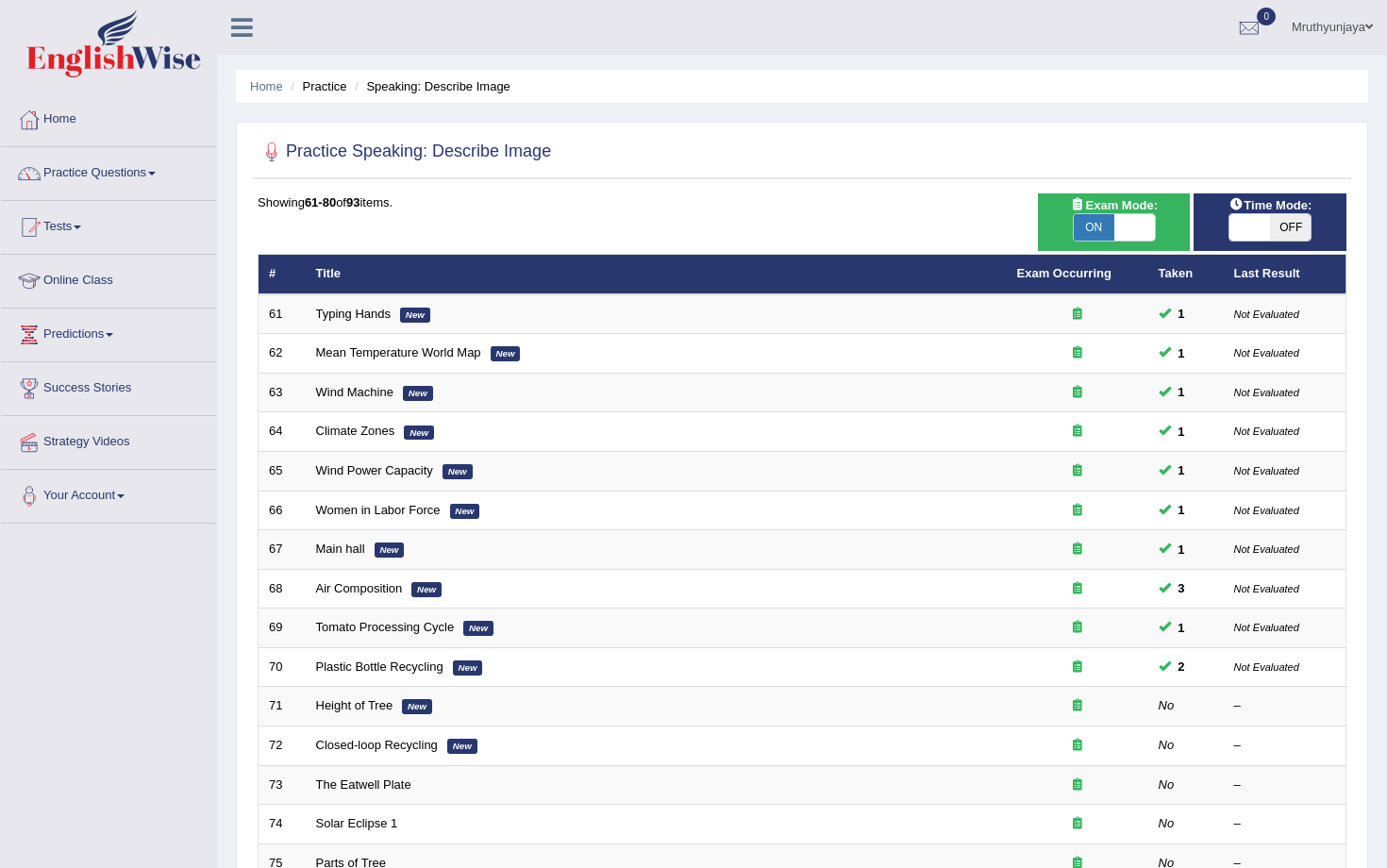 scroll, scrollTop: 0, scrollLeft: 0, axis: both 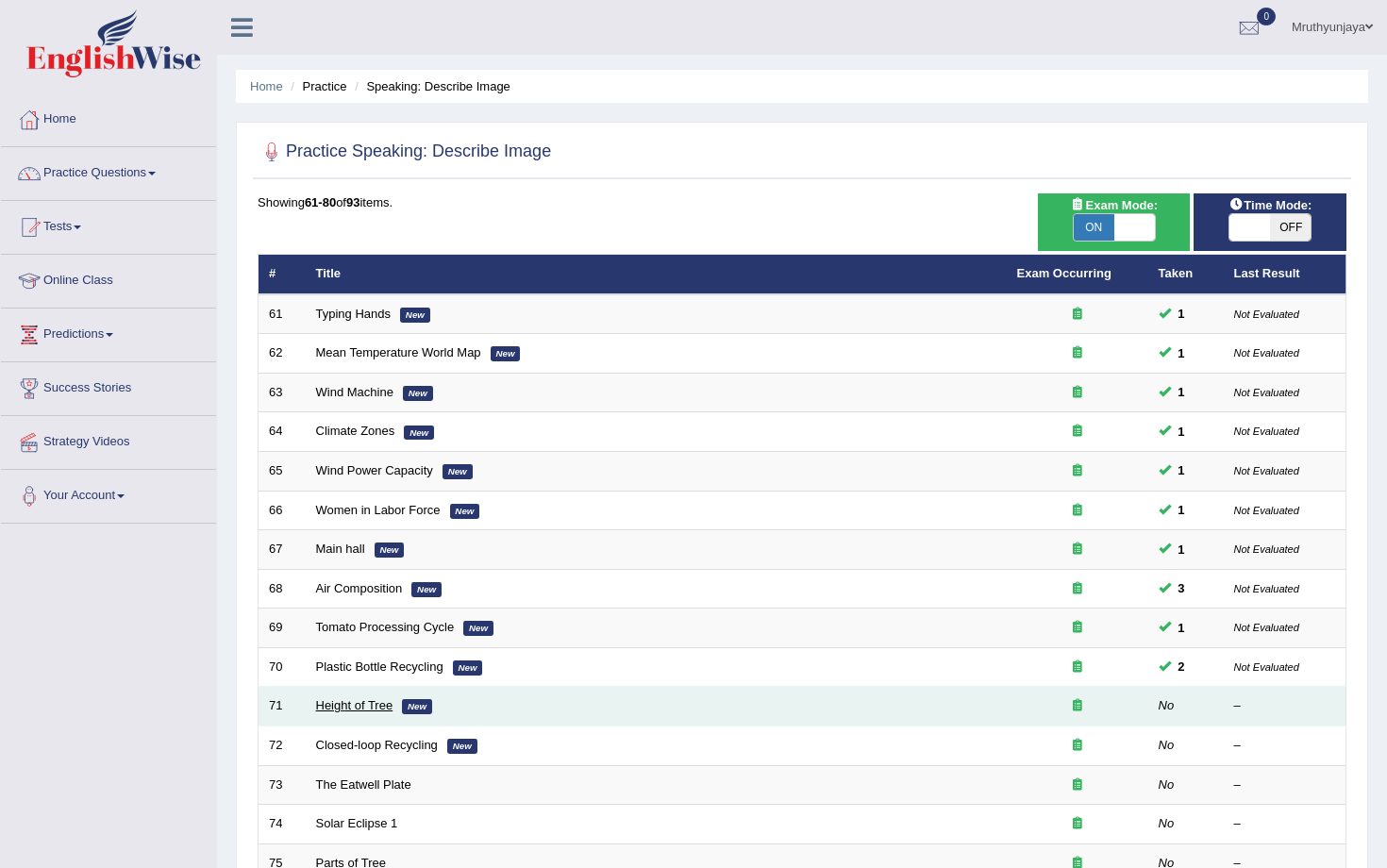 click on "Height of Tree" at bounding box center [355, 705] 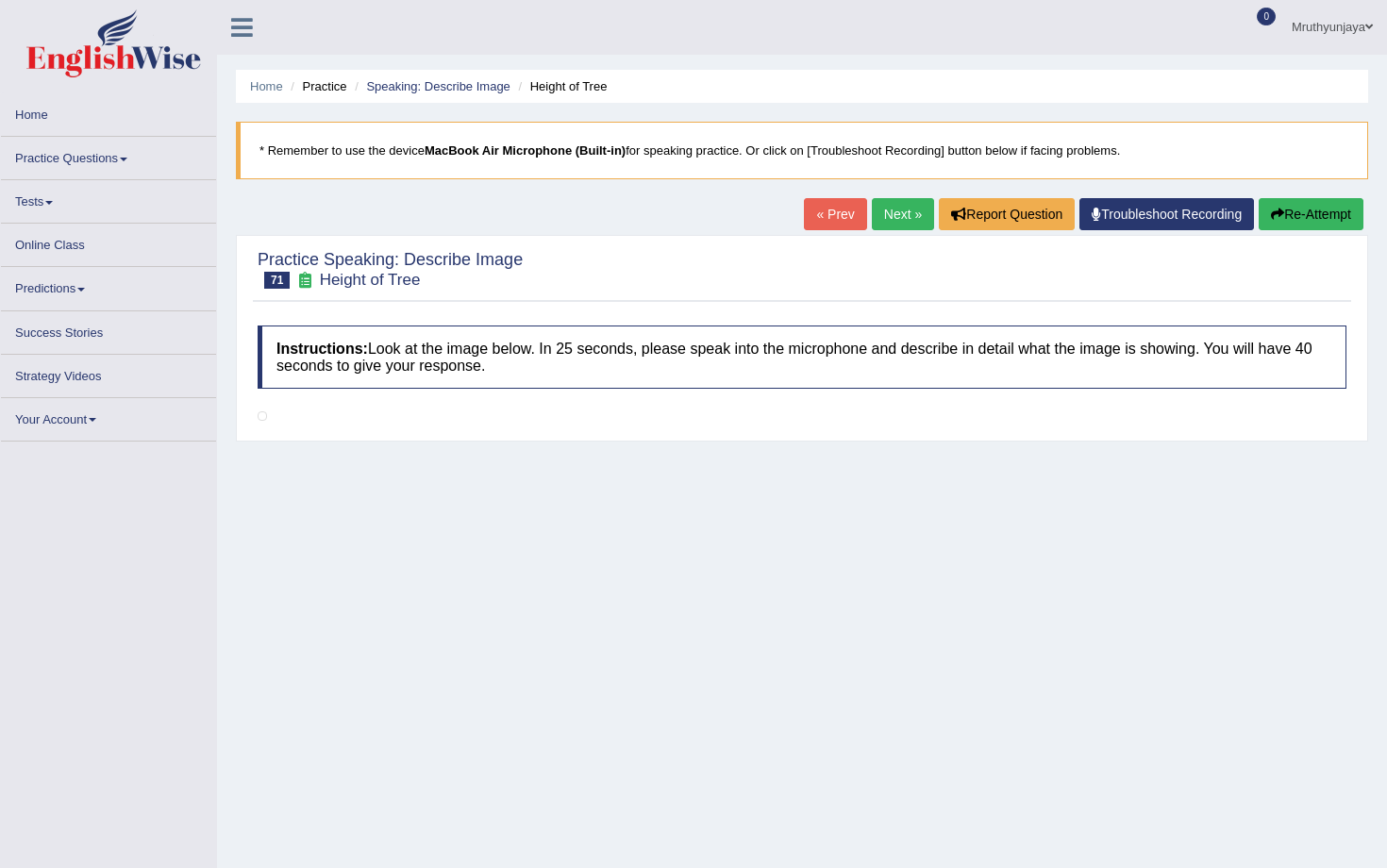 scroll, scrollTop: 0, scrollLeft: 0, axis: both 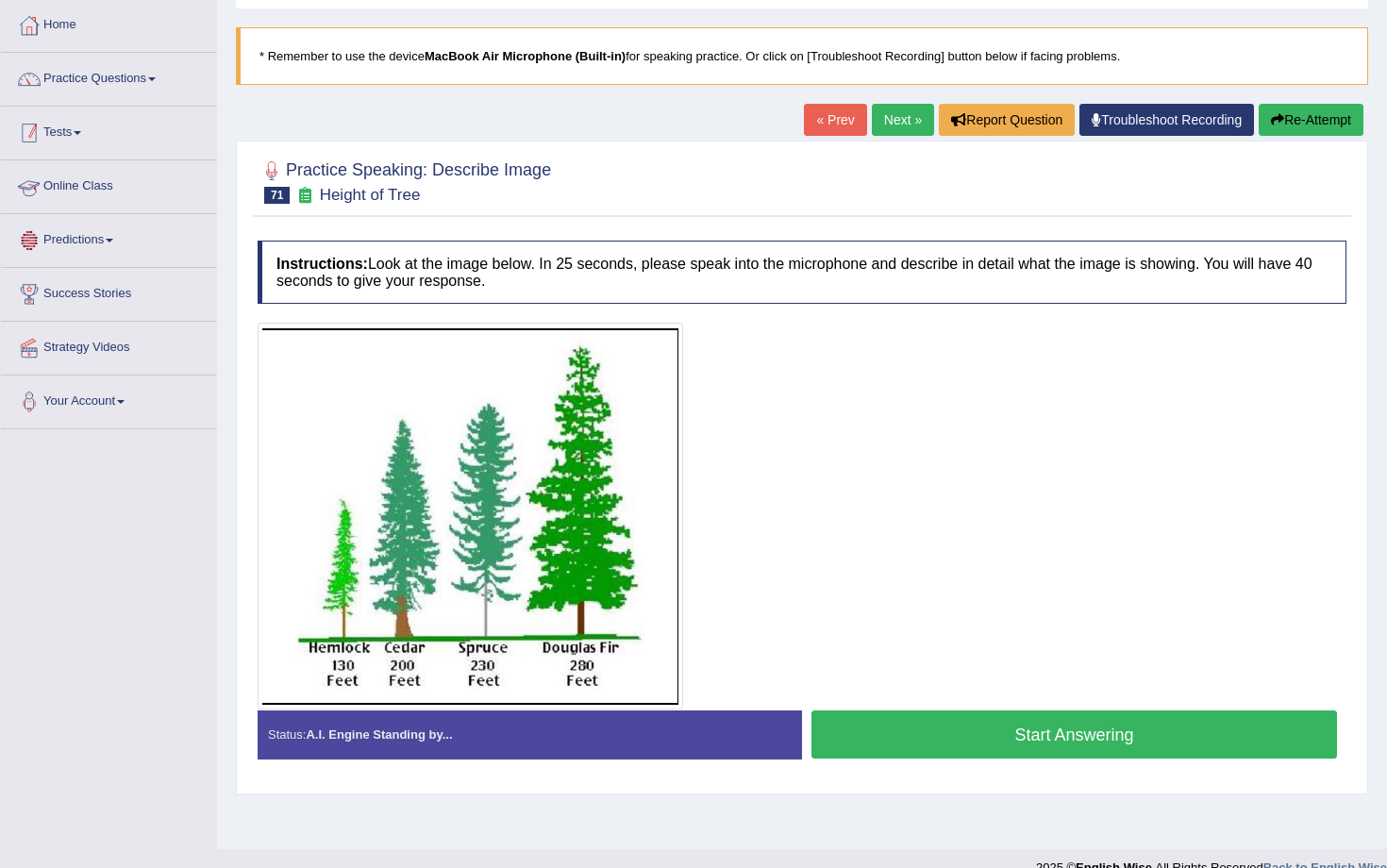 click on "Tests" at bounding box center [109, 130] 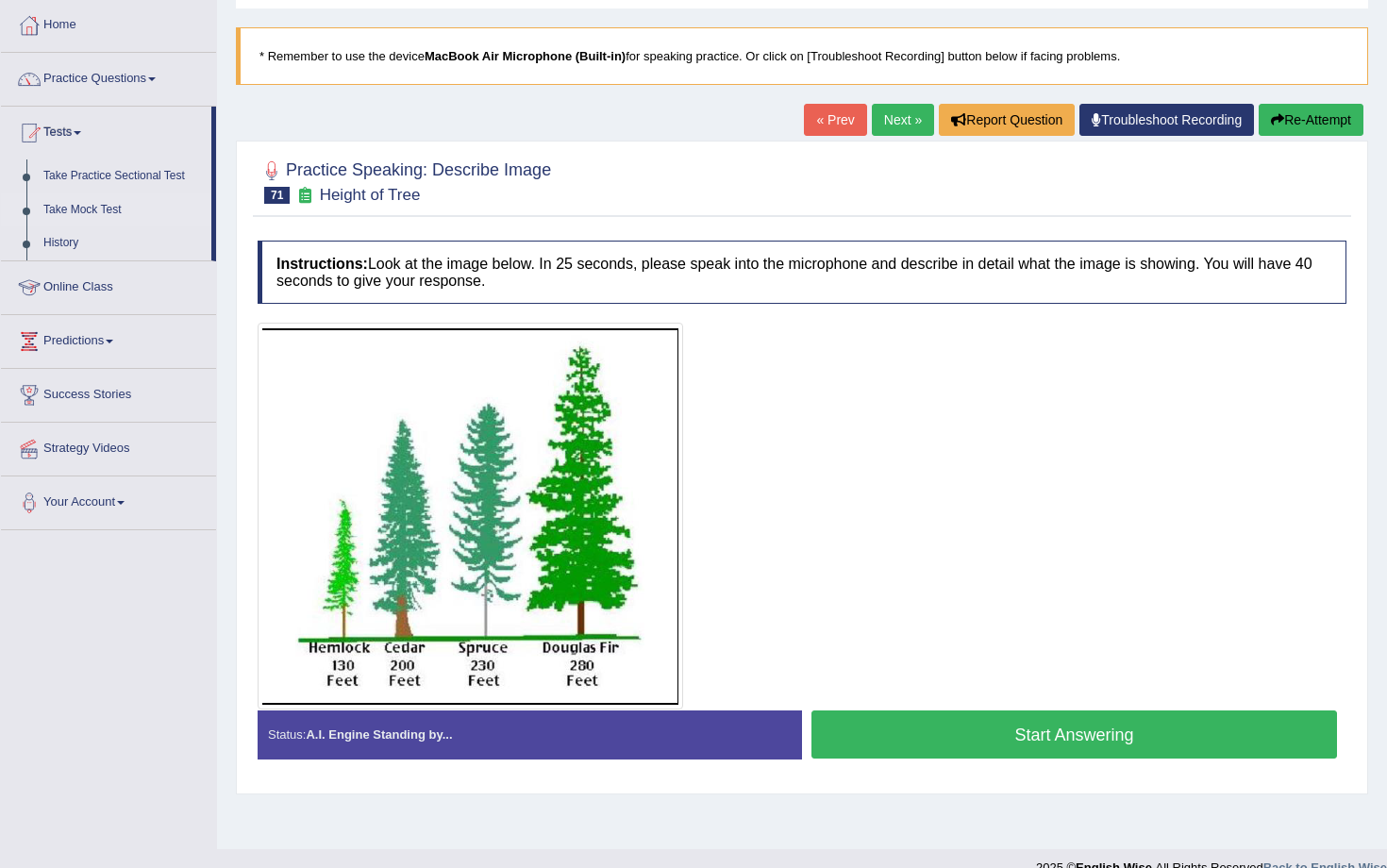 scroll, scrollTop: 42, scrollLeft: 0, axis: vertical 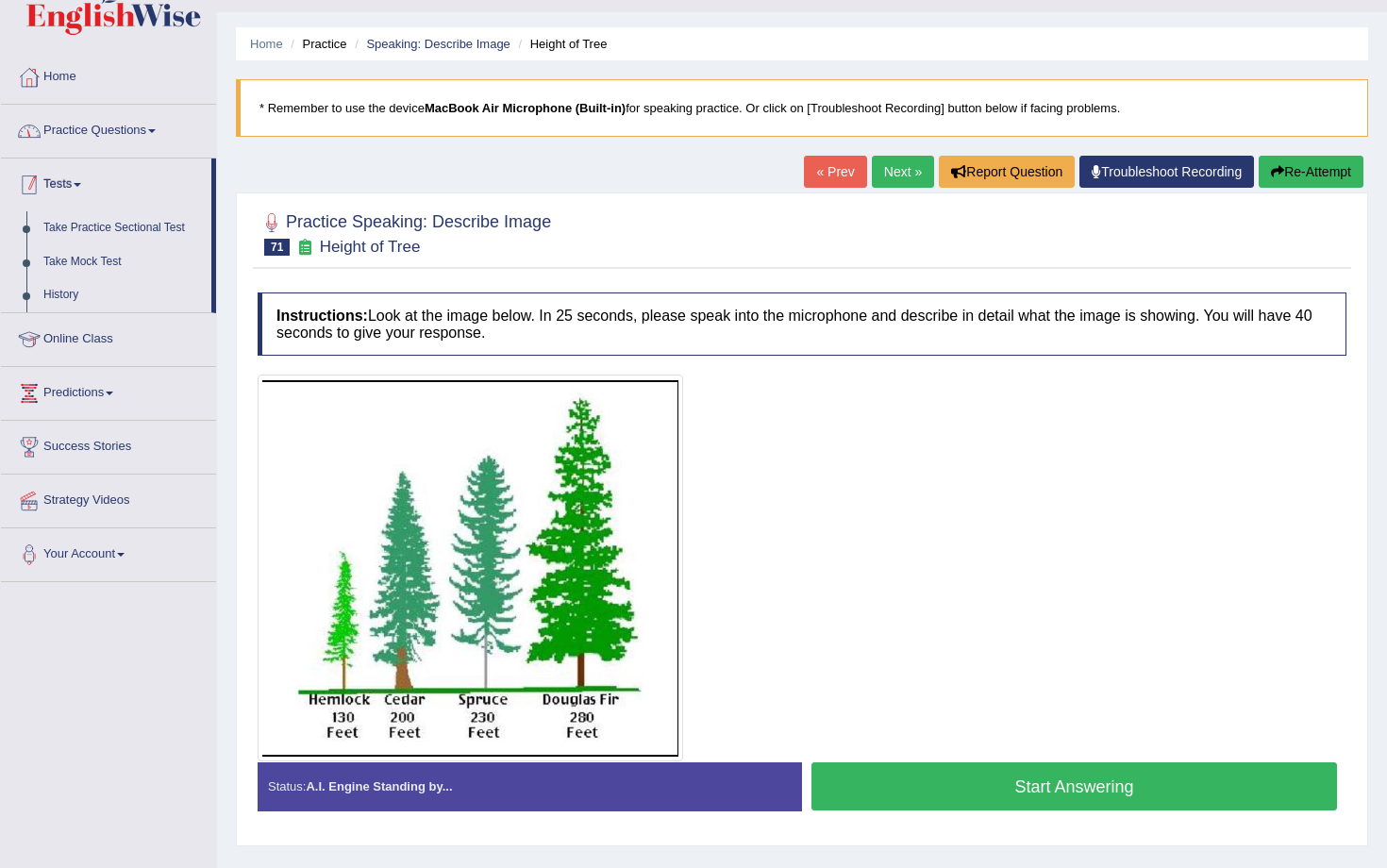 click on "Practice Questions" at bounding box center [109, 128] 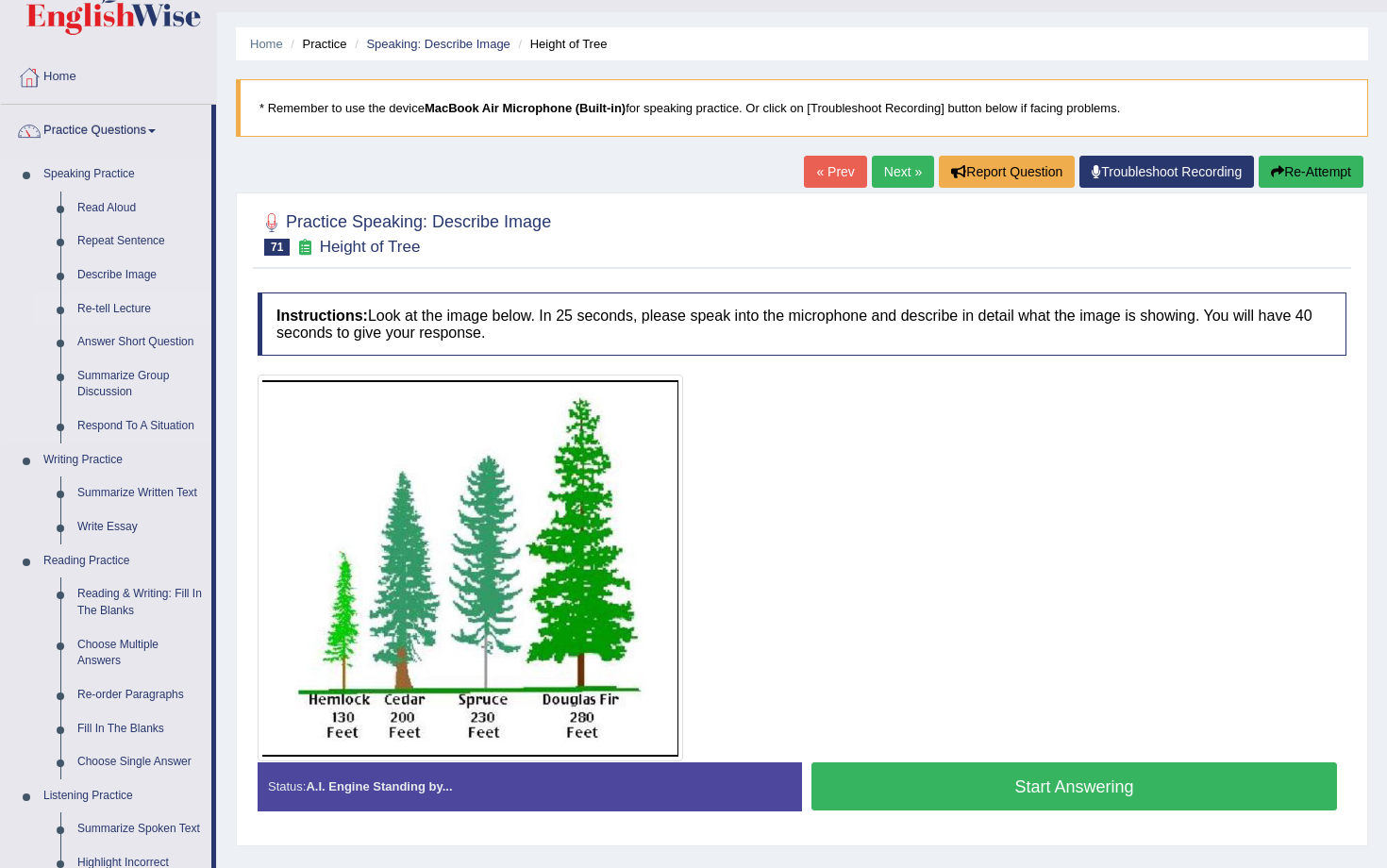 click on "Re-tell Lecture" at bounding box center [140, 309] 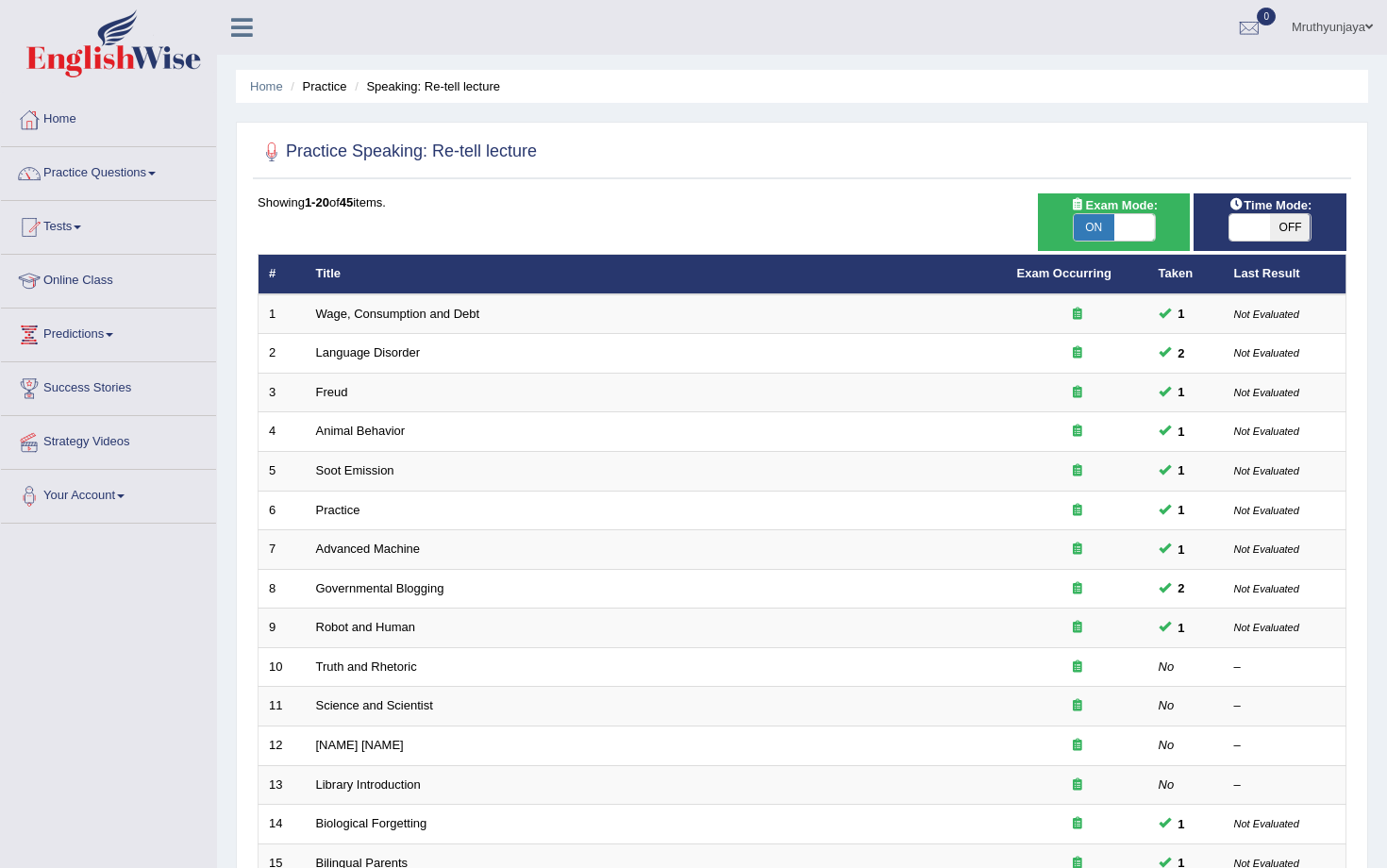scroll, scrollTop: 0, scrollLeft: 0, axis: both 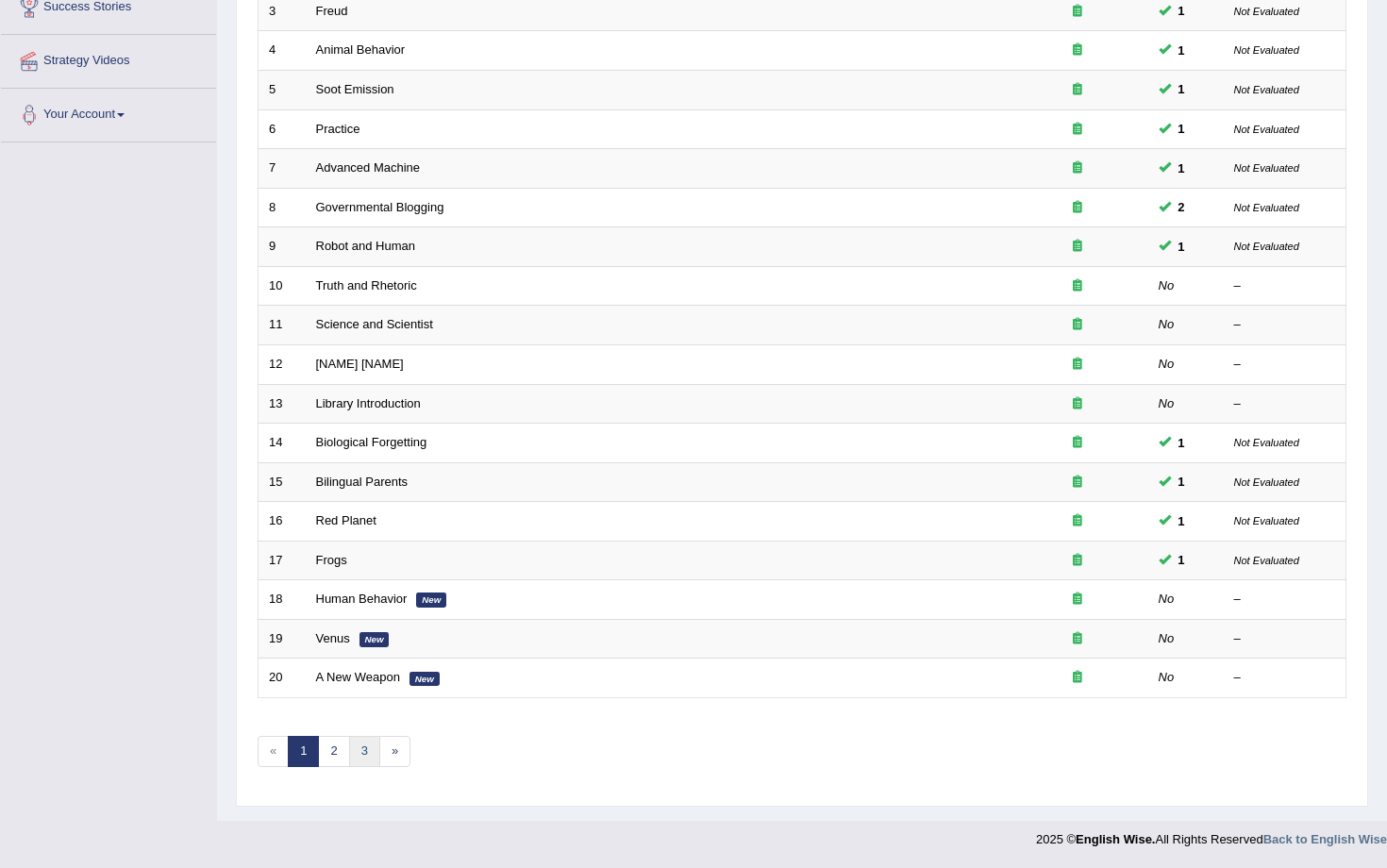 click on "3" at bounding box center [364, 751] 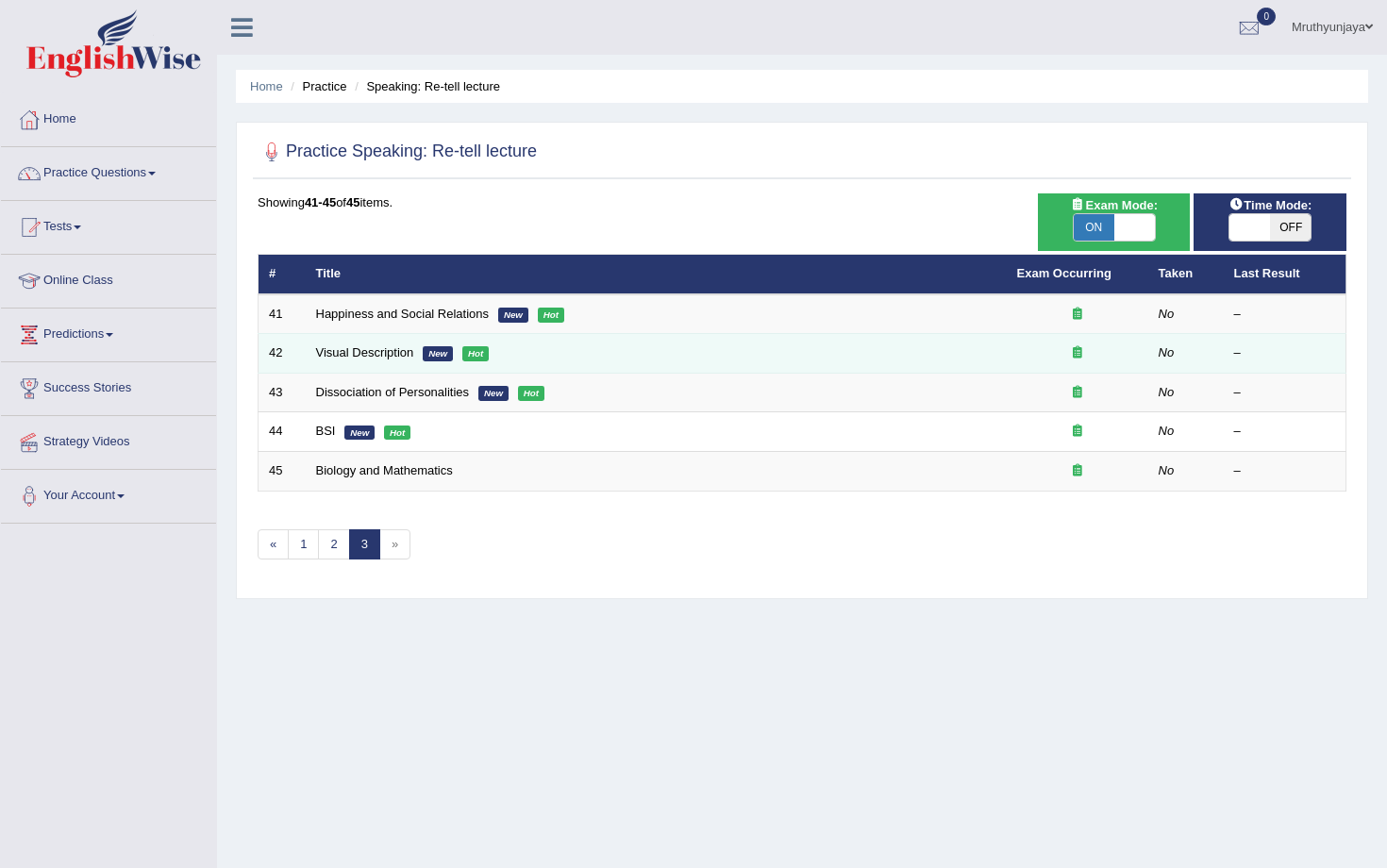 scroll, scrollTop: 0, scrollLeft: 0, axis: both 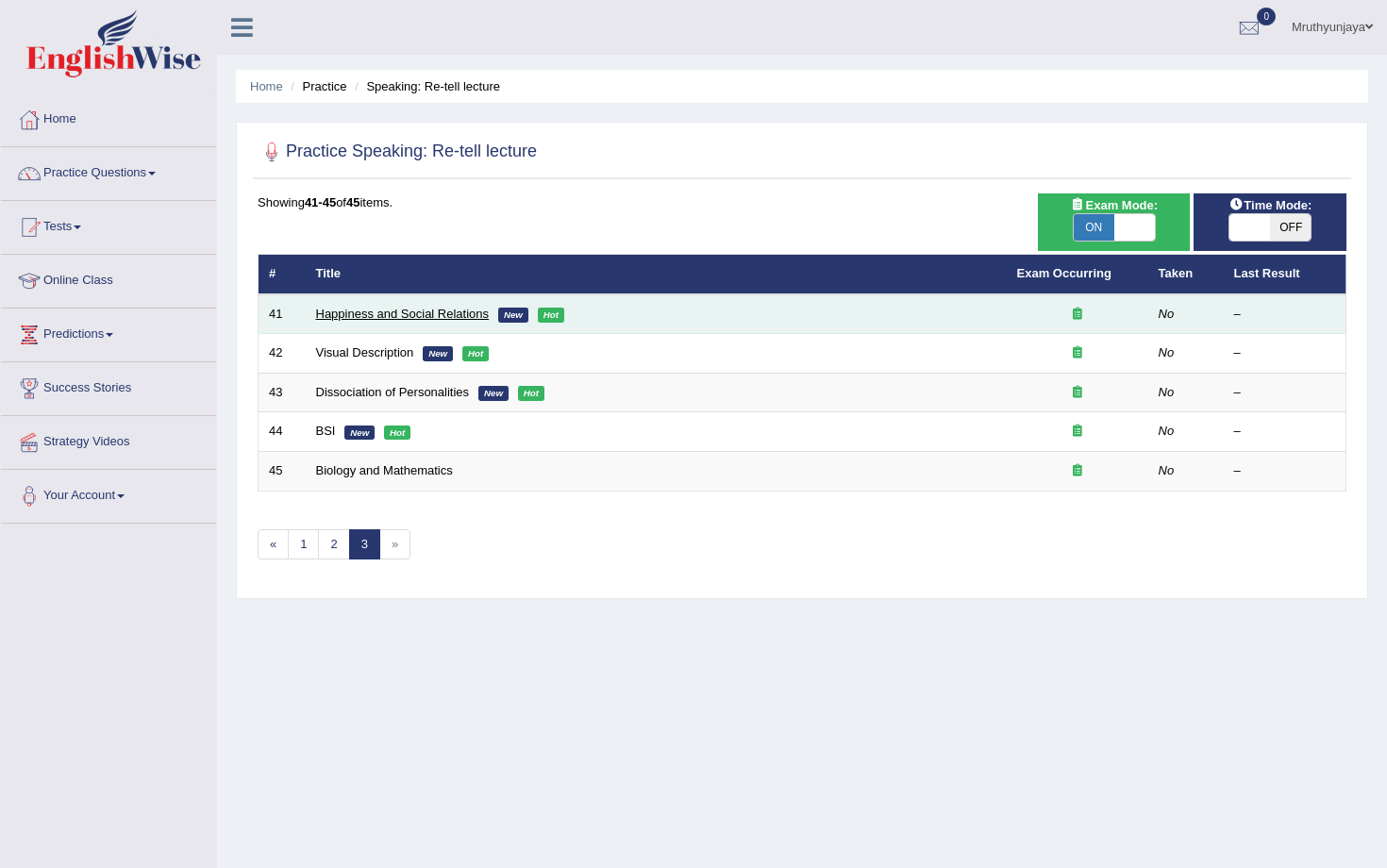click on "Happiness and Social Relations" at bounding box center (403, 313) 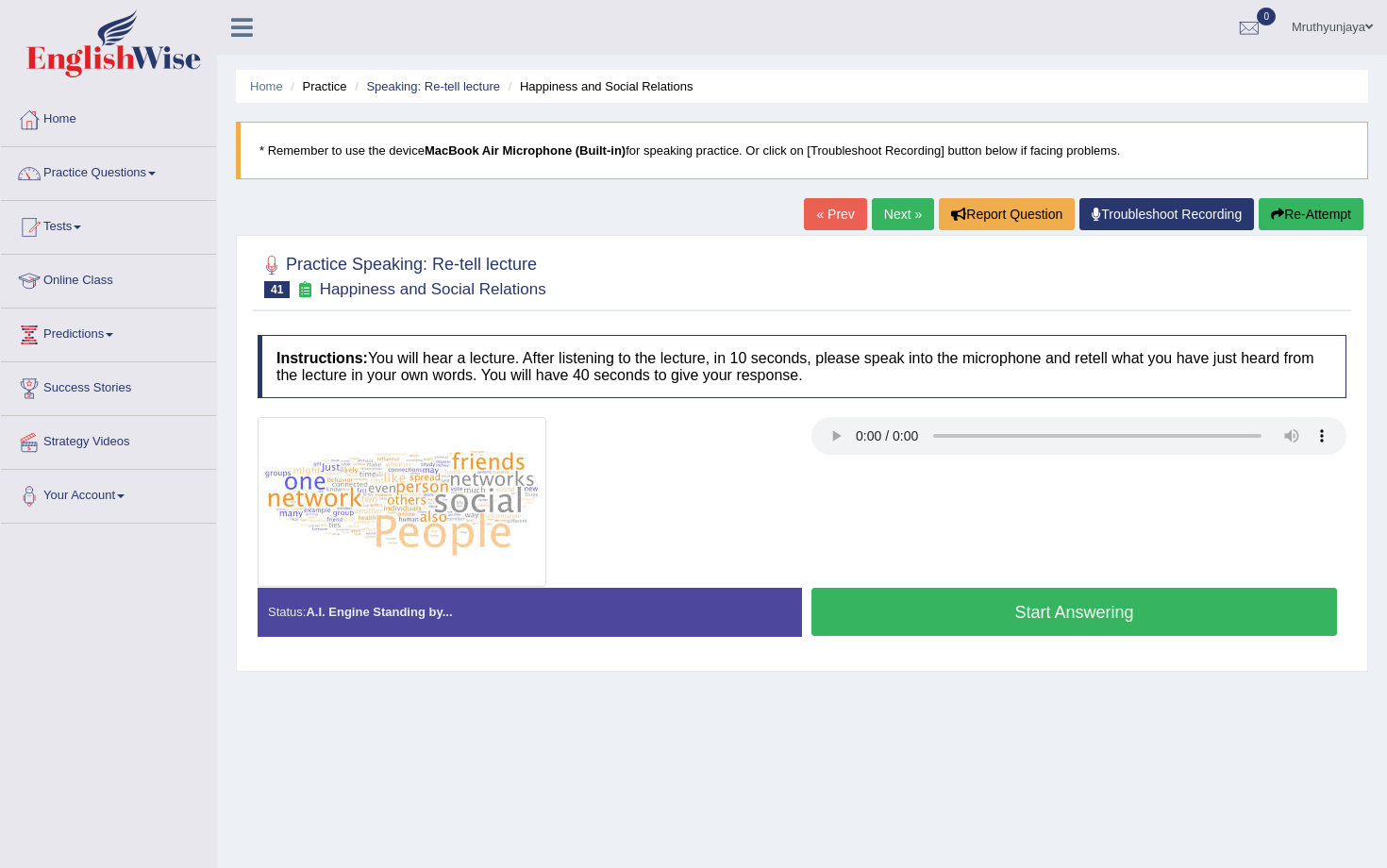 scroll, scrollTop: 0, scrollLeft: 0, axis: both 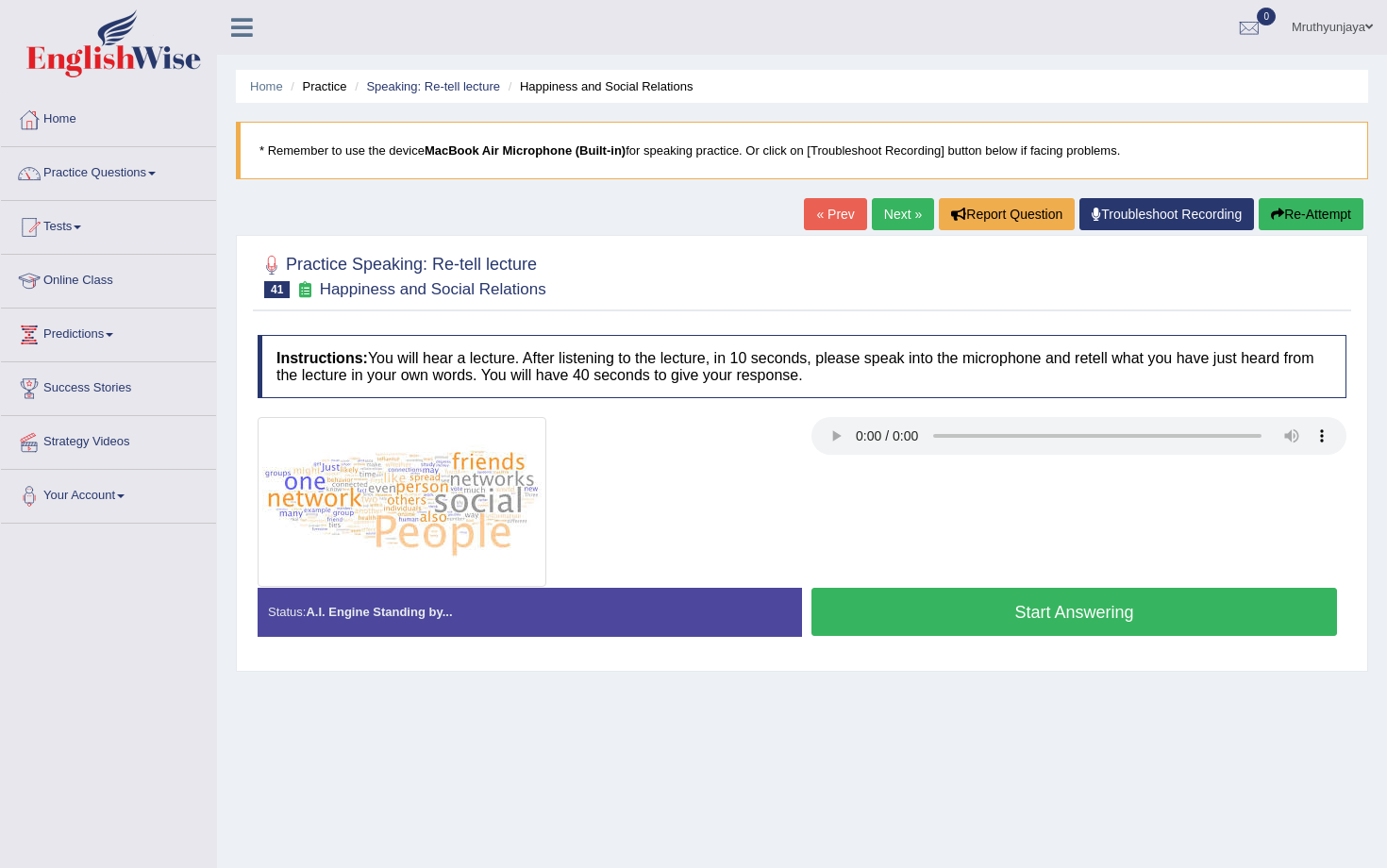 click on "Start Answering" at bounding box center [1074, 611] 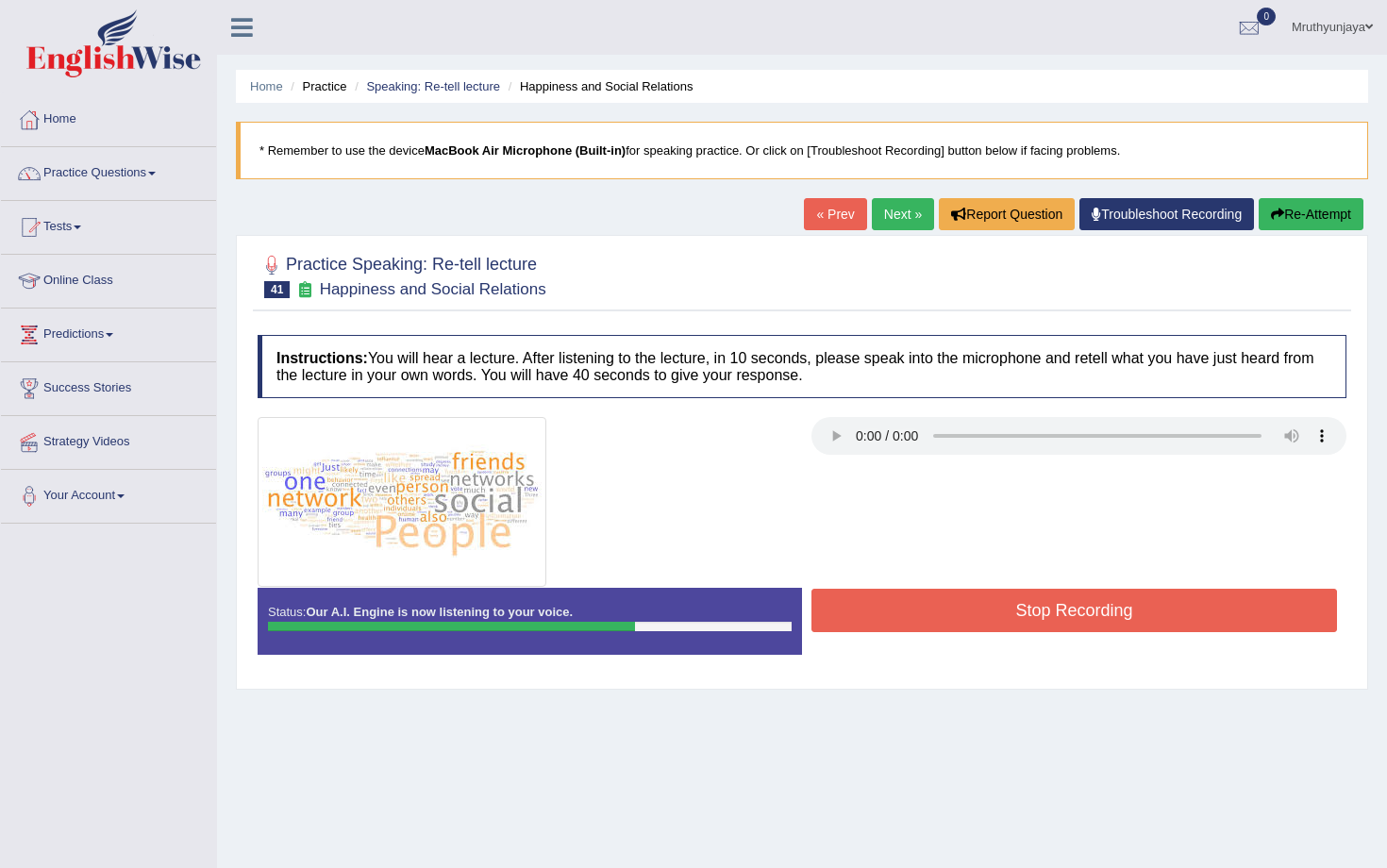 click on "Stop Recording" at bounding box center (1074, 610) 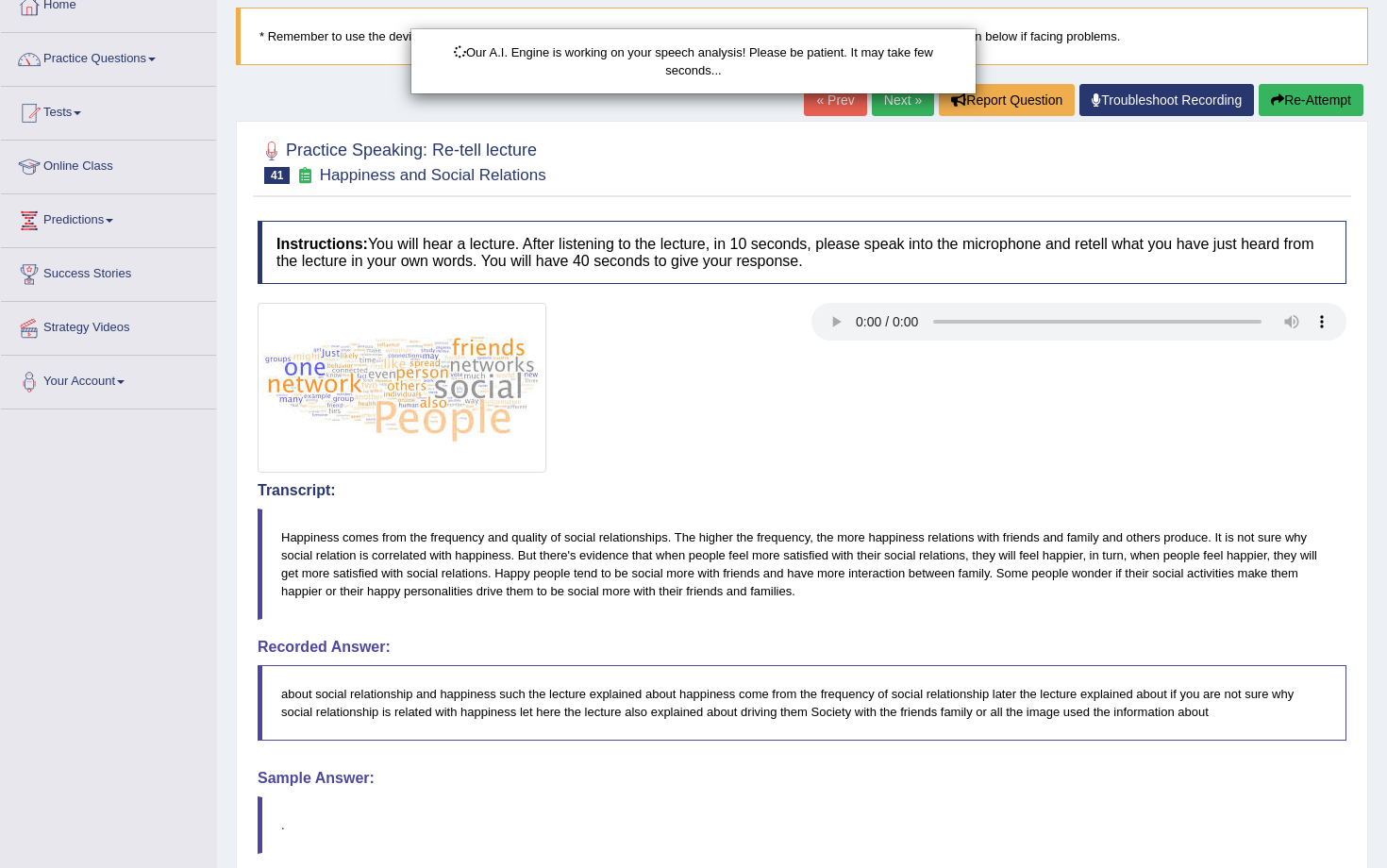 scroll, scrollTop: 393, scrollLeft: 0, axis: vertical 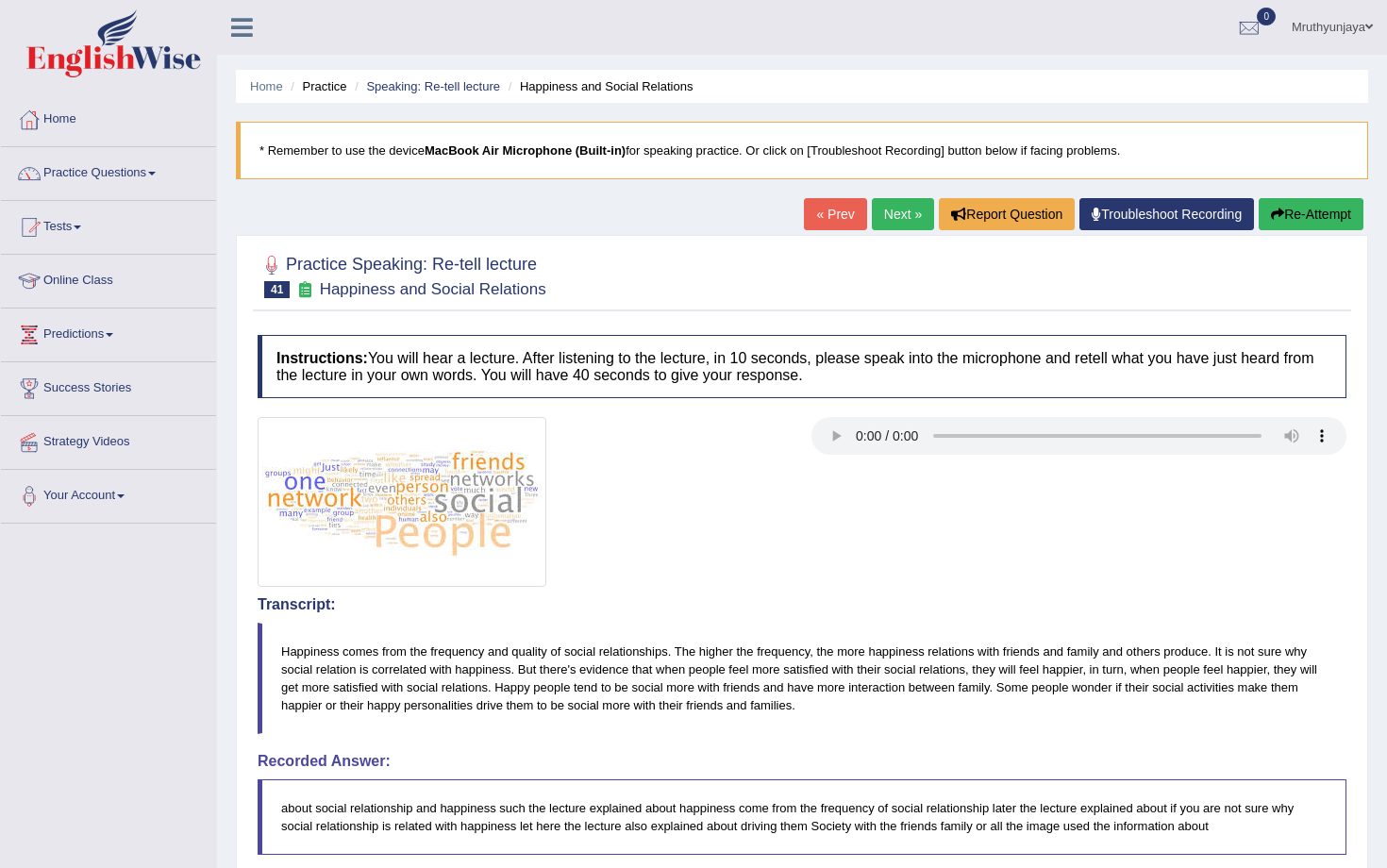 click on "Next »" at bounding box center [903, 214] 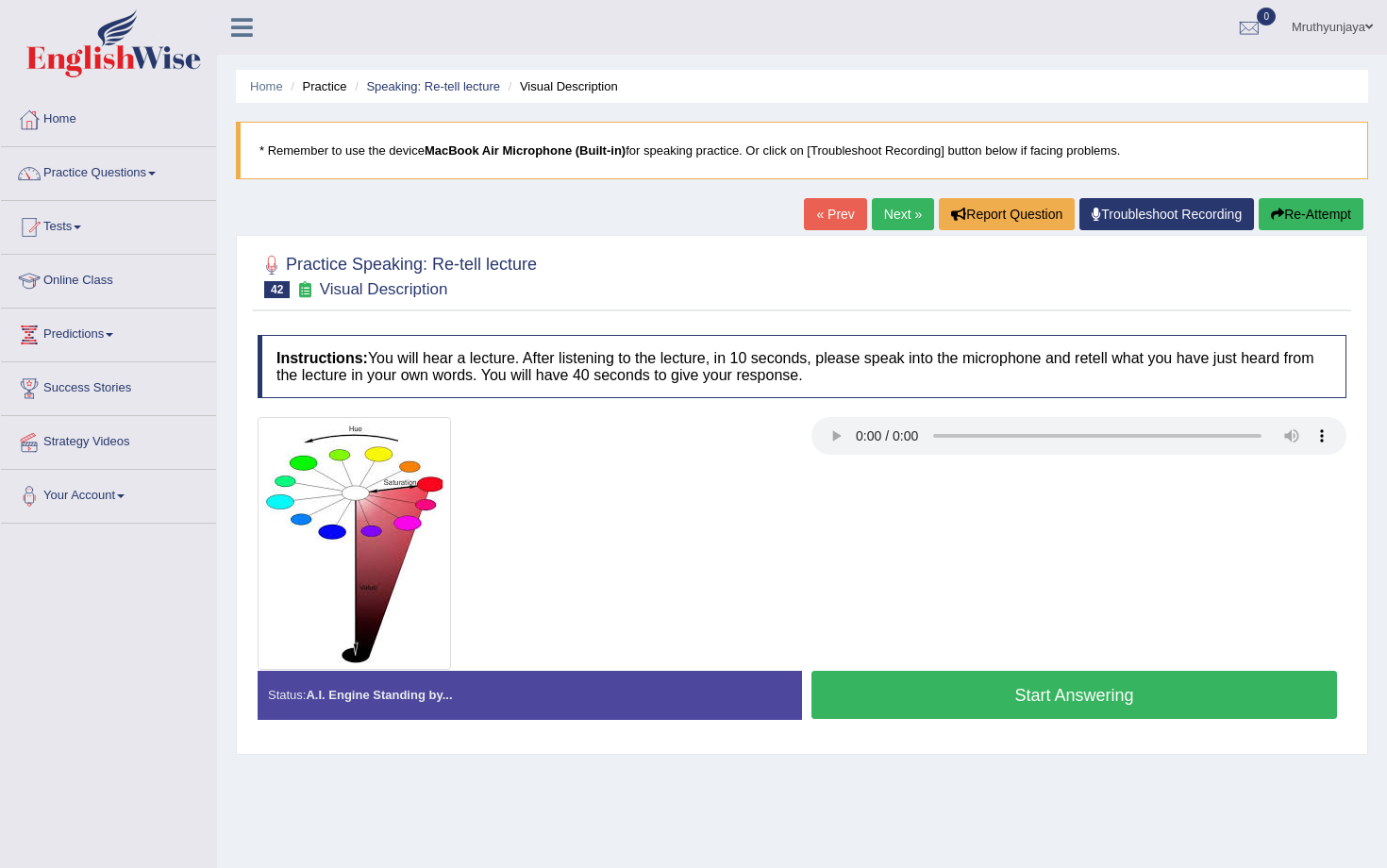 scroll, scrollTop: 0, scrollLeft: 0, axis: both 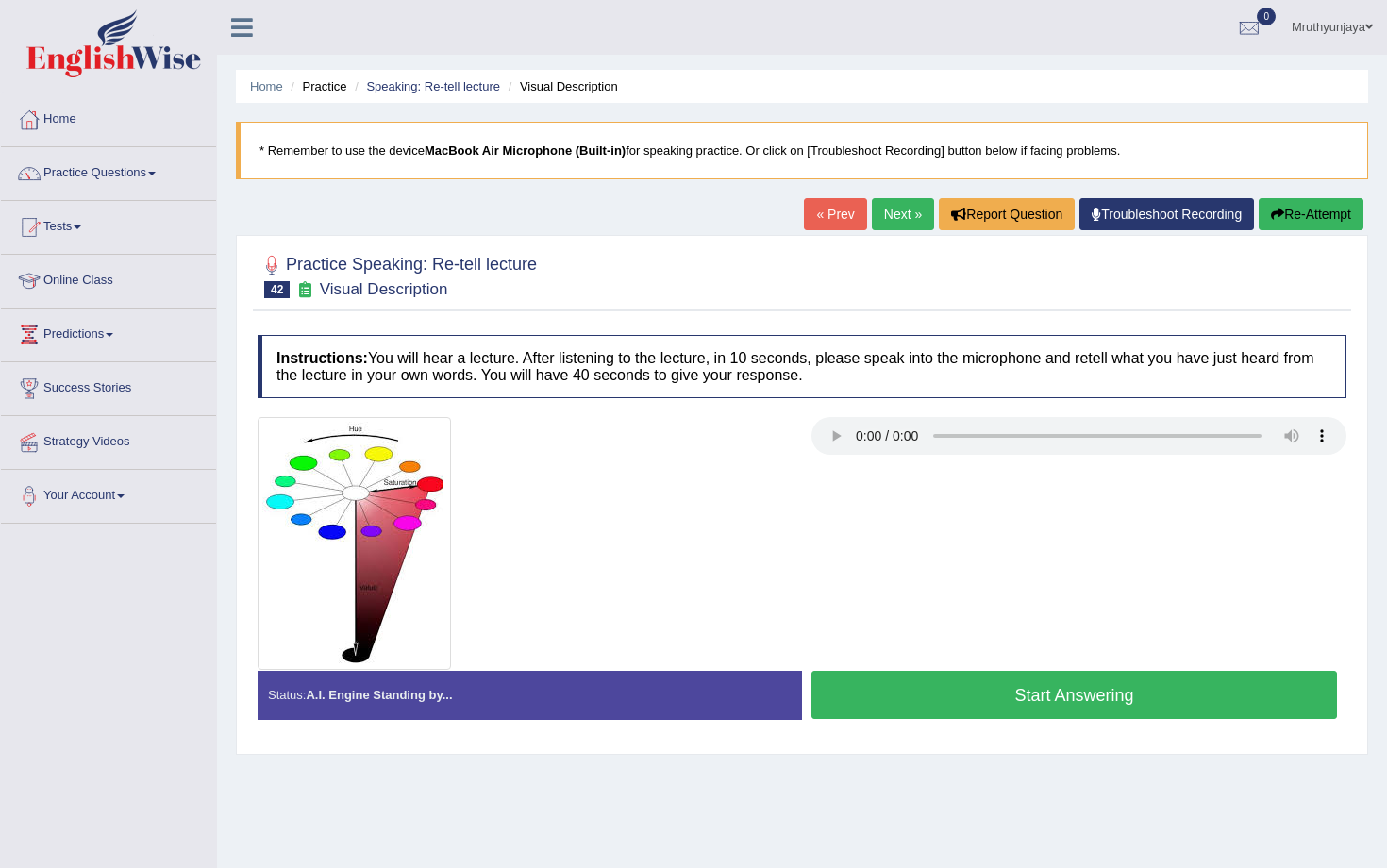 click on "Start Answering" at bounding box center [1074, 694] 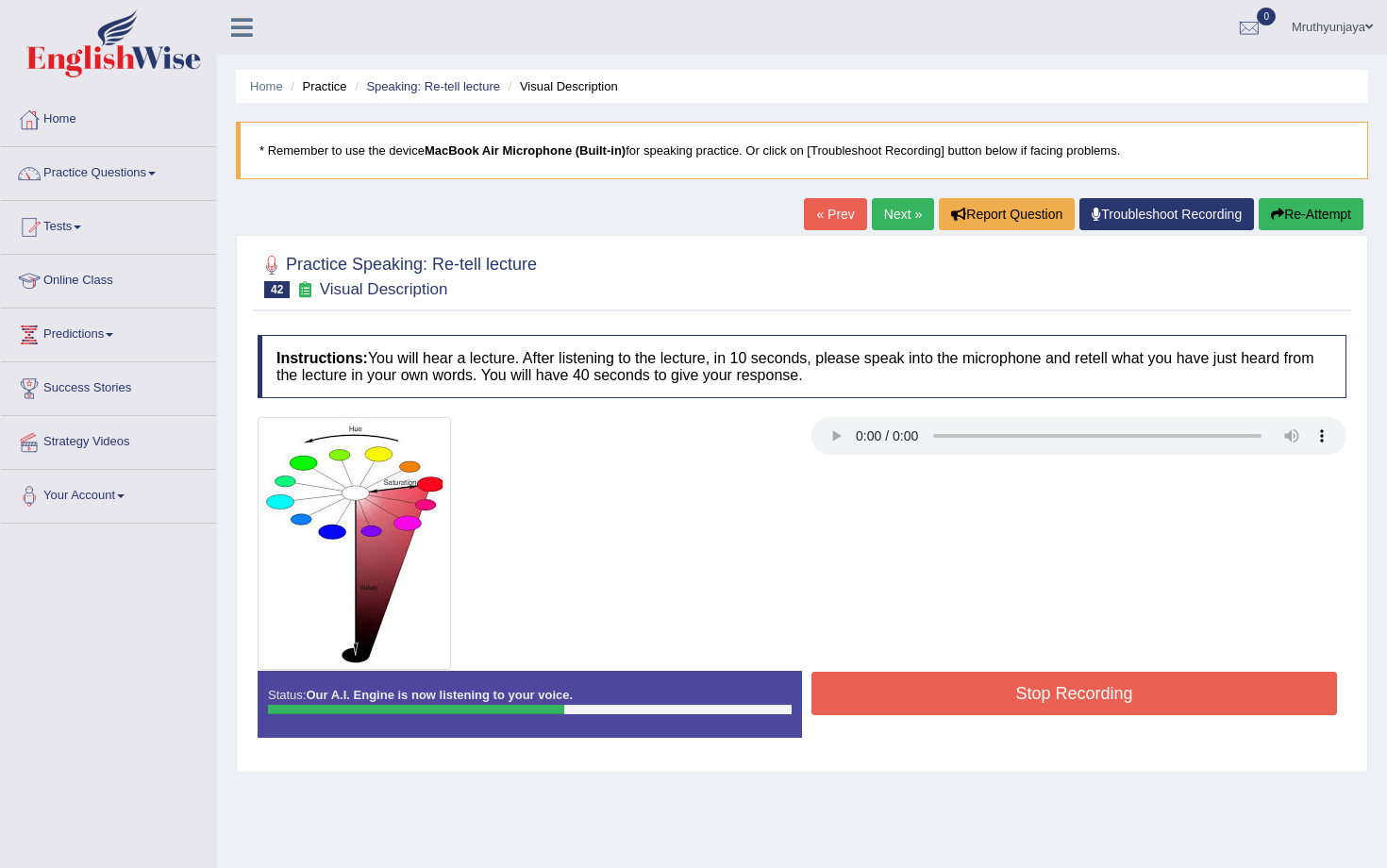 click on "Stop Recording" at bounding box center (1074, 693) 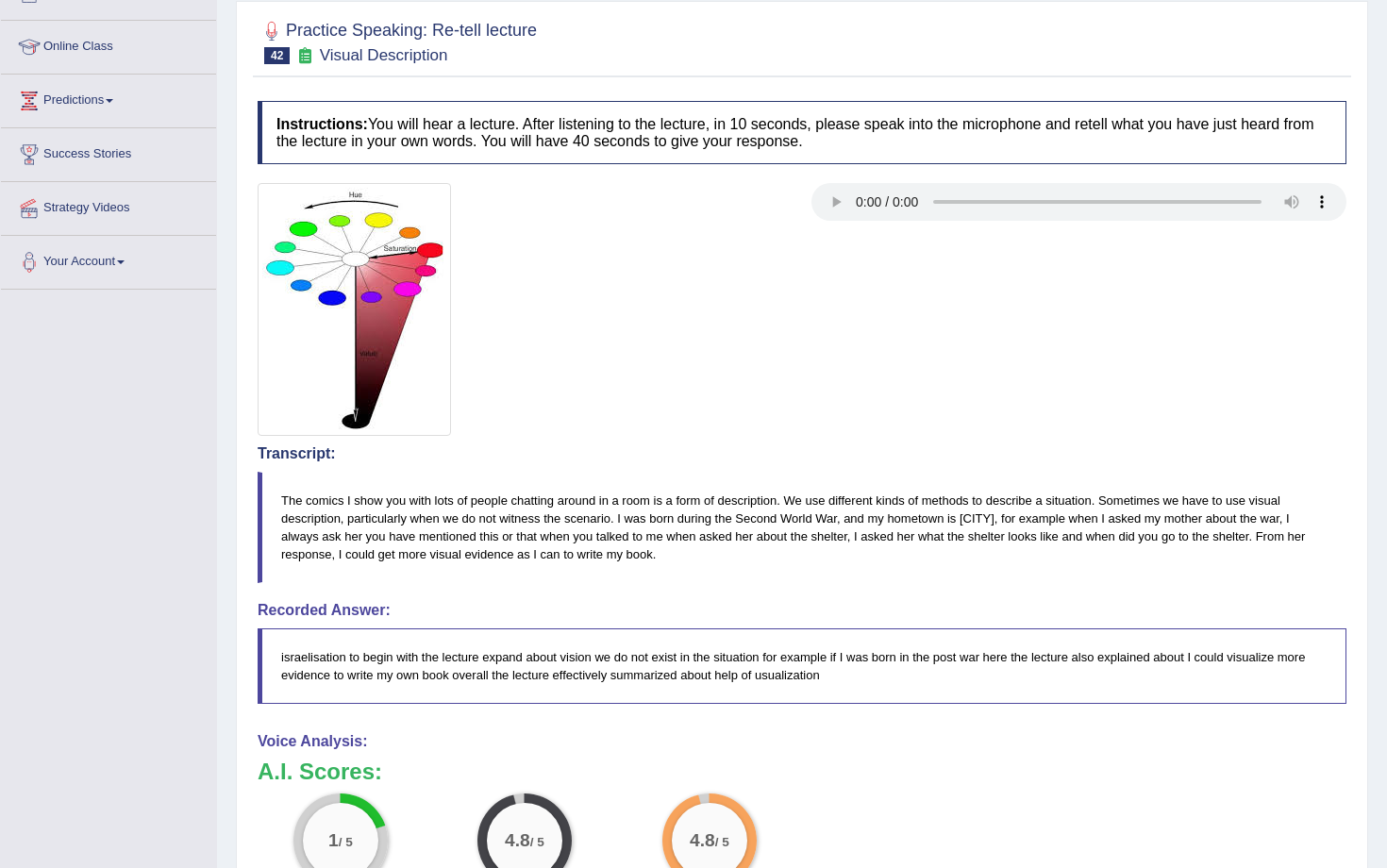 scroll, scrollTop: 100, scrollLeft: 0, axis: vertical 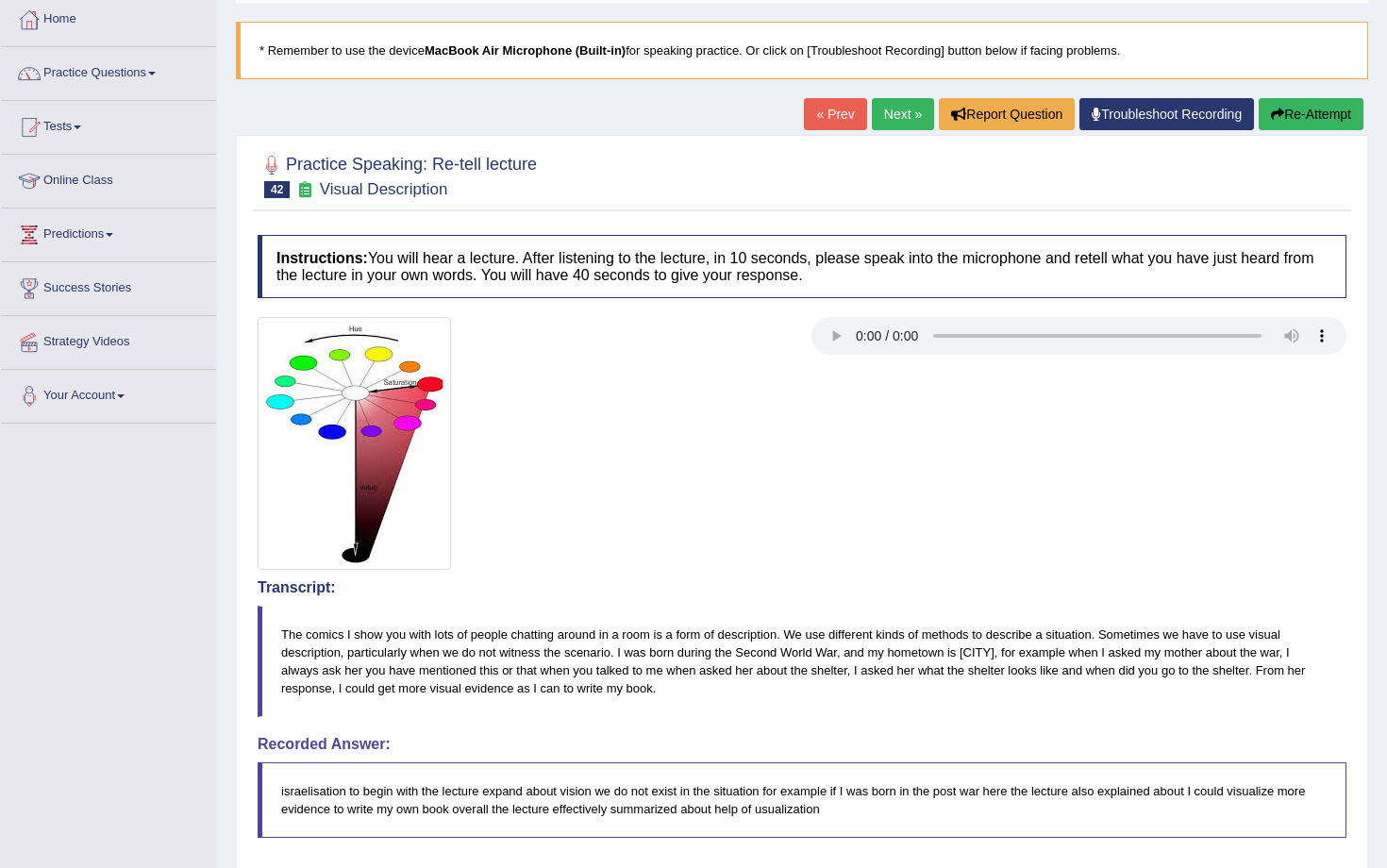 click on "Next »" at bounding box center (903, 114) 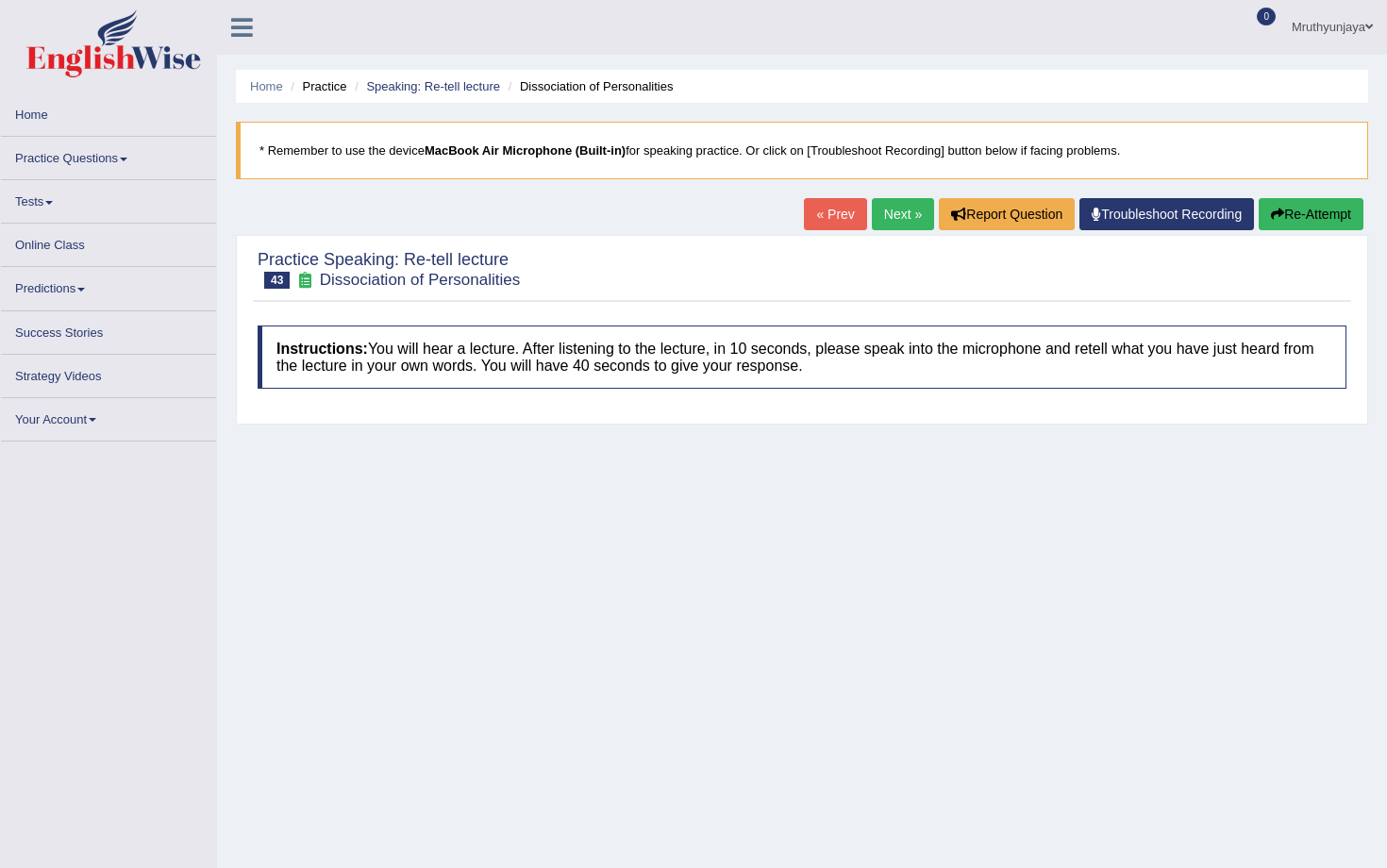 scroll, scrollTop: 0, scrollLeft: 0, axis: both 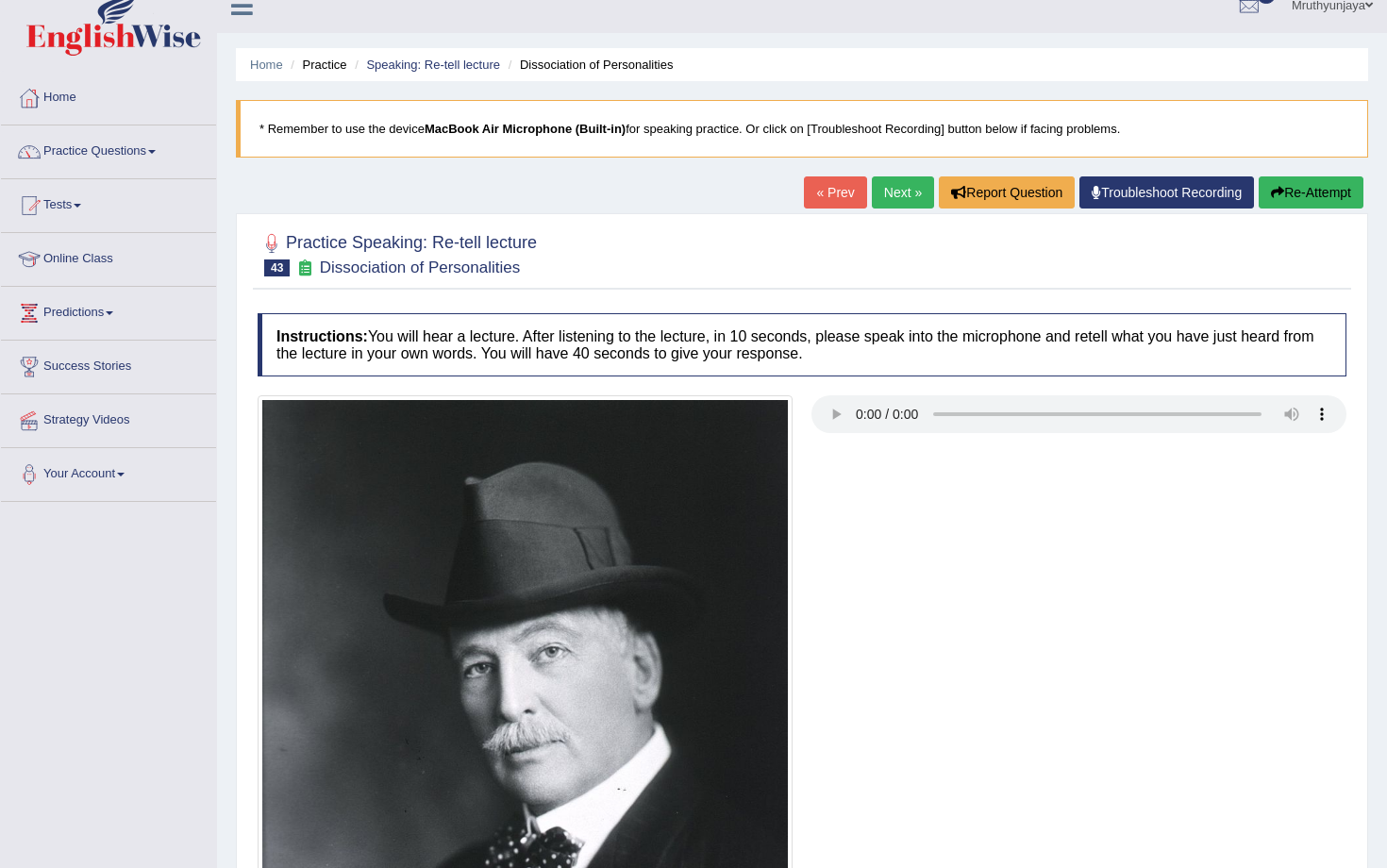 click on "Next »" at bounding box center (903, 192) 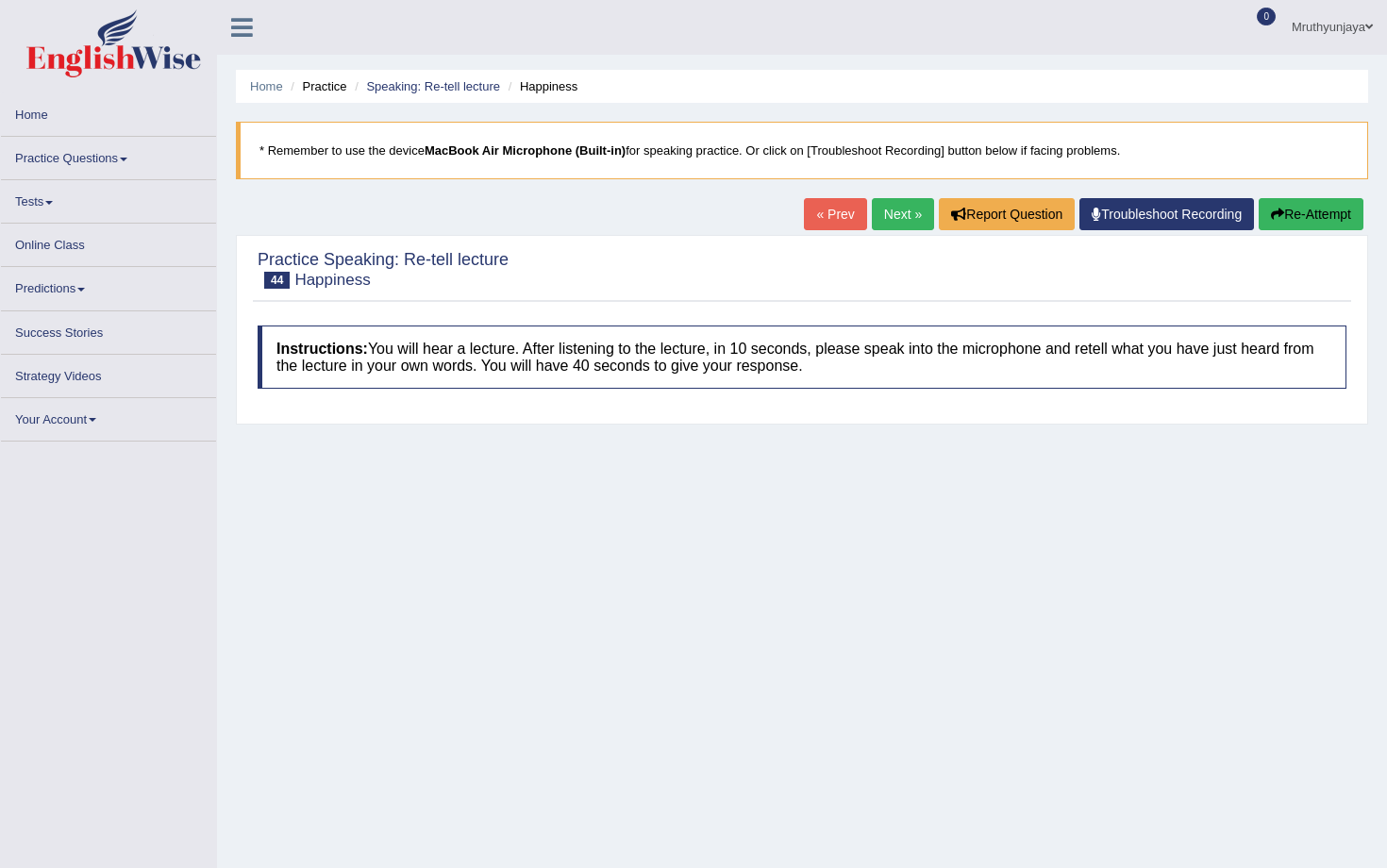 scroll, scrollTop: 0, scrollLeft: 0, axis: both 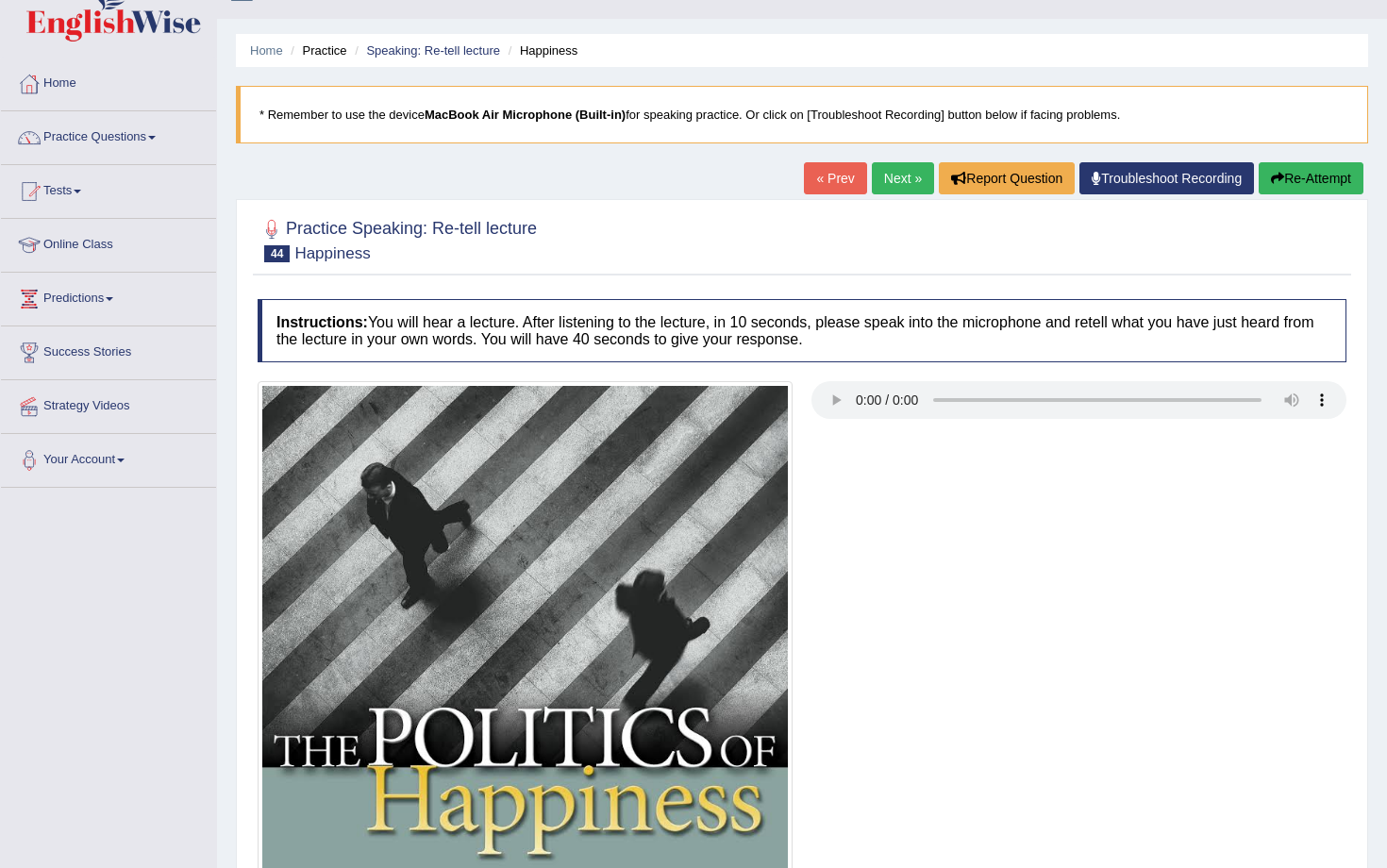 click on "Next »" at bounding box center (903, 178) 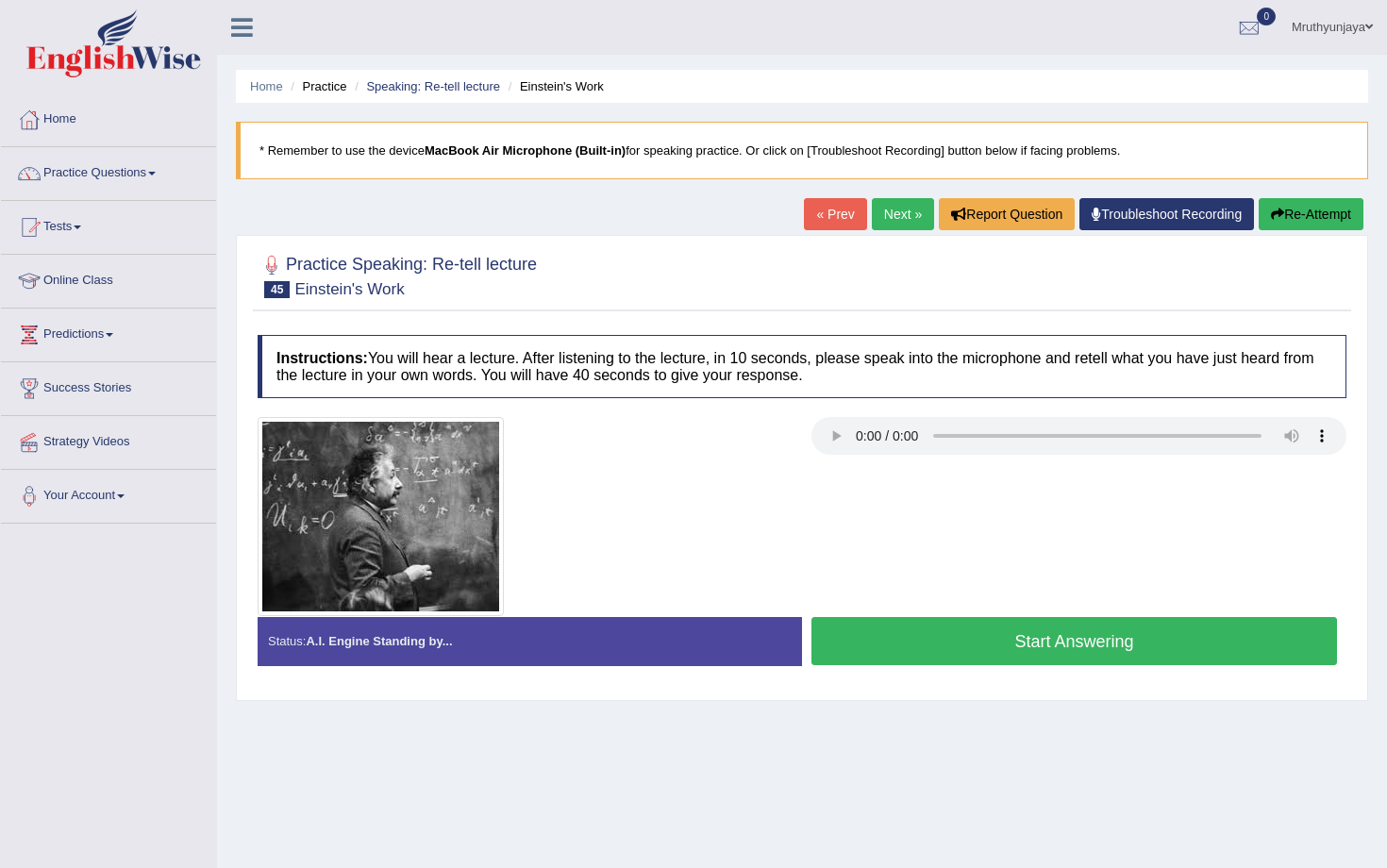 scroll, scrollTop: 0, scrollLeft: 0, axis: both 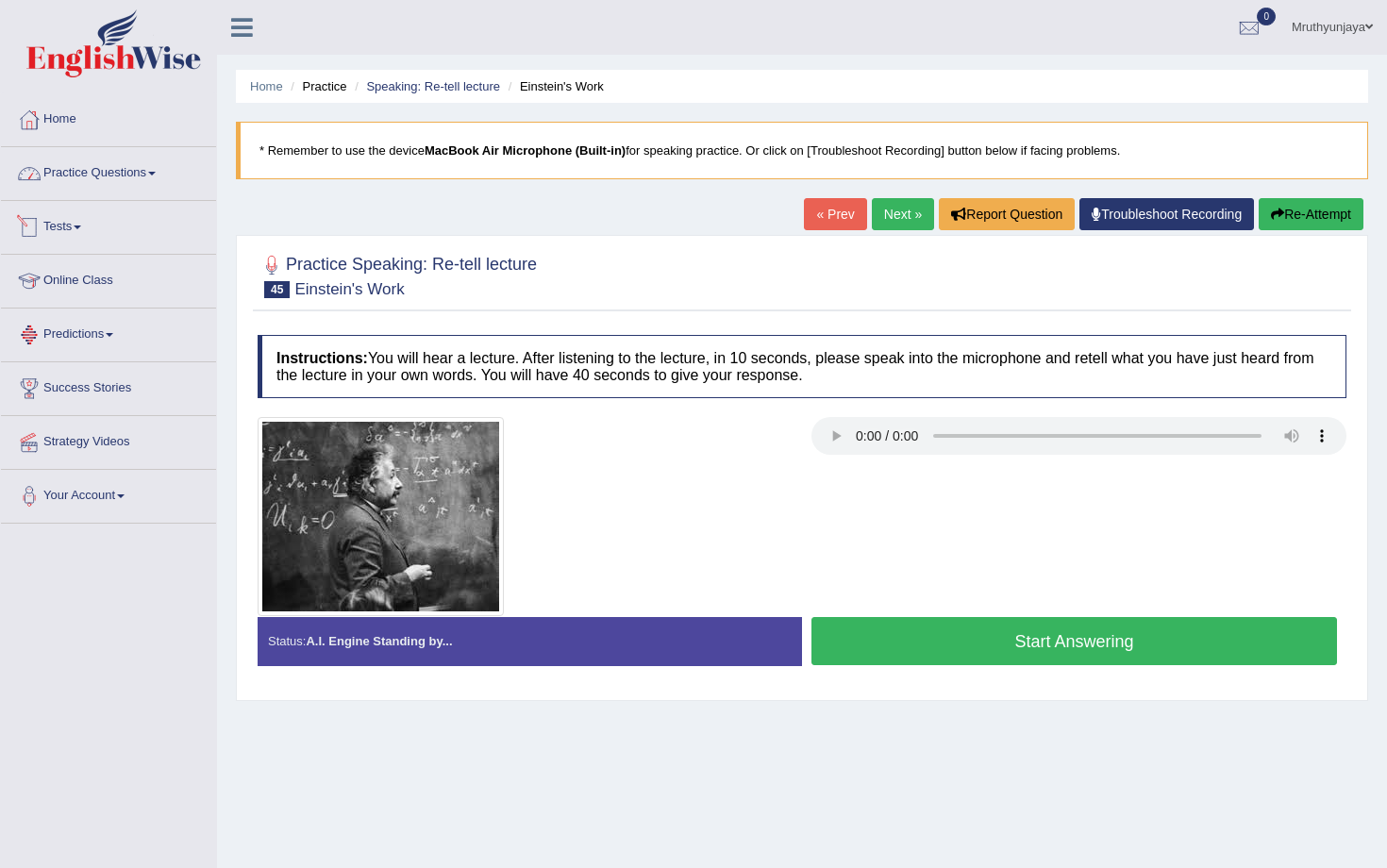 click on "Practice Questions" at bounding box center [109, 171] 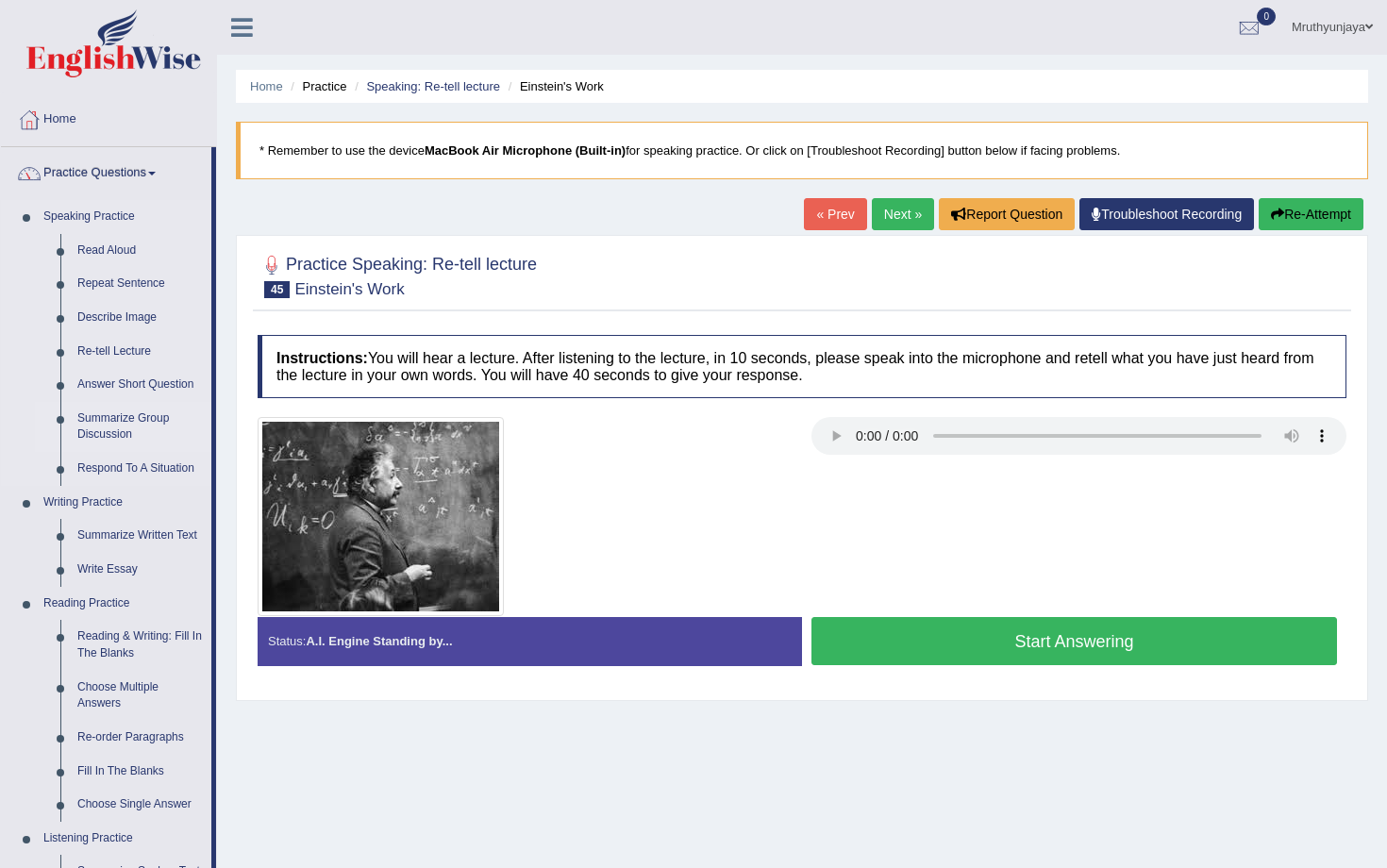 click on "Summarize Group Discussion" at bounding box center [140, 426] 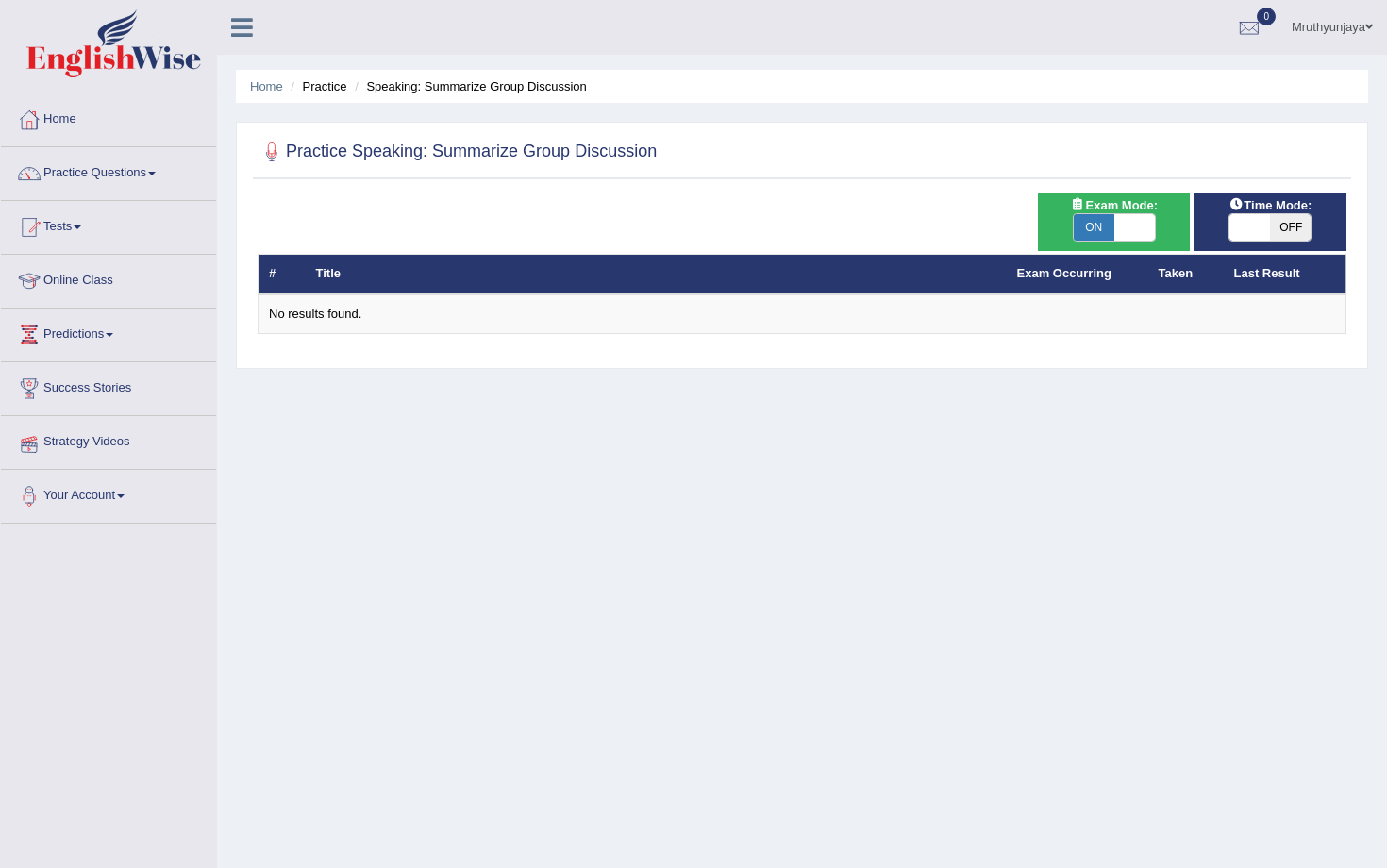 scroll, scrollTop: 0, scrollLeft: 0, axis: both 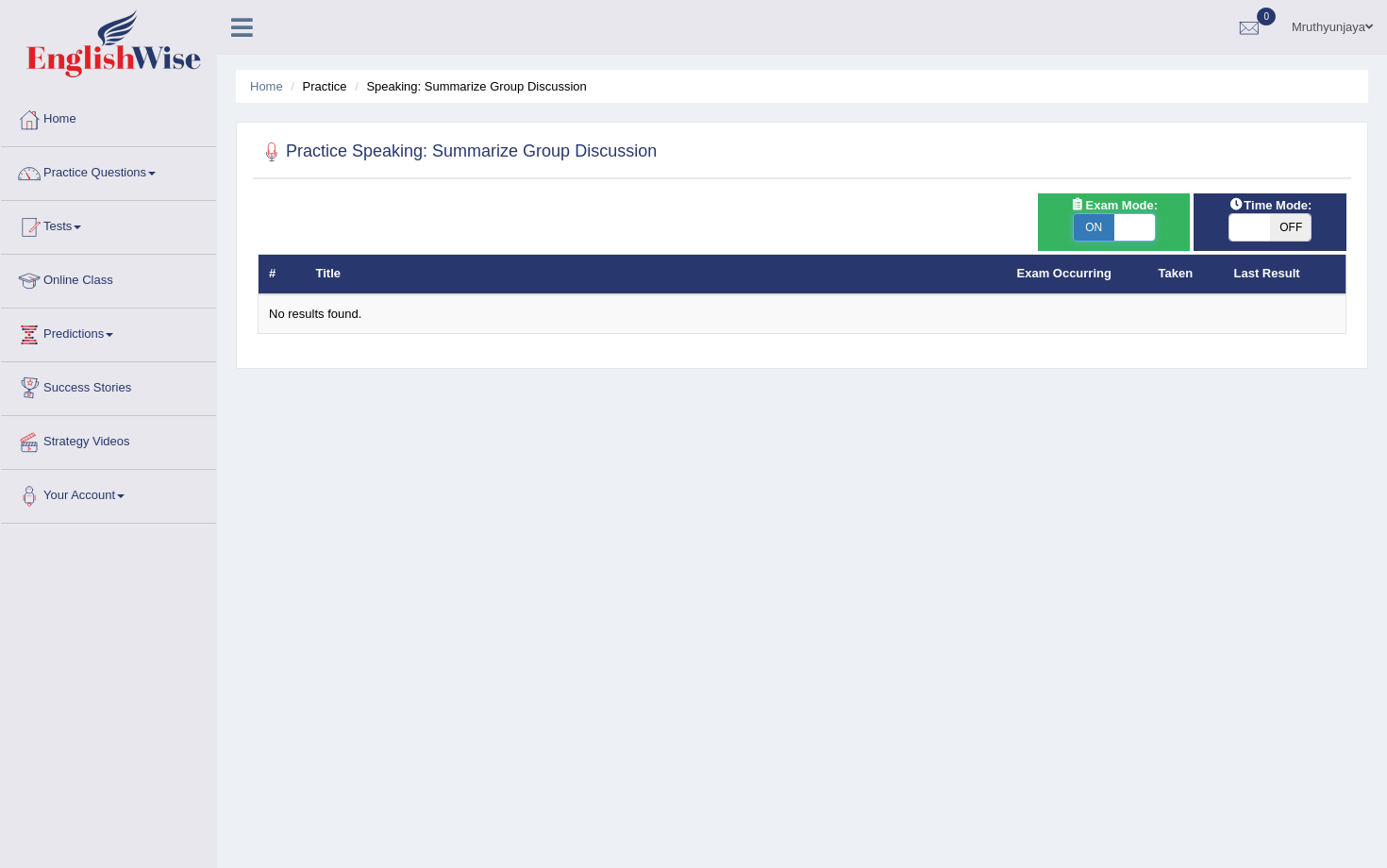 click at bounding box center [1134, 227] 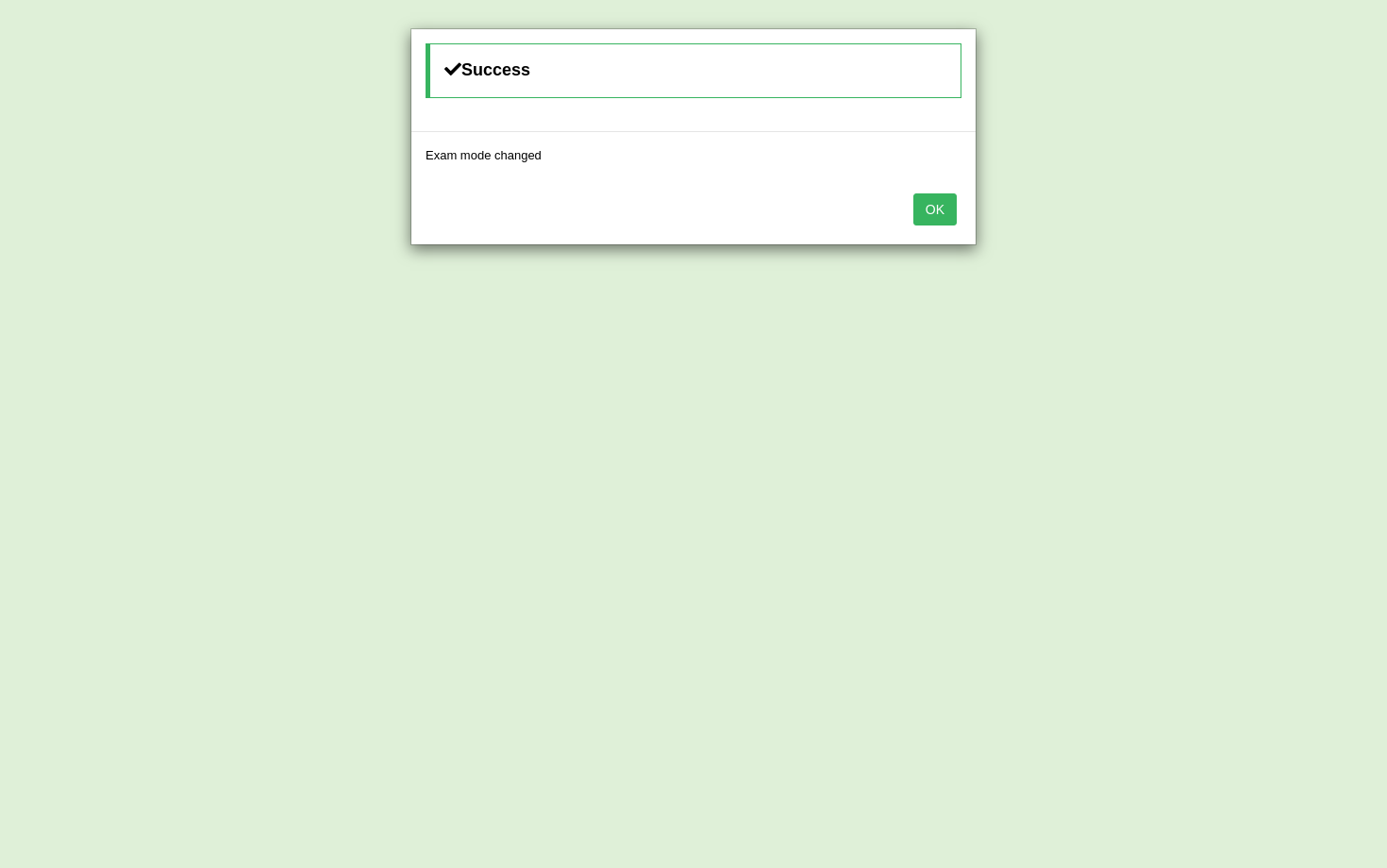 click on "OK" at bounding box center (935, 209) 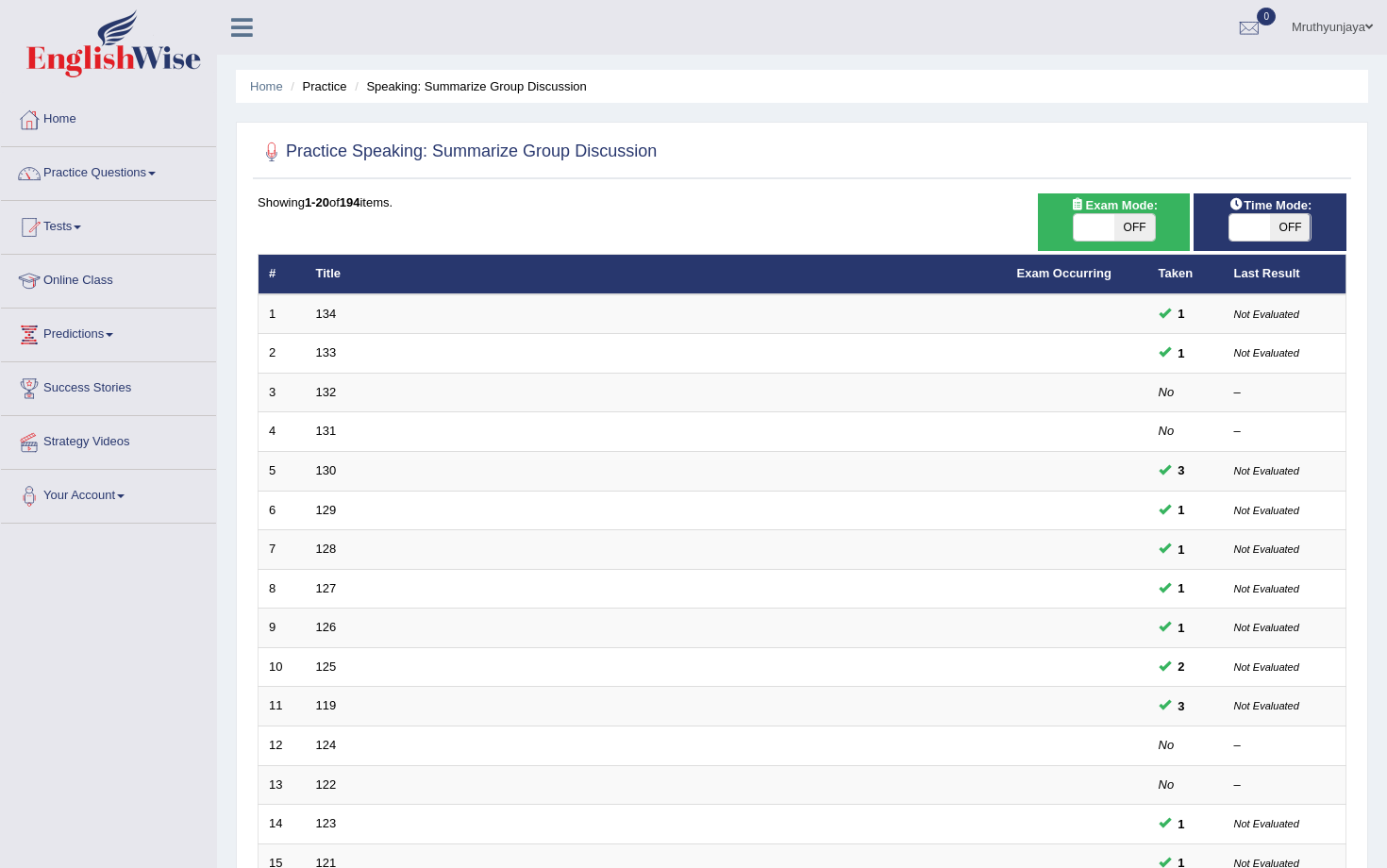 scroll, scrollTop: 108, scrollLeft: 0, axis: vertical 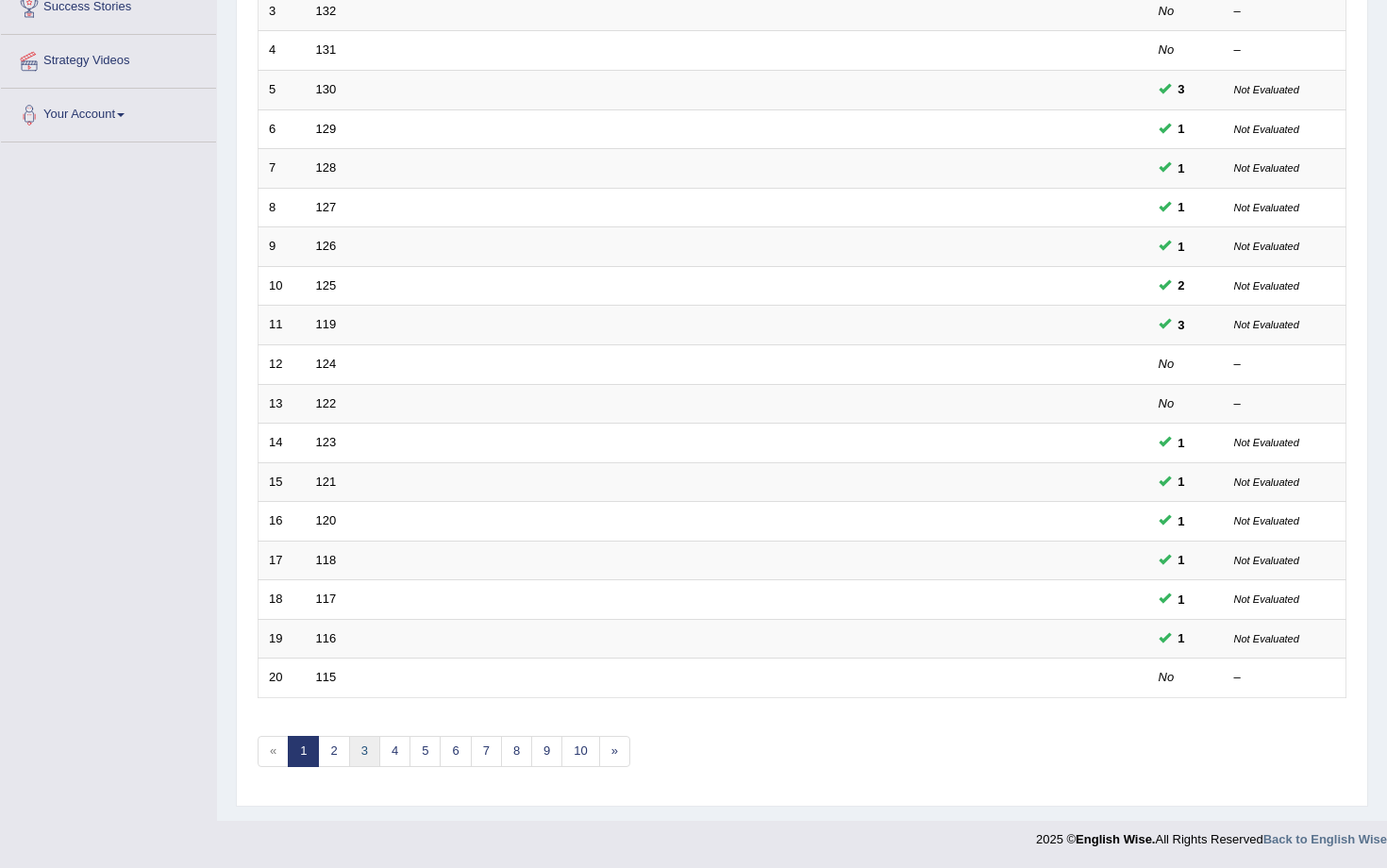 click on "3" at bounding box center [364, 751] 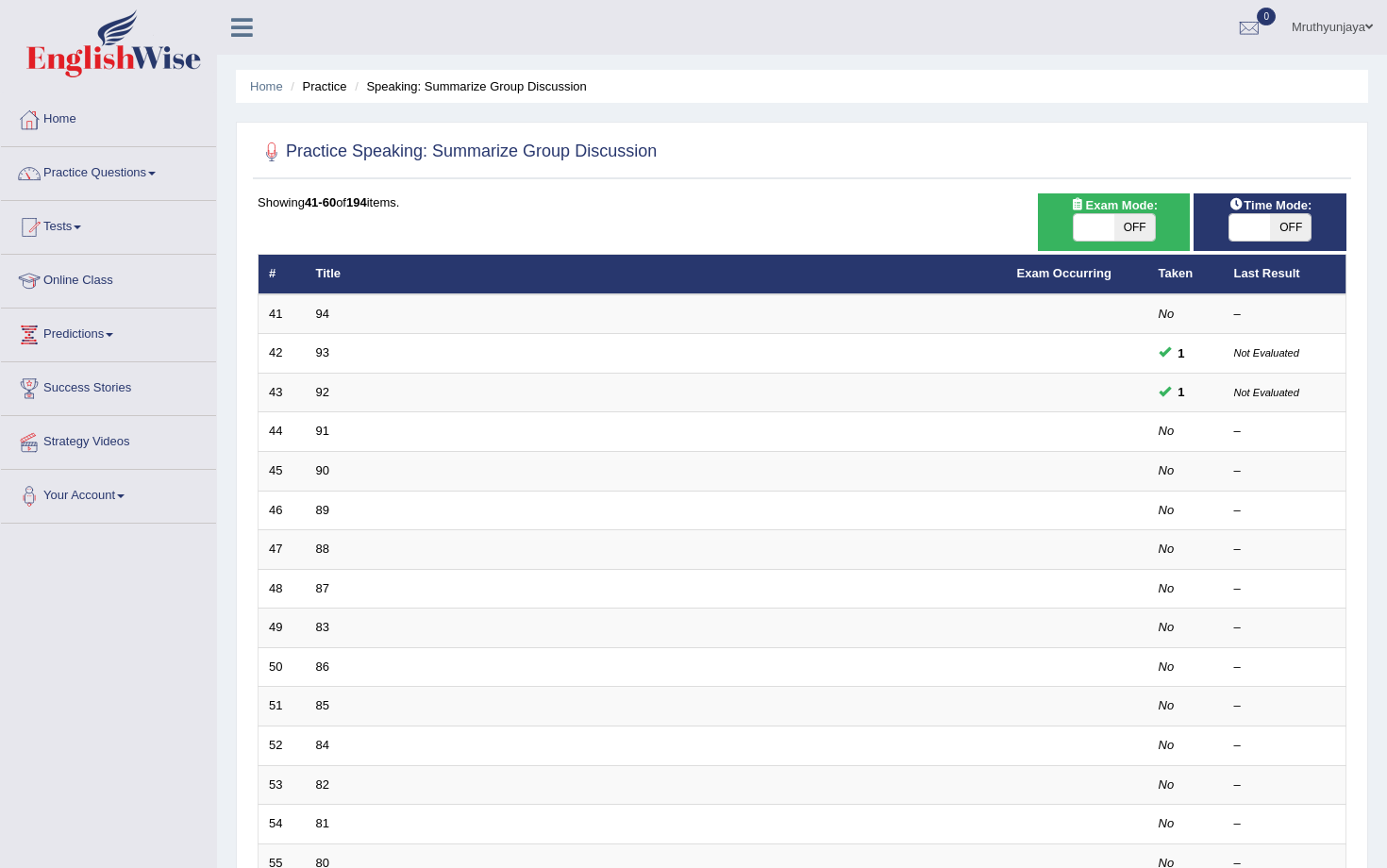 scroll, scrollTop: 0, scrollLeft: 0, axis: both 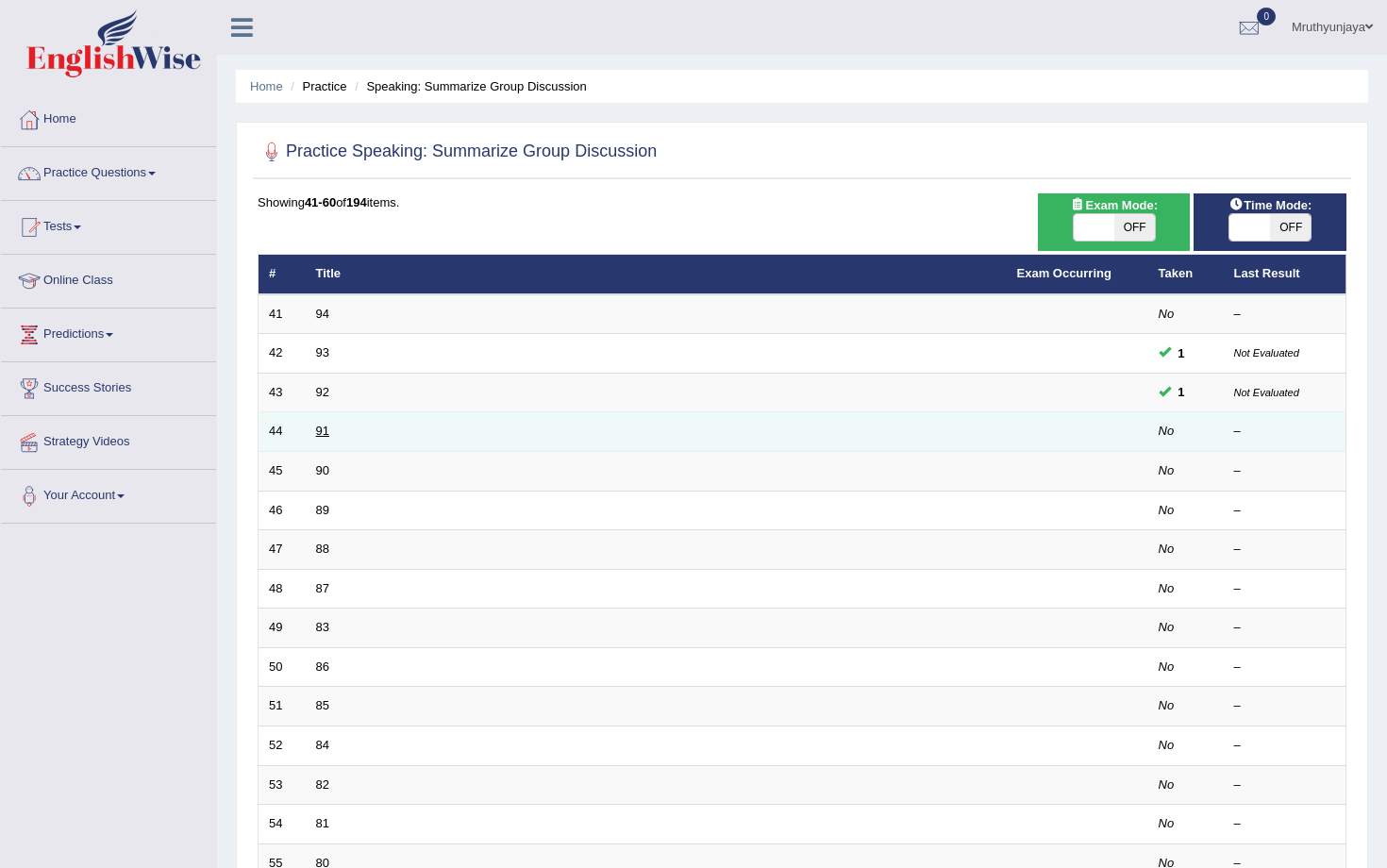 click on "91" at bounding box center [323, 430] 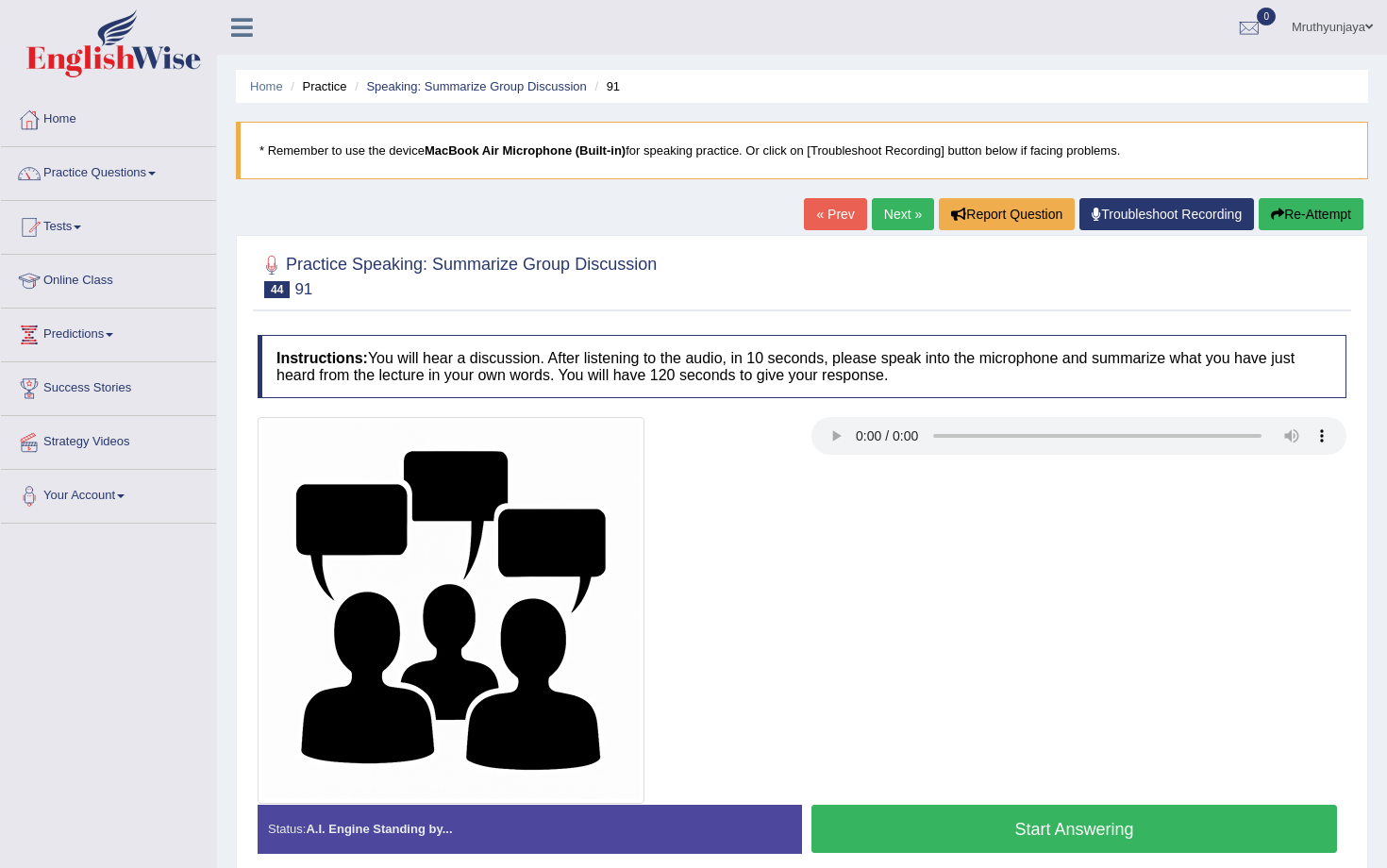 scroll, scrollTop: 0, scrollLeft: 0, axis: both 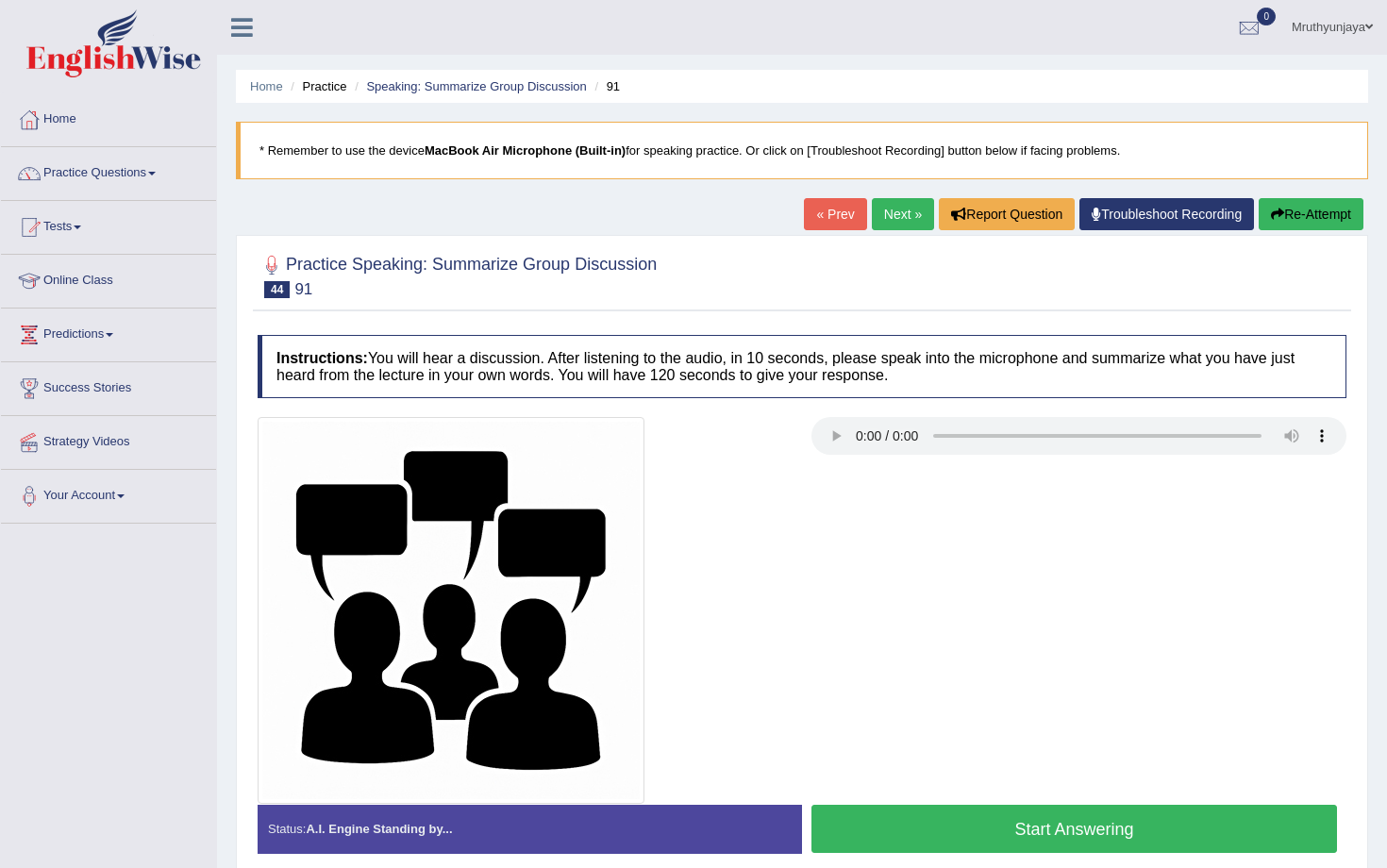 click on "Start Answering" at bounding box center (1074, 828) 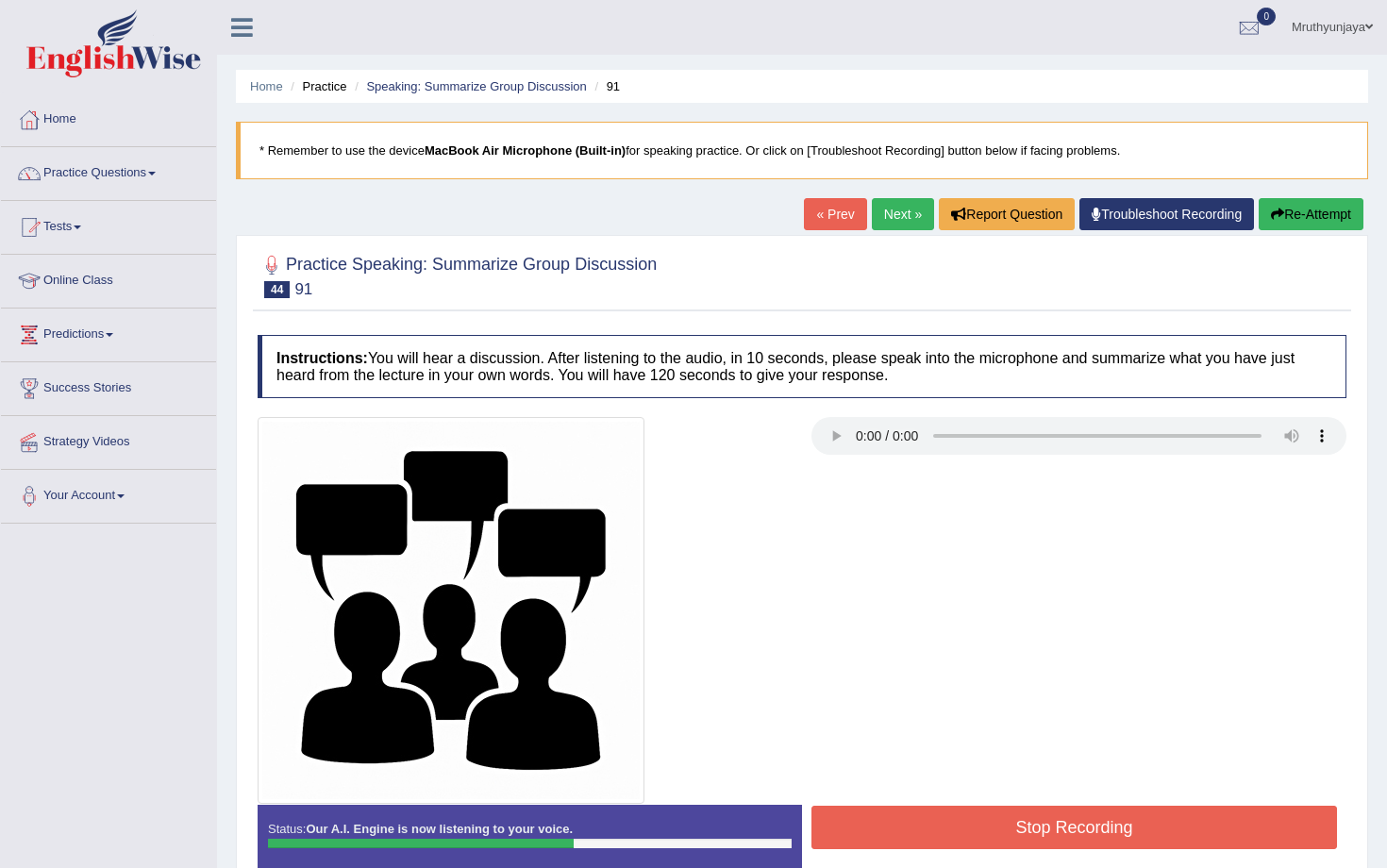click on "Stop Recording" at bounding box center (1074, 827) 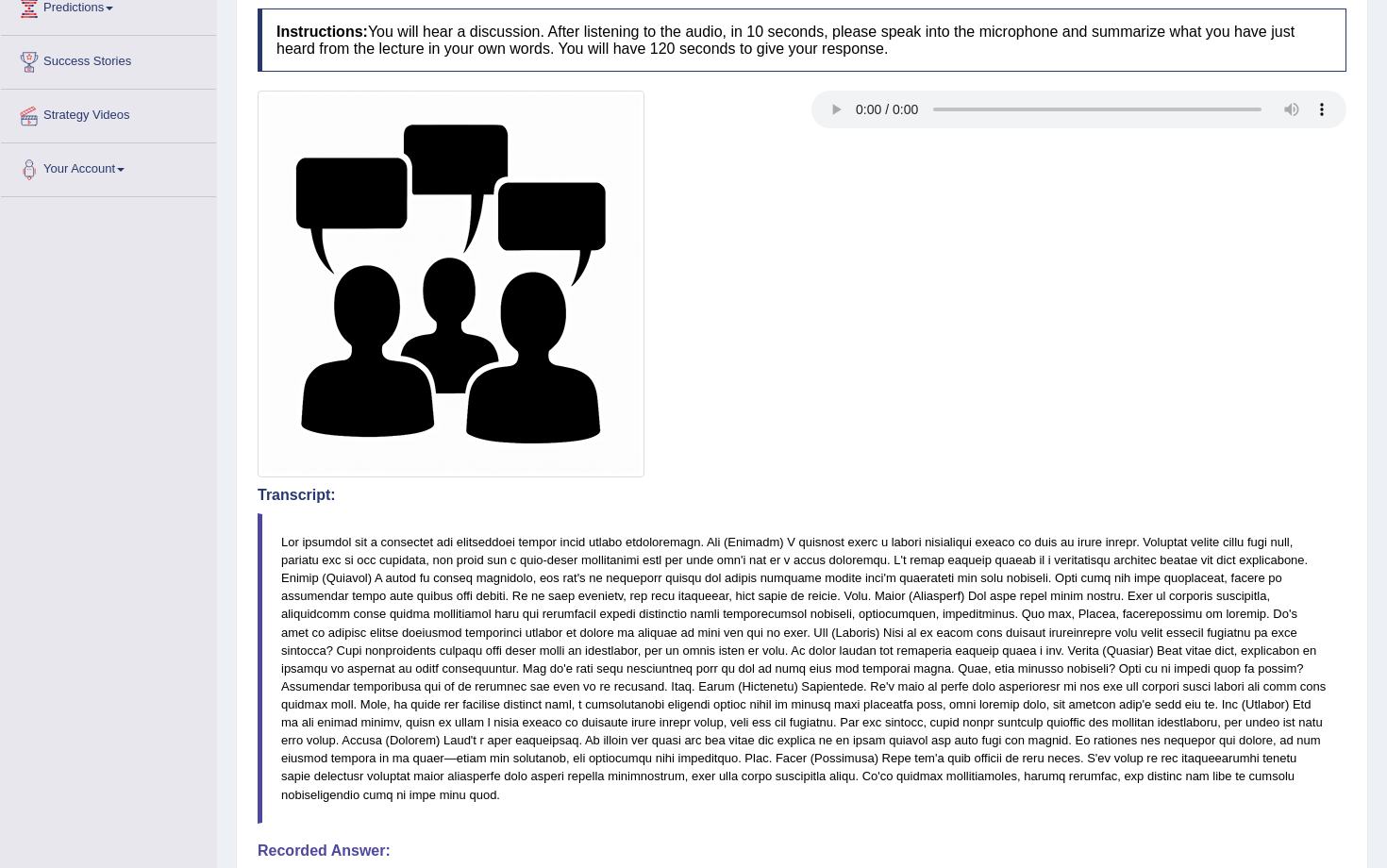 scroll, scrollTop: 40, scrollLeft: 0, axis: vertical 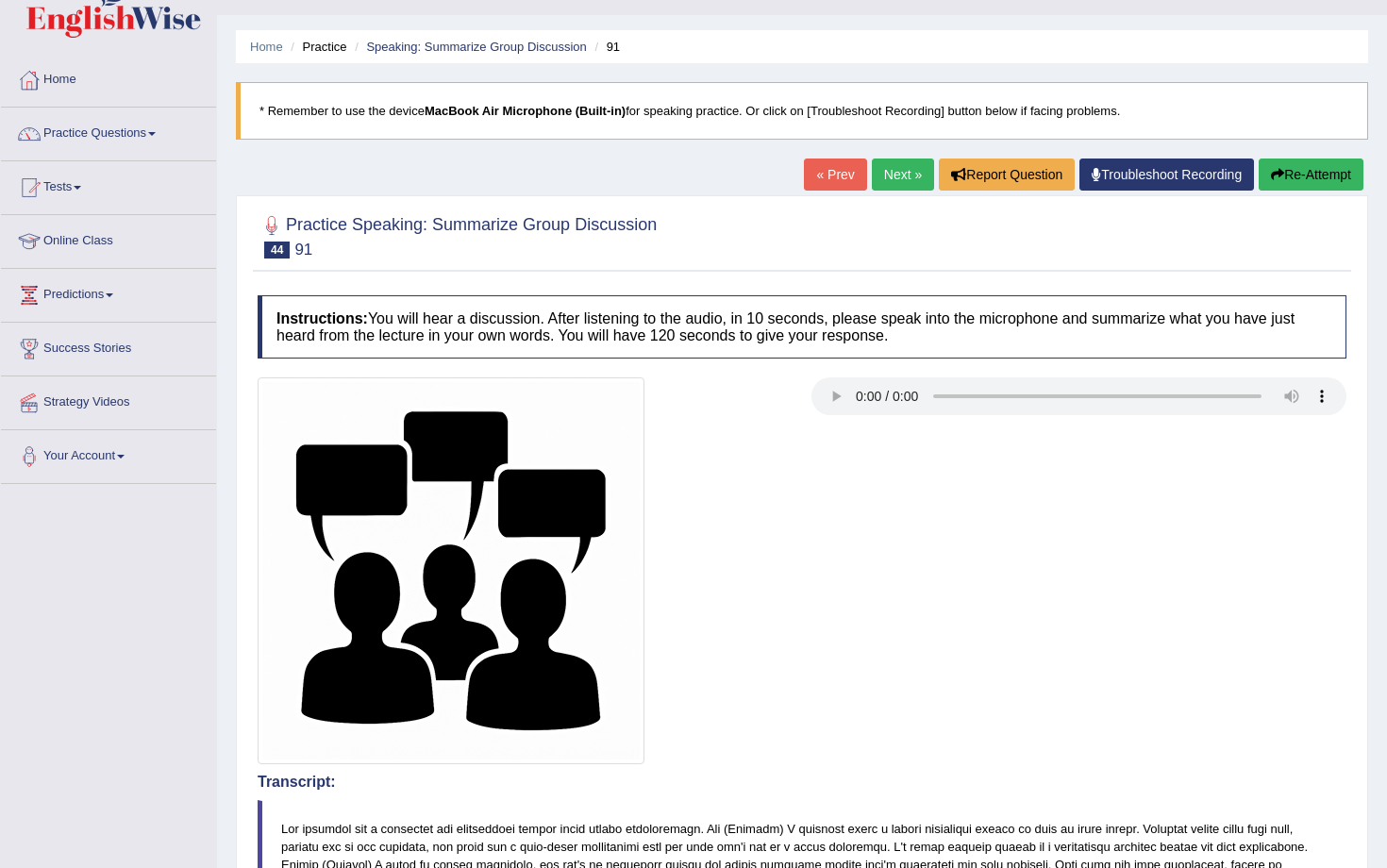 click on "Next »" at bounding box center [903, 175] 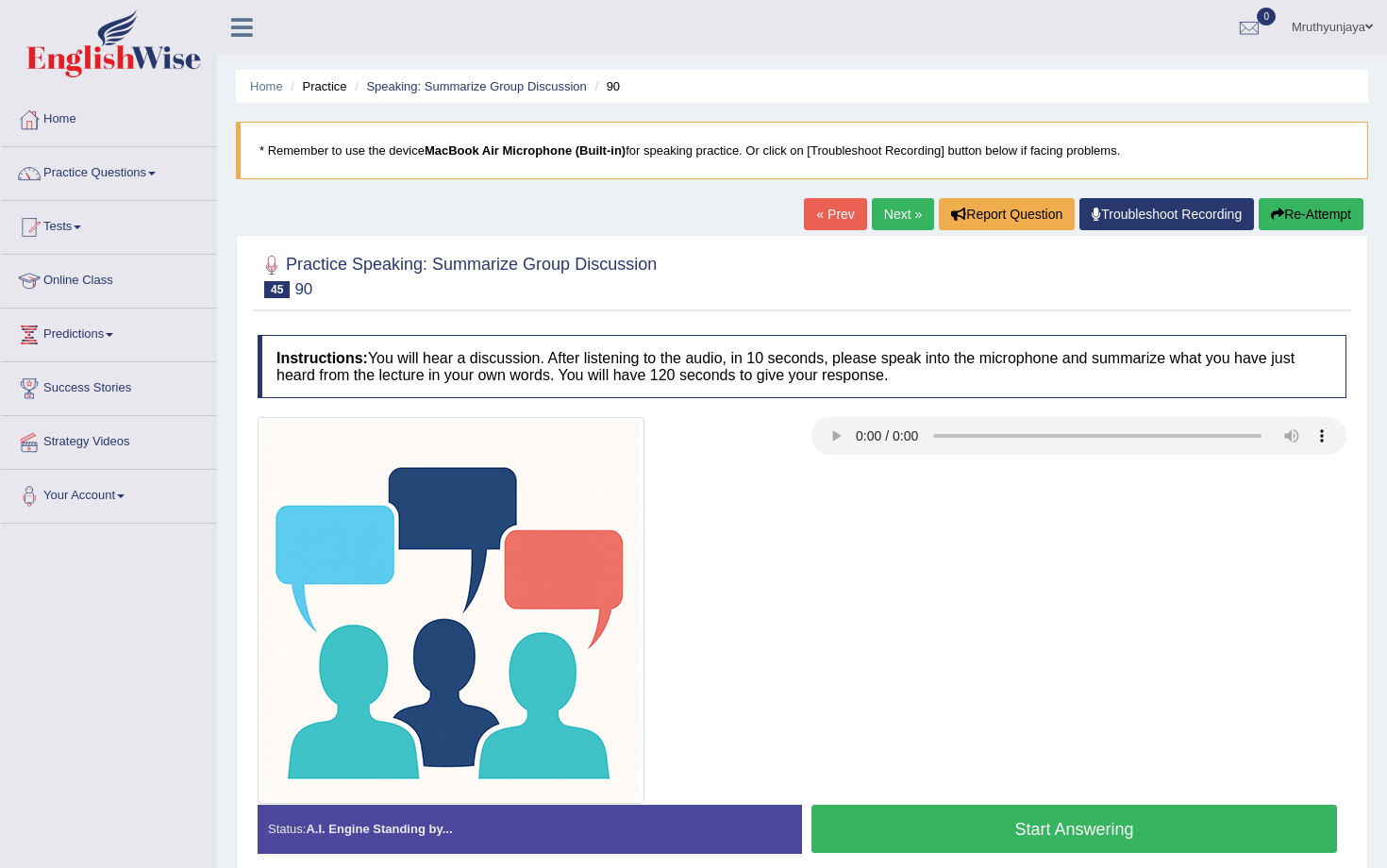 scroll, scrollTop: 0, scrollLeft: 0, axis: both 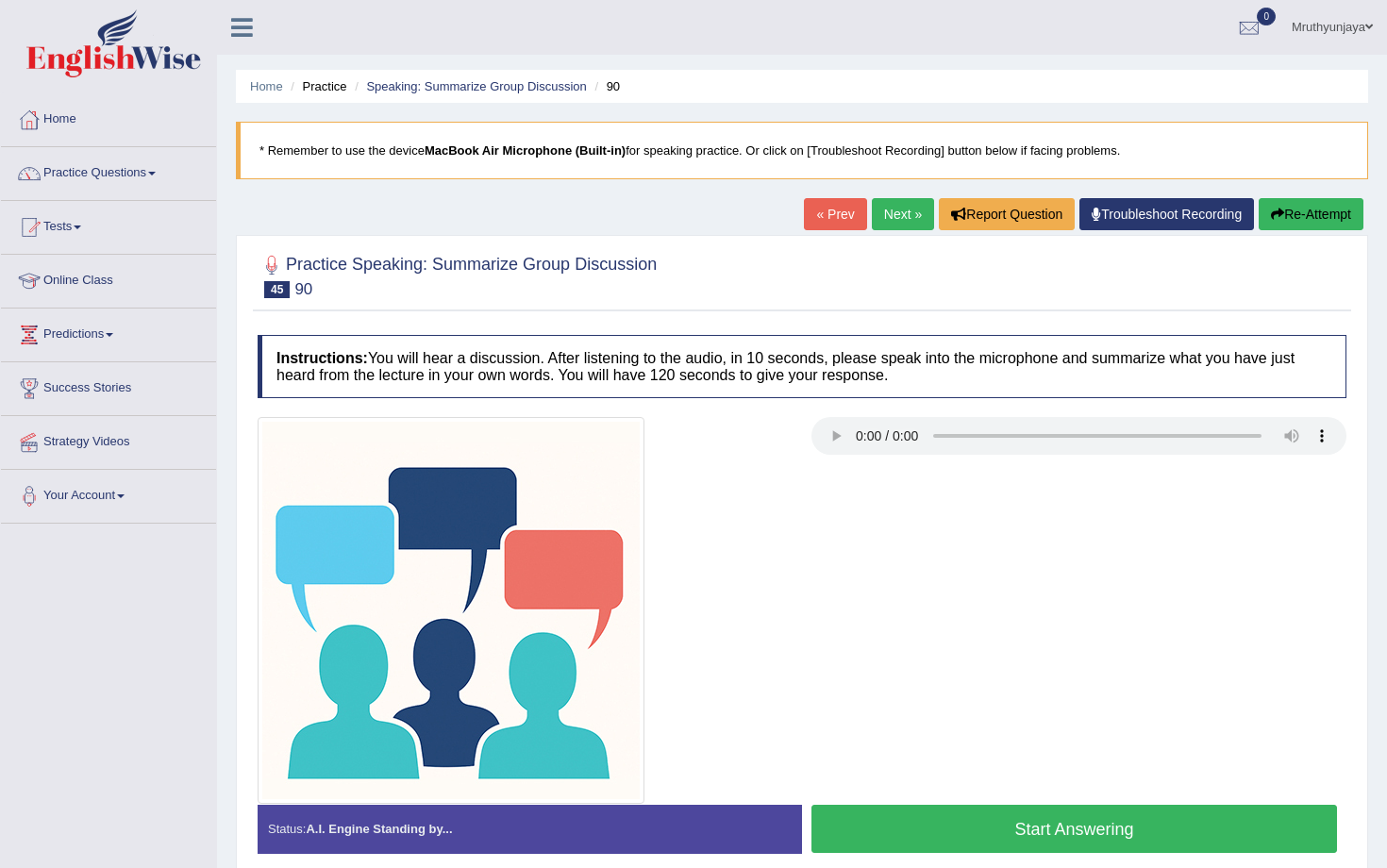 click on "Start Answering" at bounding box center [1074, 828] 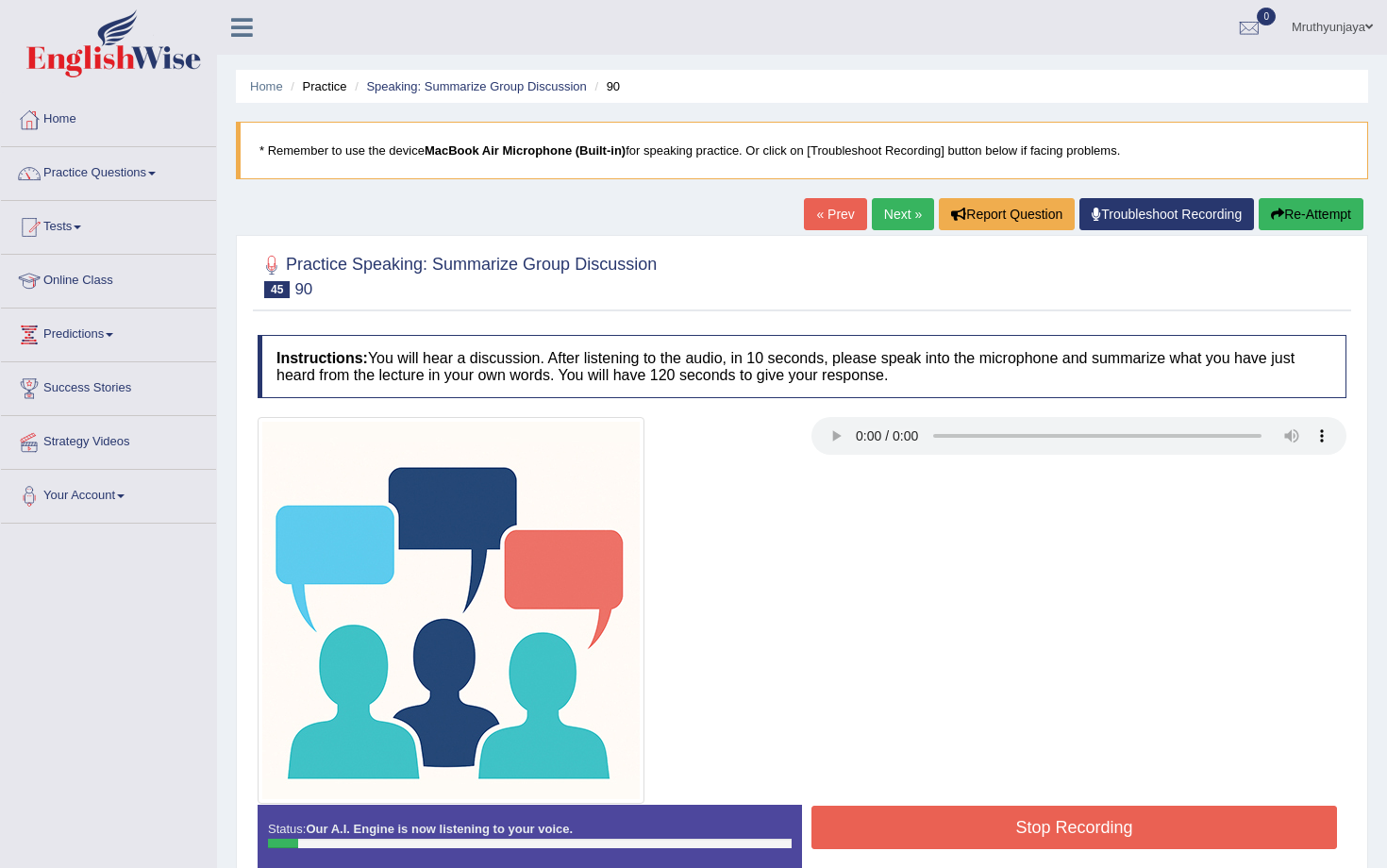 click on "Re-Attempt" at bounding box center [1311, 214] 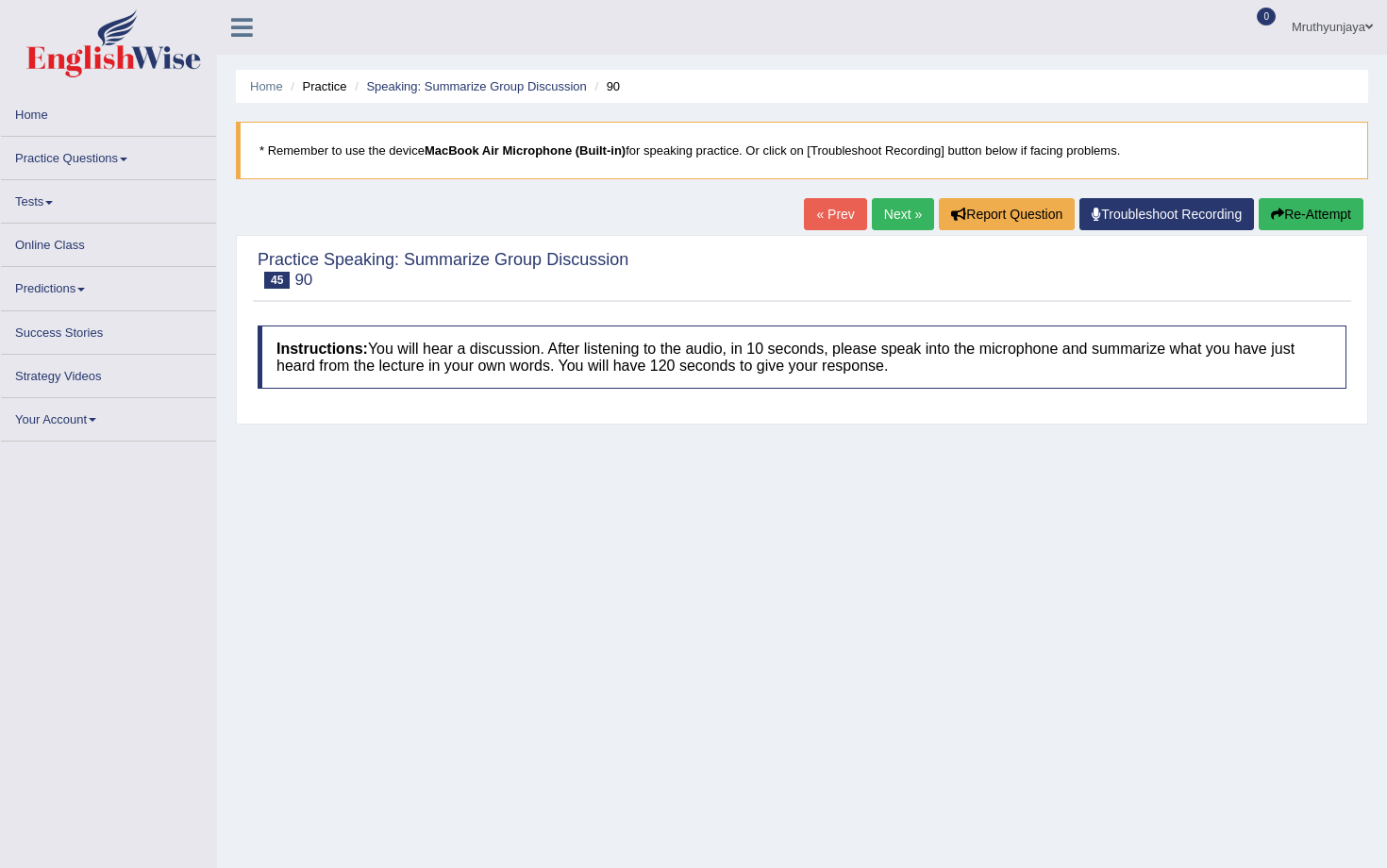scroll, scrollTop: 0, scrollLeft: 0, axis: both 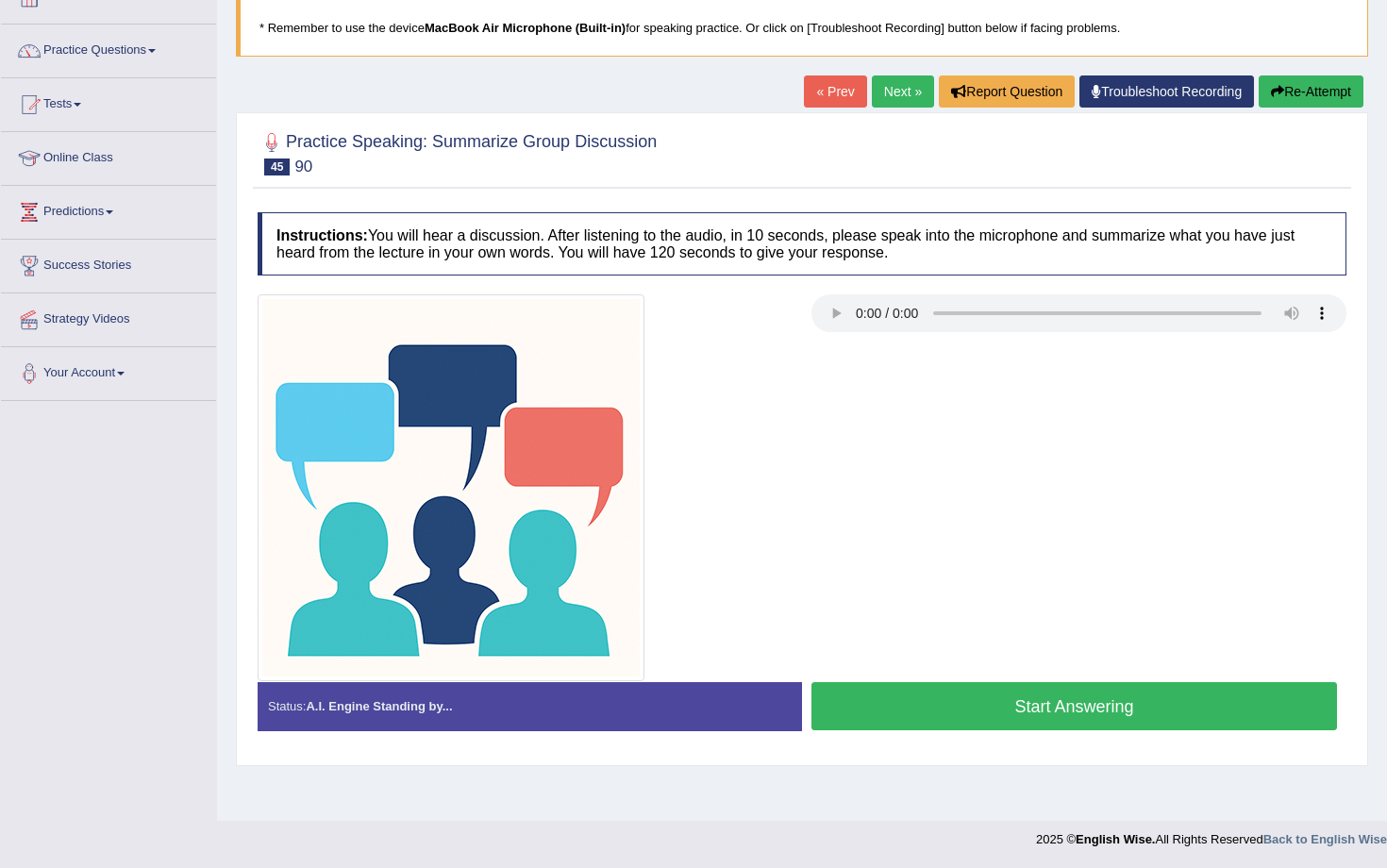 click on "Start Answering" at bounding box center (1074, 706) 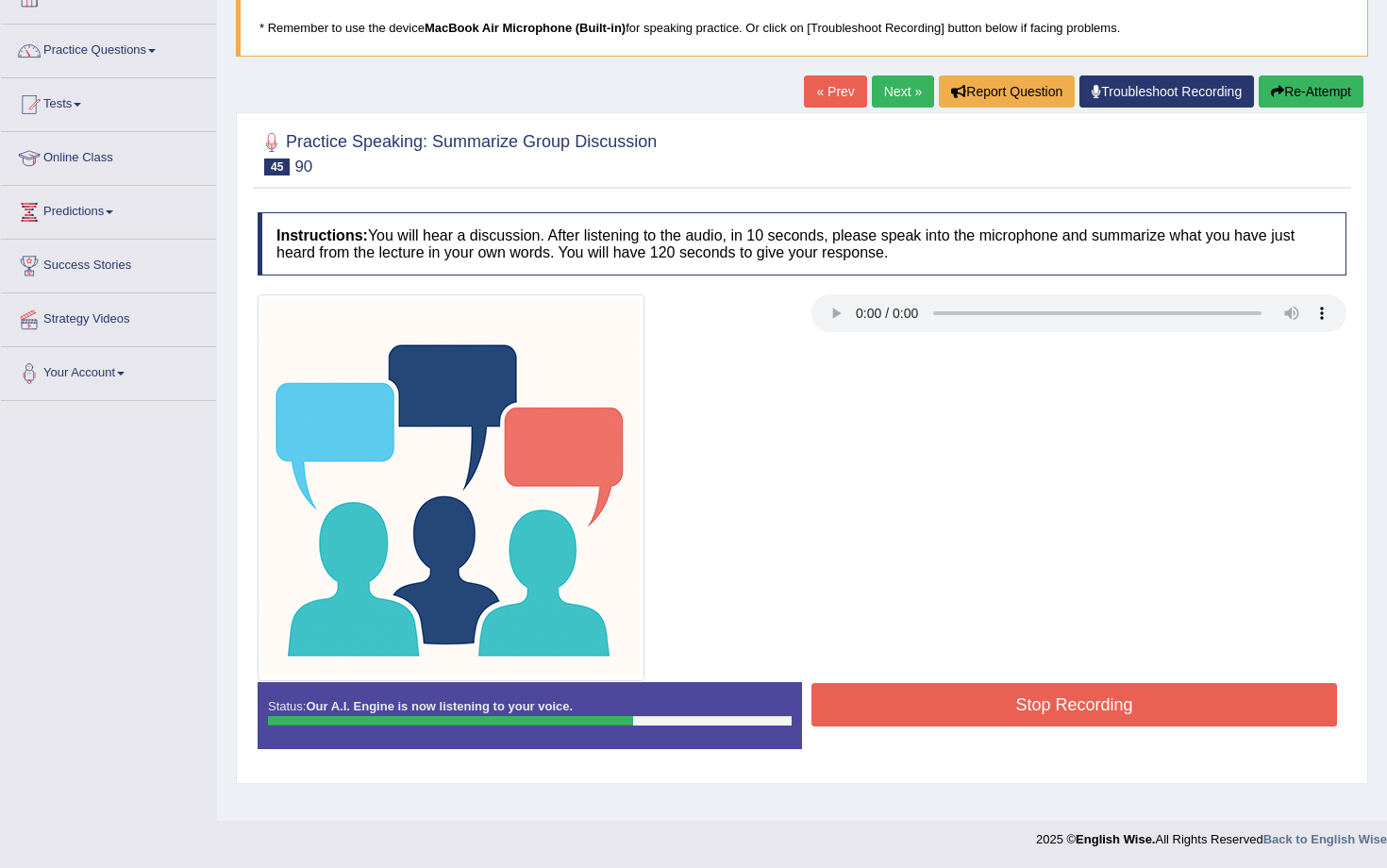 click on "Stop Recording" at bounding box center (1074, 705) 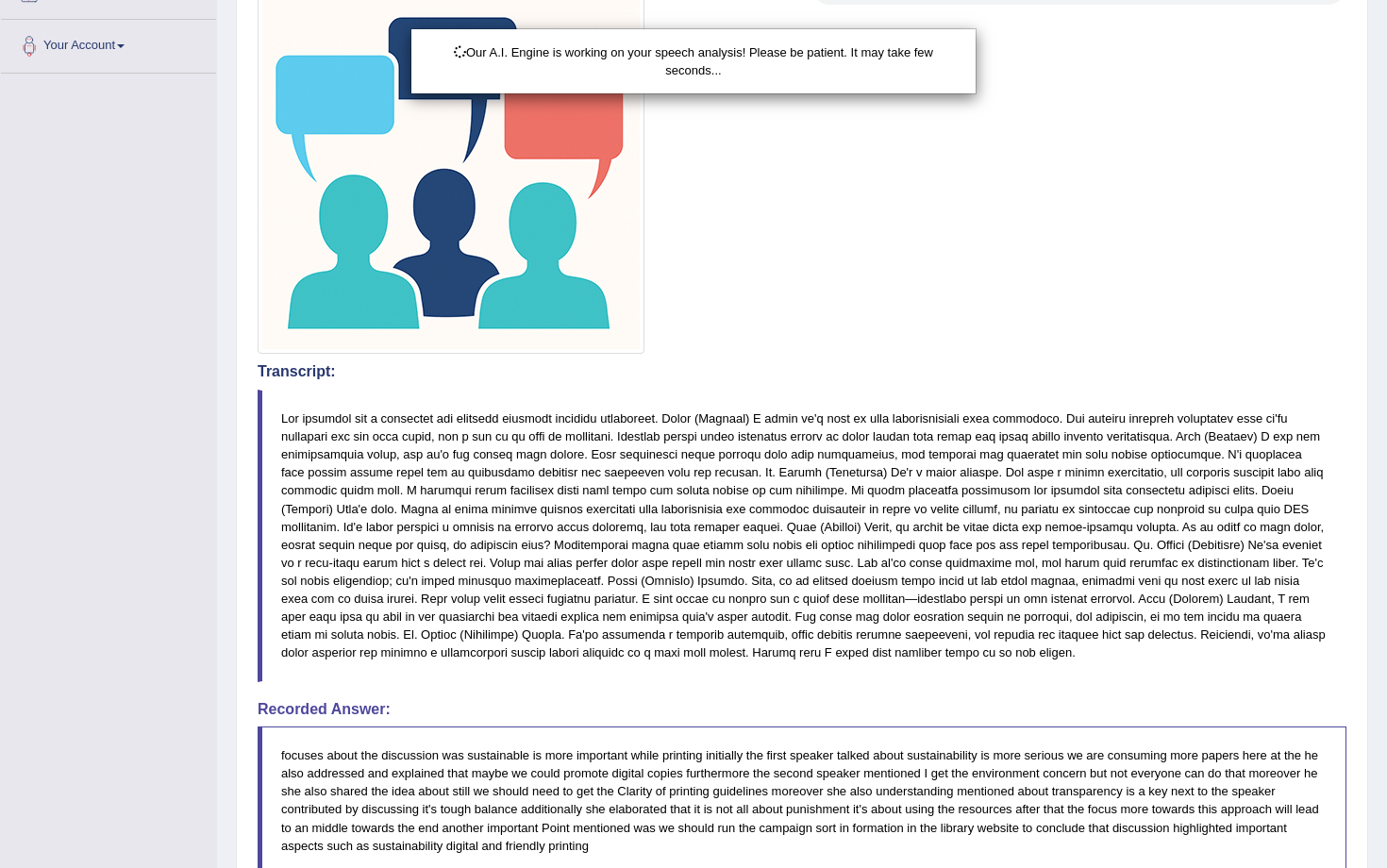 scroll, scrollTop: 751, scrollLeft: 0, axis: vertical 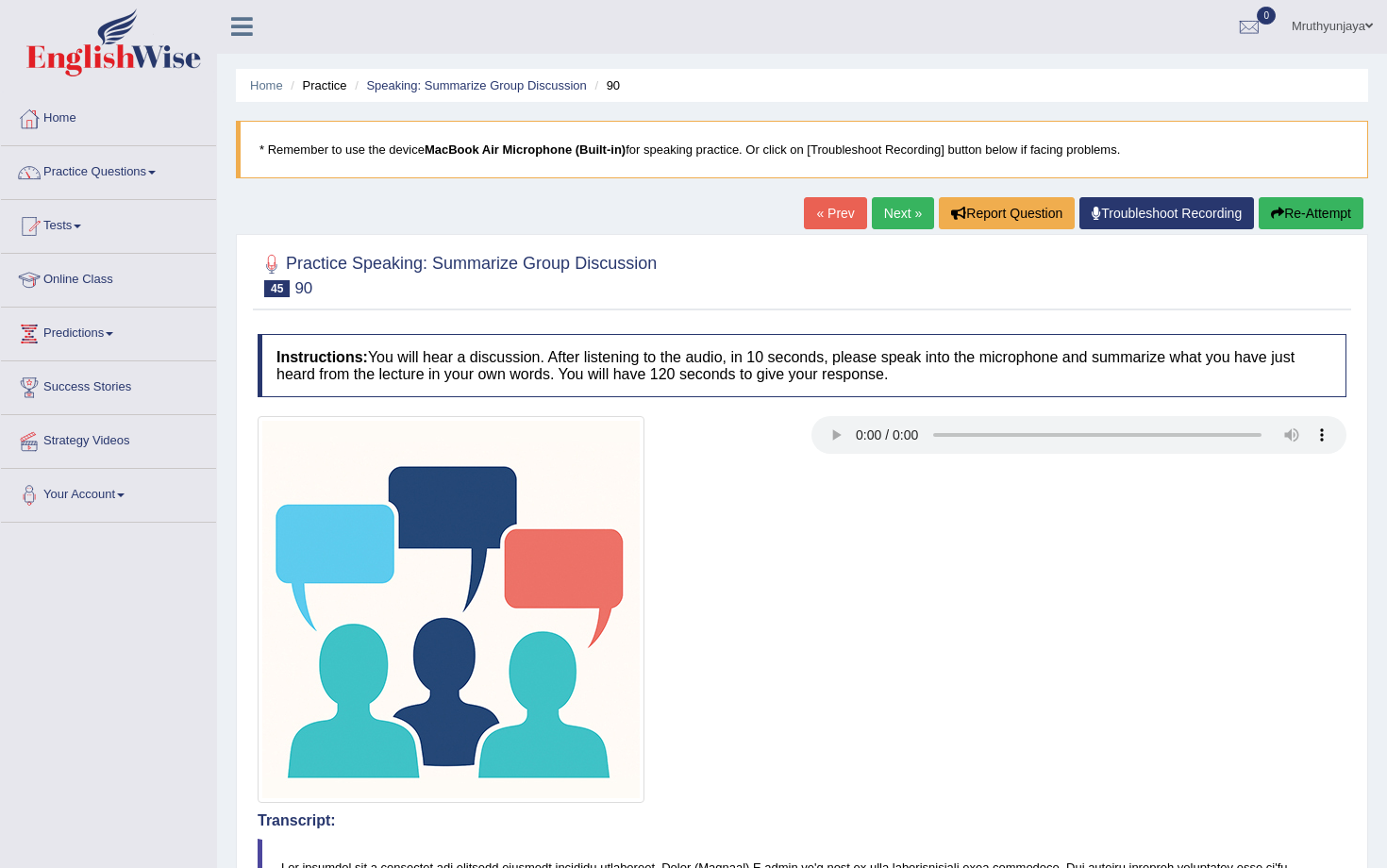 click on "Next »" at bounding box center (903, 213) 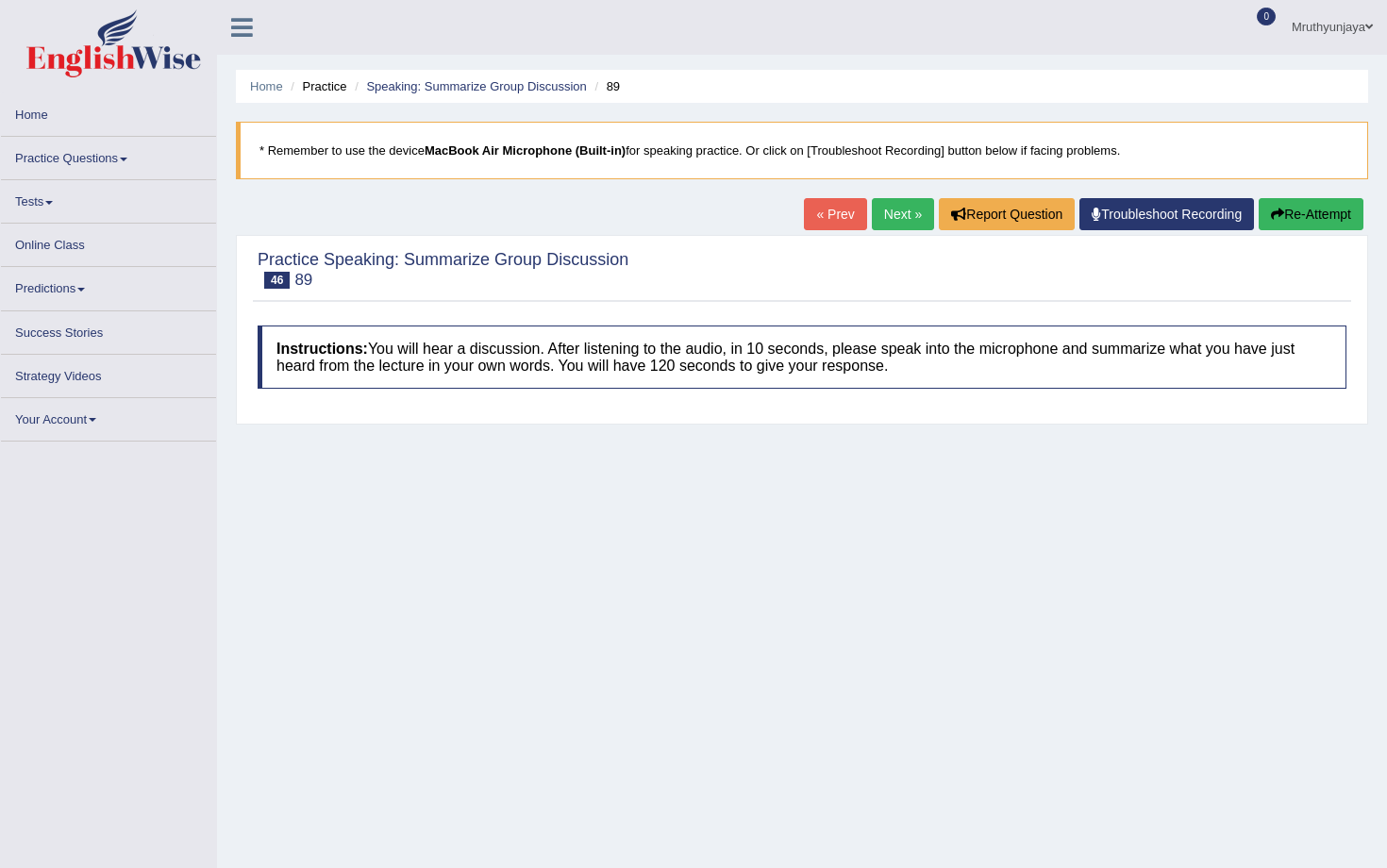 scroll, scrollTop: 0, scrollLeft: 0, axis: both 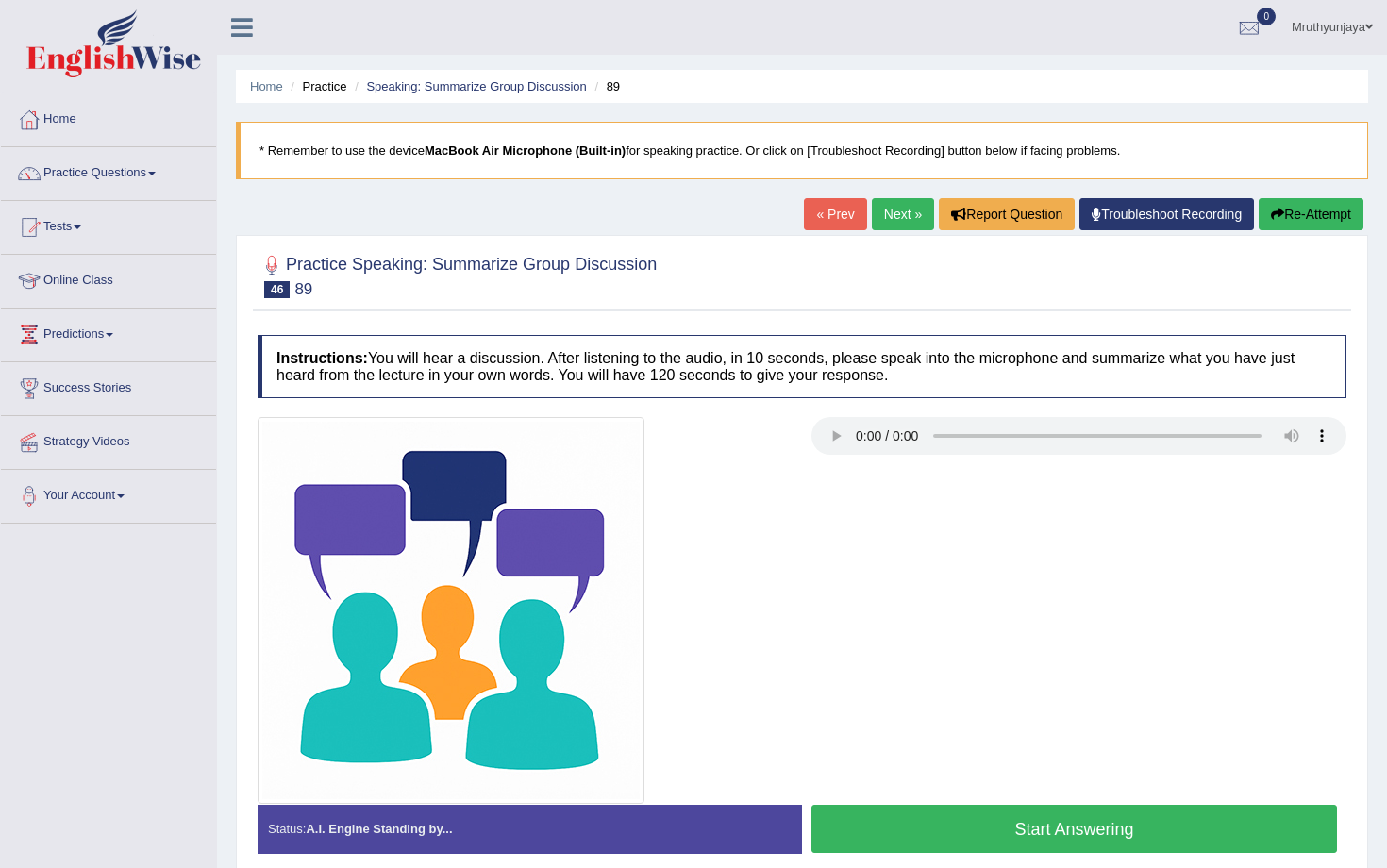 type 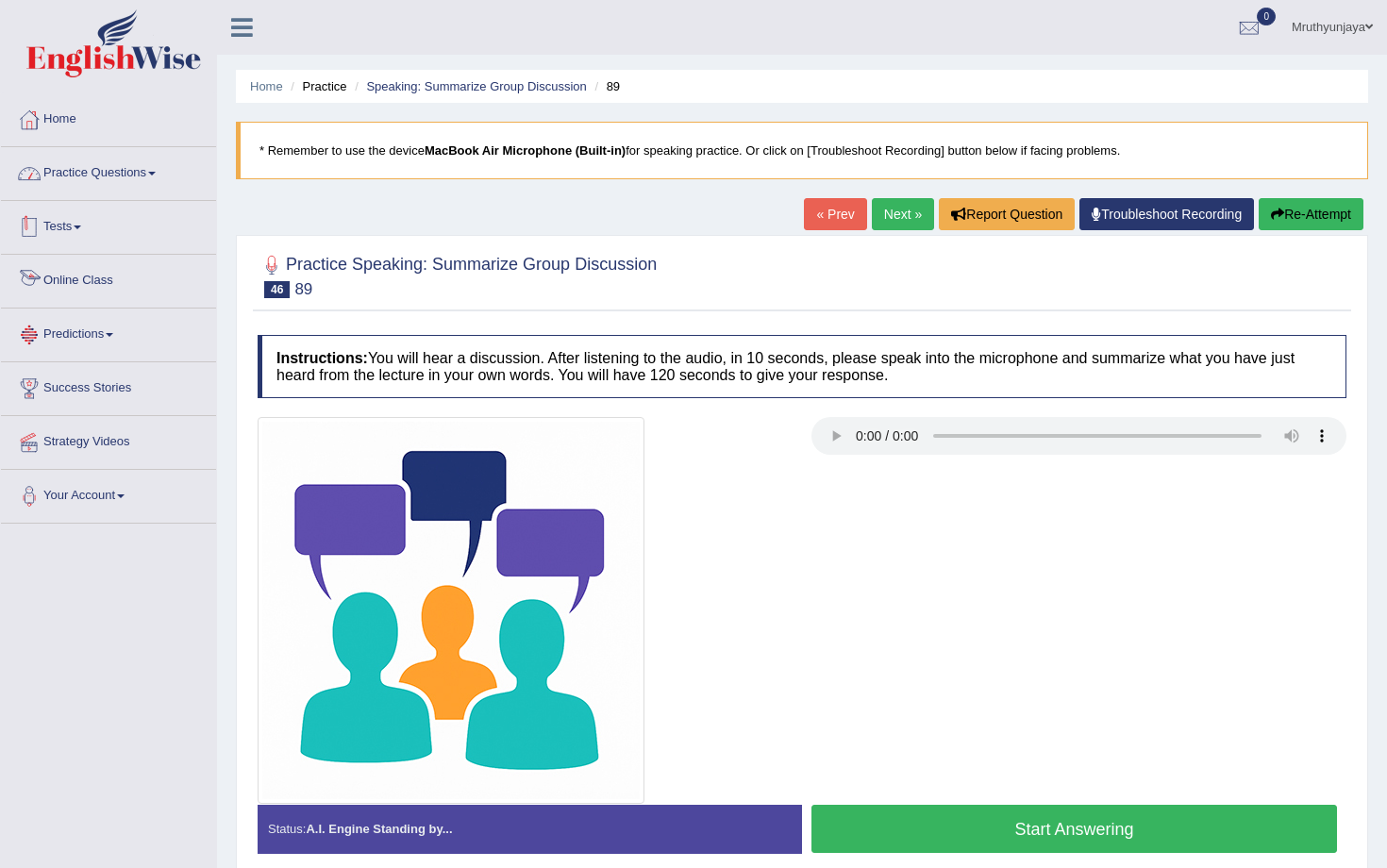 click on "Practice Questions" at bounding box center (109, 171) 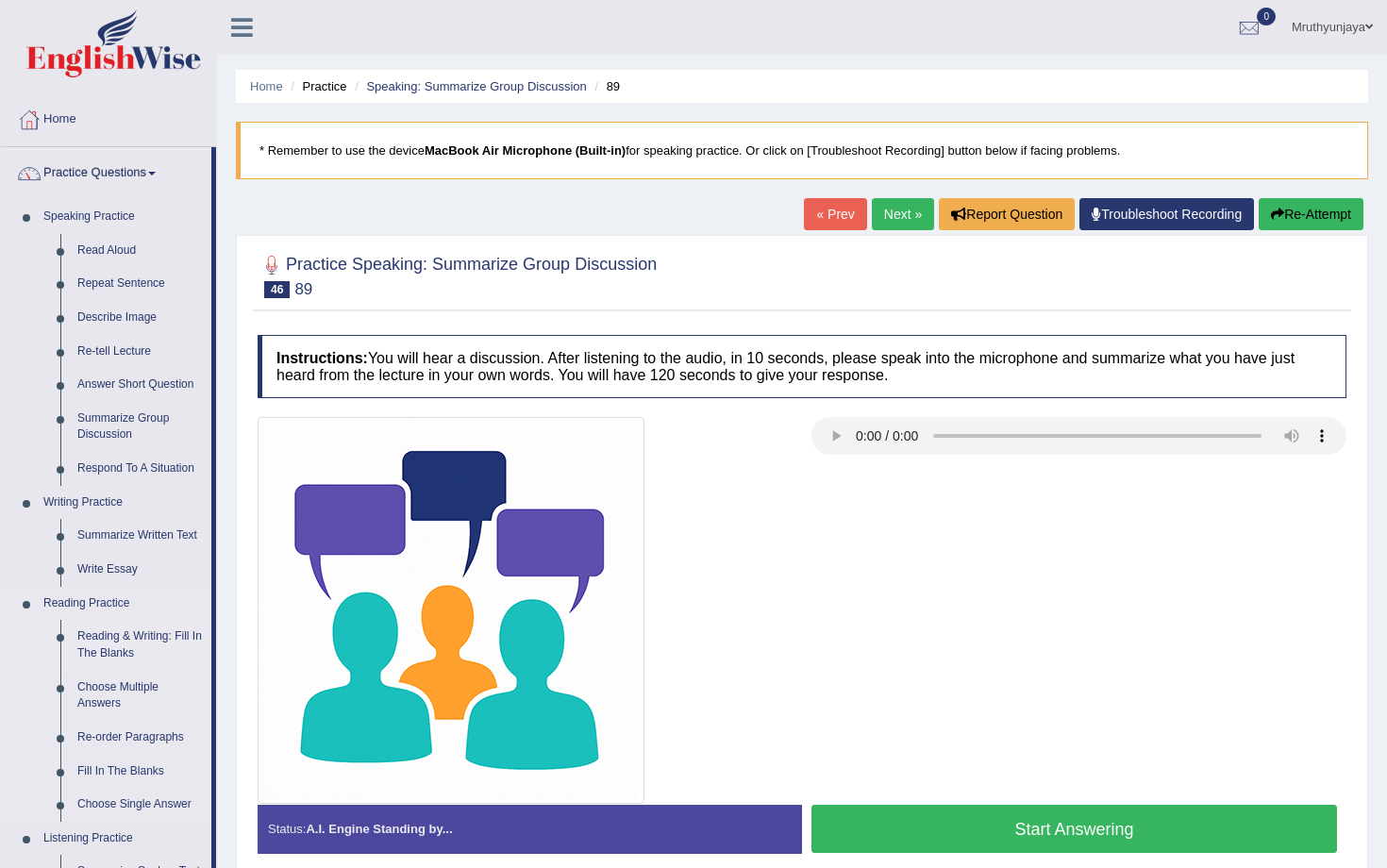 click on "Reading & Writing: Fill In The Blanks" at bounding box center [140, 644] 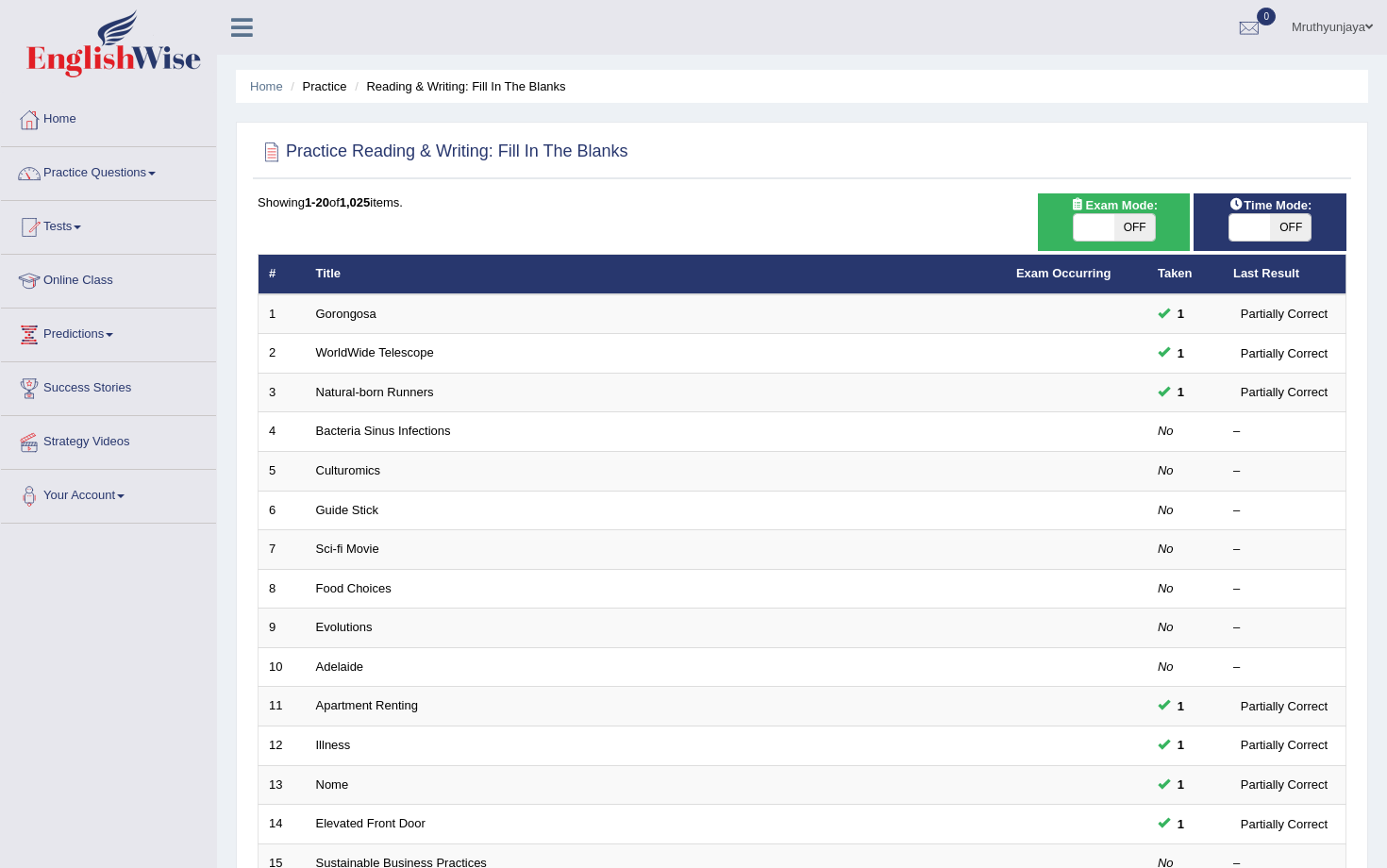 scroll, scrollTop: 0, scrollLeft: 0, axis: both 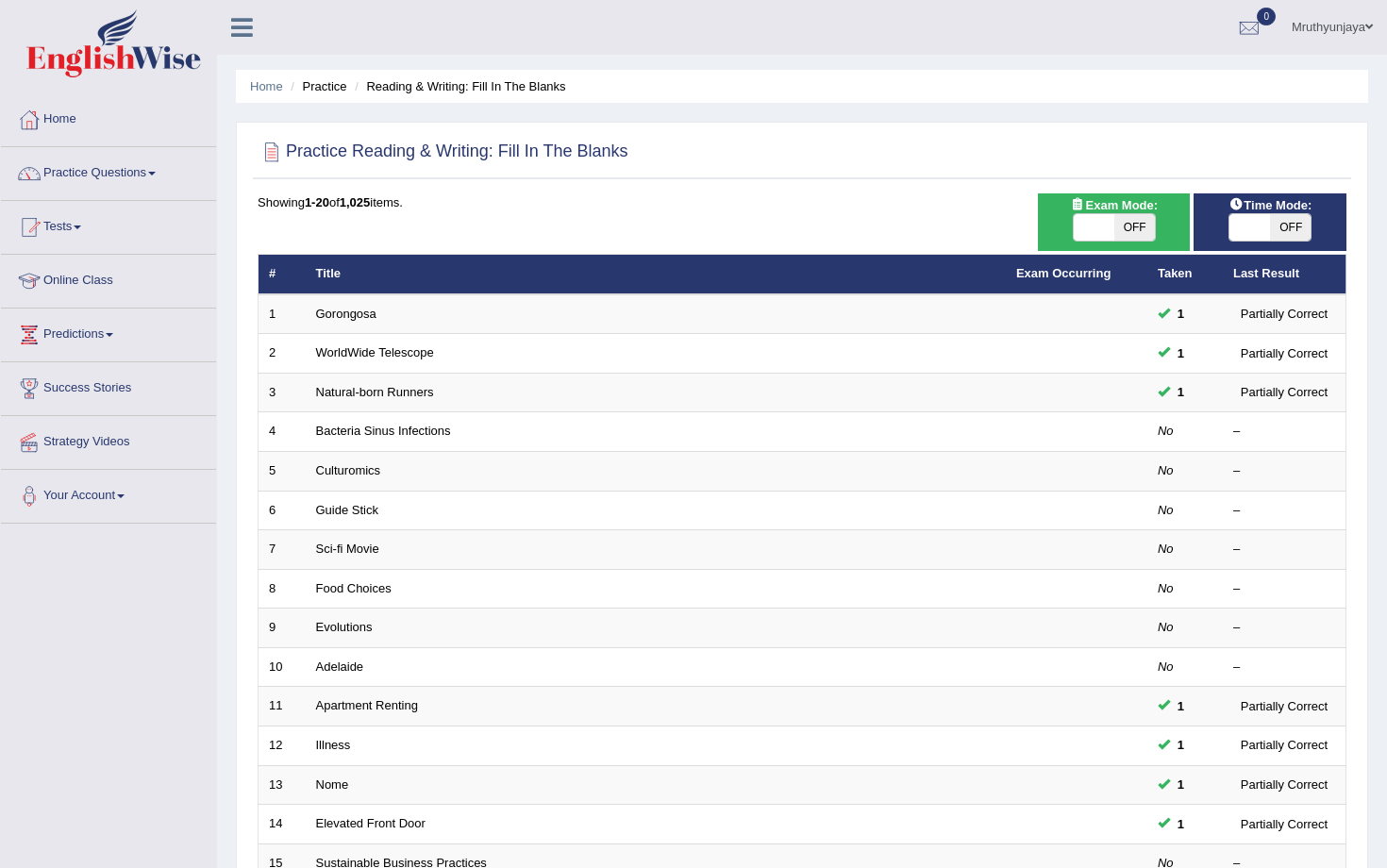 click at bounding box center (1094, 227) 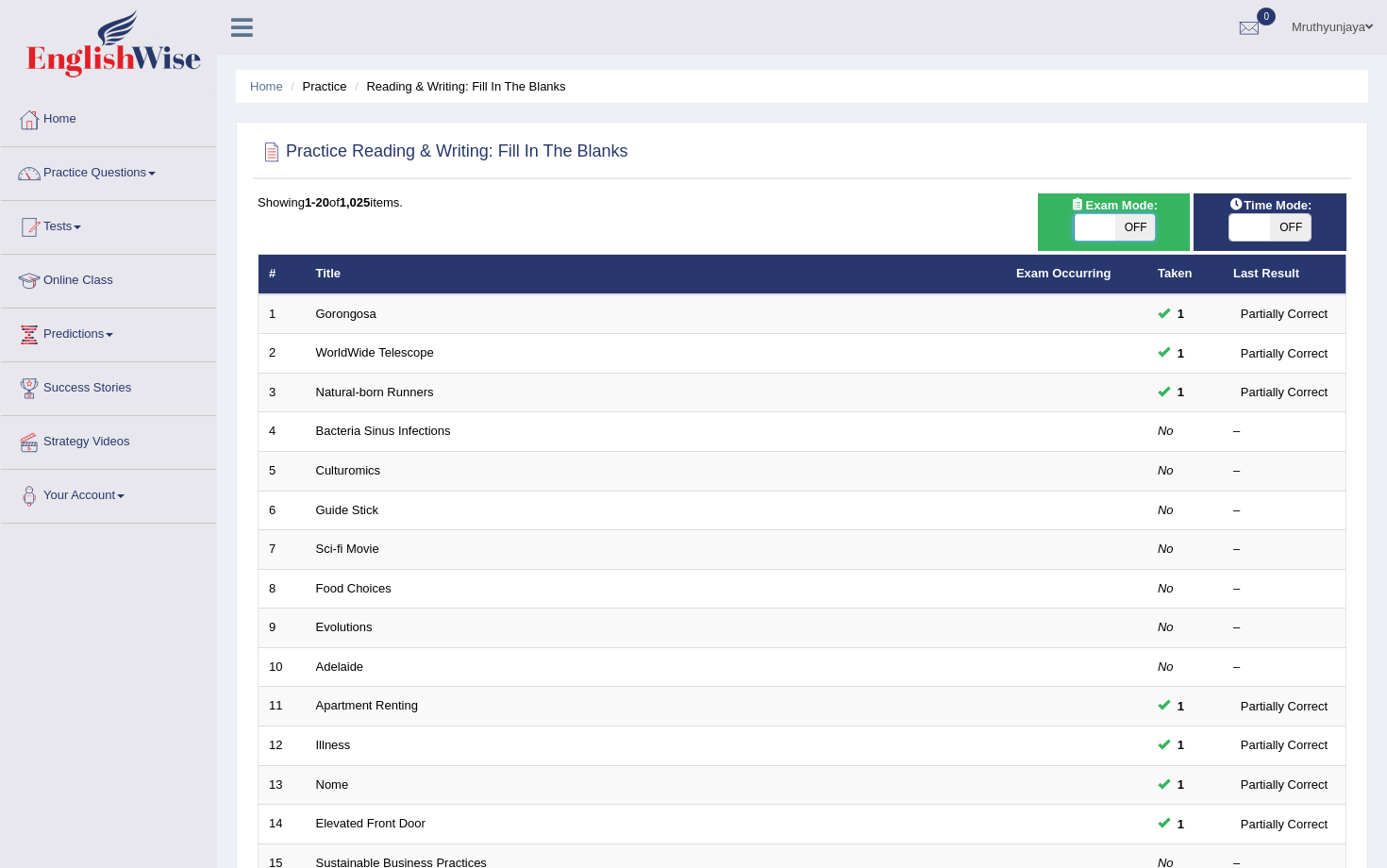 click at bounding box center [1095, 227] 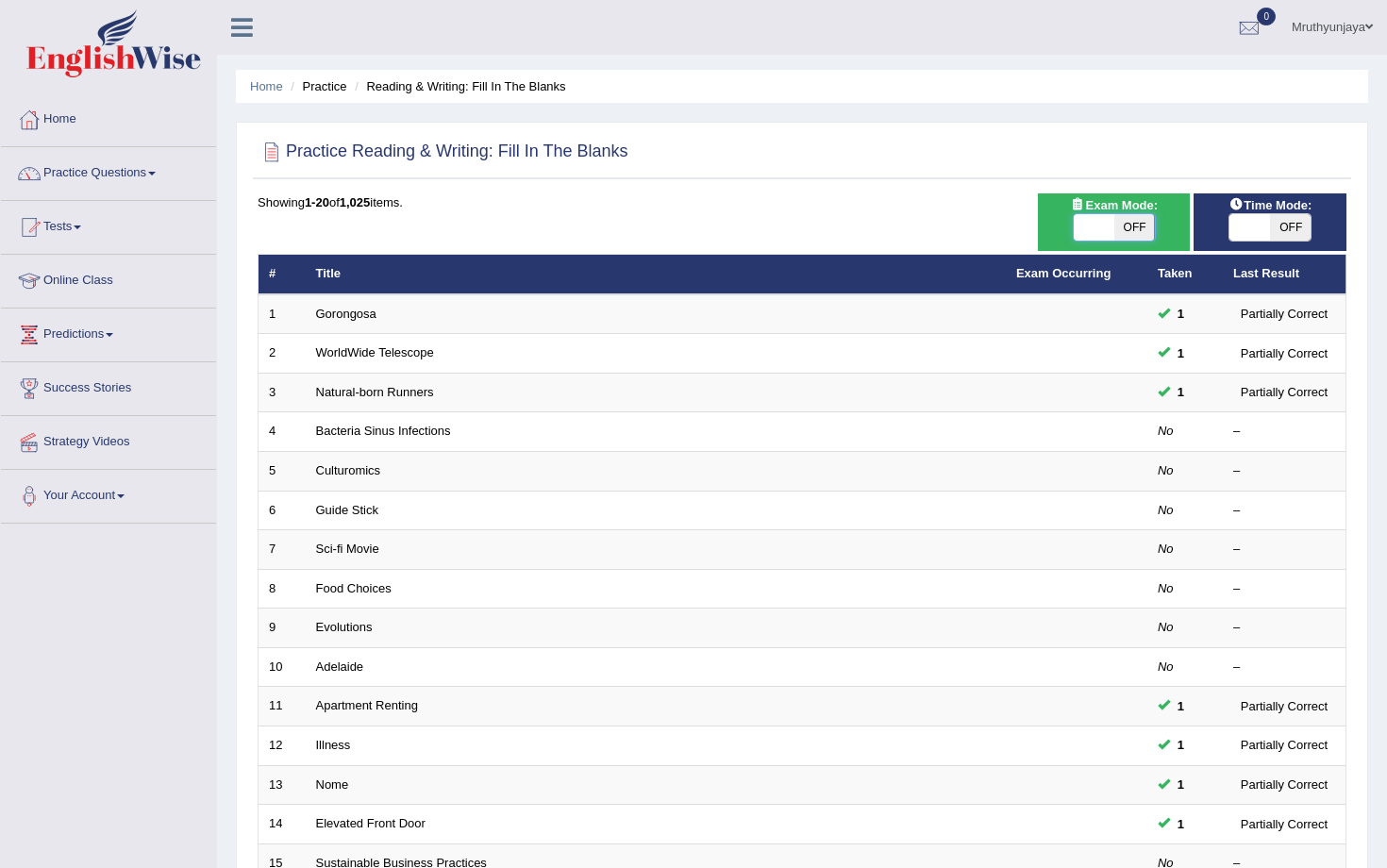 click at bounding box center [1094, 227] 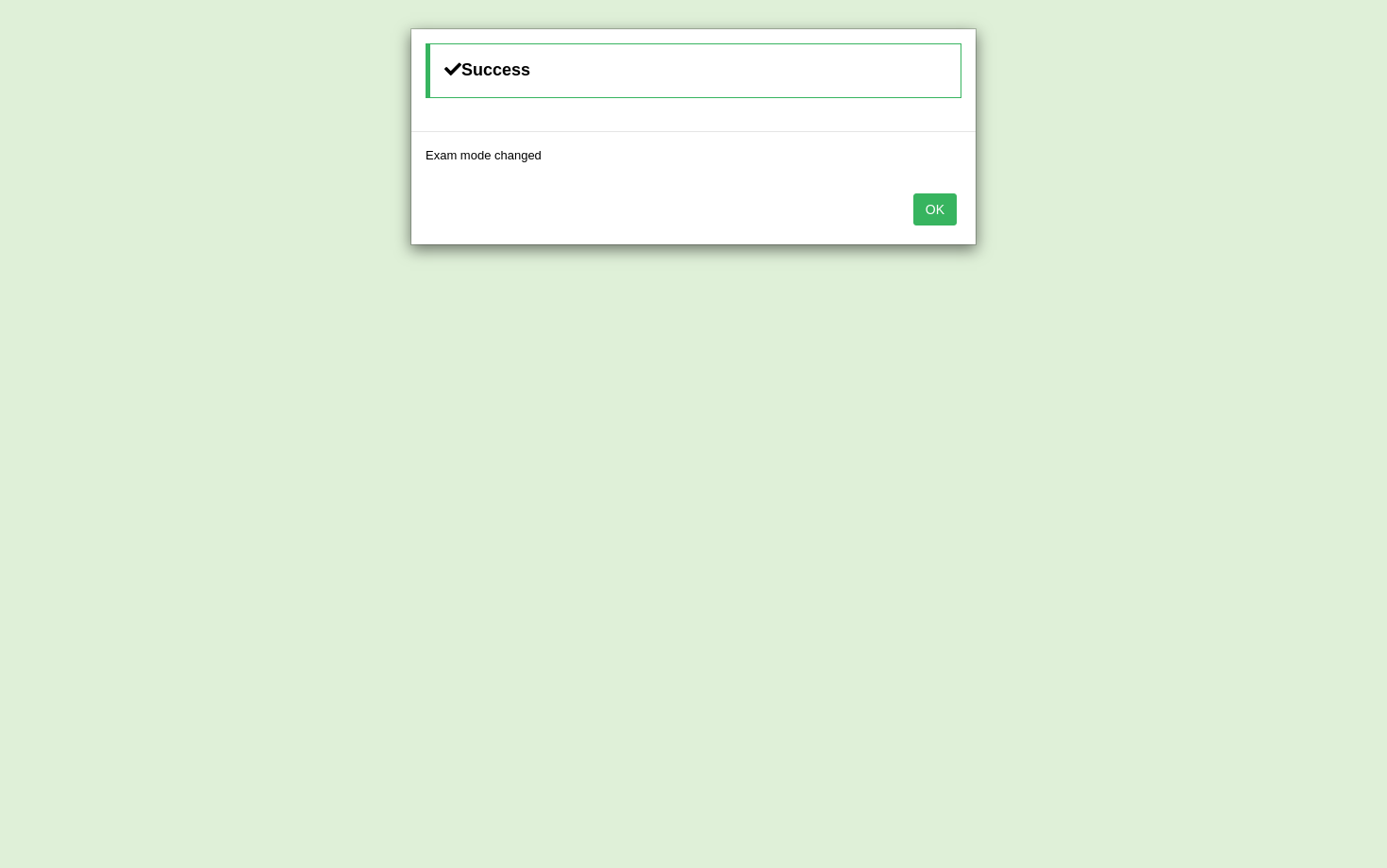 click on "OK" at bounding box center [935, 209] 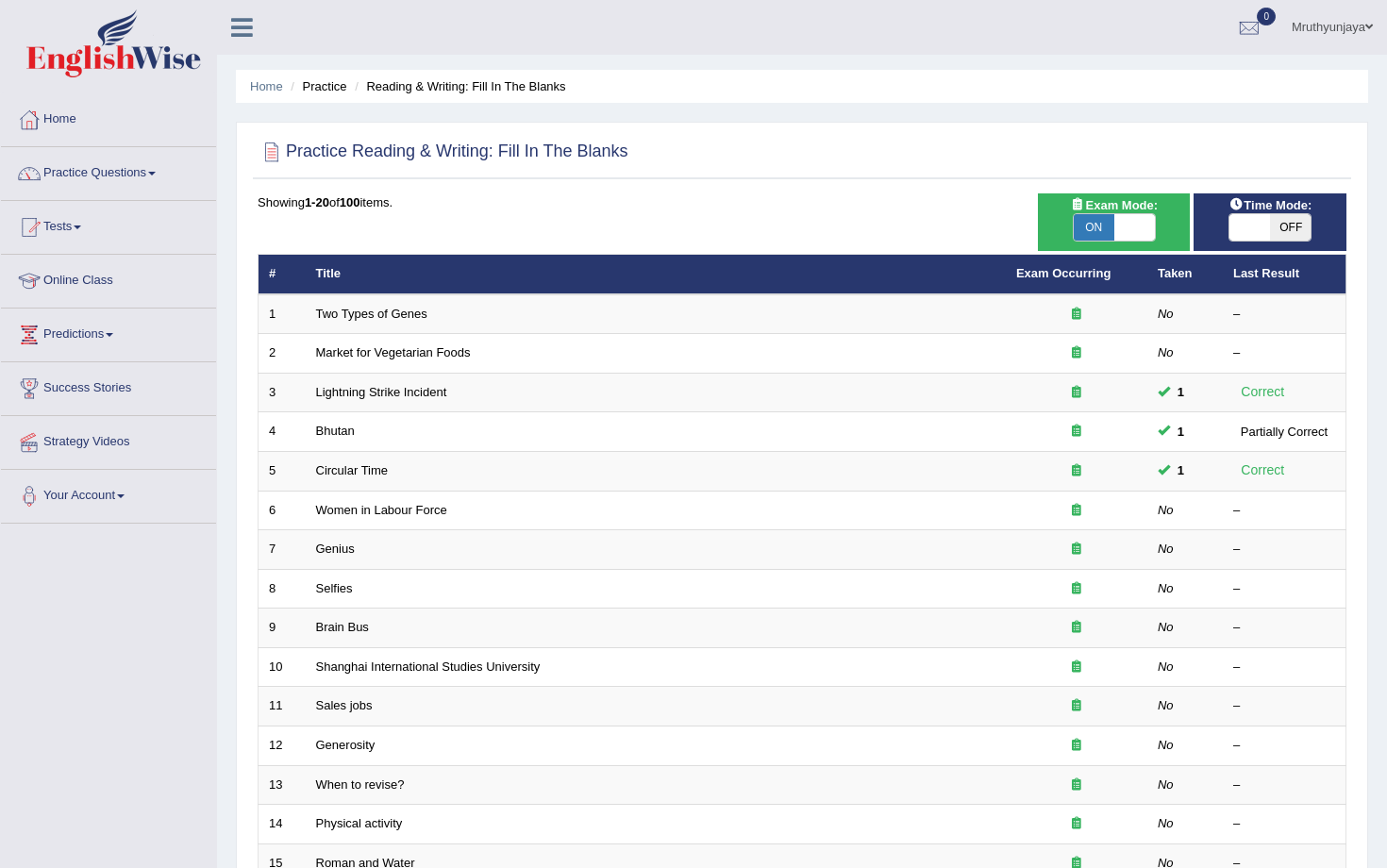 scroll, scrollTop: 0, scrollLeft: 0, axis: both 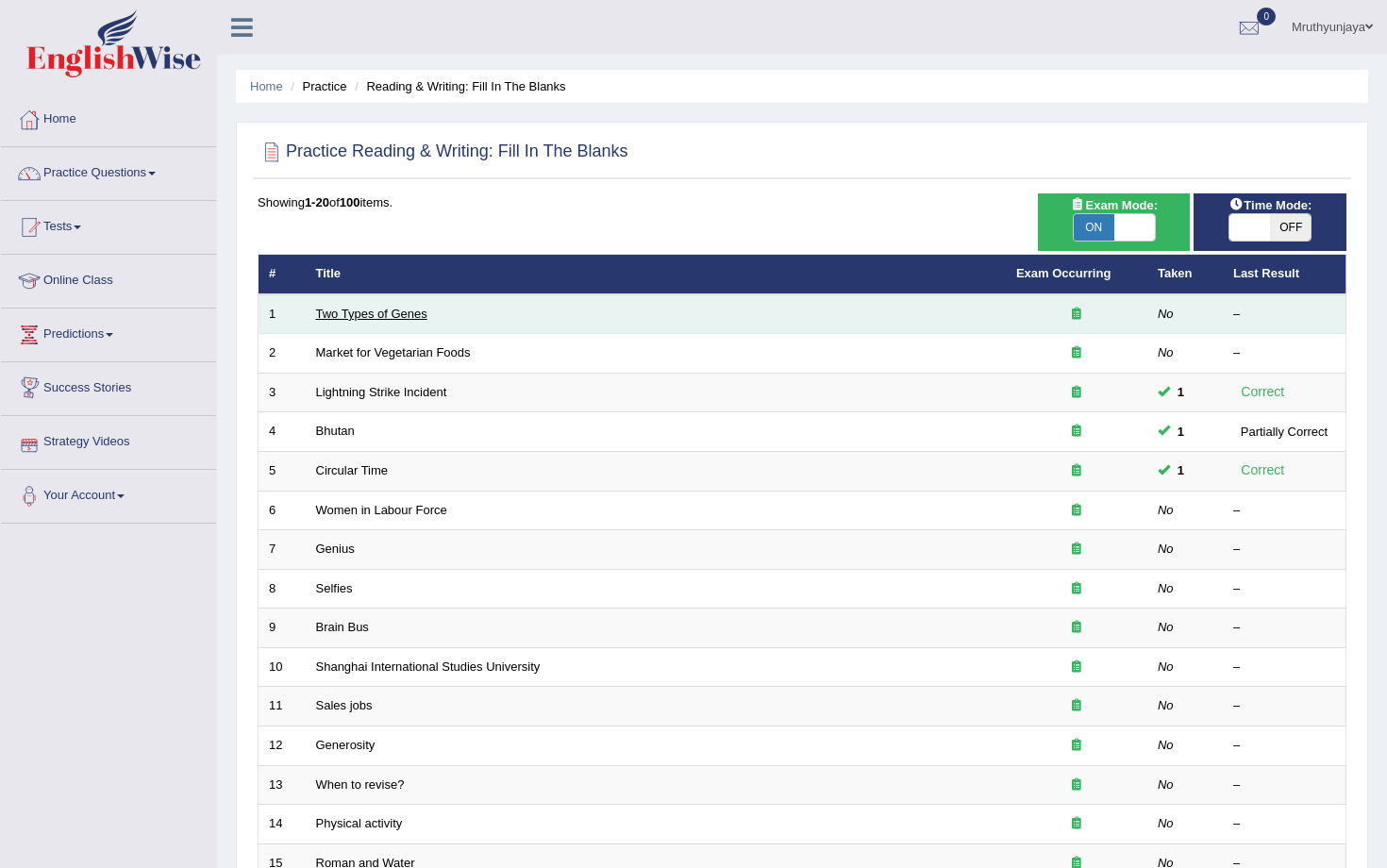 click on "Two Types of Genes" at bounding box center [372, 313] 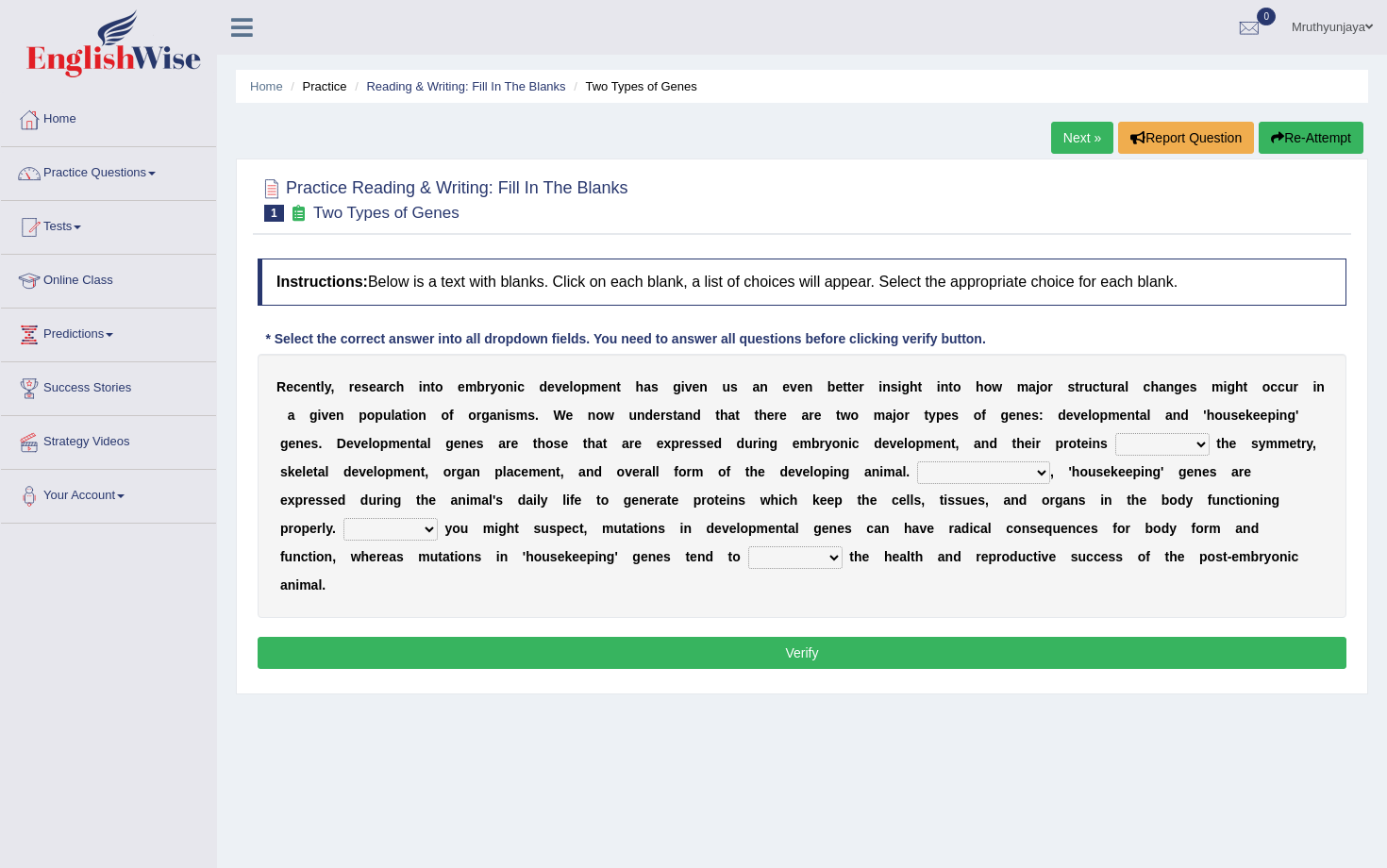 scroll, scrollTop: 0, scrollLeft: 0, axis: both 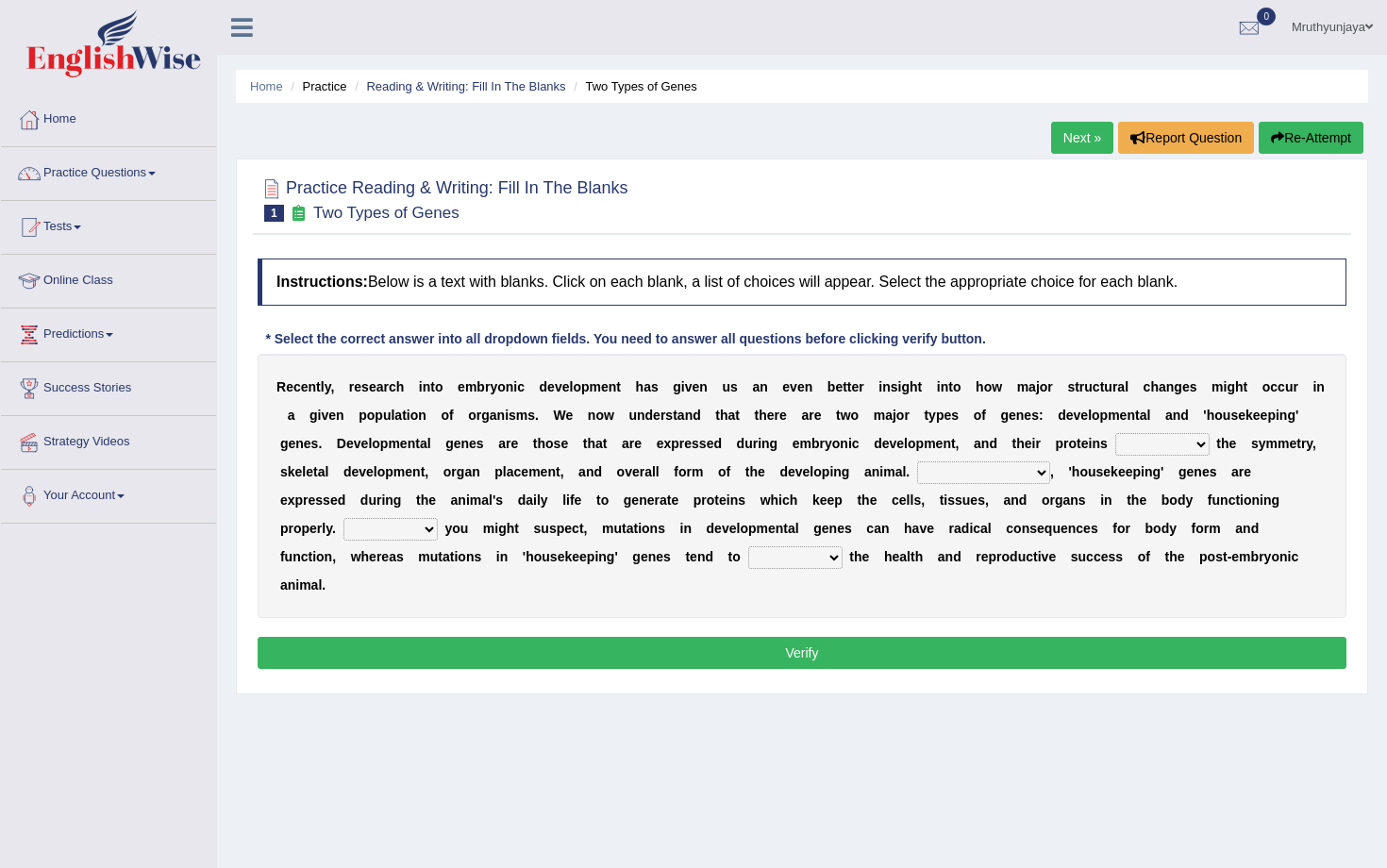 click on "push control hold elevate" at bounding box center [1162, 444] 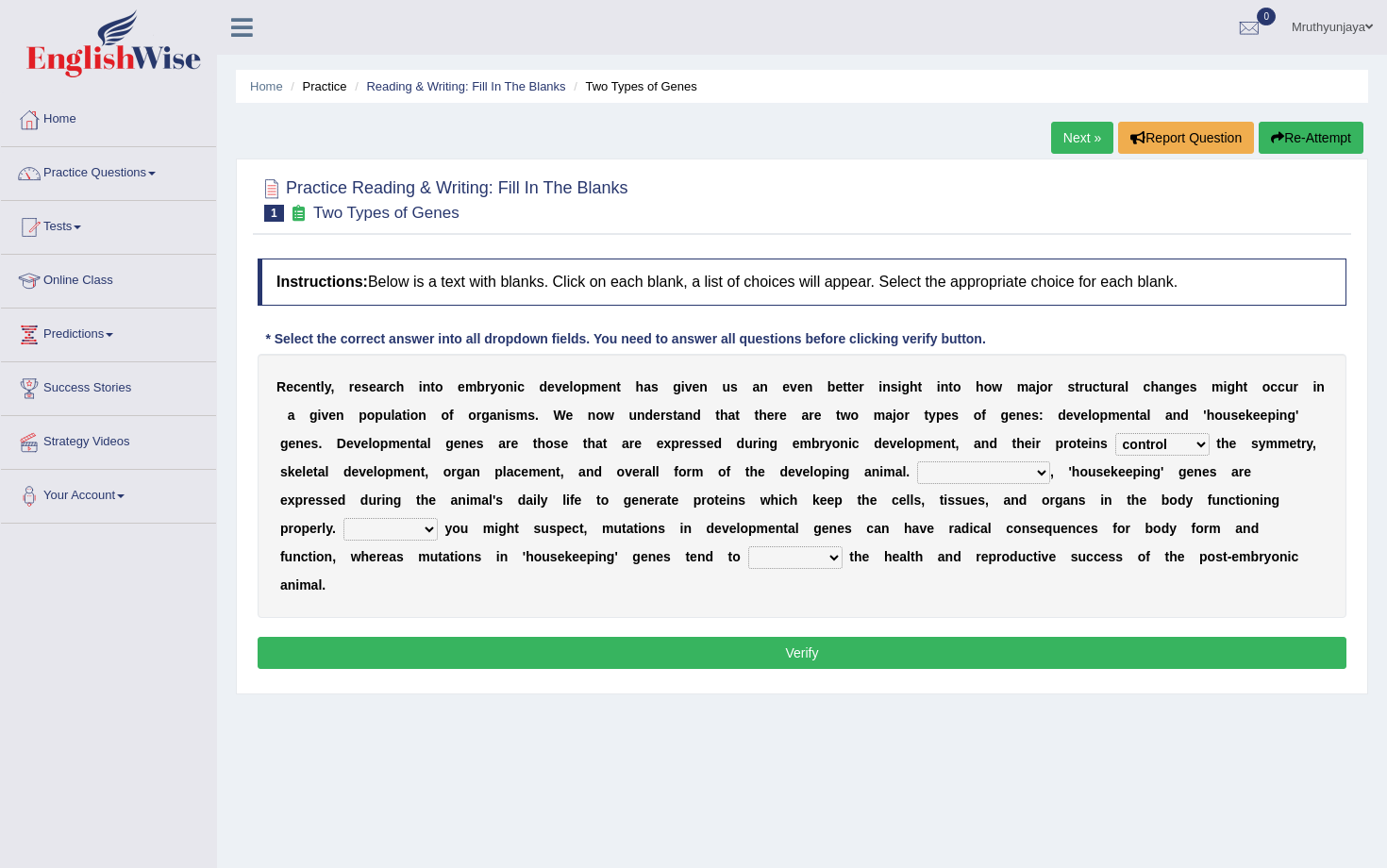 click on "push control hold elevate" at bounding box center (1162, 444) 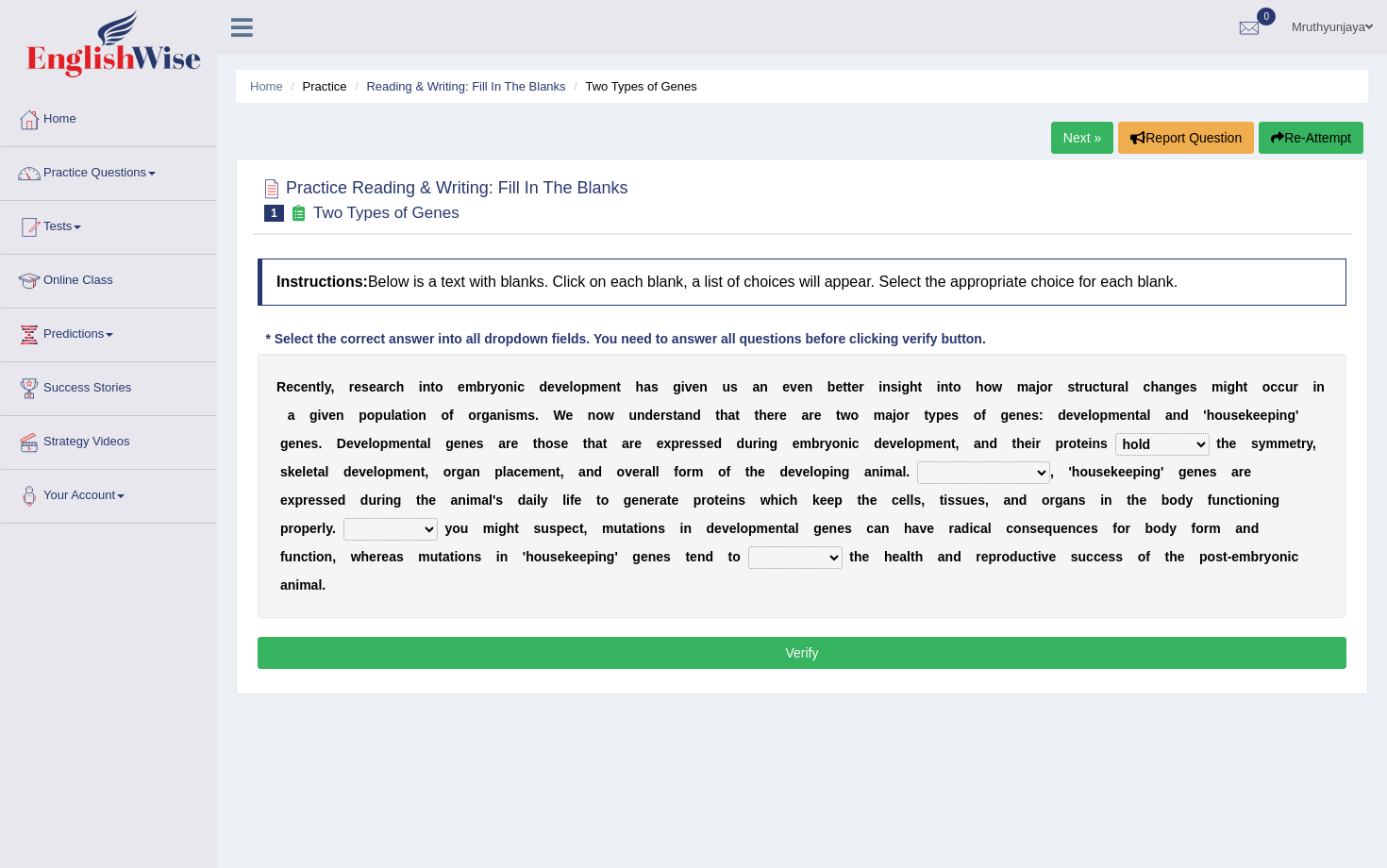 click on "Correspondingly Inclusively Conversely In contrast" at bounding box center (983, 473) 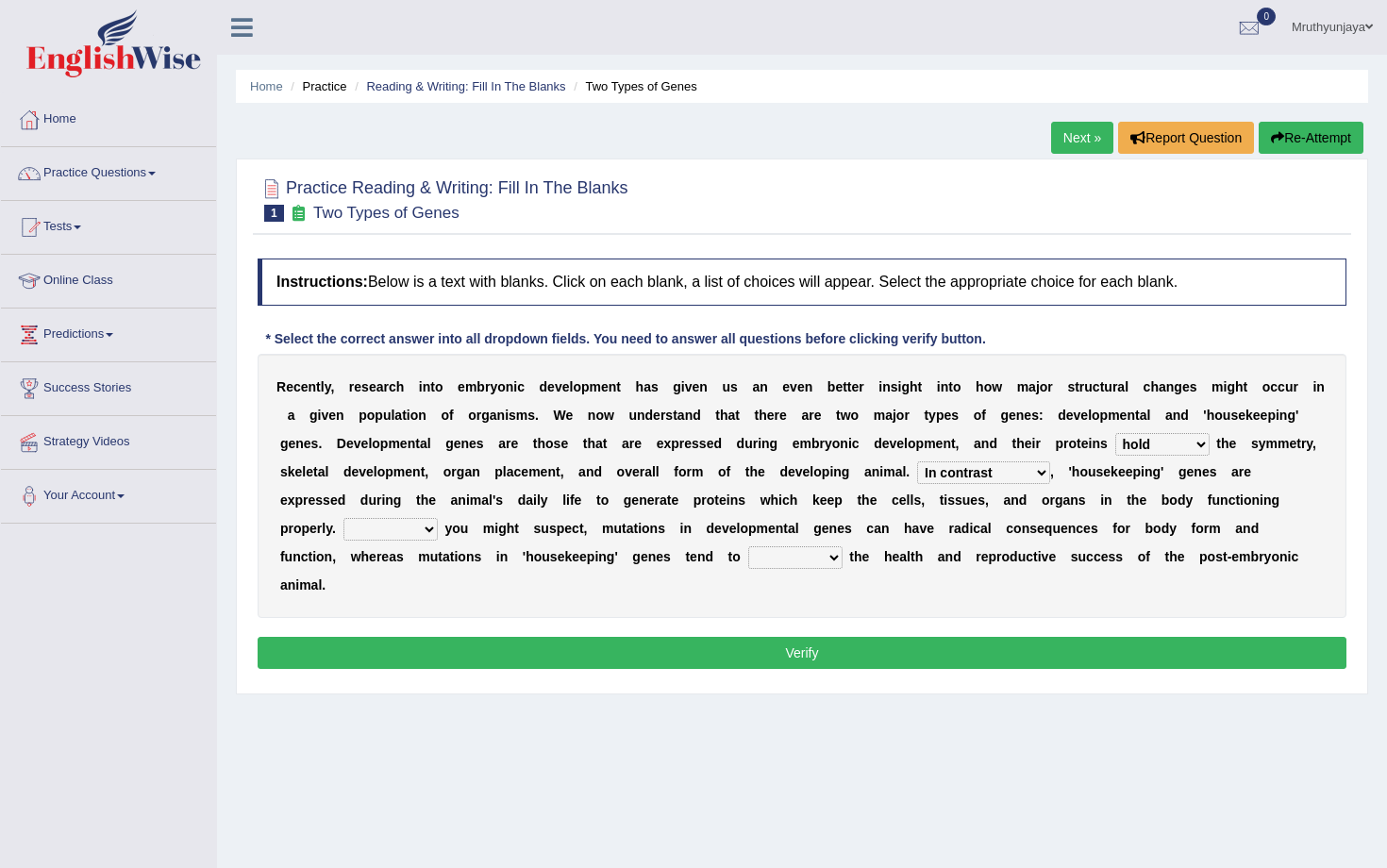 click on "For As With Within" at bounding box center [391, 529] 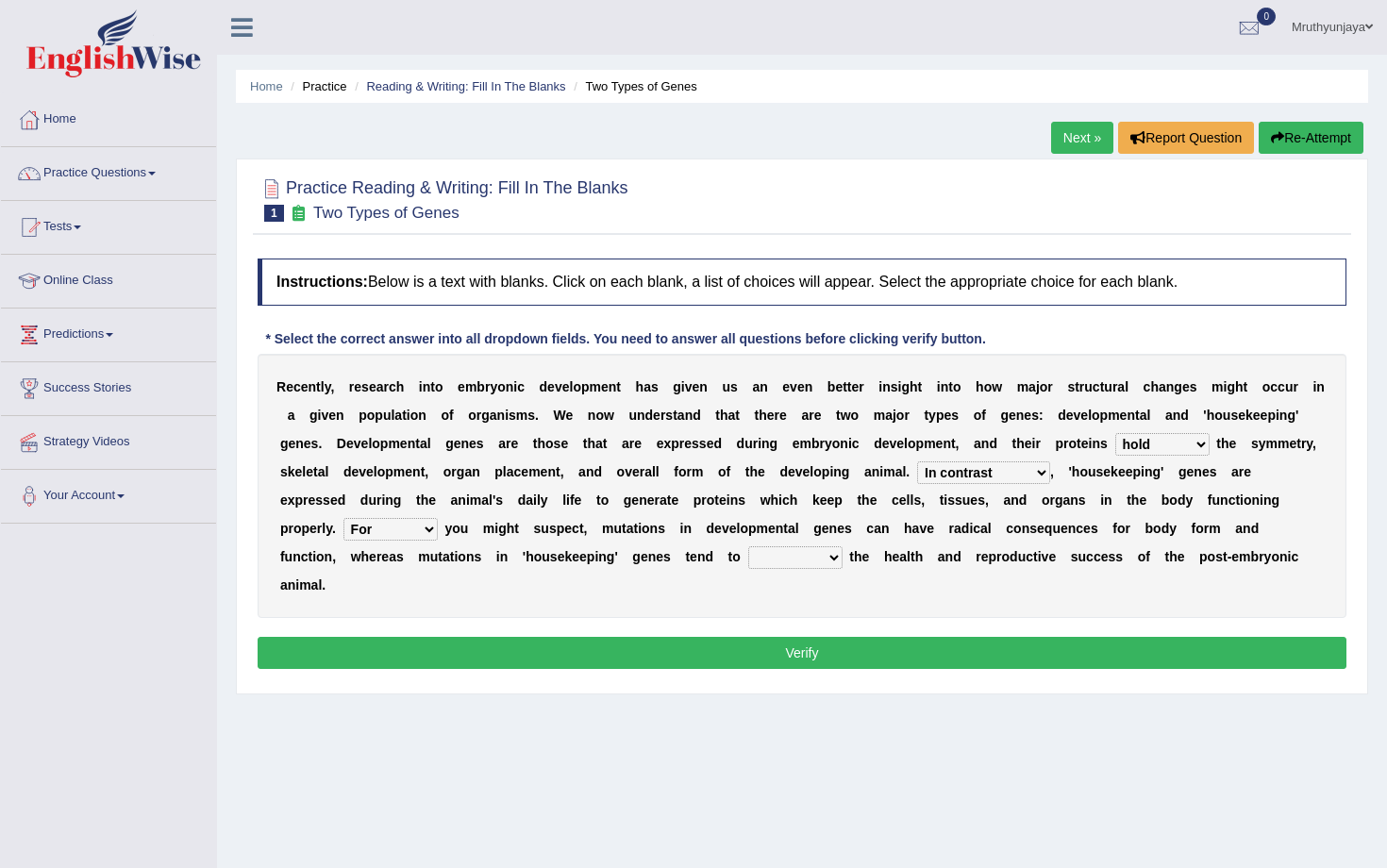 click on "For As With Within" at bounding box center (391, 529) 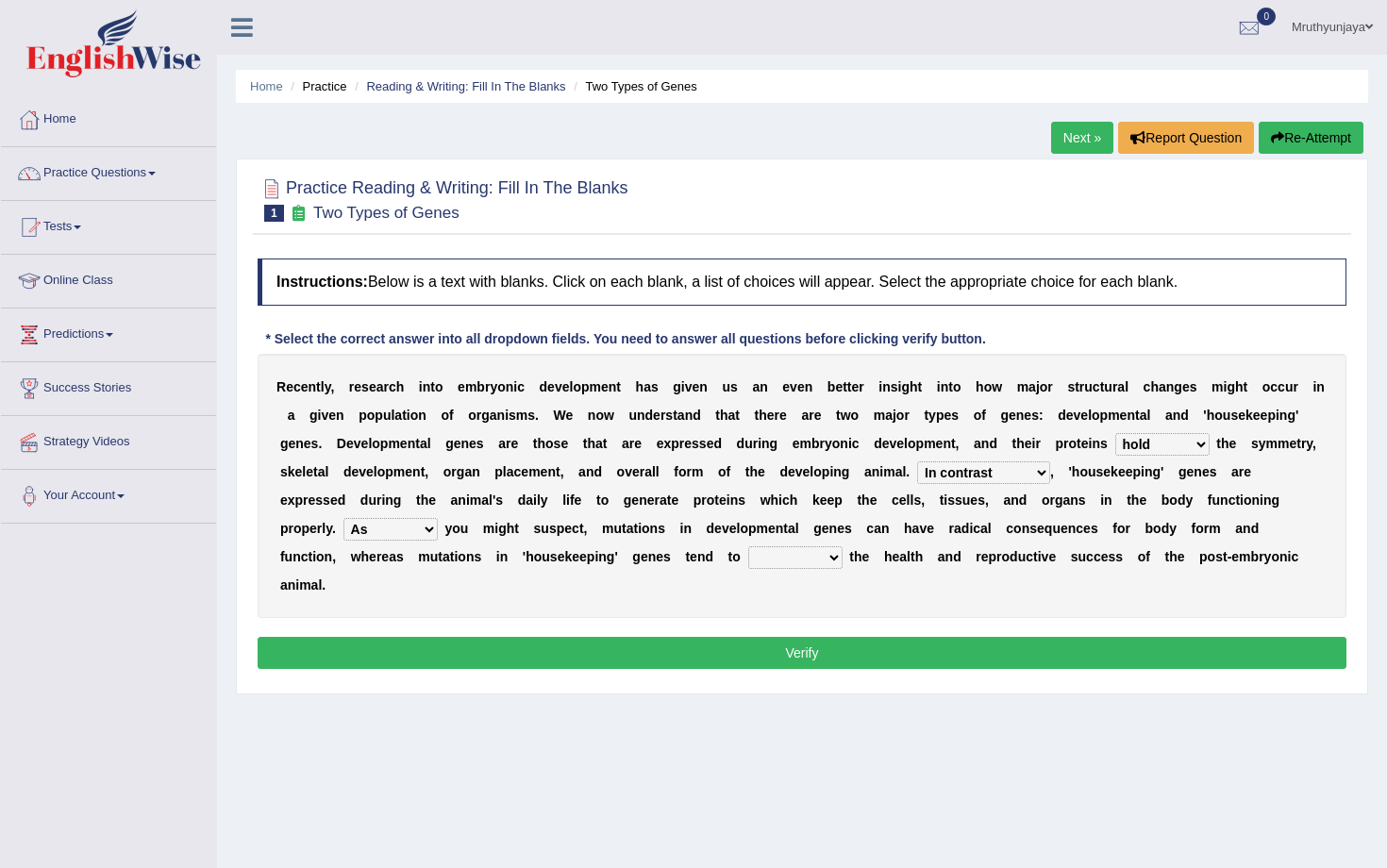 click on "affect effect interrupt defect" at bounding box center (795, 558) 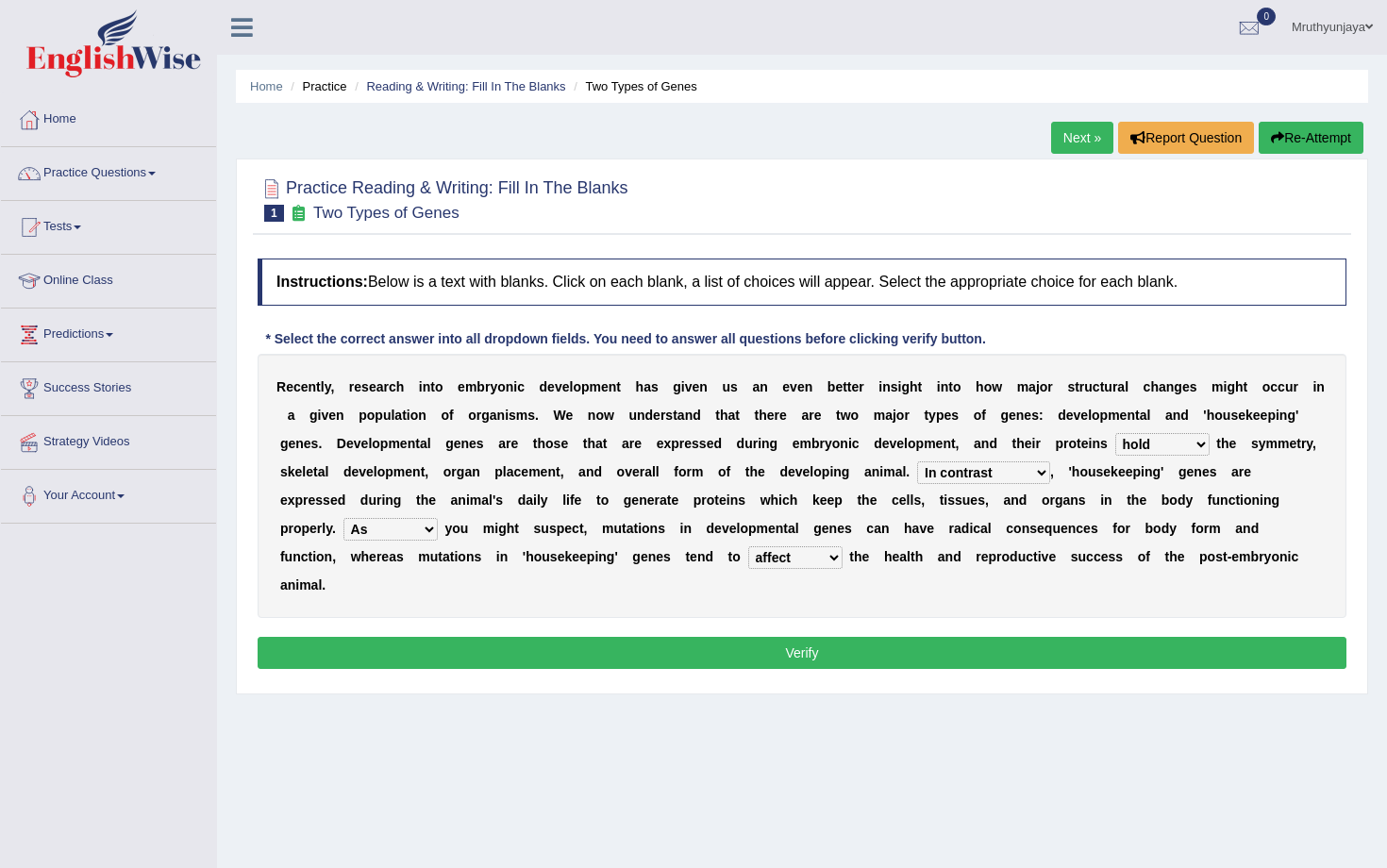 click on "Verify" at bounding box center [802, 653] 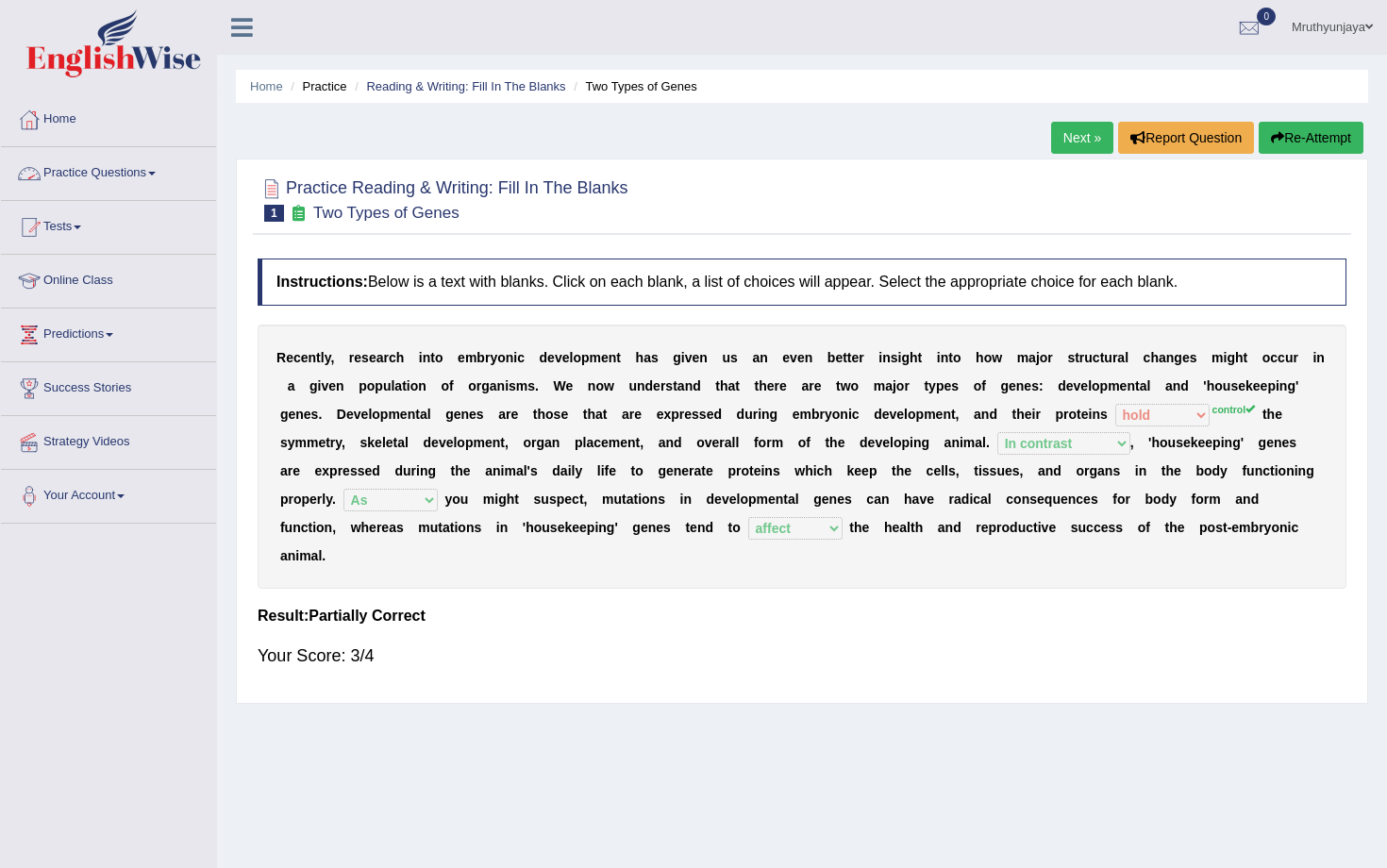 click on "Practice Questions" at bounding box center [109, 171] 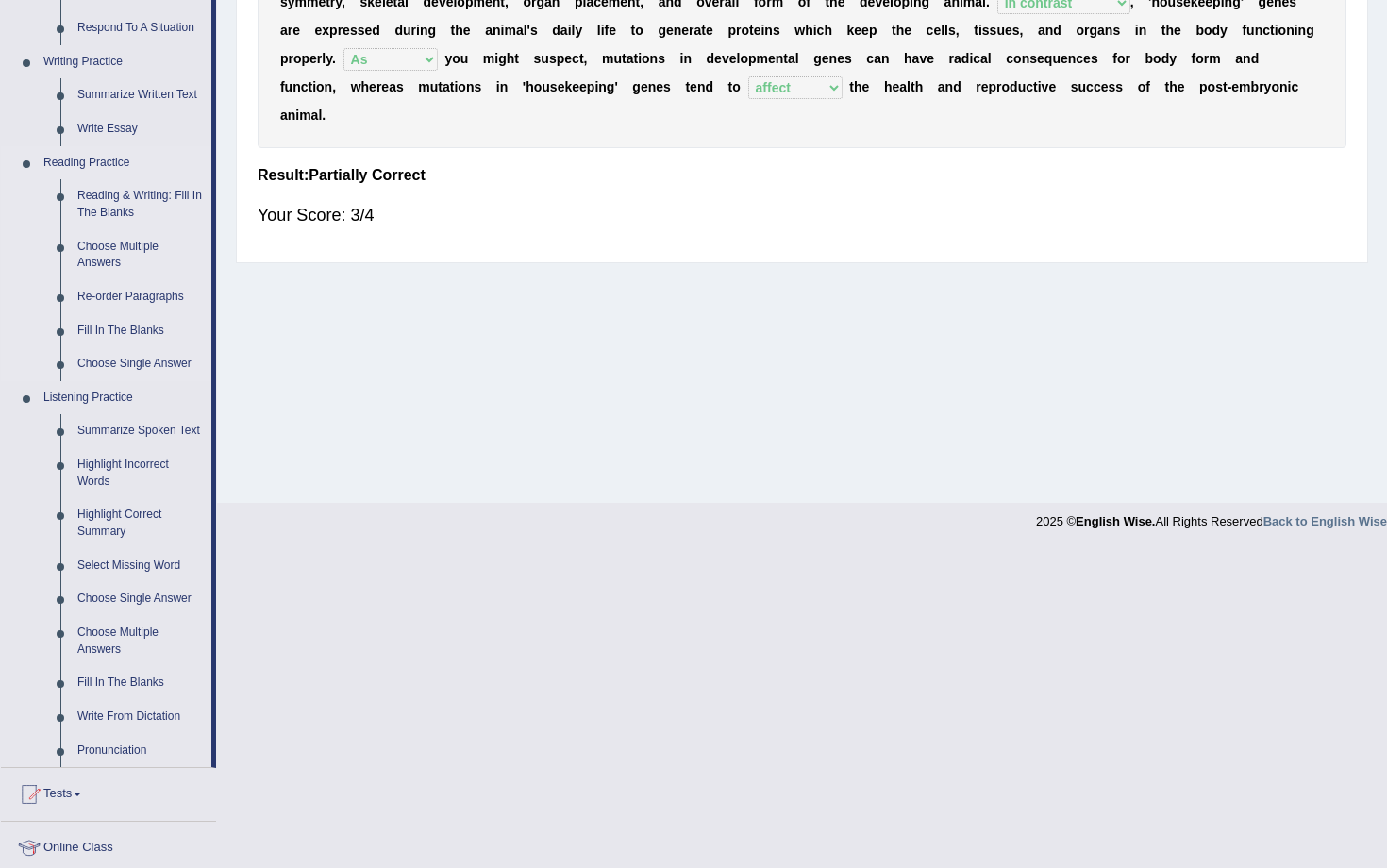 scroll, scrollTop: 681, scrollLeft: 0, axis: vertical 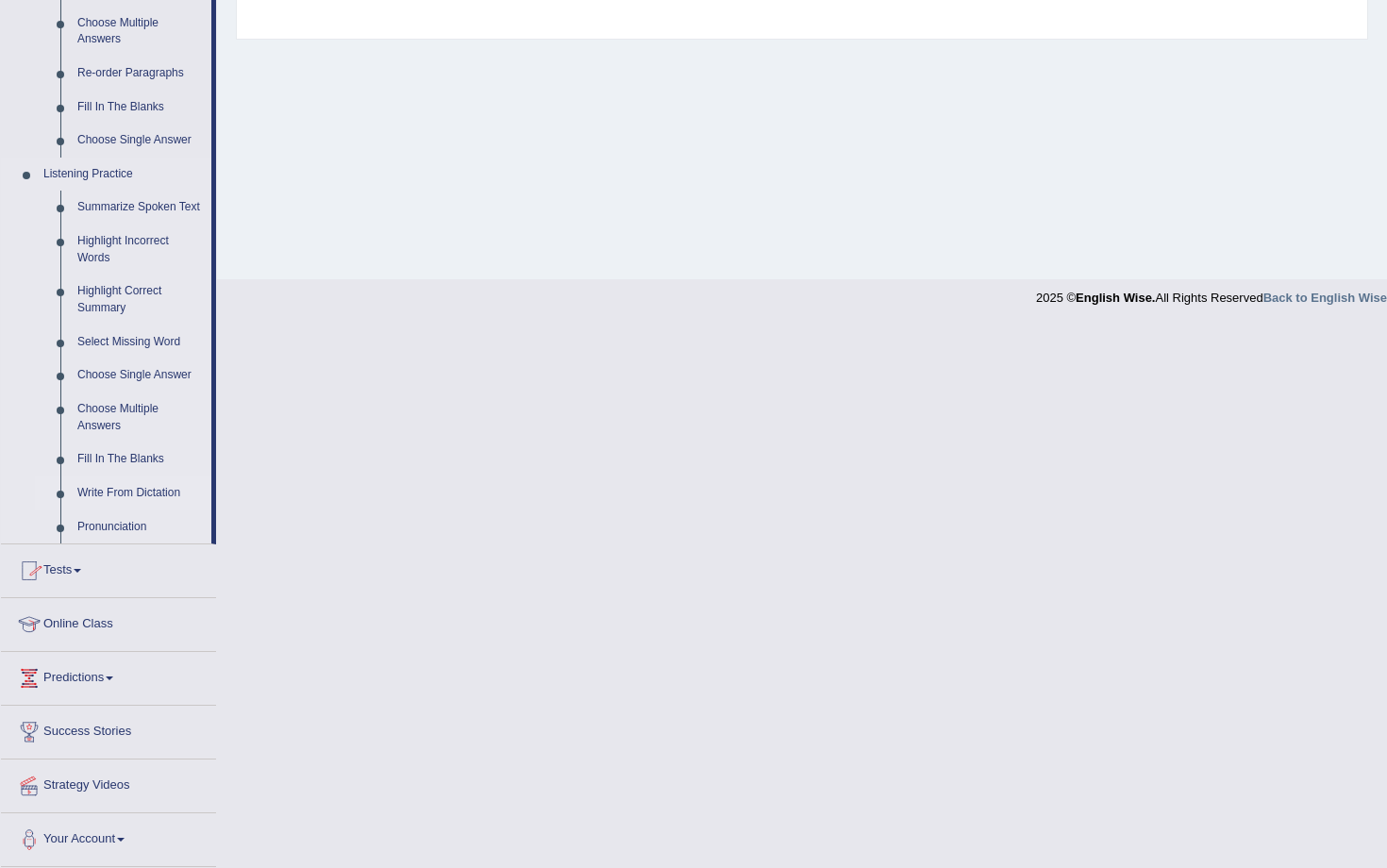 click on "Write From Dictation" at bounding box center (140, 493) 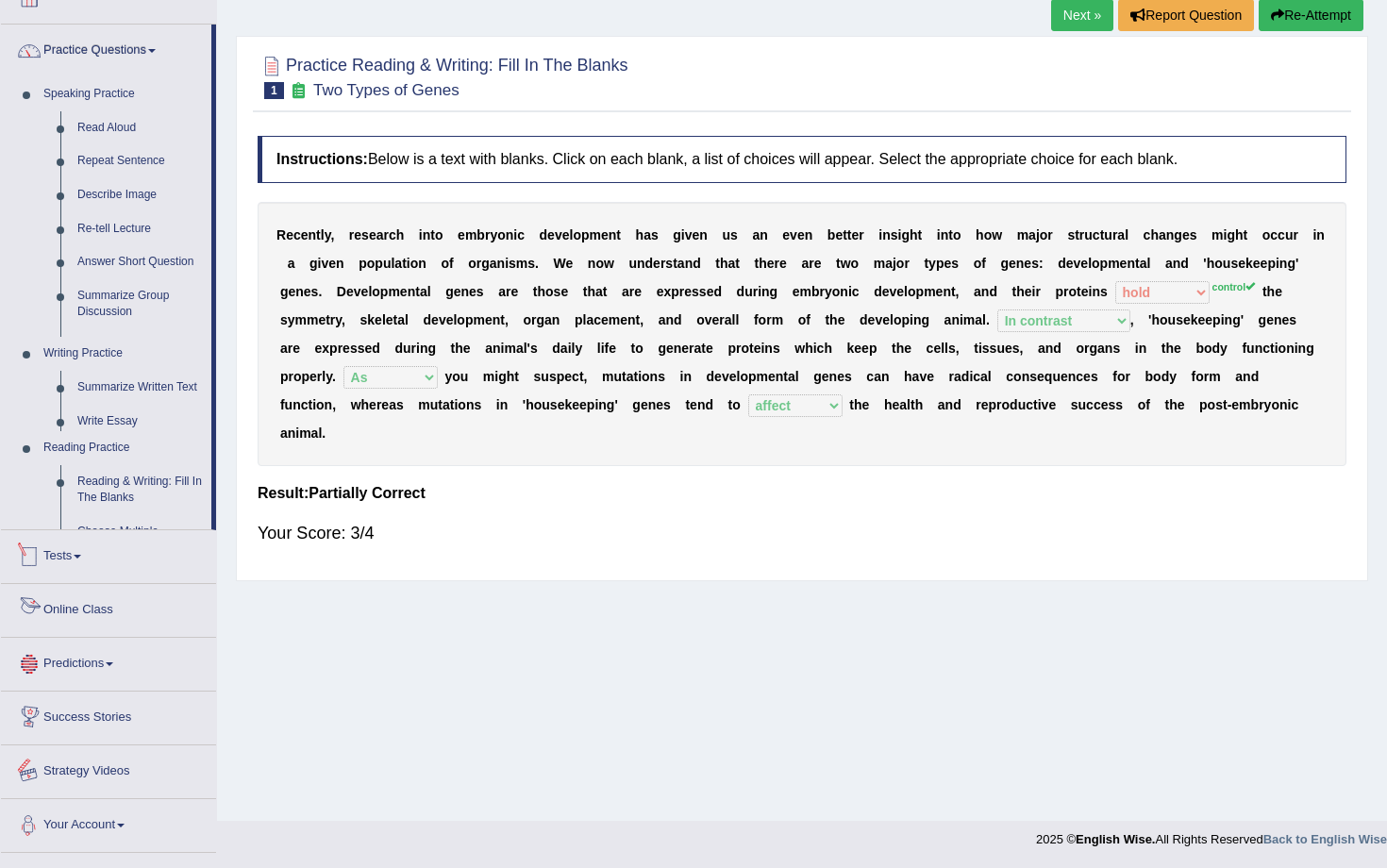scroll, scrollTop: 192, scrollLeft: 0, axis: vertical 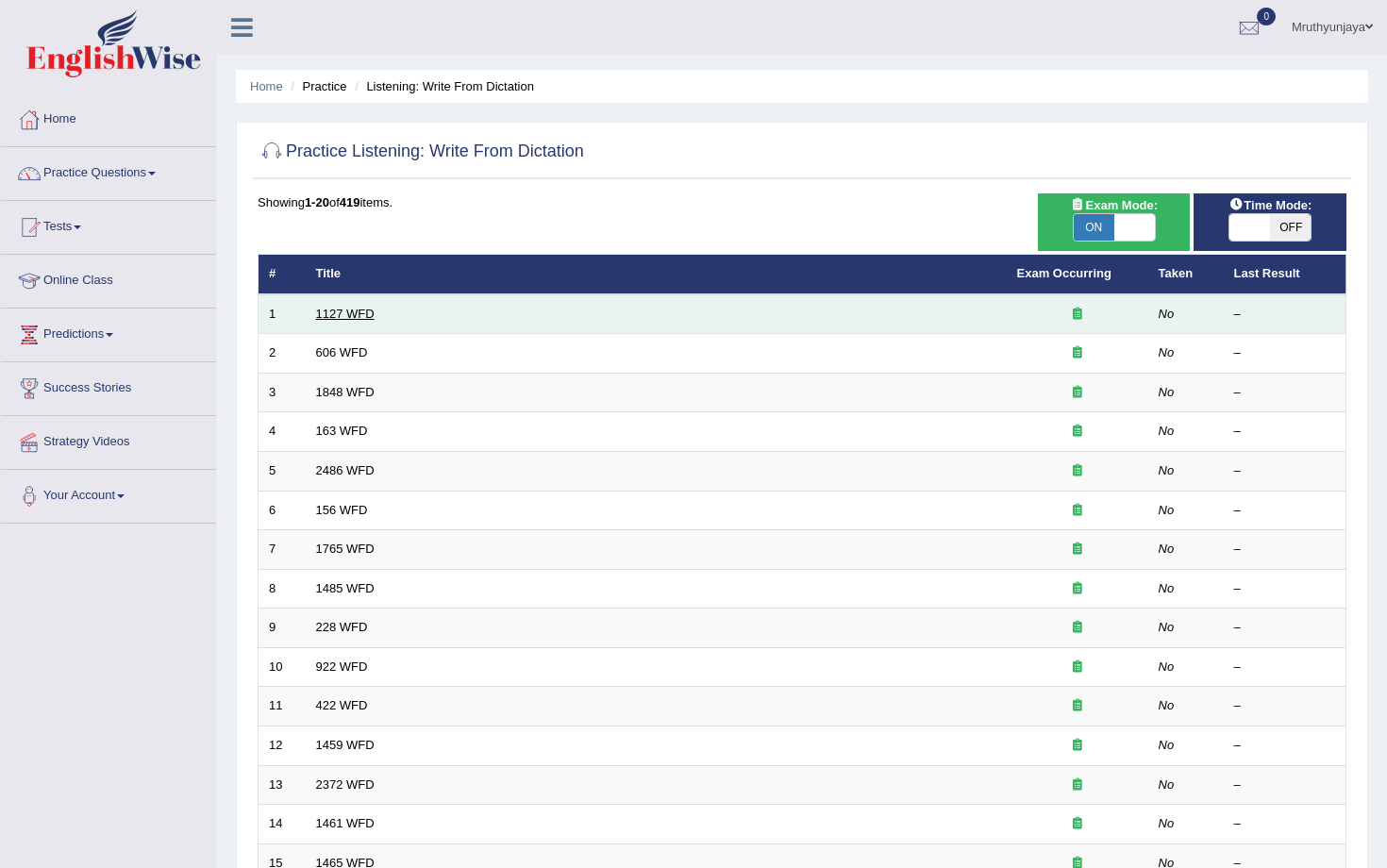 click on "1127 WFD" at bounding box center [345, 313] 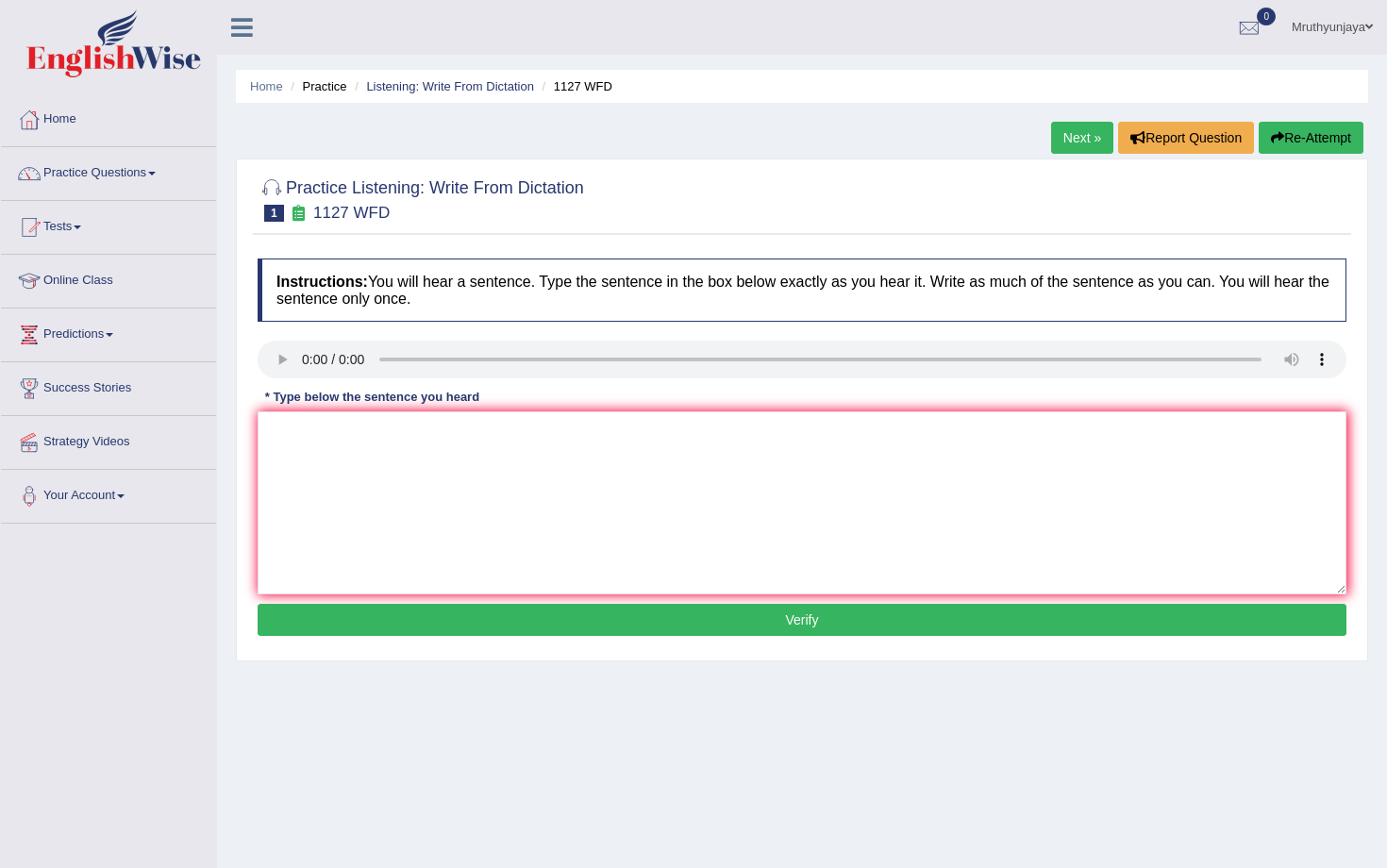 scroll, scrollTop: 0, scrollLeft: 0, axis: both 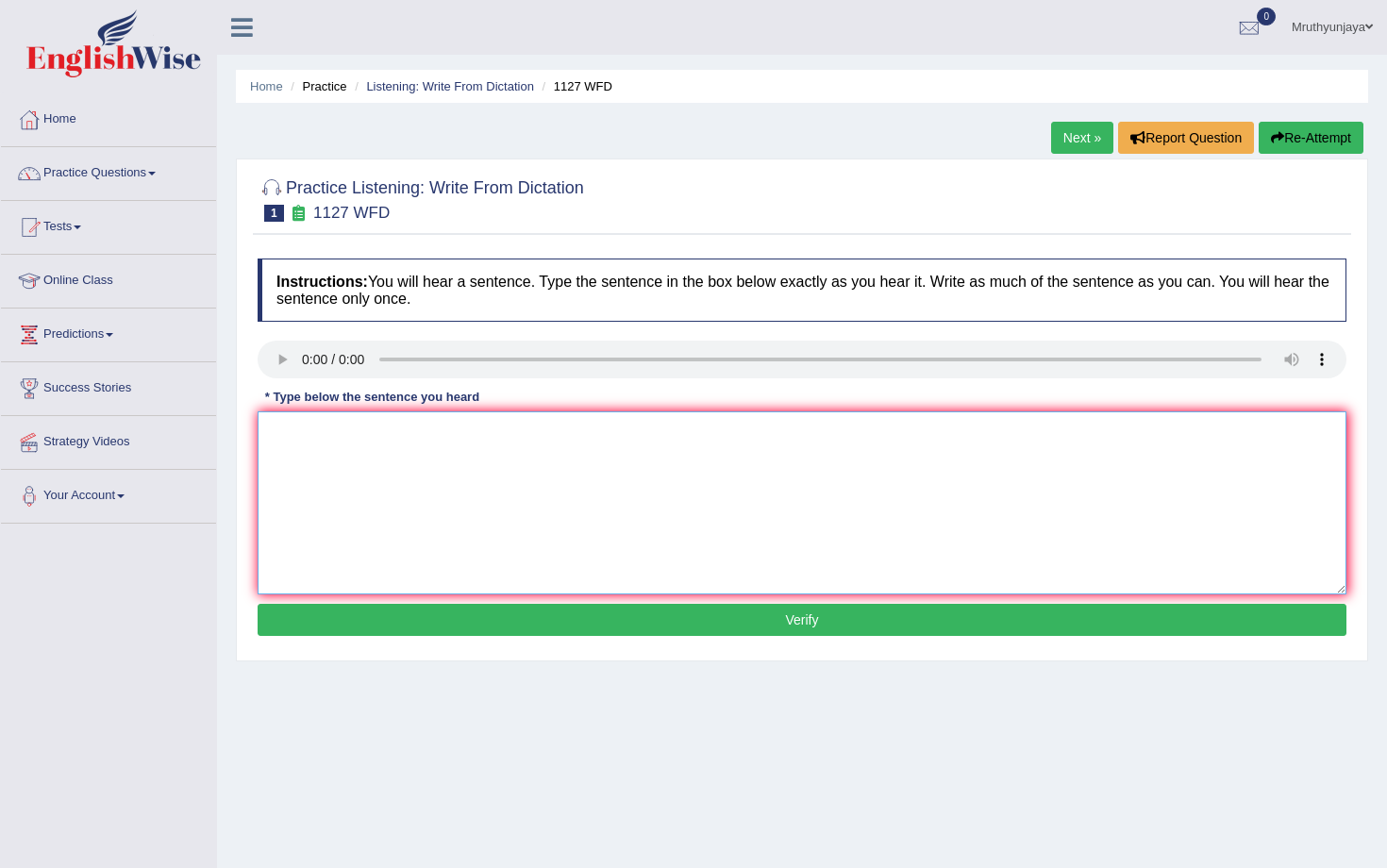 click at bounding box center (802, 503) 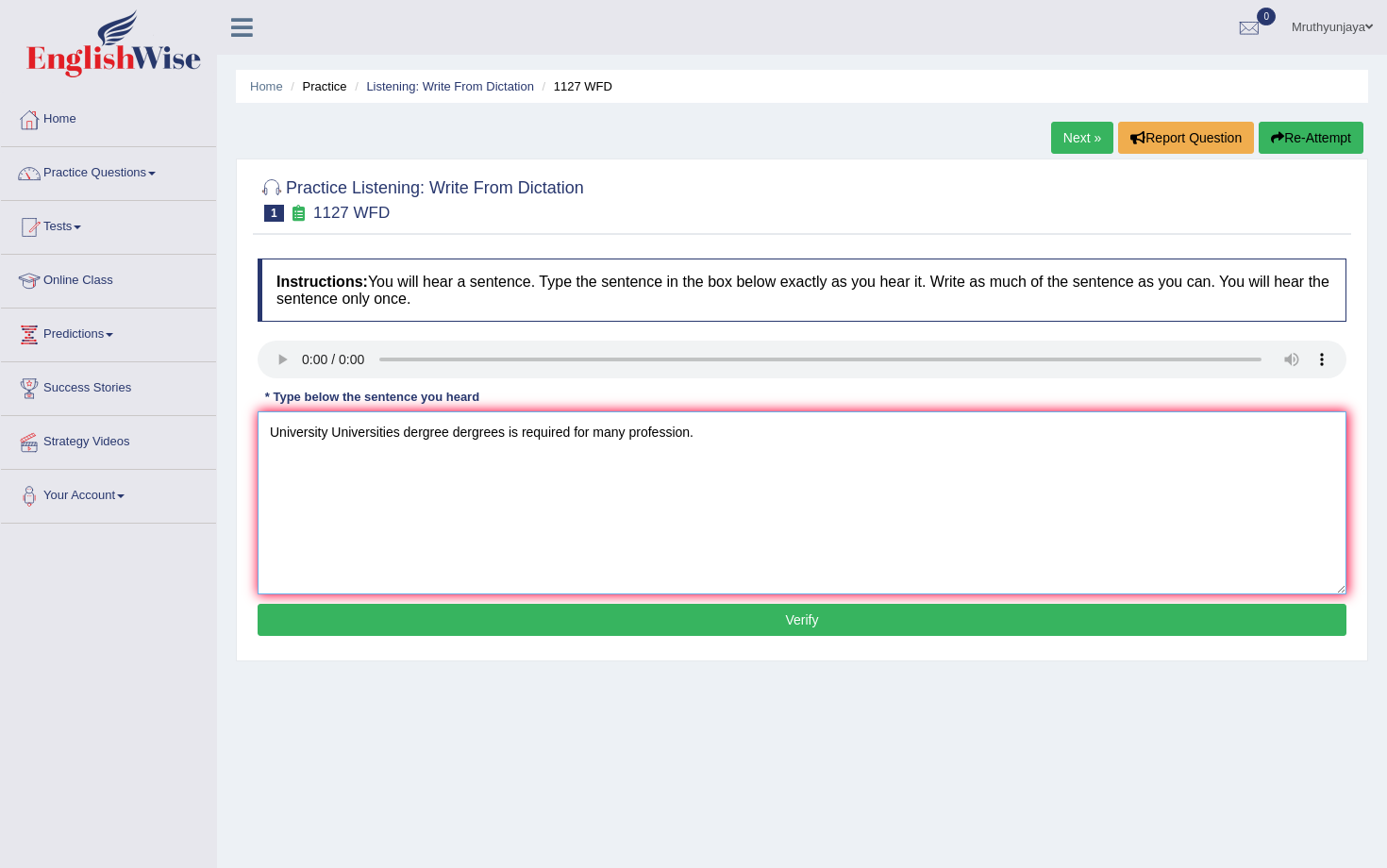 type on "University Universities dergree dergrees is required for many profession." 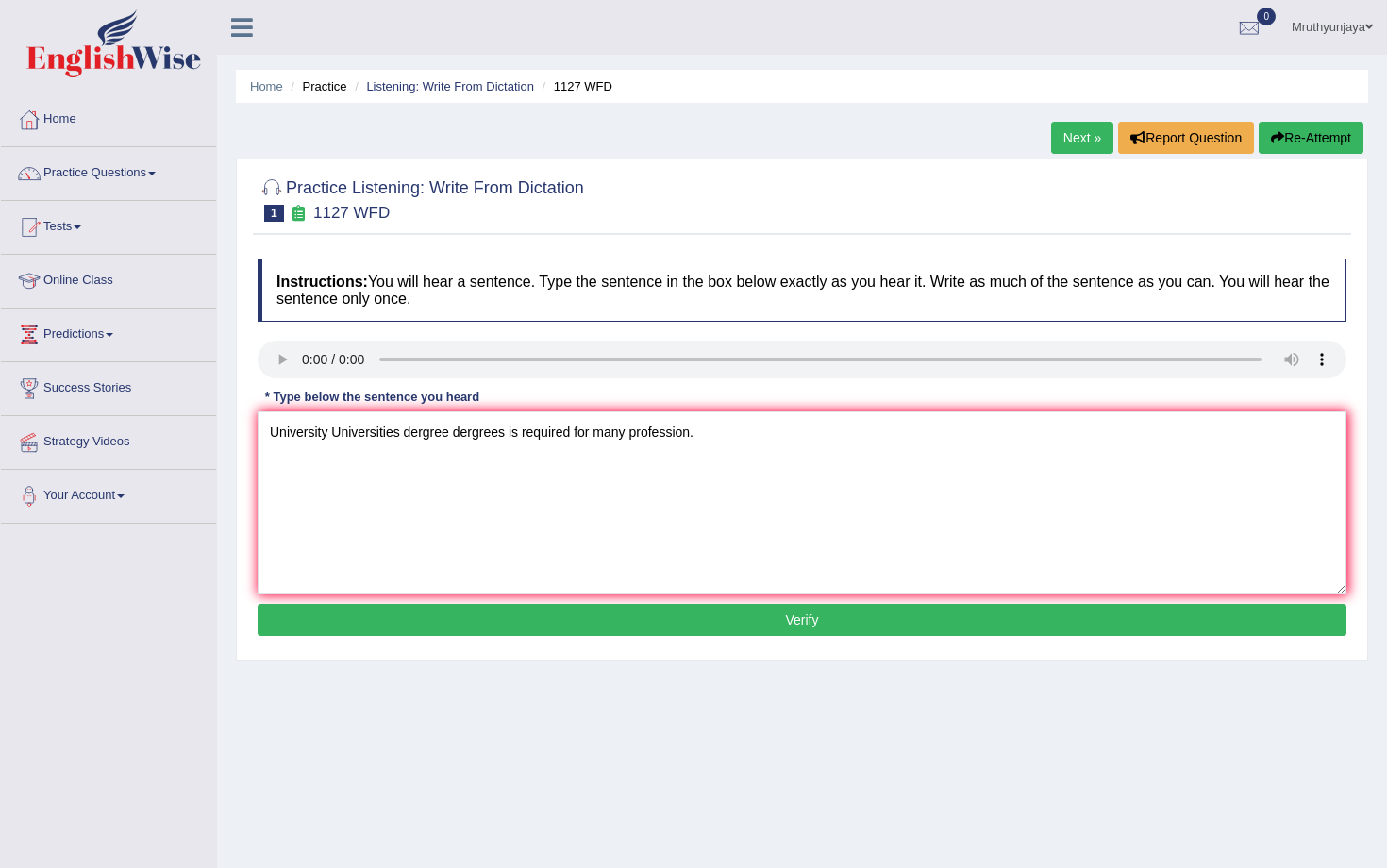 click on "Verify" at bounding box center (802, 620) 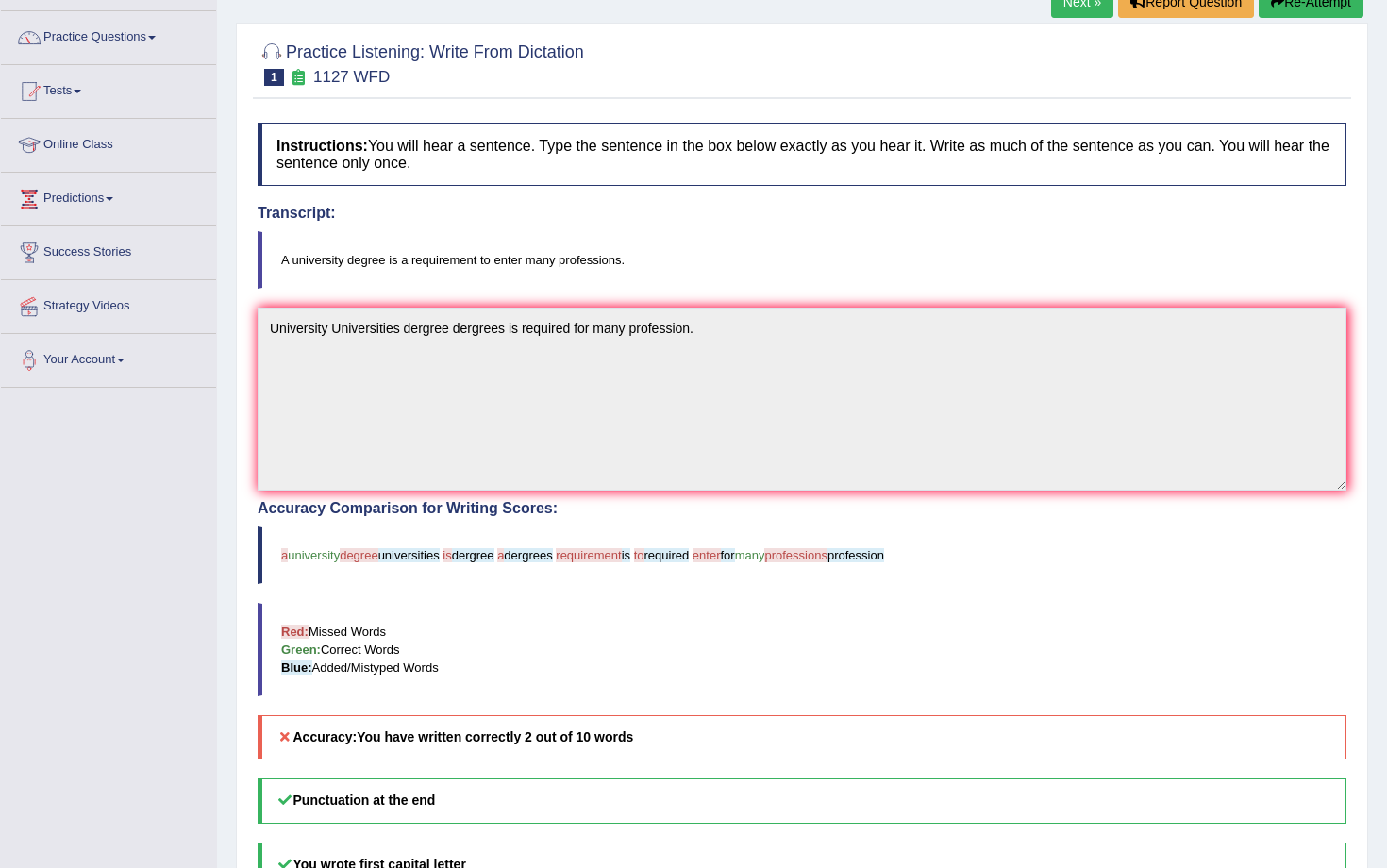 scroll, scrollTop: 0, scrollLeft: 0, axis: both 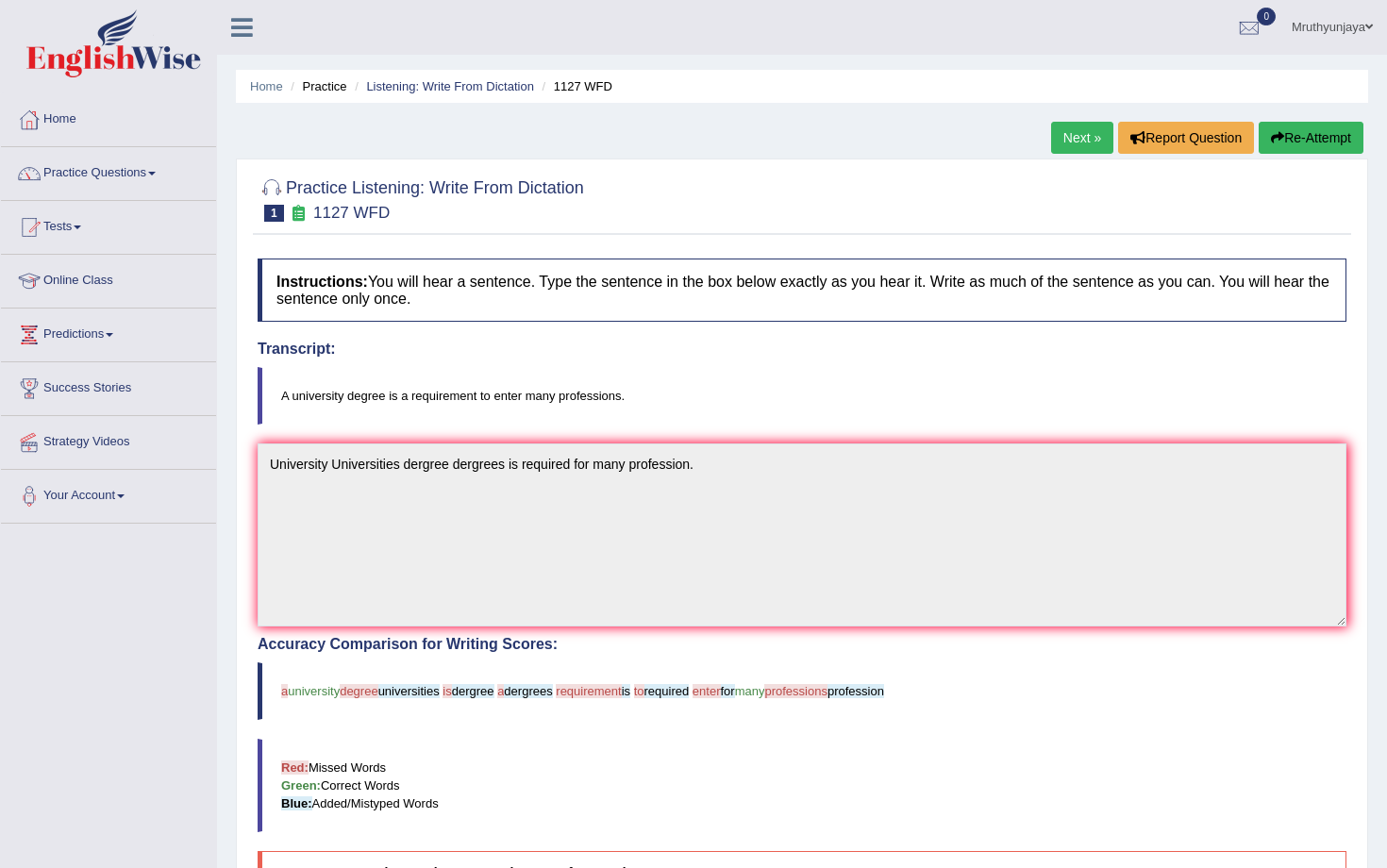 click on "Next »" at bounding box center [1082, 138] 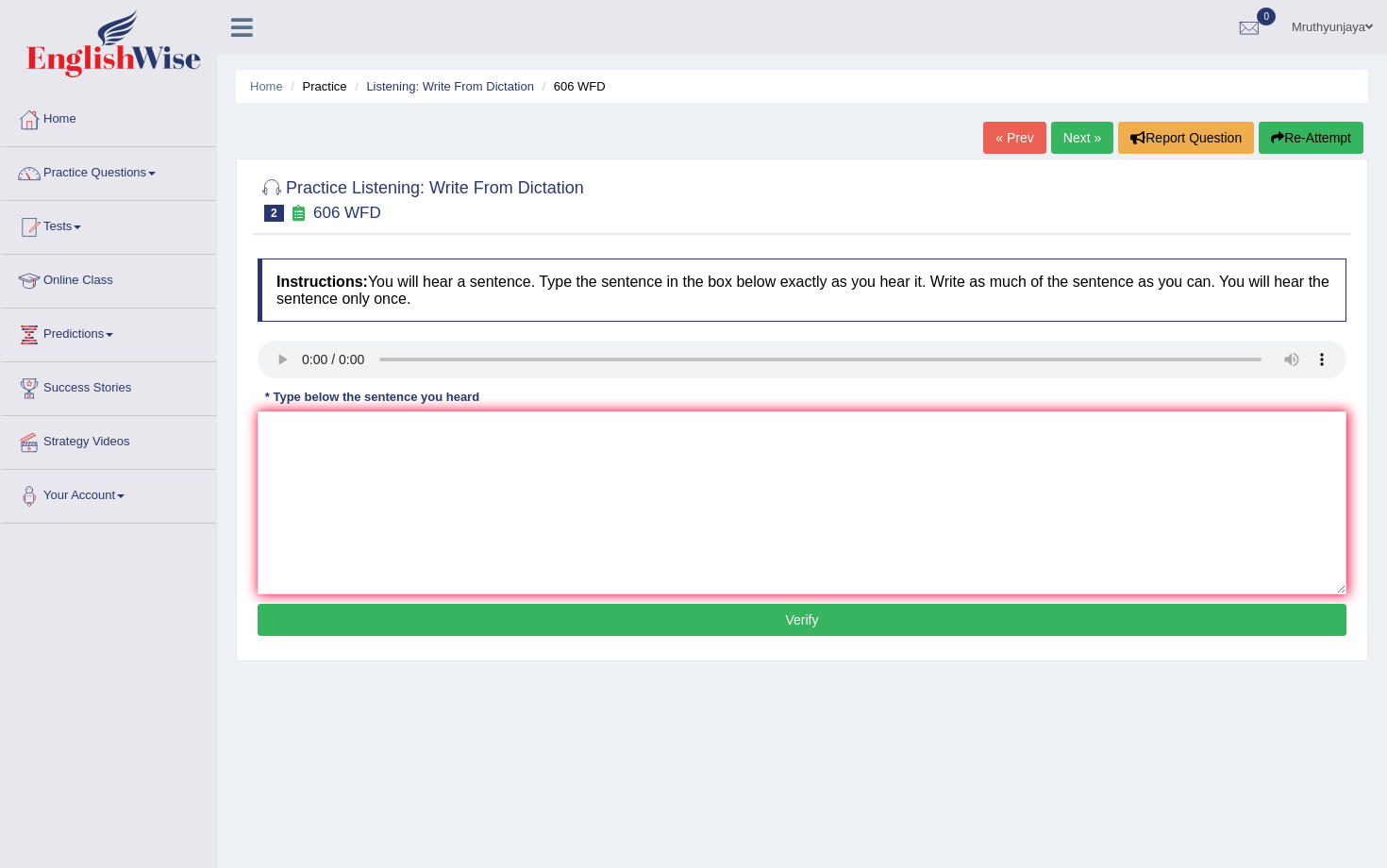 scroll, scrollTop: 0, scrollLeft: 0, axis: both 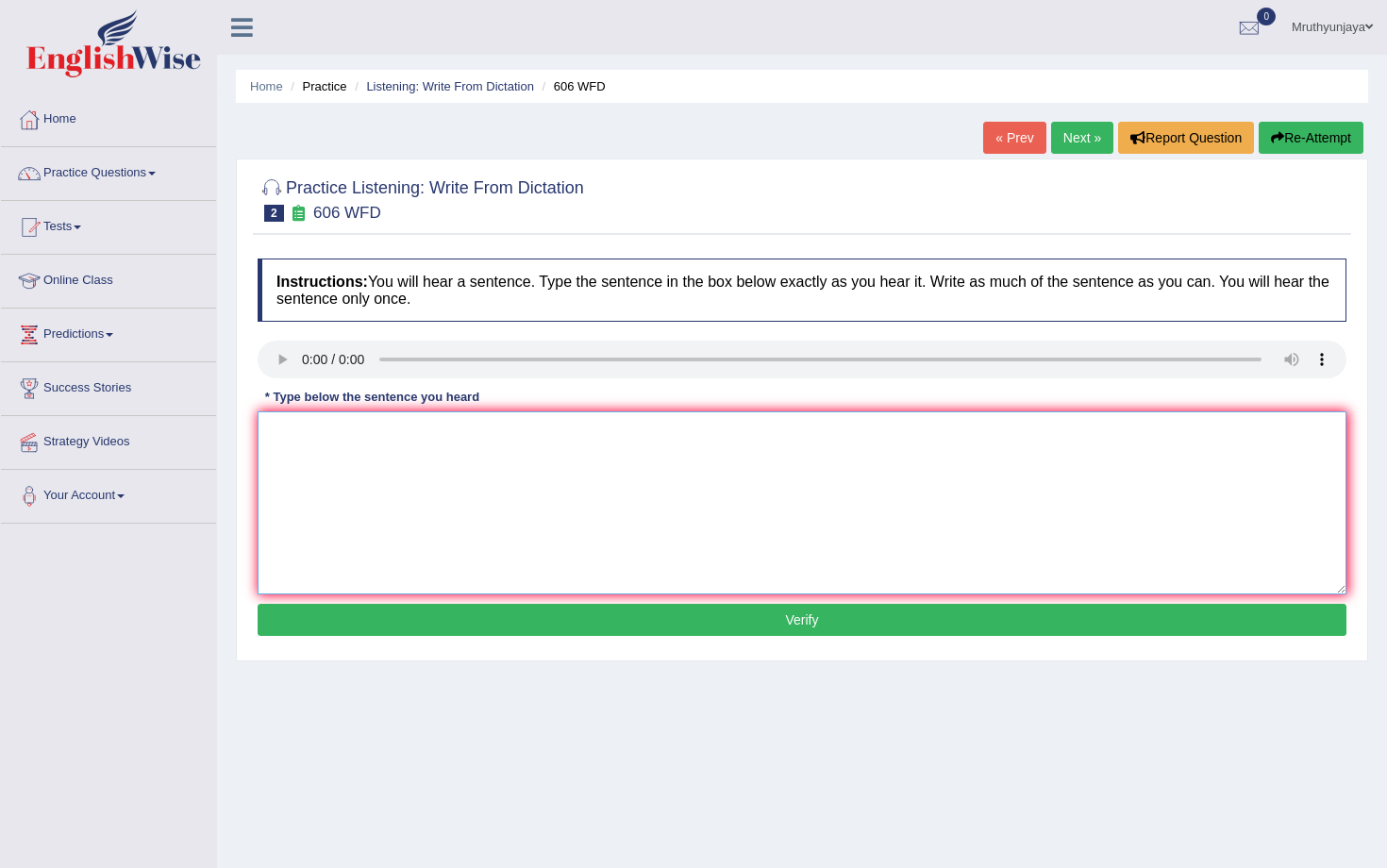 click at bounding box center [802, 503] 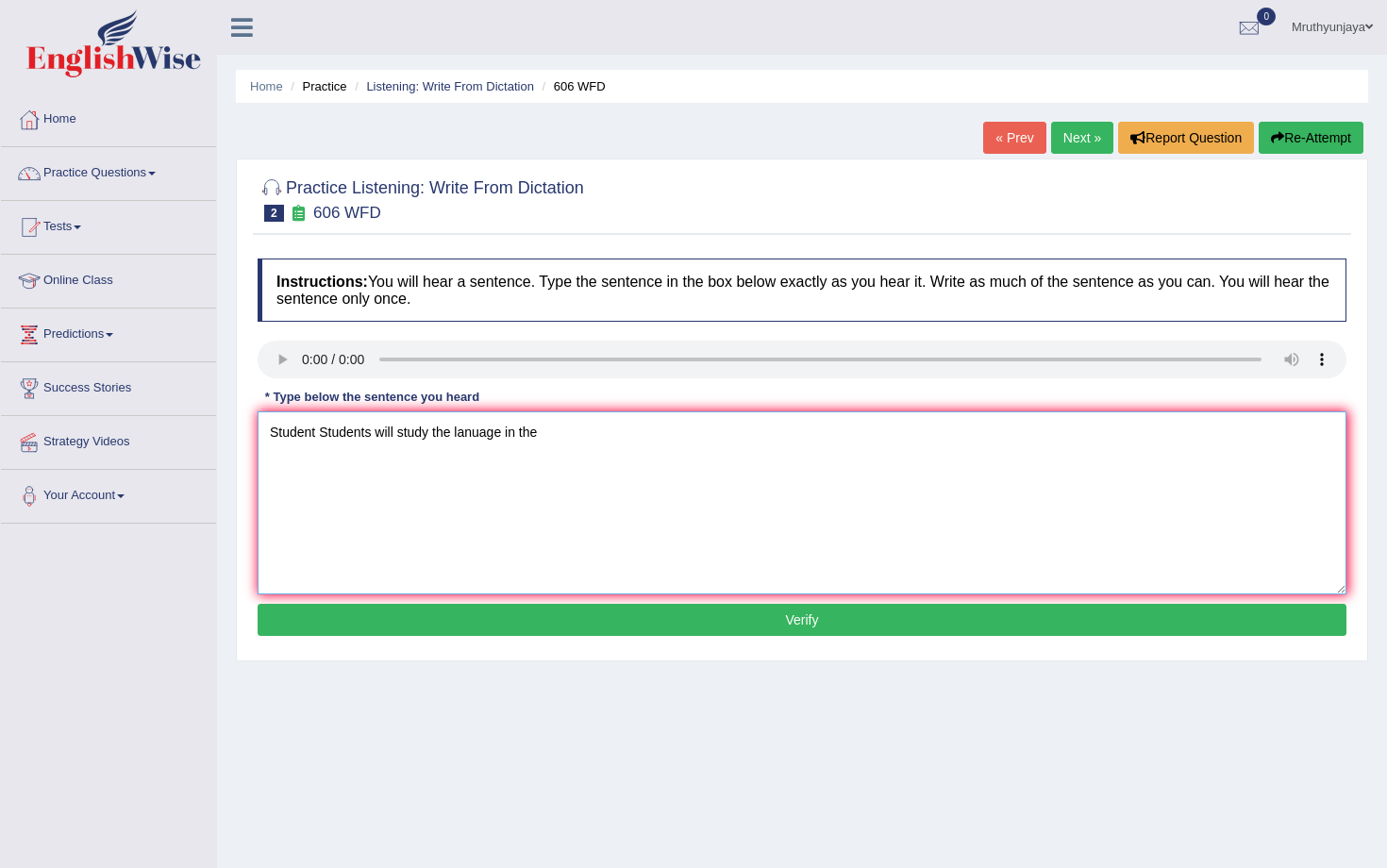 type on "Student Students will study the lanuage in the" 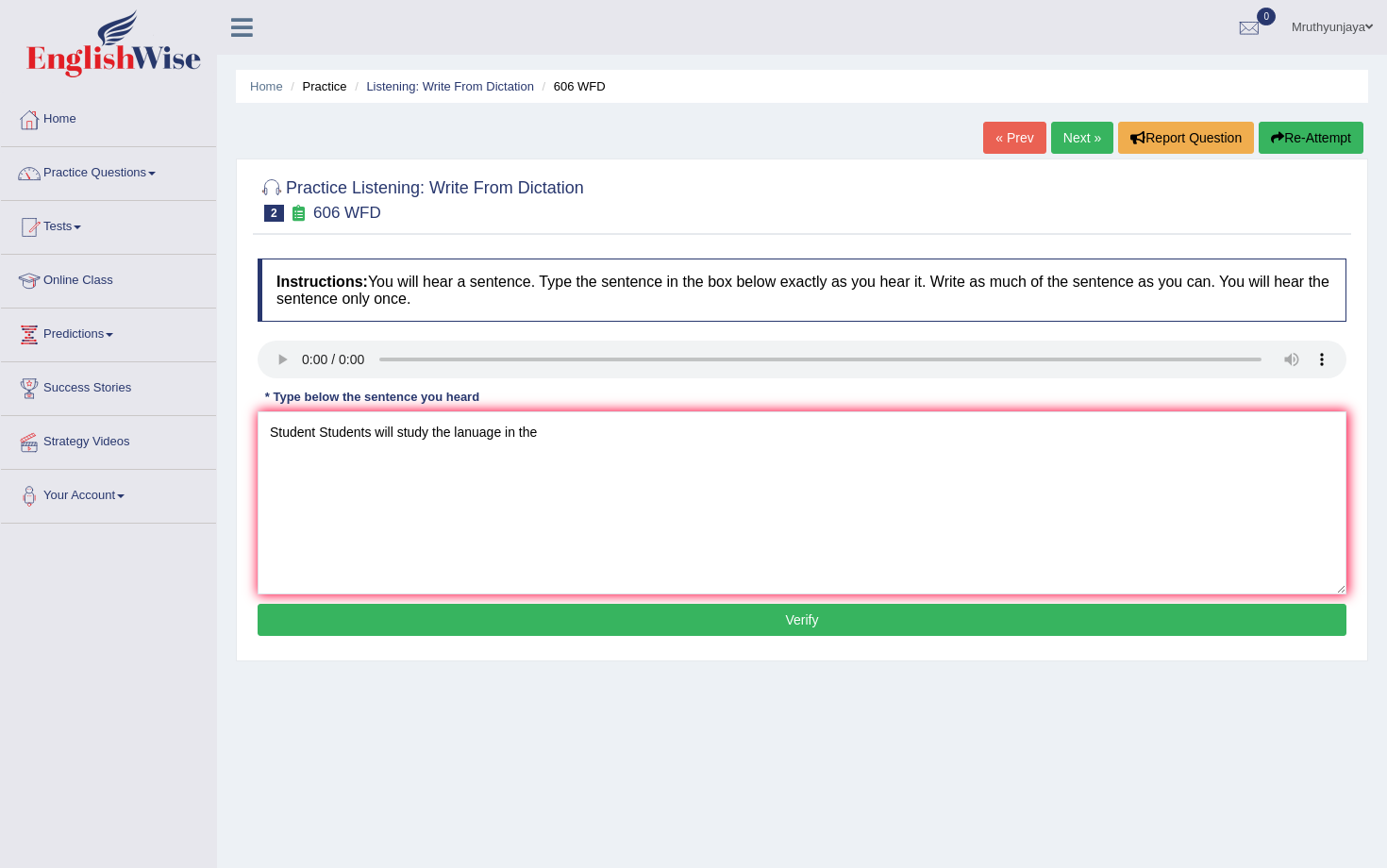 click on "Verify" at bounding box center (802, 620) 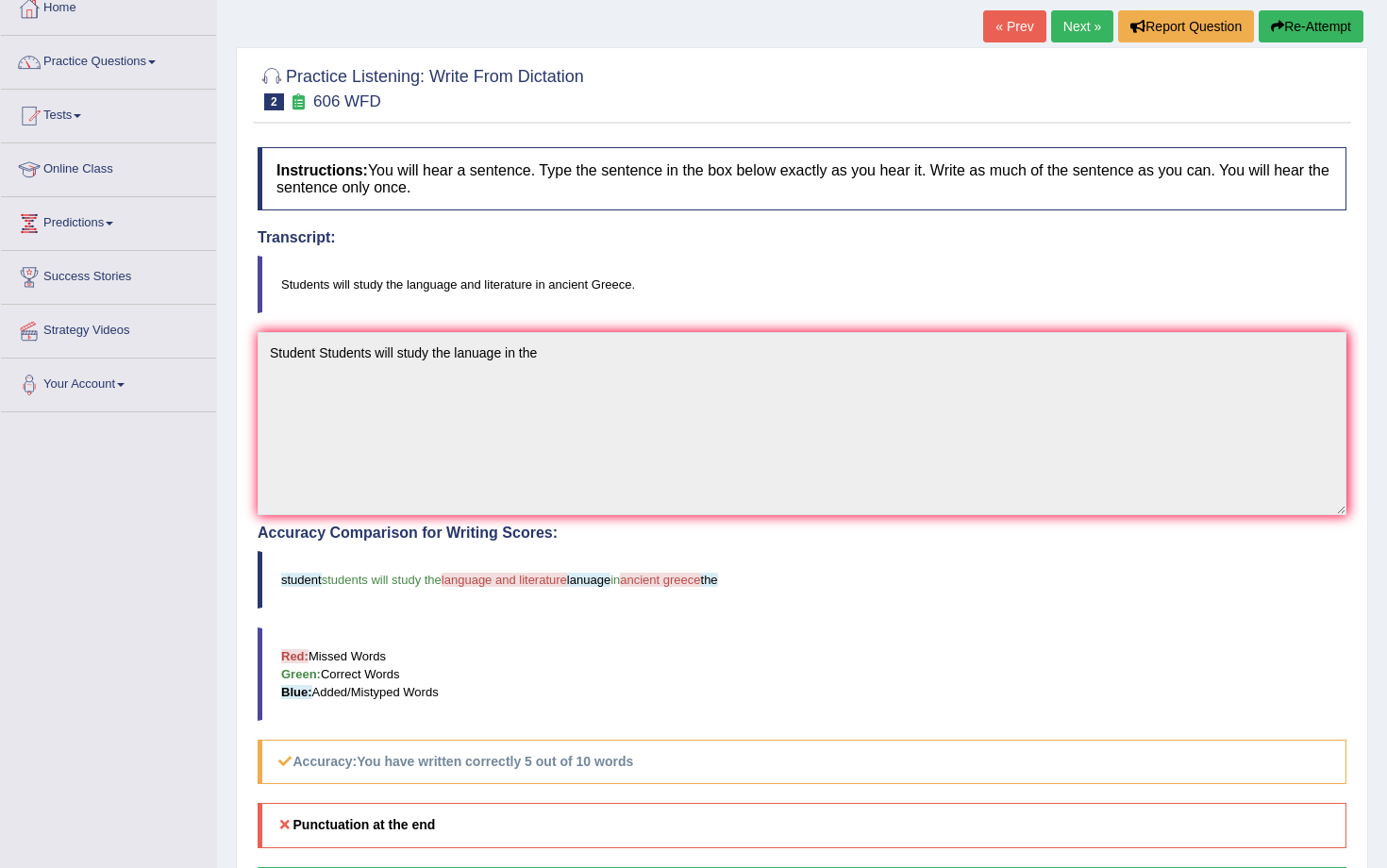 scroll, scrollTop: 0, scrollLeft: 0, axis: both 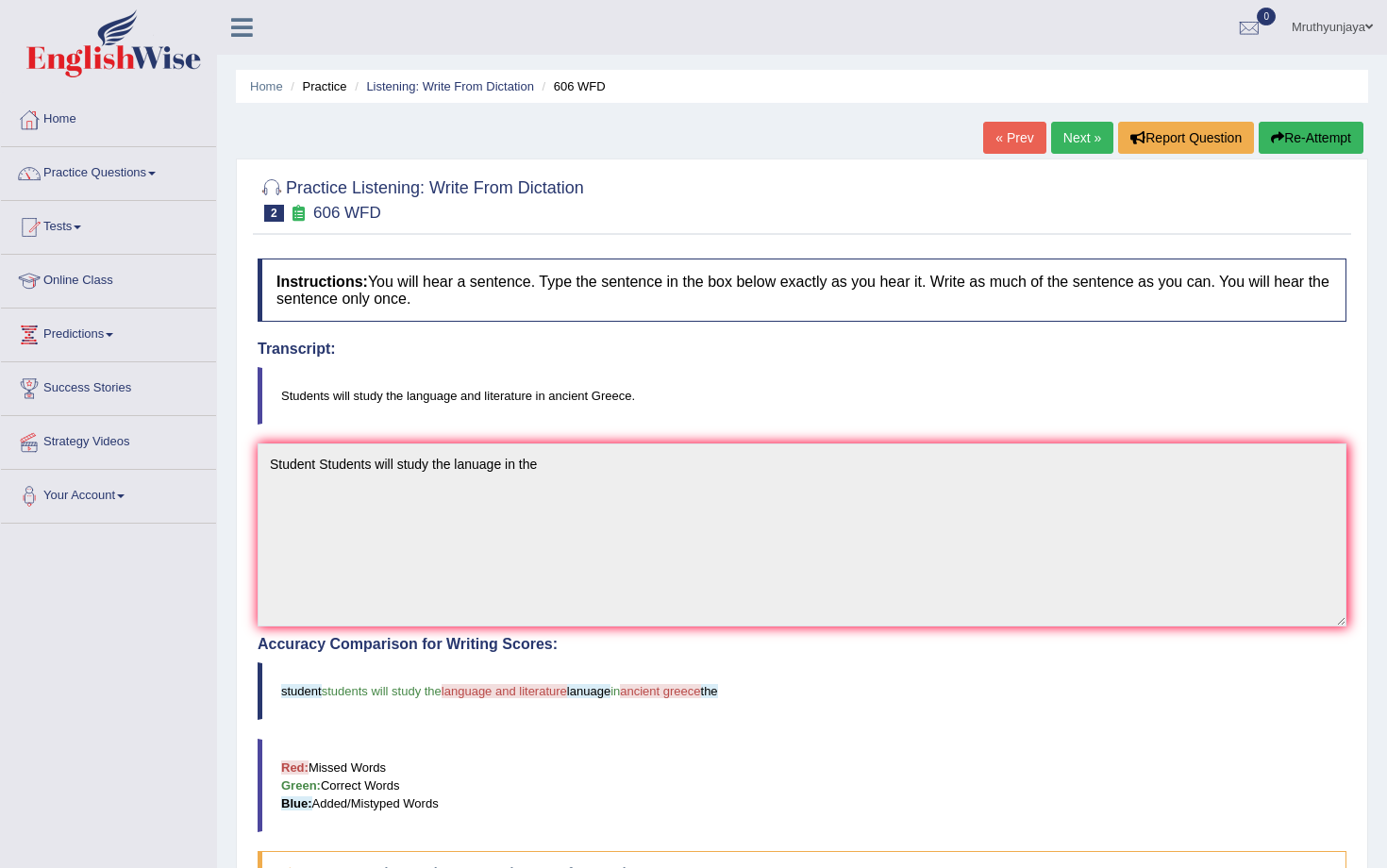 click on "Next »" at bounding box center (1082, 138) 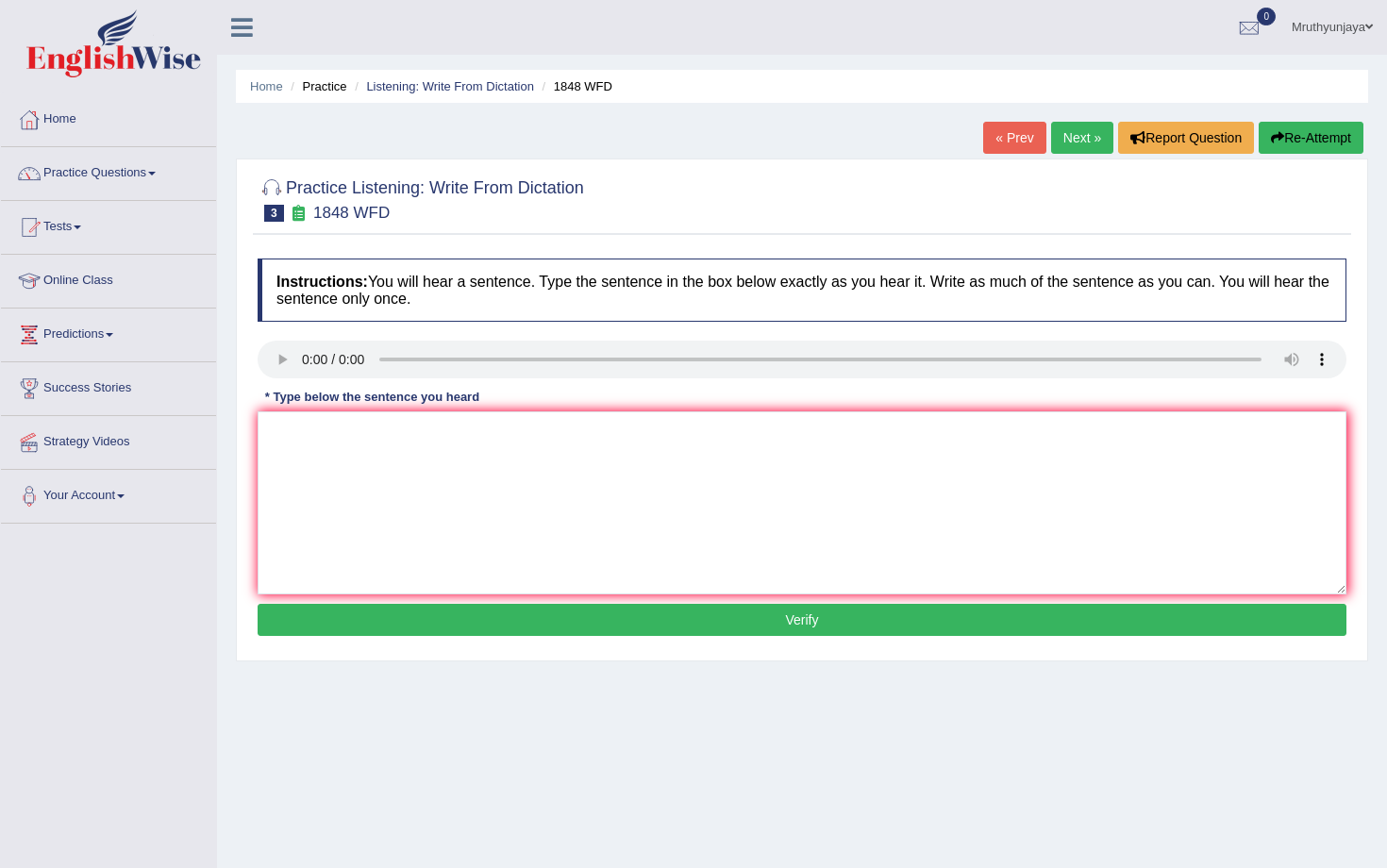 scroll, scrollTop: 0, scrollLeft: 0, axis: both 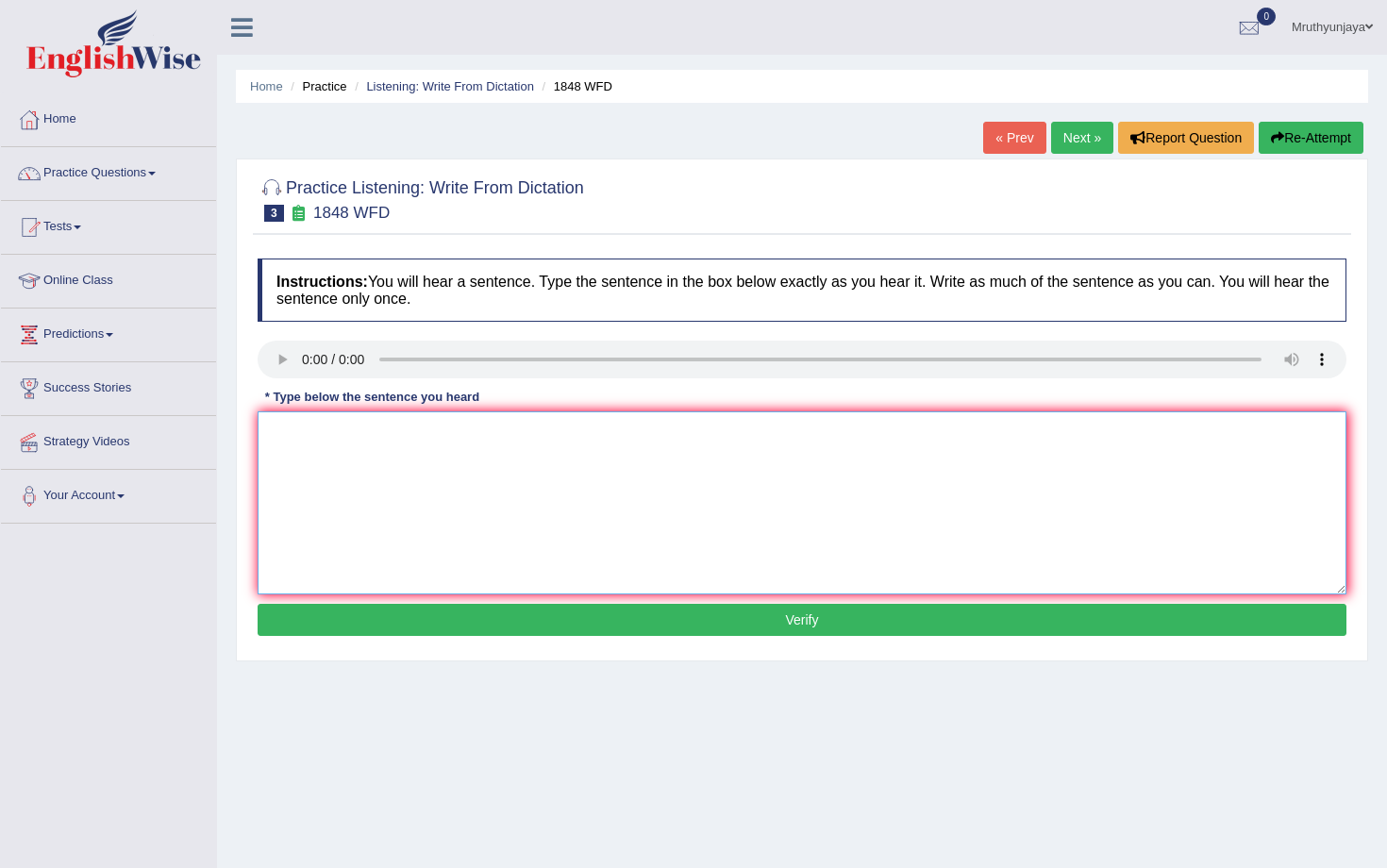 click at bounding box center [802, 503] 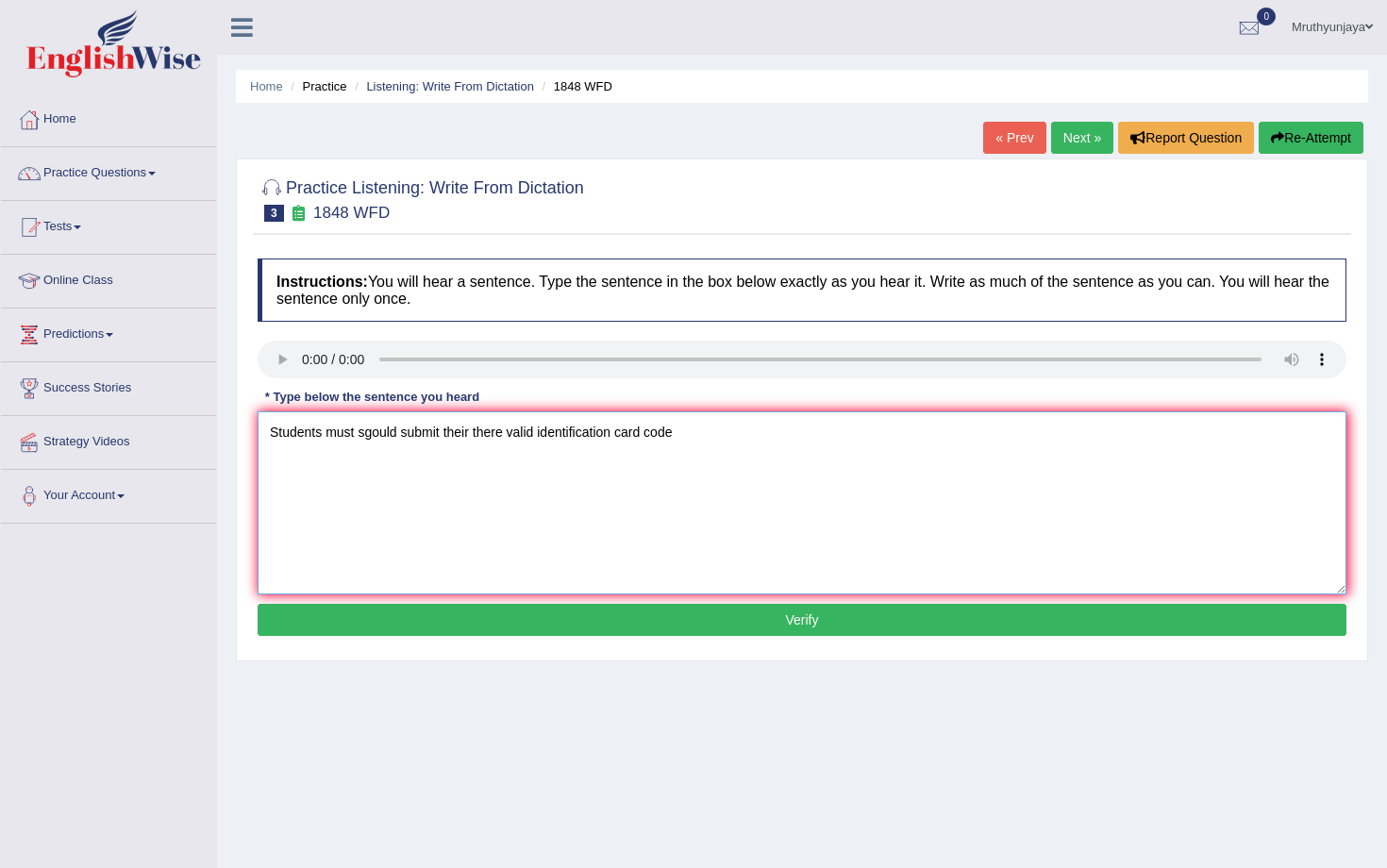 click on "Students must sgould submit their there valid identification card code" at bounding box center (802, 503) 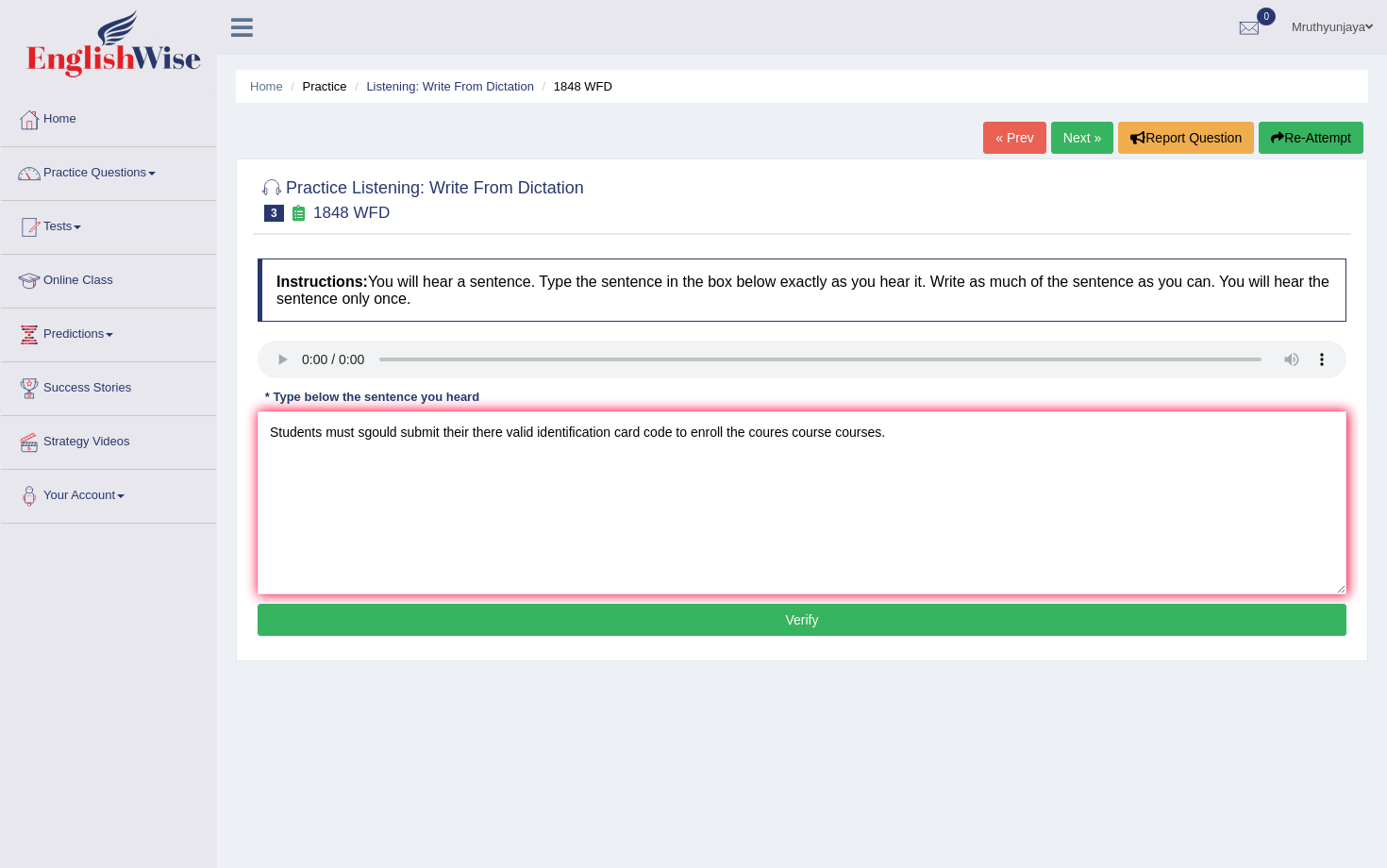 click on "Instructions:  You will hear a sentence. Type the sentence in the box below exactly as you hear it. Write as much of the sentence as you can. You will hear the sentence only once.
Transcript: Students must present a valid identification to enroll in this course. * Type below the sentence you heard Students must sgould submit their there valid identification card code to enroll the coures course courses. Accuracy Comparison for Writing Scores:
Red:  Missed Words
Green:  Correct Words
Blue:  Added/Mistyped Words
Accuracy:   Punctuation at the end  You wrote first capital letter A.I. Engine Result:  Processing... Verify" at bounding box center (802, 450) 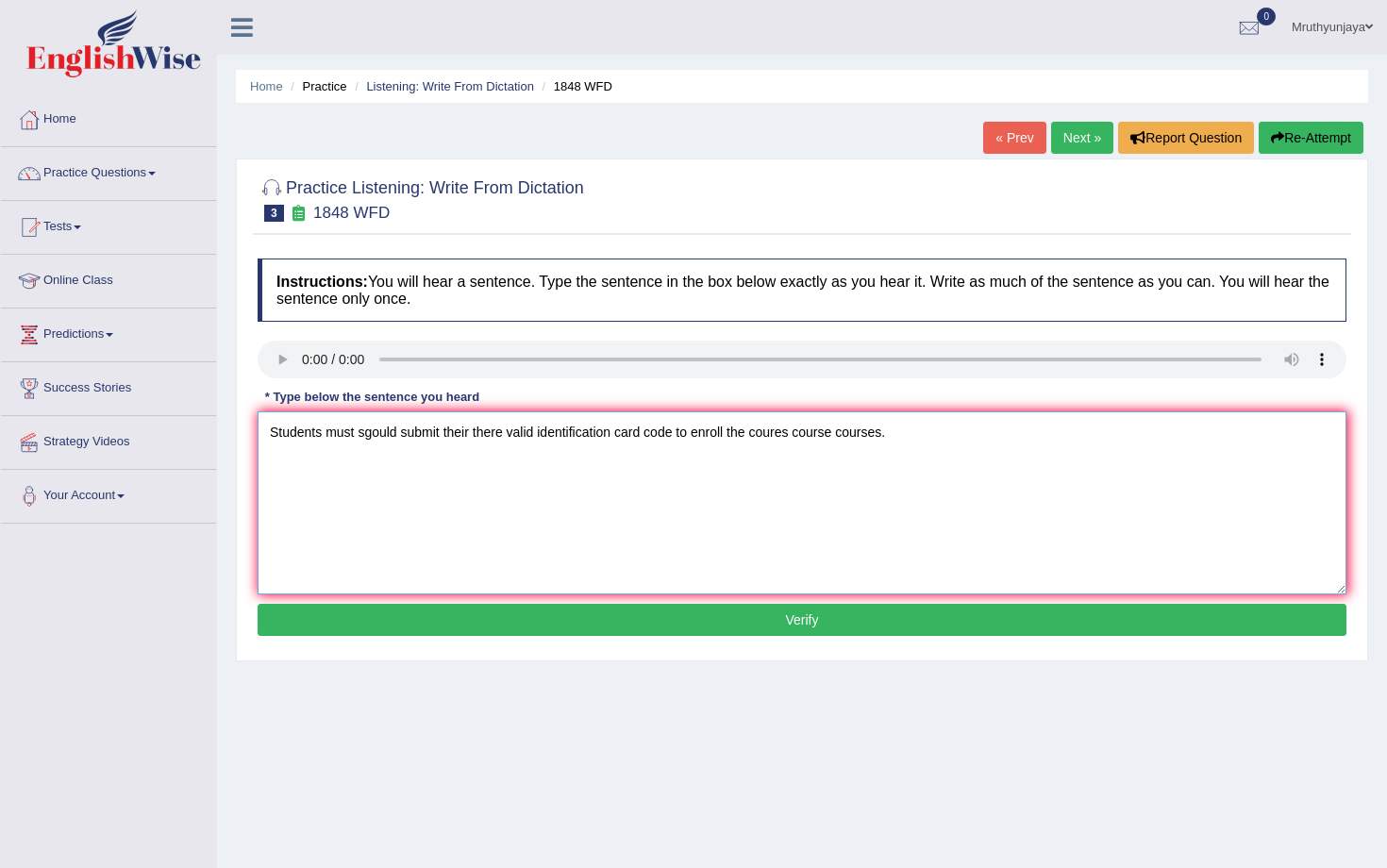 click on "Students must sgould submit their there valid identification card code to enroll the coures course courses." at bounding box center [802, 503] 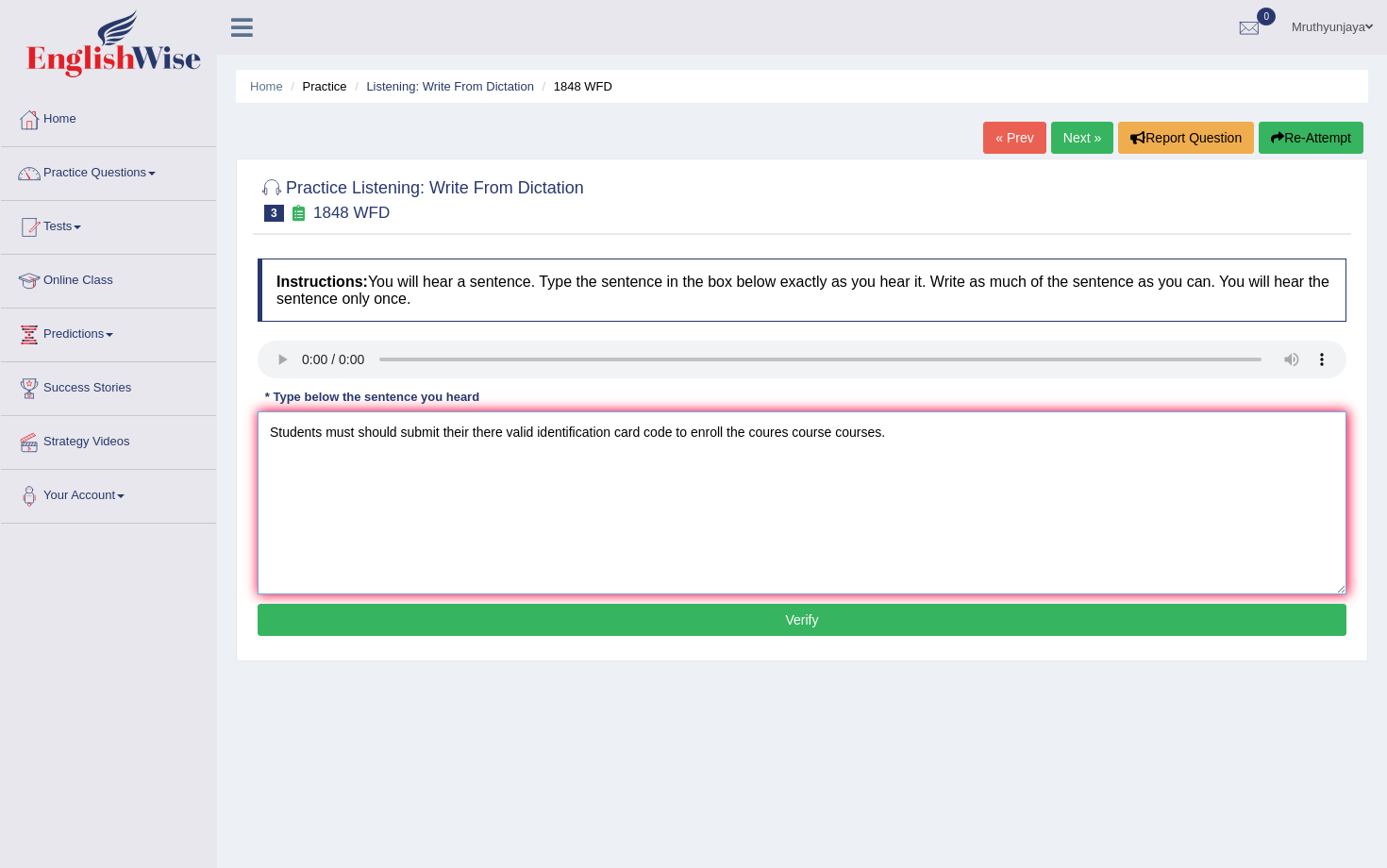 type on "Students must should submit their there valid identification card code to enroll the coures course courses." 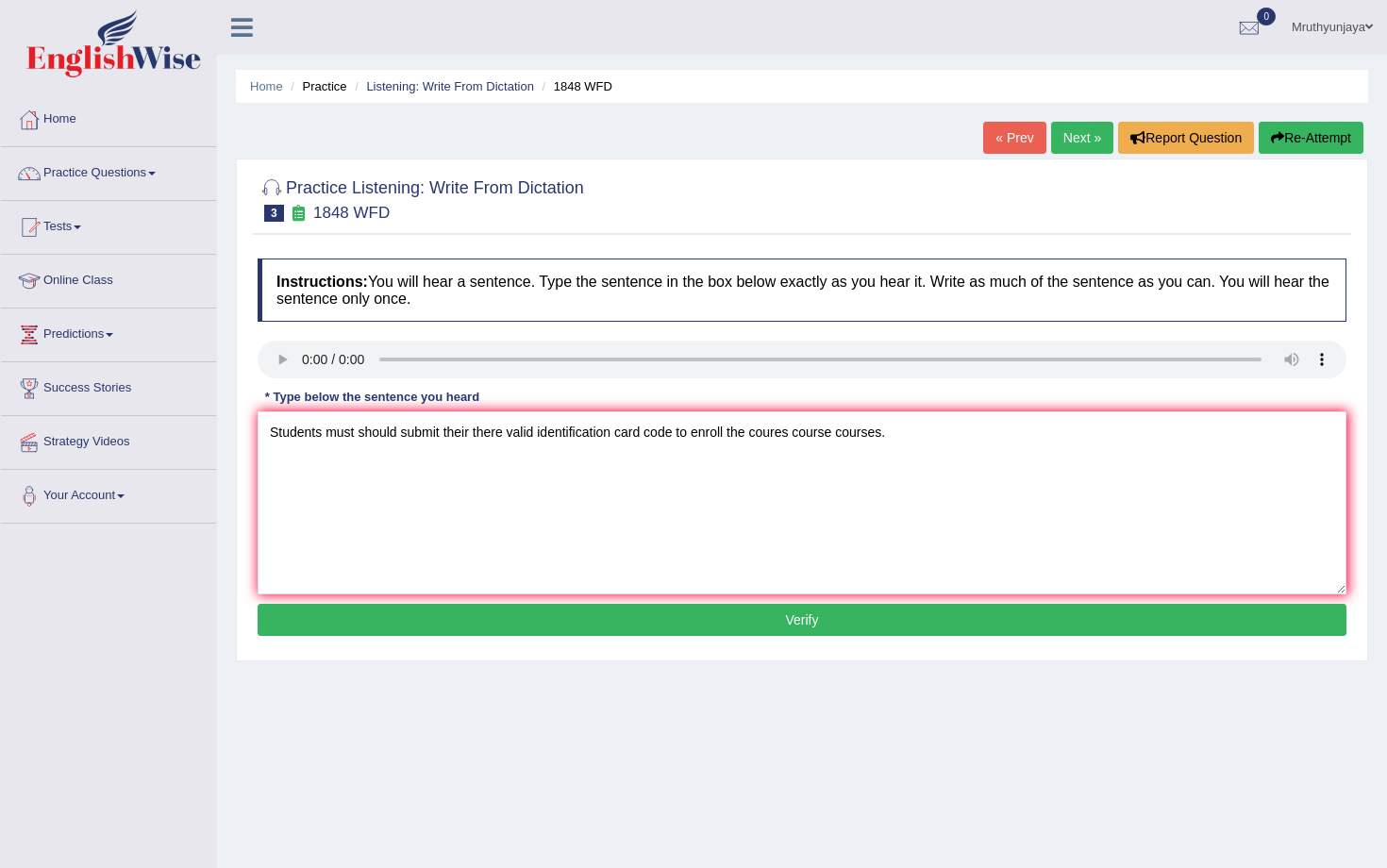 click on "Verify" at bounding box center (802, 620) 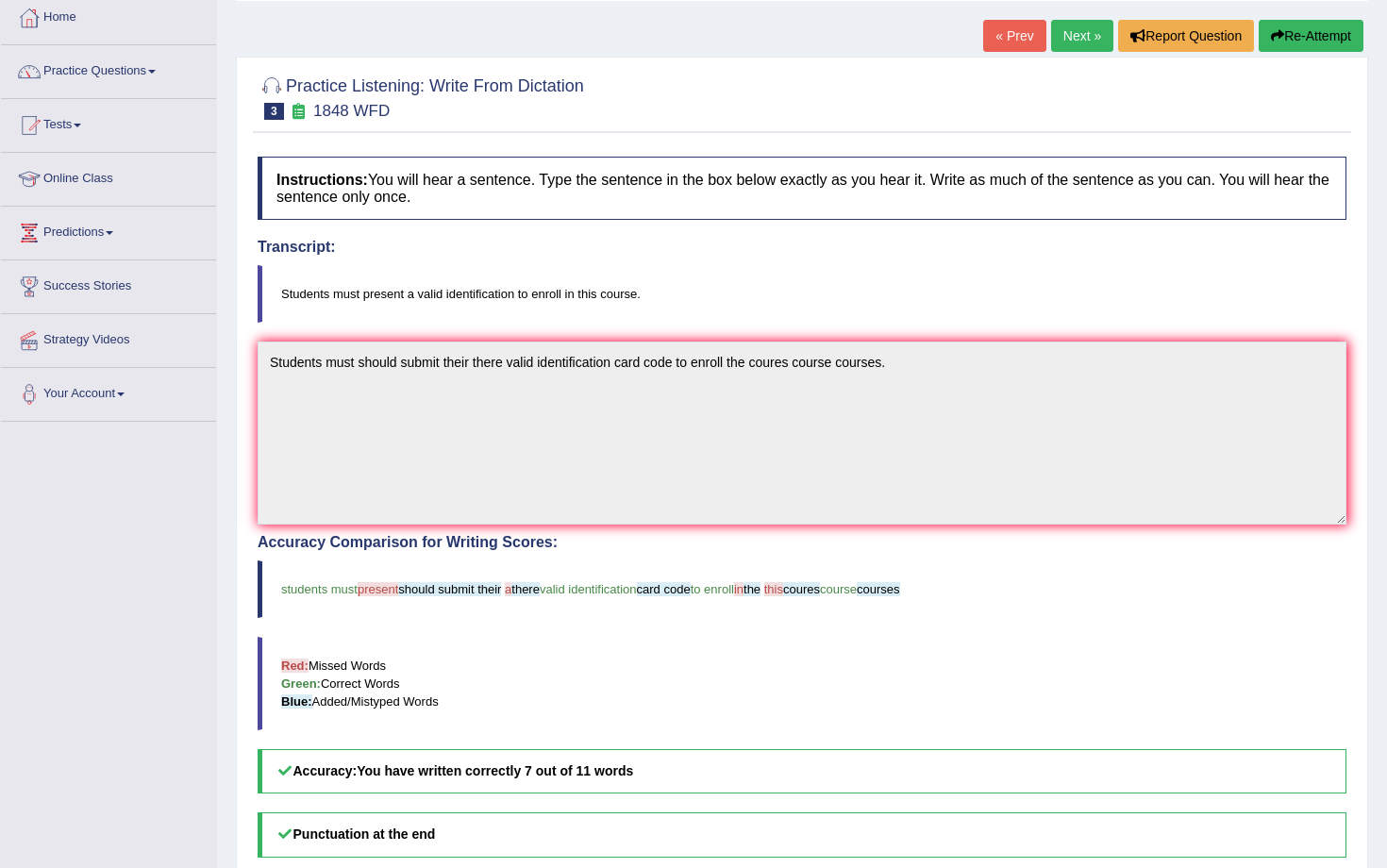 scroll, scrollTop: 0, scrollLeft: 0, axis: both 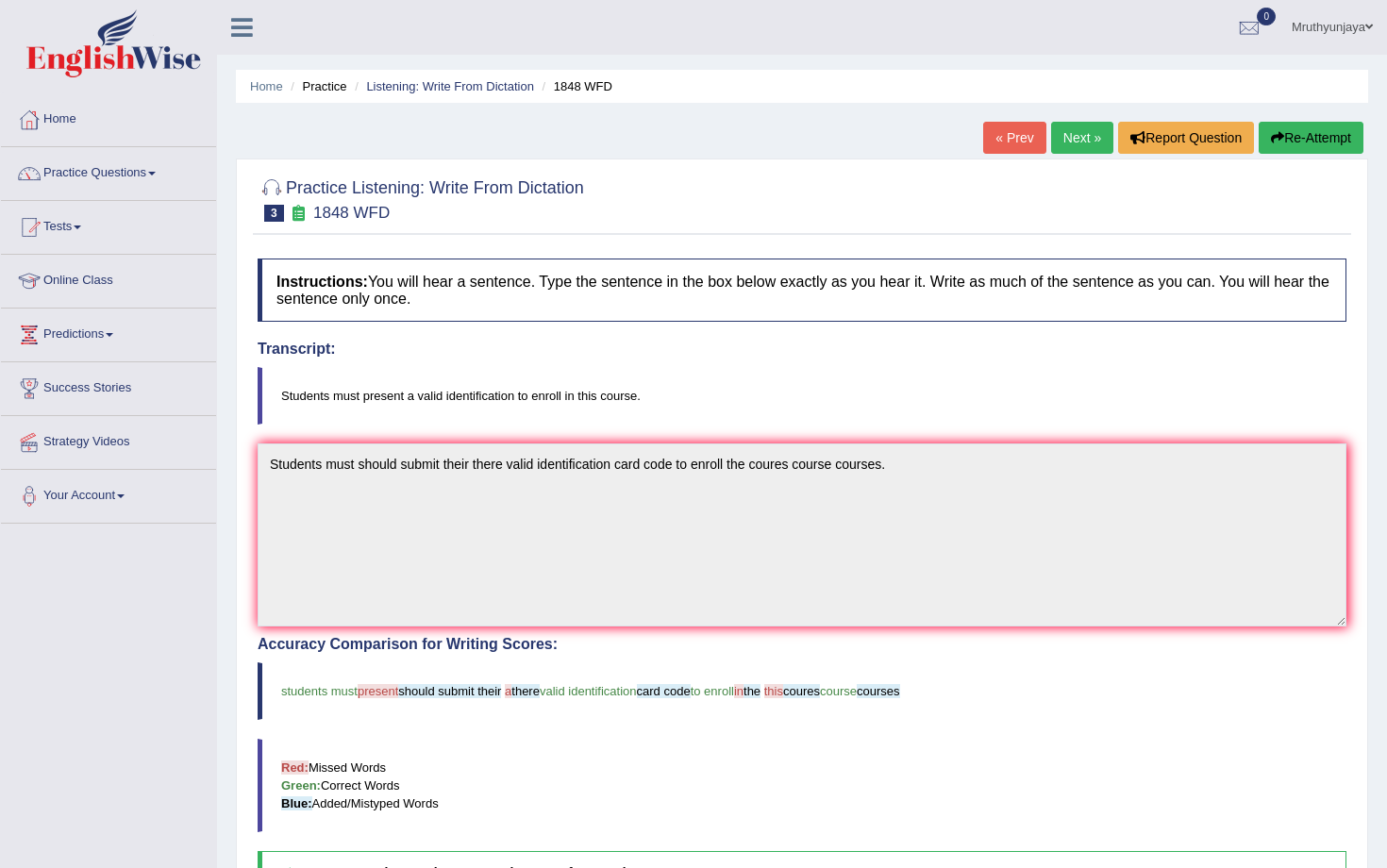 click on "Next »" at bounding box center [1082, 138] 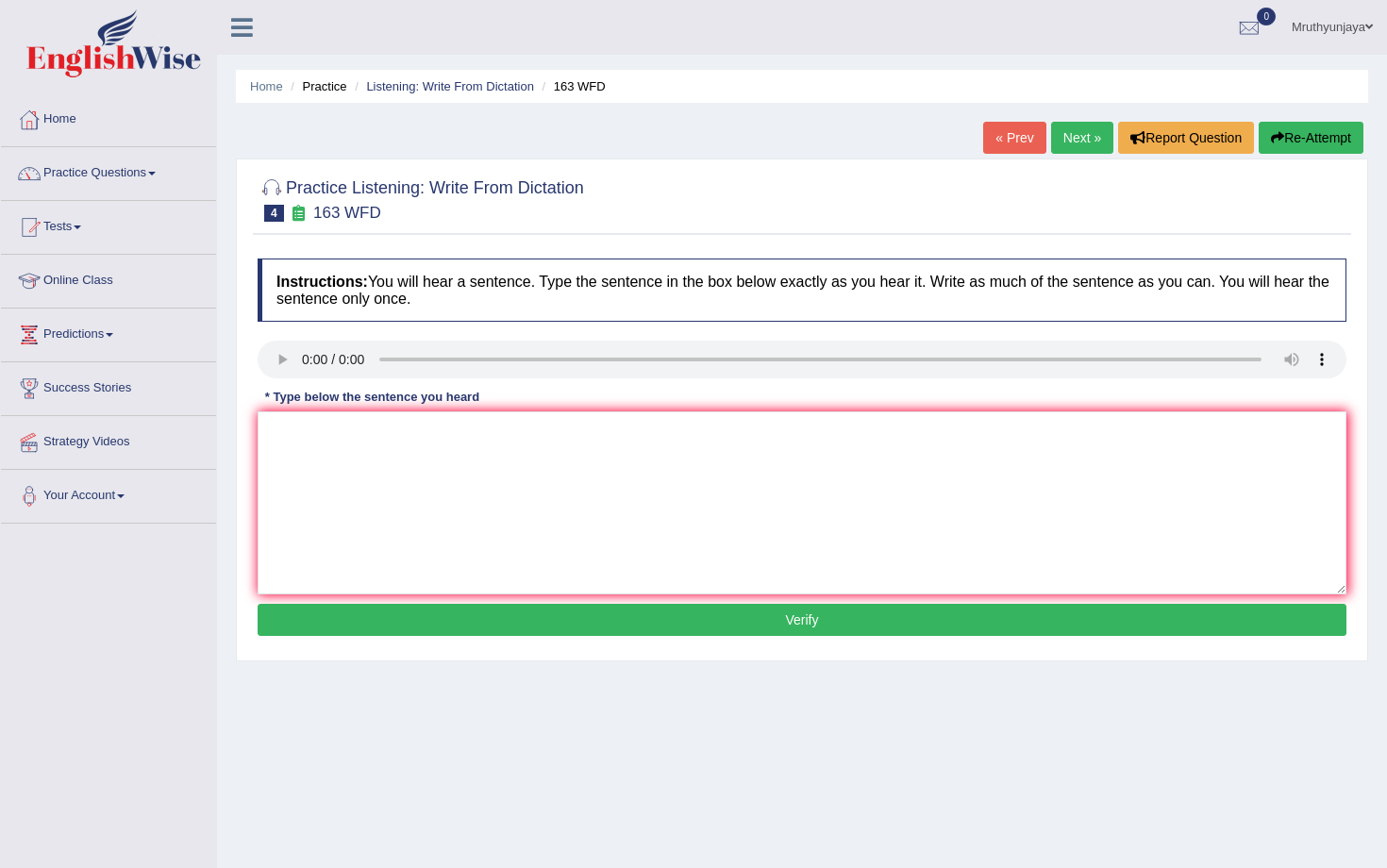 scroll, scrollTop: 0, scrollLeft: 0, axis: both 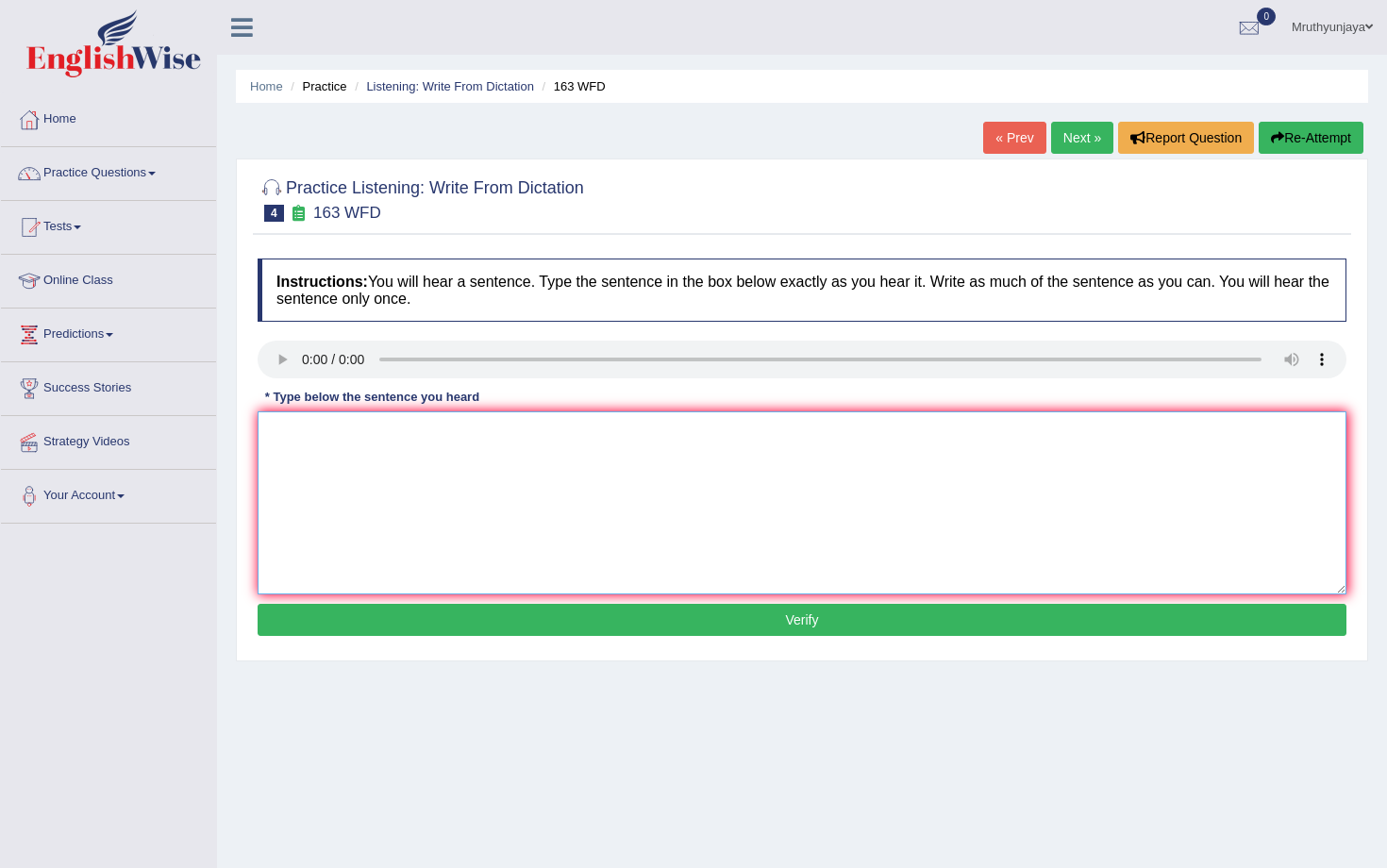 click at bounding box center [802, 503] 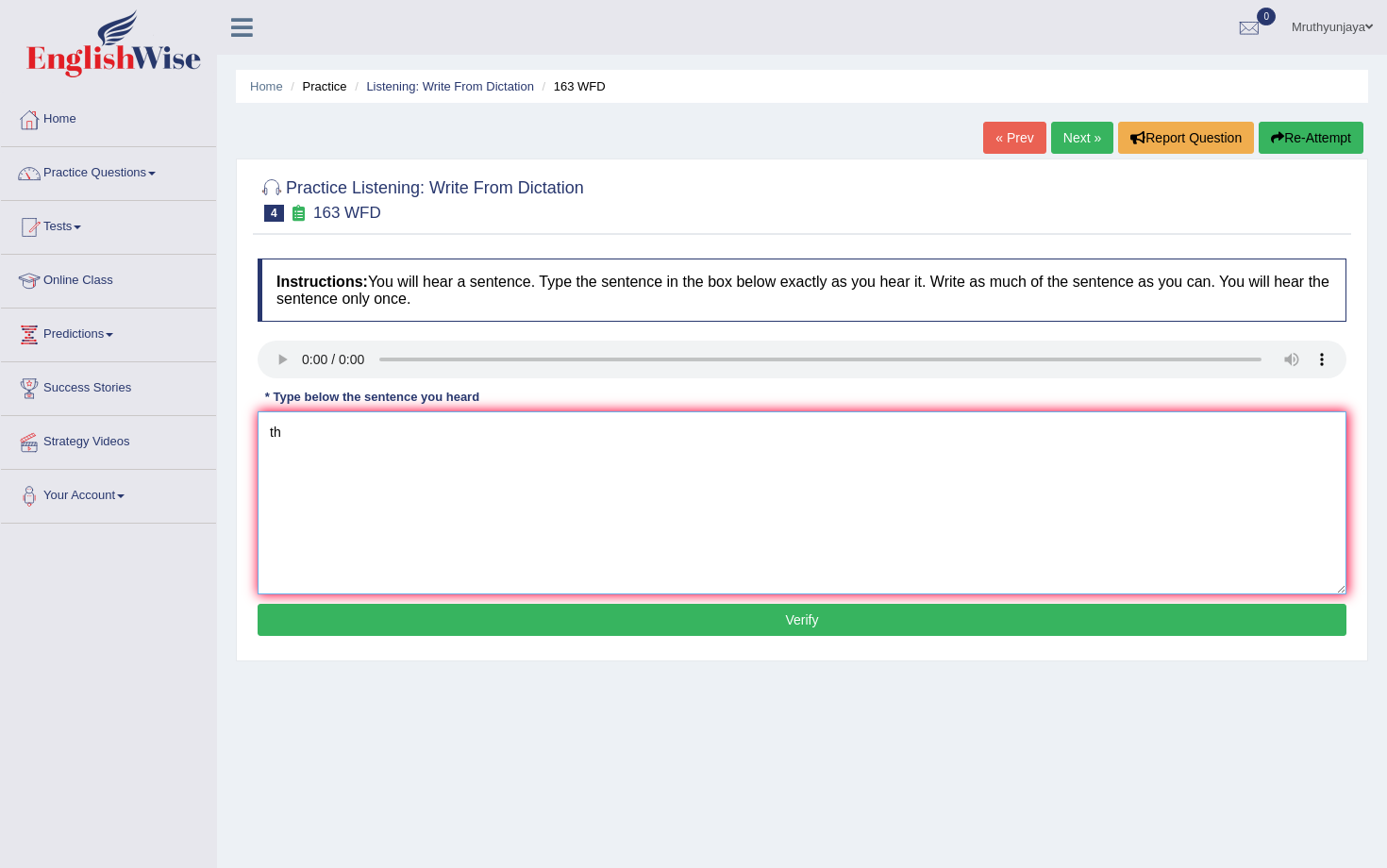type on "t" 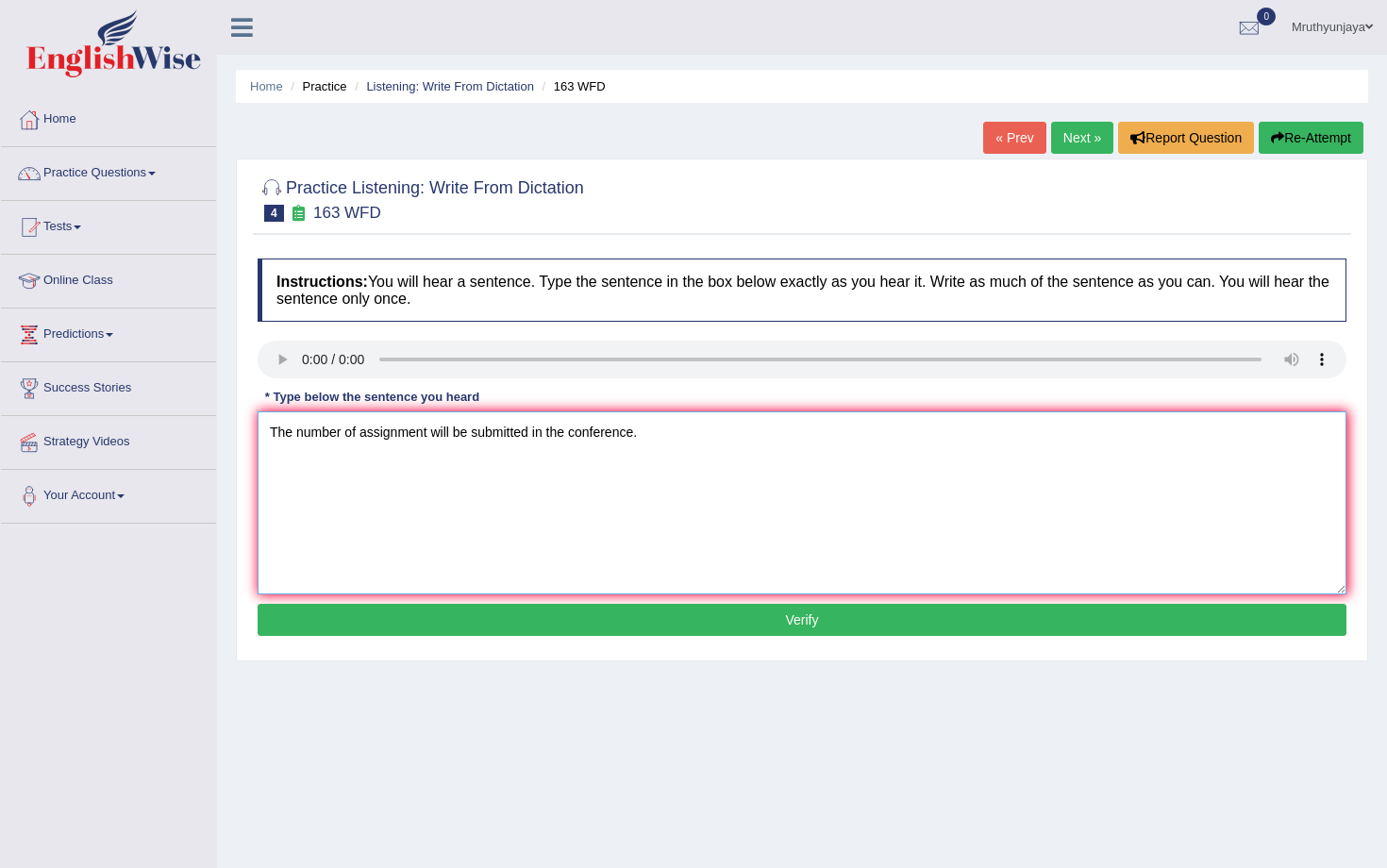 type on "The number of assignment will be submitted in the conference." 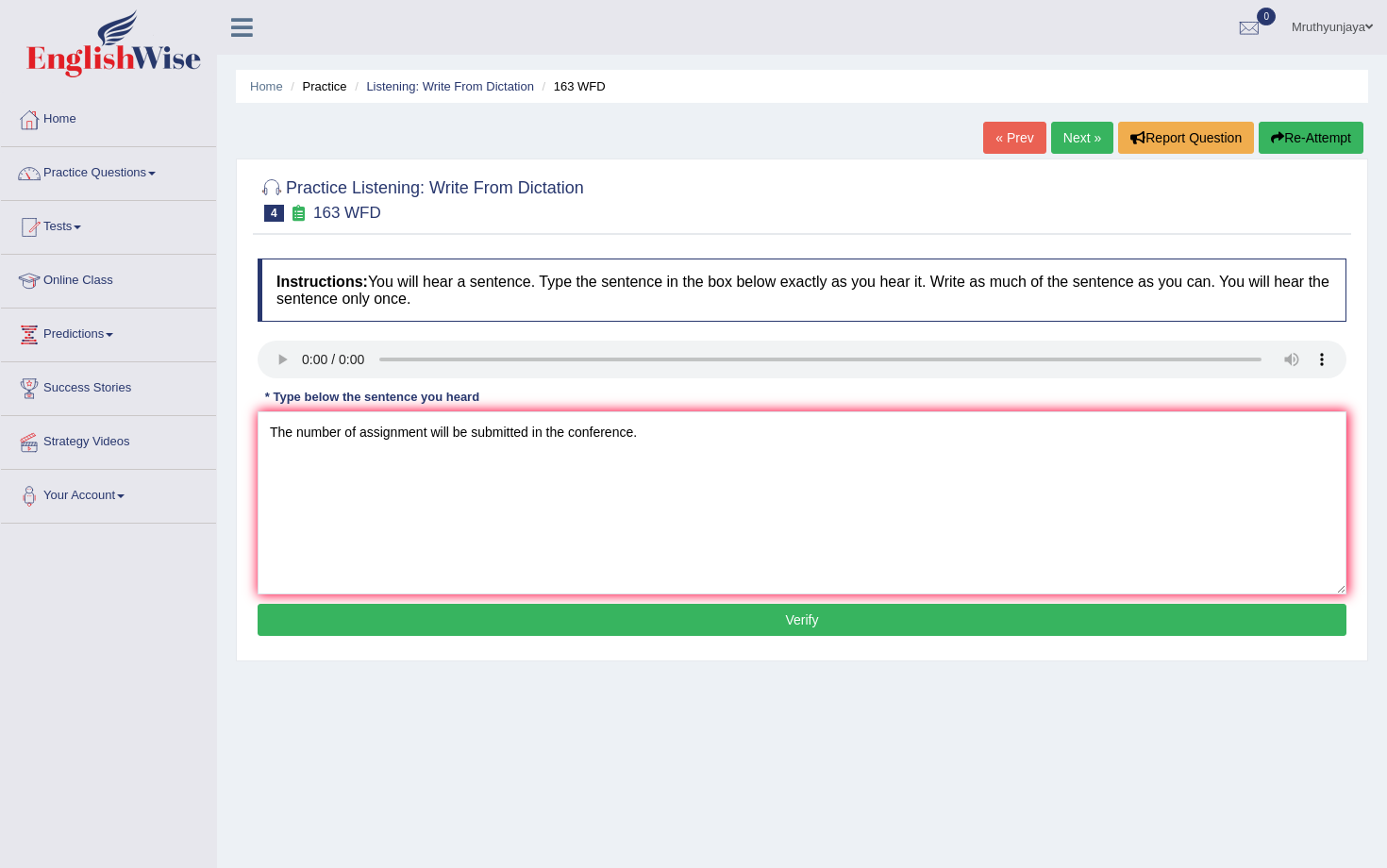 click on "Verify" at bounding box center [802, 620] 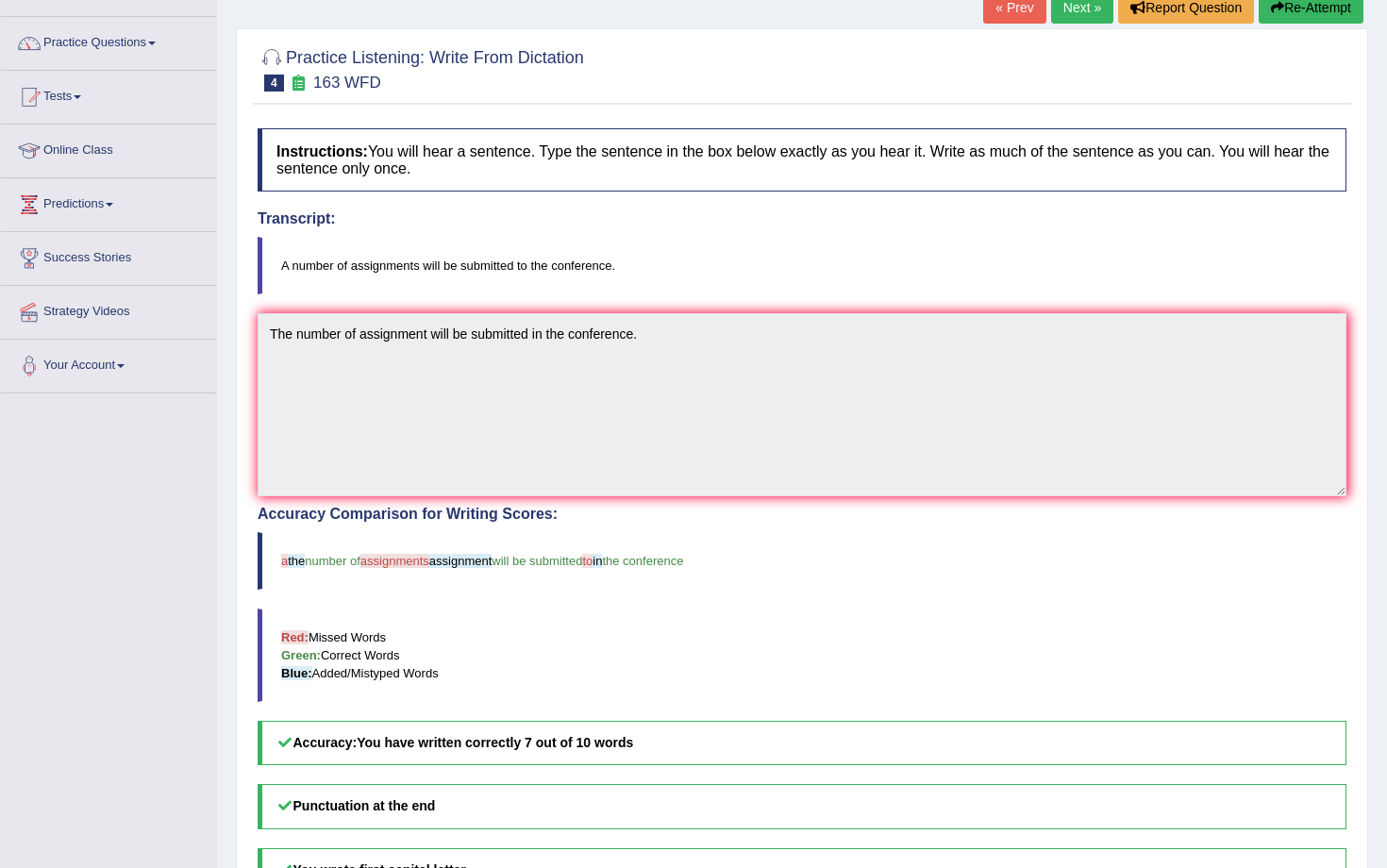 scroll, scrollTop: 0, scrollLeft: 0, axis: both 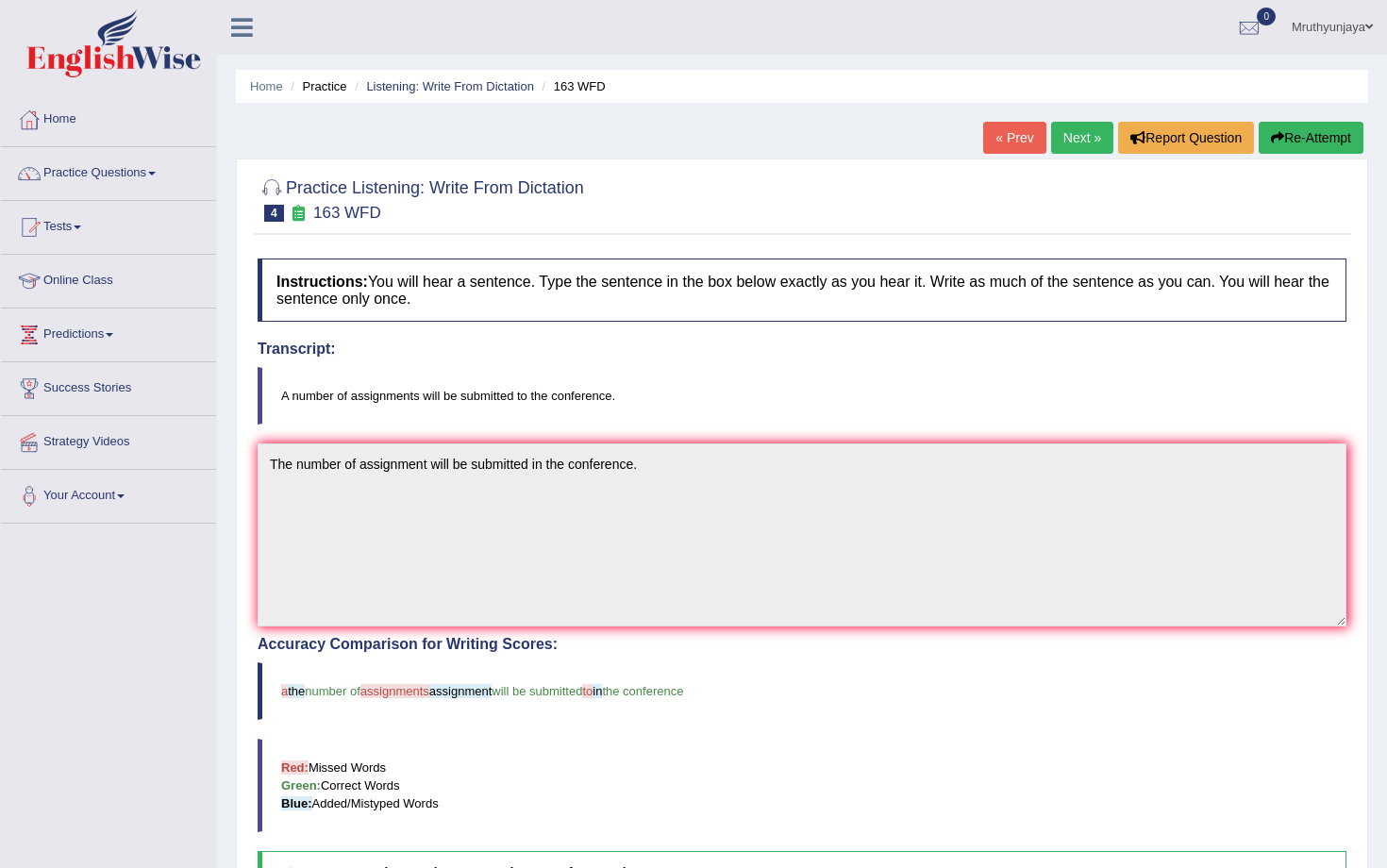 click on "Next »" at bounding box center [1082, 138] 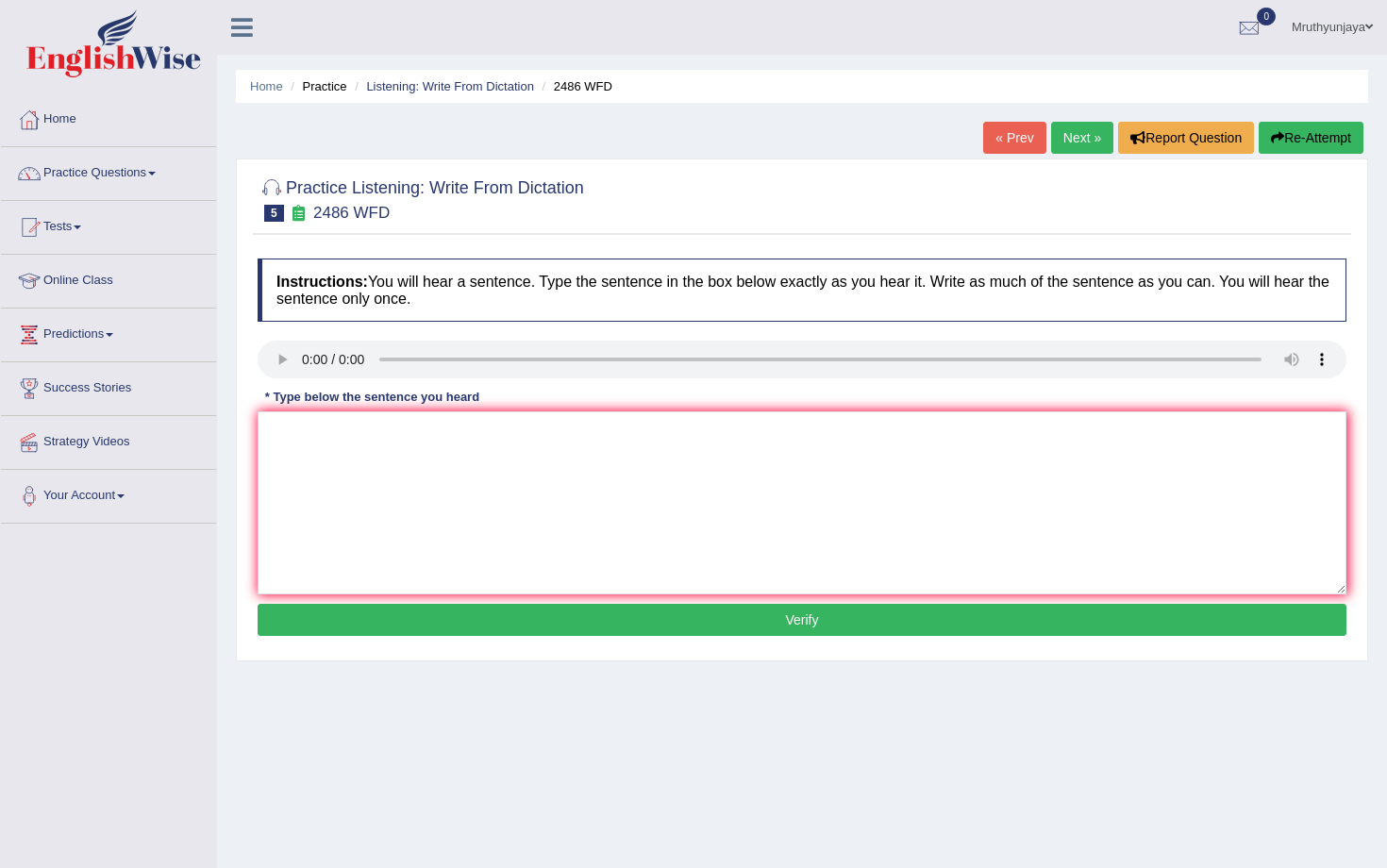 scroll, scrollTop: 74, scrollLeft: 0, axis: vertical 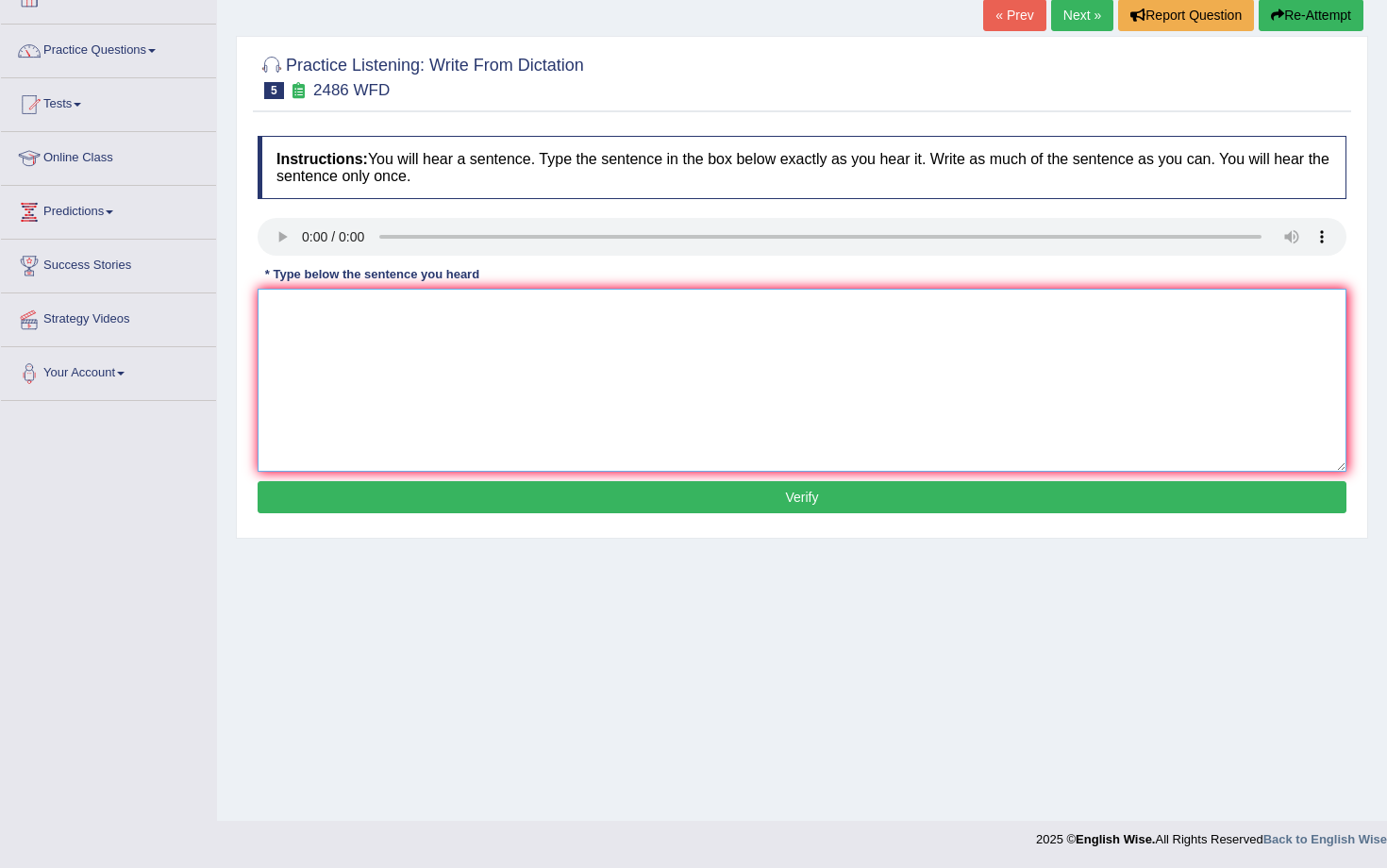 click at bounding box center (802, 380) 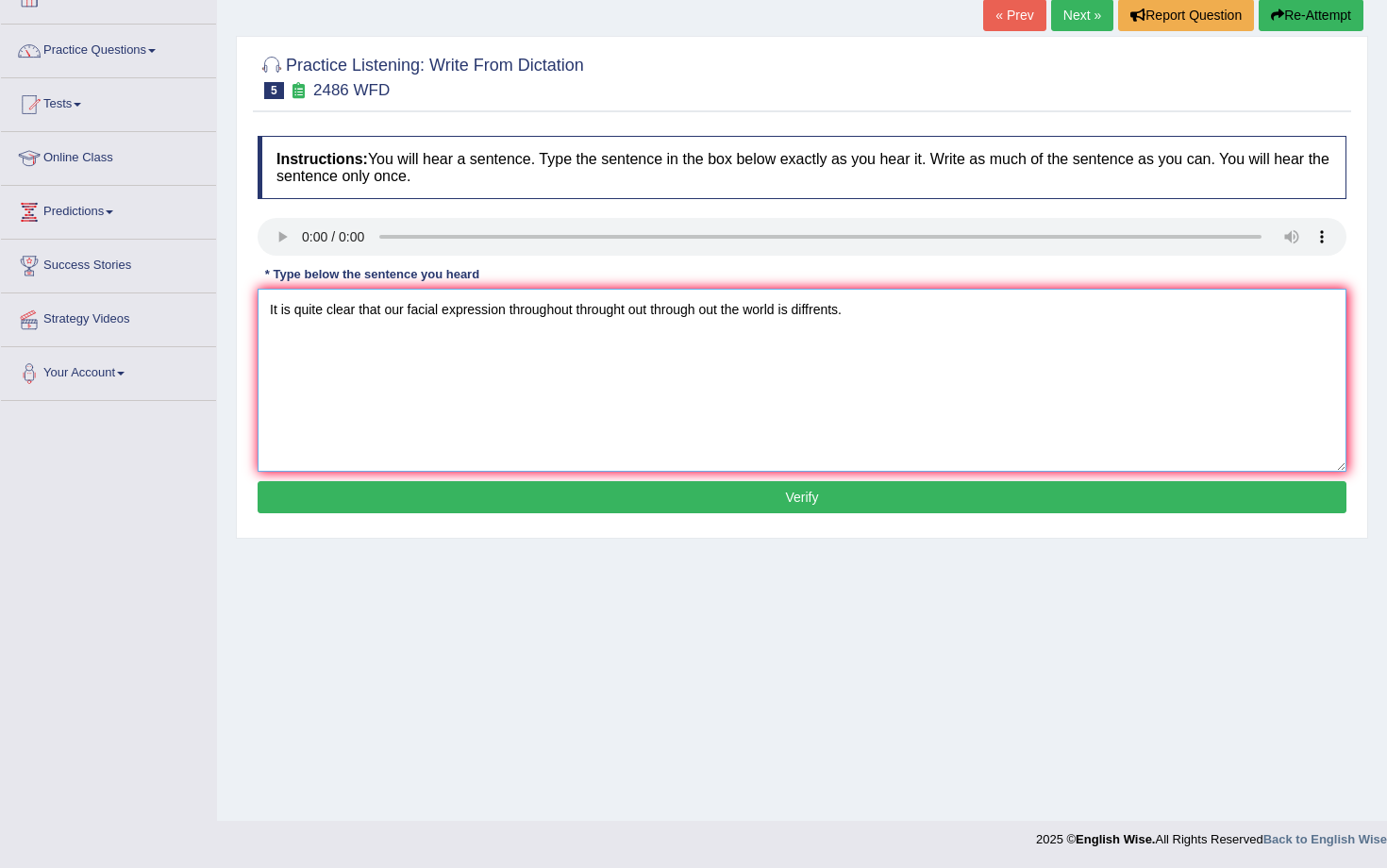 type on "It is quite clear that our facial expression throughout throught out through out the world is diffrents." 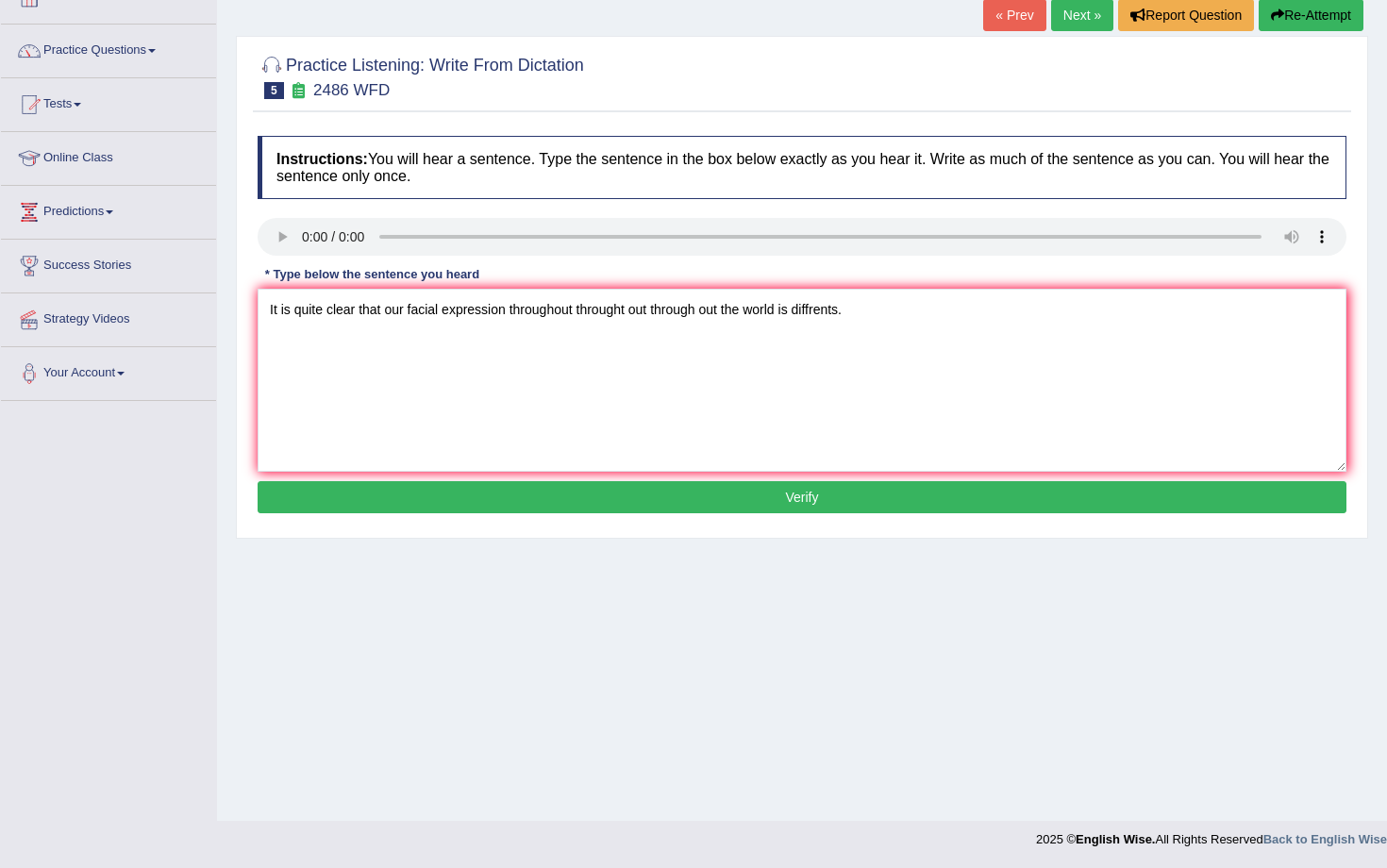 click on "Instructions:  You will hear a sentence. Type the sentence in the box below exactly as you hear it. Write as much of the sentence as you can. You will hear the sentence only once.
Transcript: It is quite clear that our facial expressions are different across the world. * Type below the sentence you heard It is quite clear that our facial expression throughout throught out through out the world is diffrents. Accuracy Comparison for Writing Scores:
Red:  Missed Words
Green:  Correct Words
Blue:  Added/Mistyped Words
Accuracy:   Punctuation at the end  You wrote first capital letter A.I. Engine Result:  Processing... Verify" at bounding box center [802, 327] 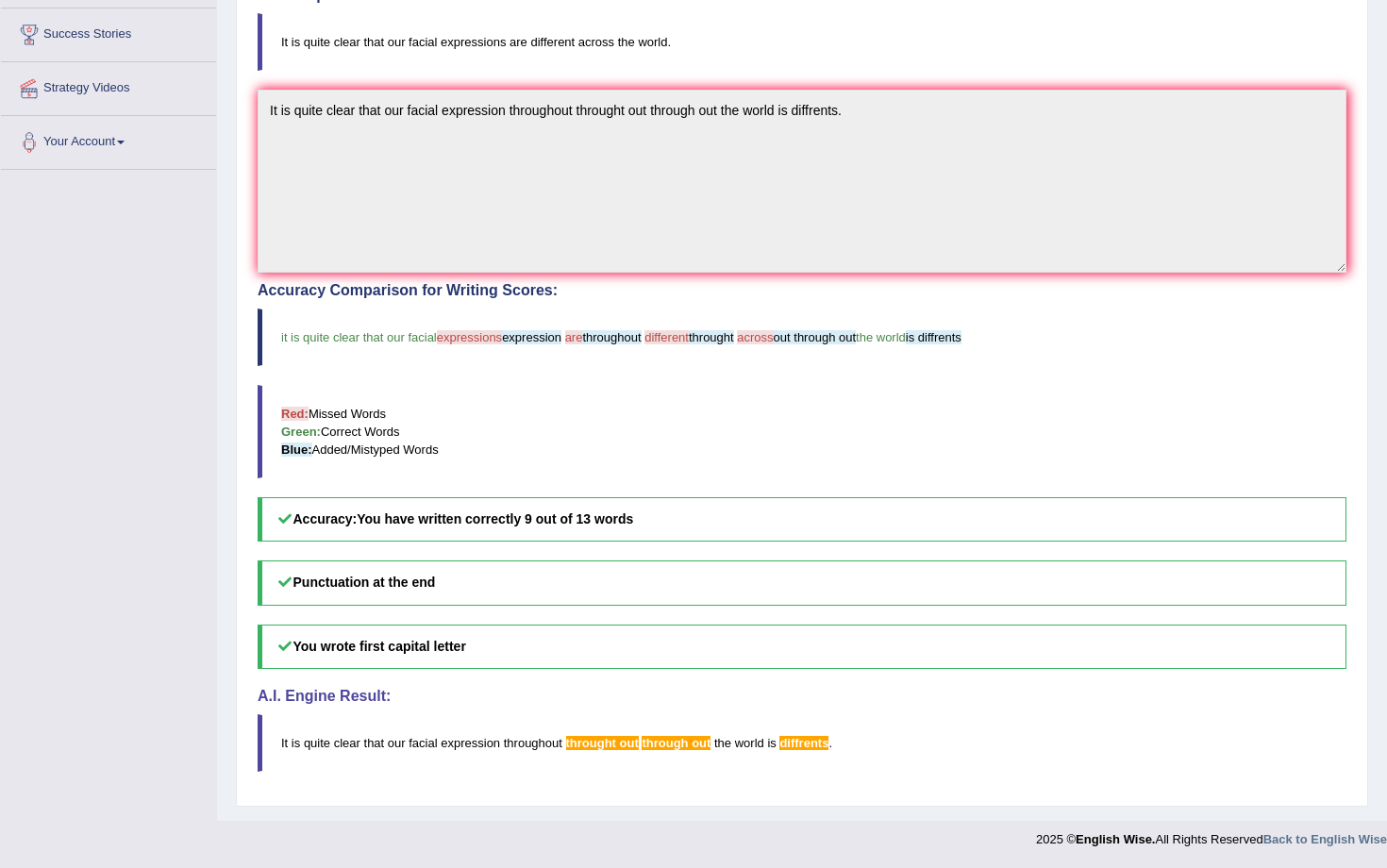 scroll, scrollTop: 0, scrollLeft: 0, axis: both 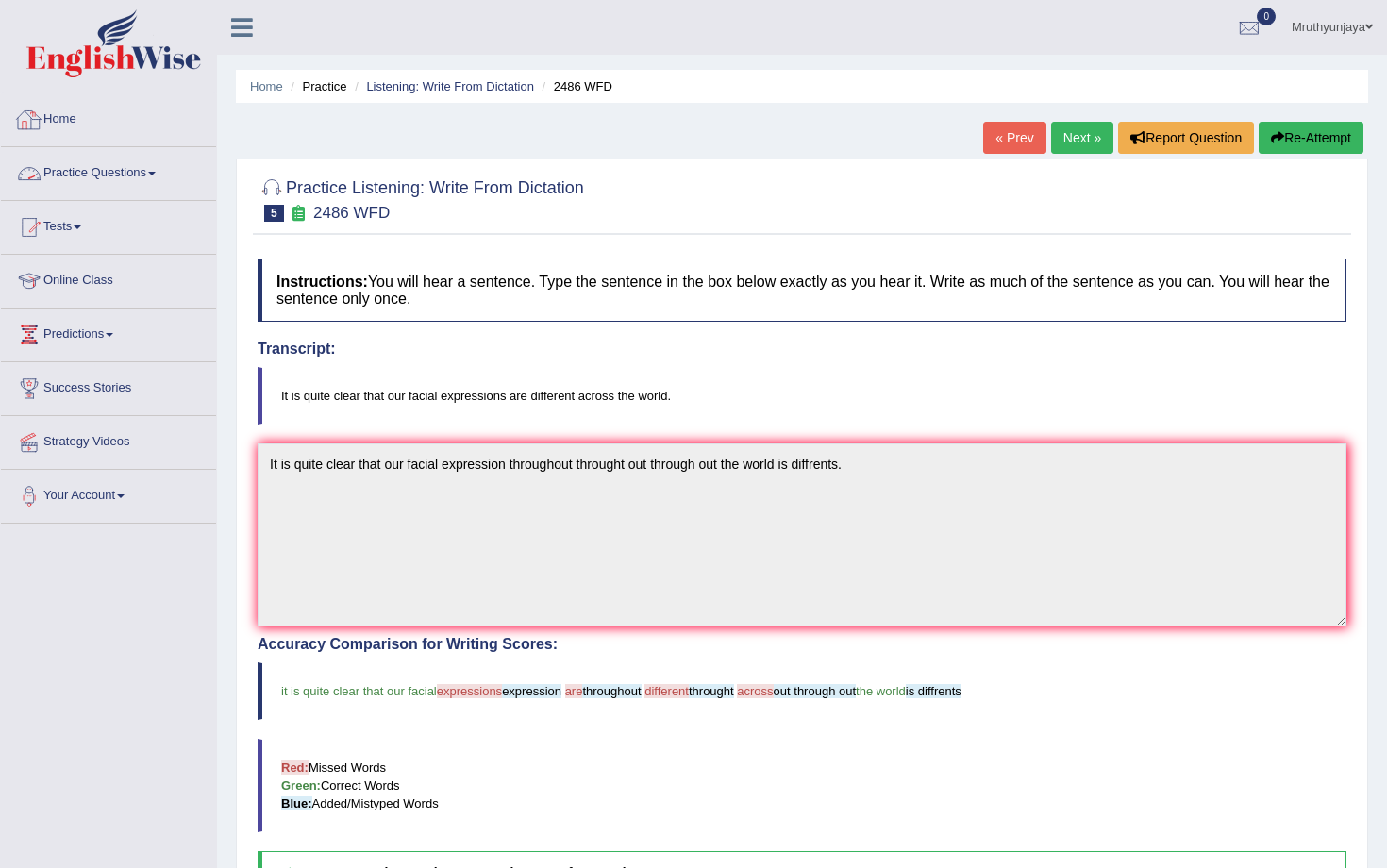 click on "Practice Questions" at bounding box center [109, 171] 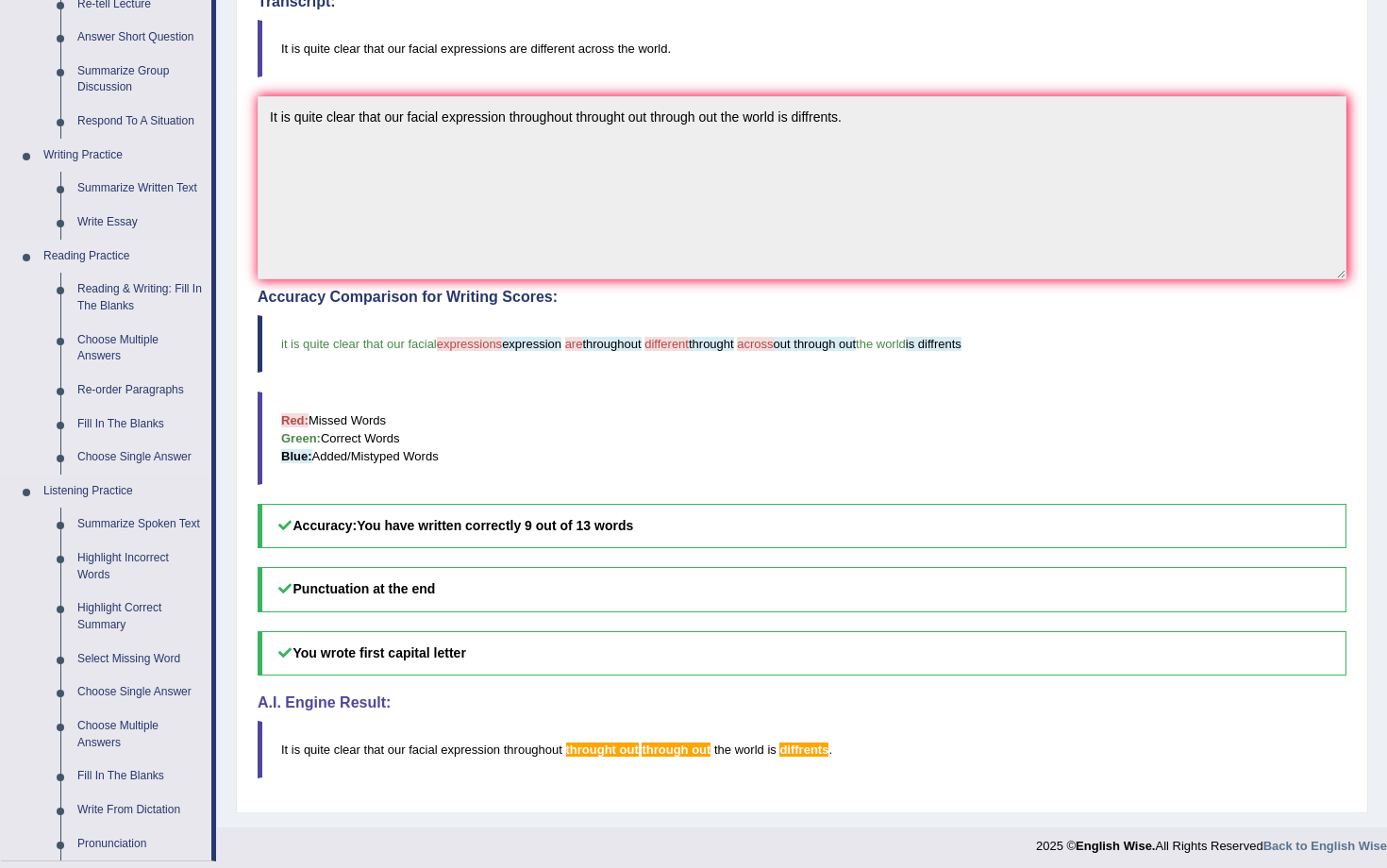 scroll, scrollTop: 557, scrollLeft: 0, axis: vertical 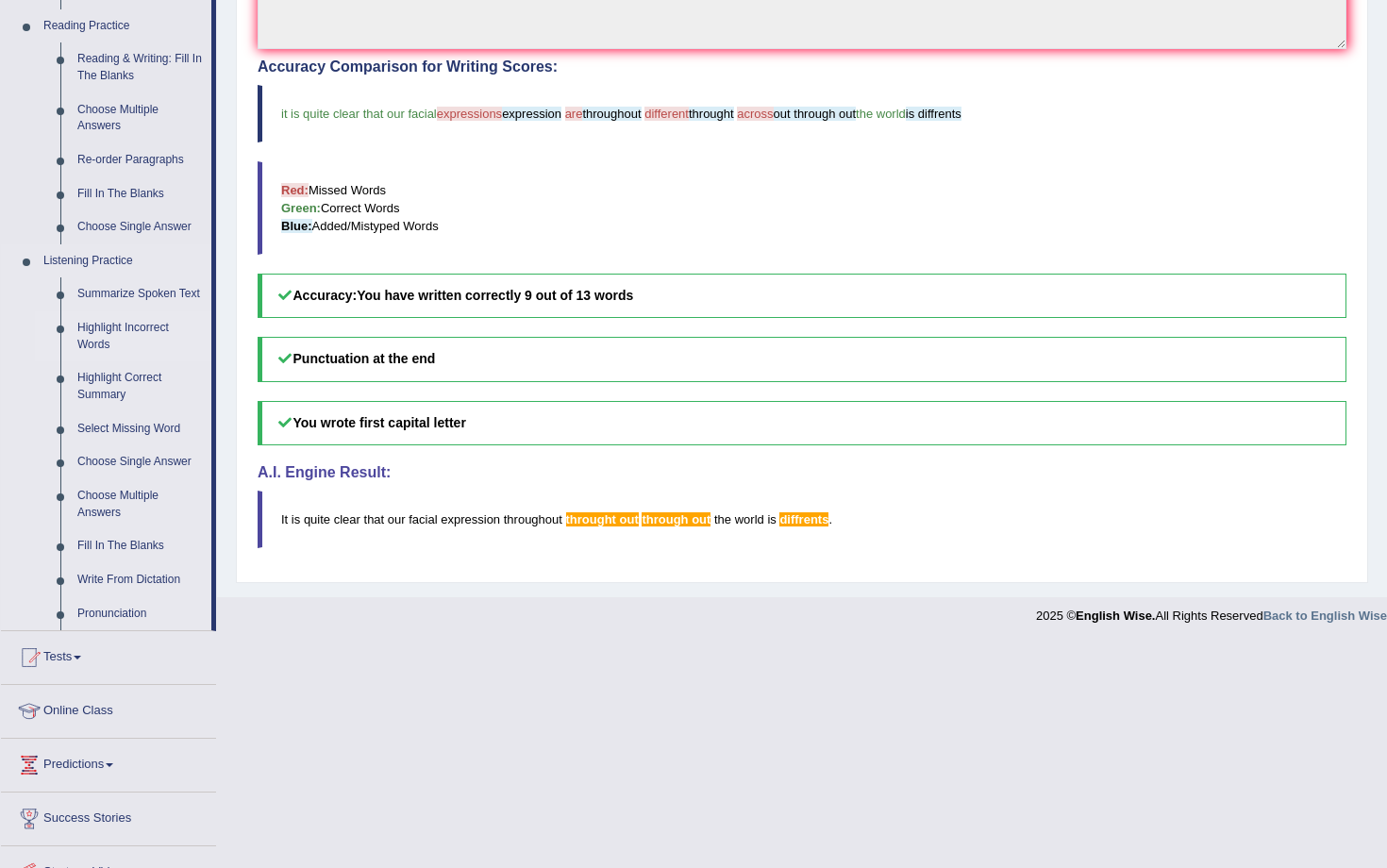 click on "Highlight Incorrect Words" at bounding box center (140, 336) 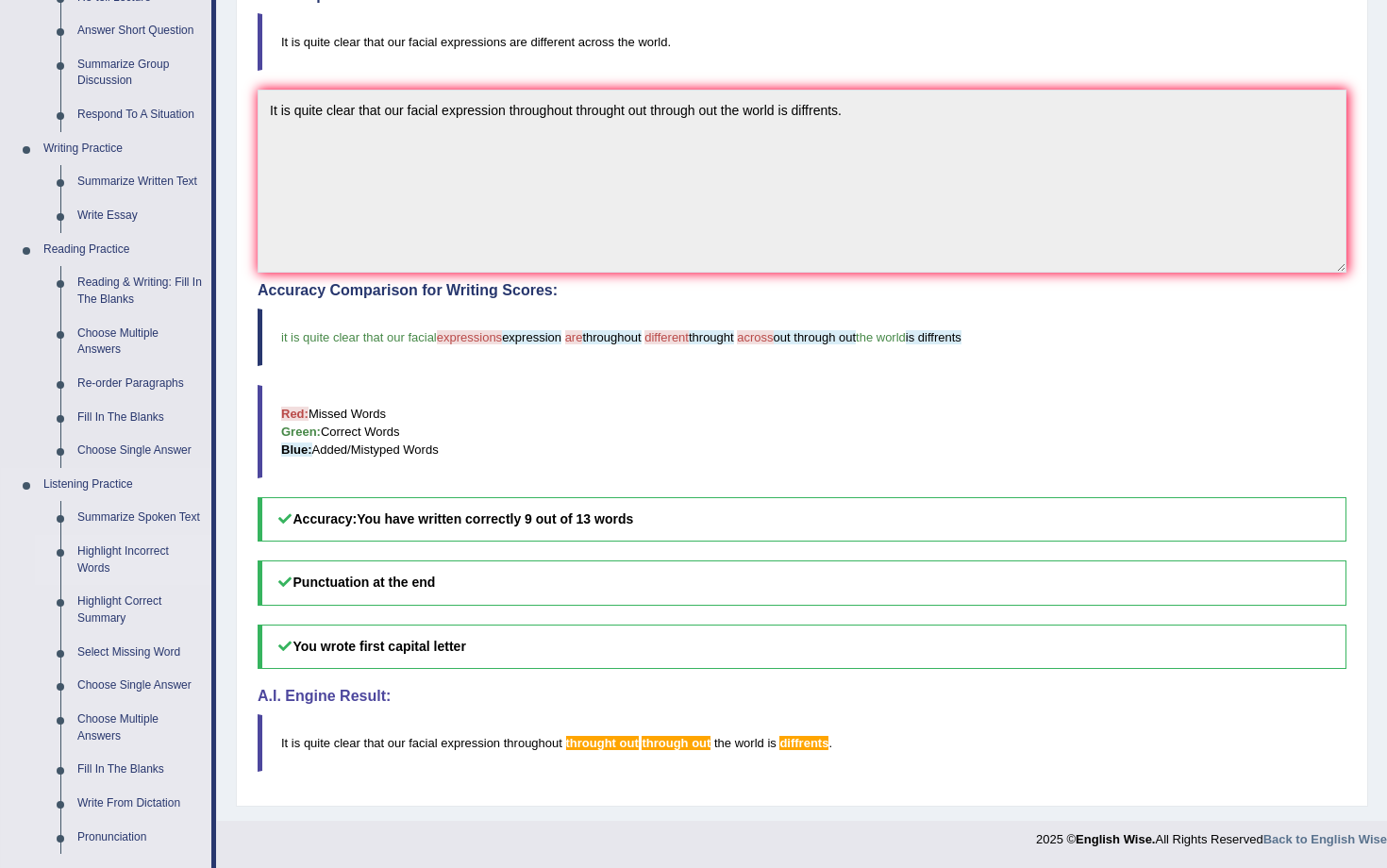 scroll, scrollTop: 609, scrollLeft: 0, axis: vertical 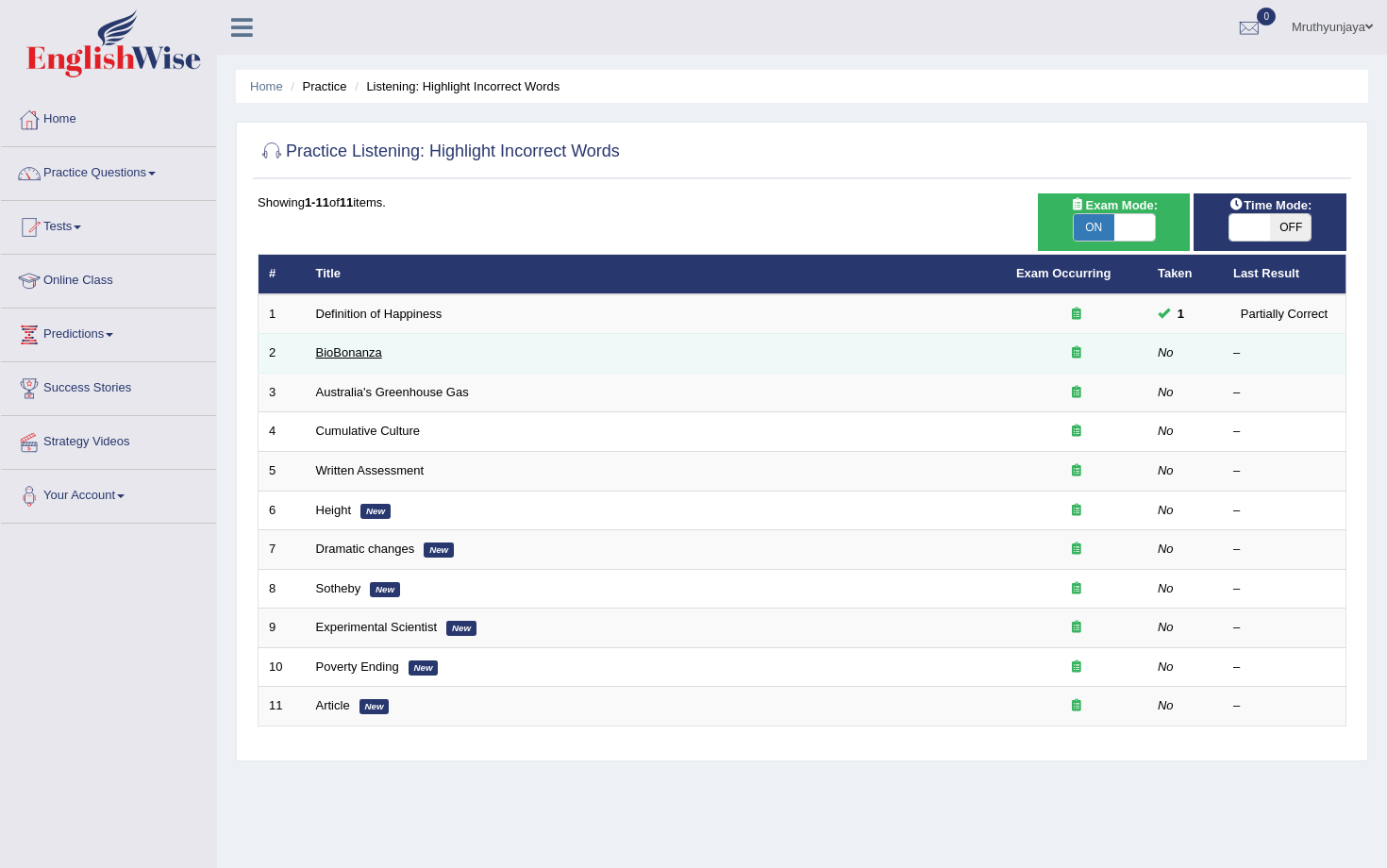 click on "BioBonanza" at bounding box center (349, 352) 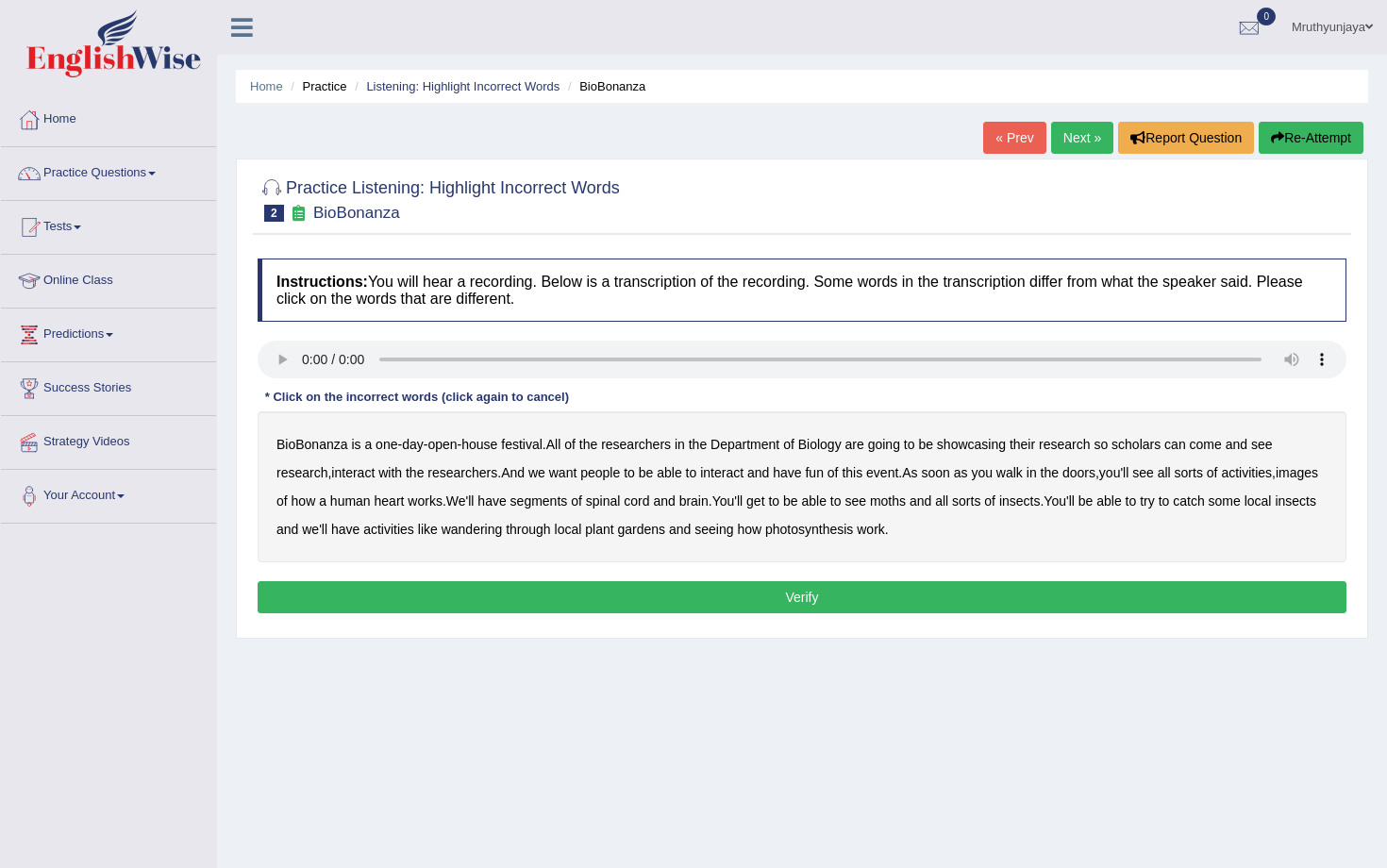 scroll, scrollTop: 0, scrollLeft: 0, axis: both 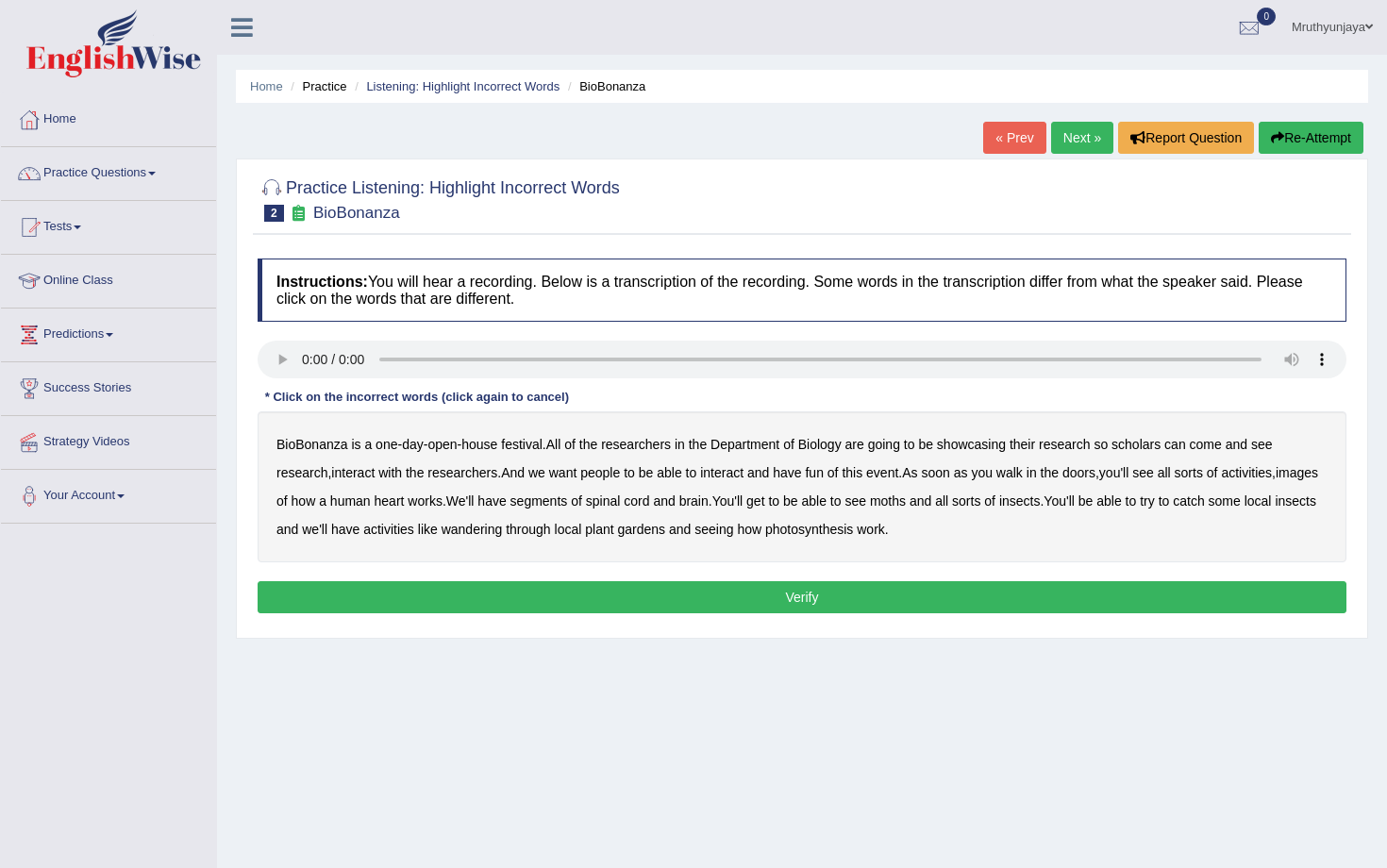 click on "festival" at bounding box center (522, 444) 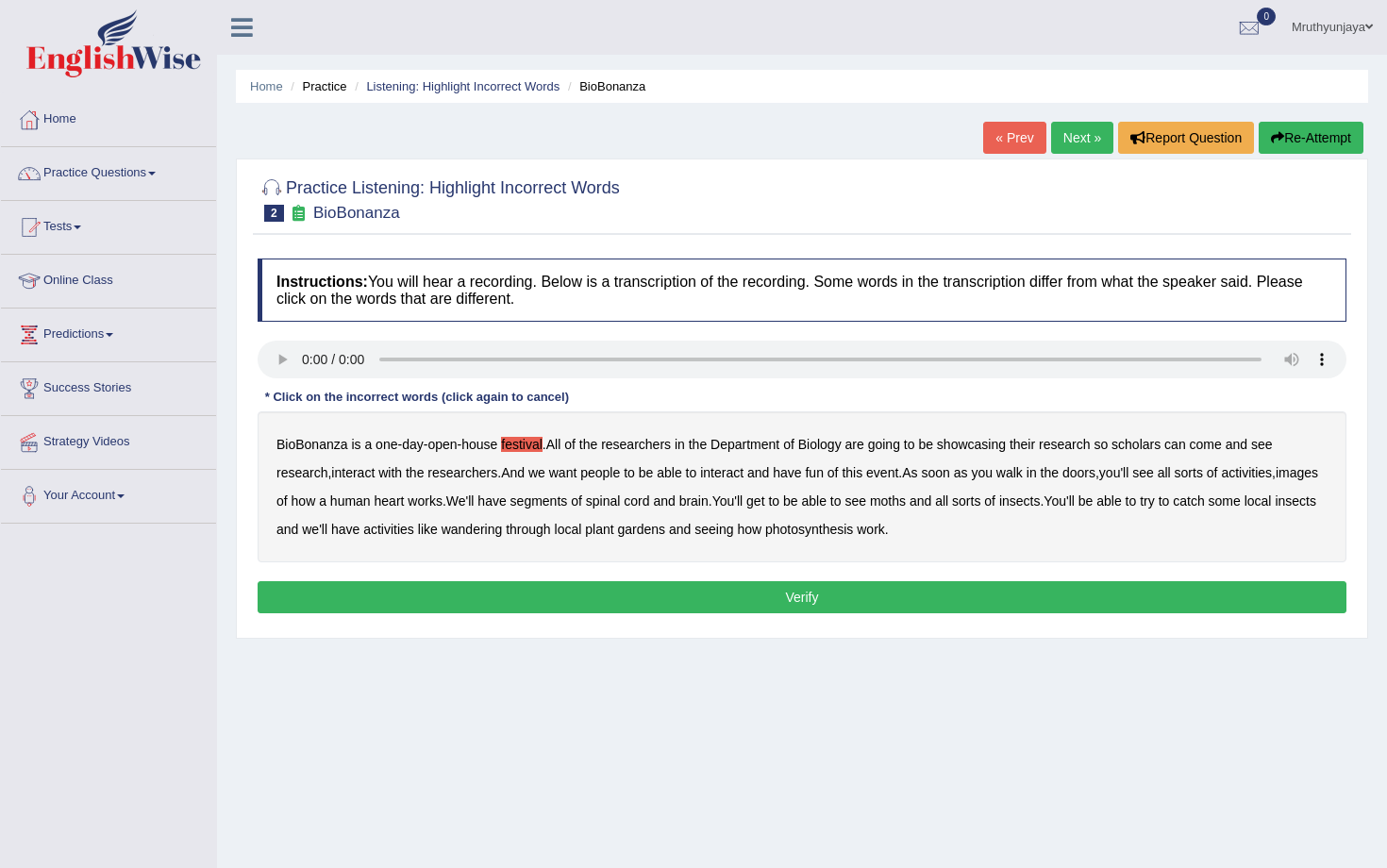 click on "festival" at bounding box center (522, 444) 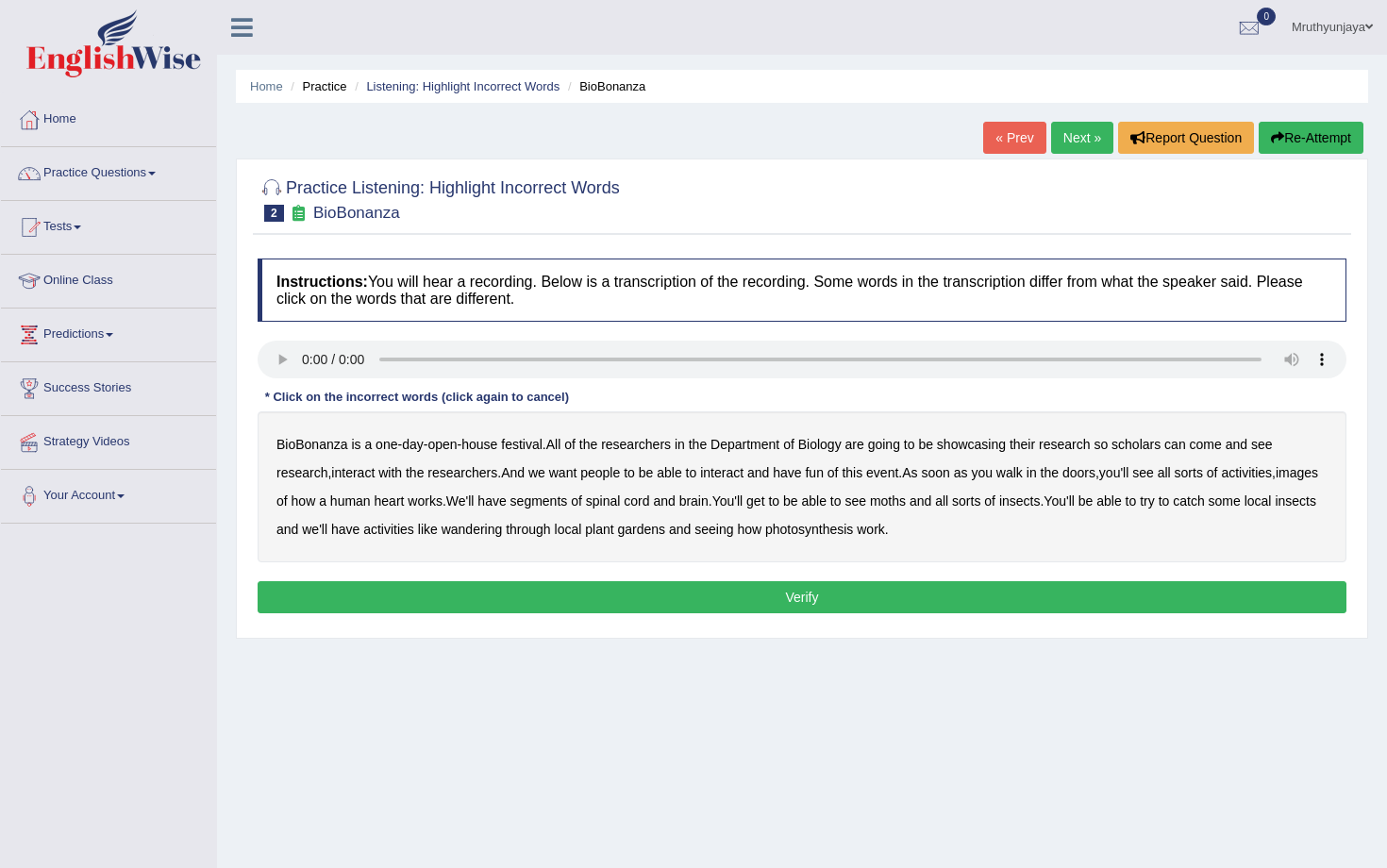 click on "scholars" at bounding box center (1136, 444) 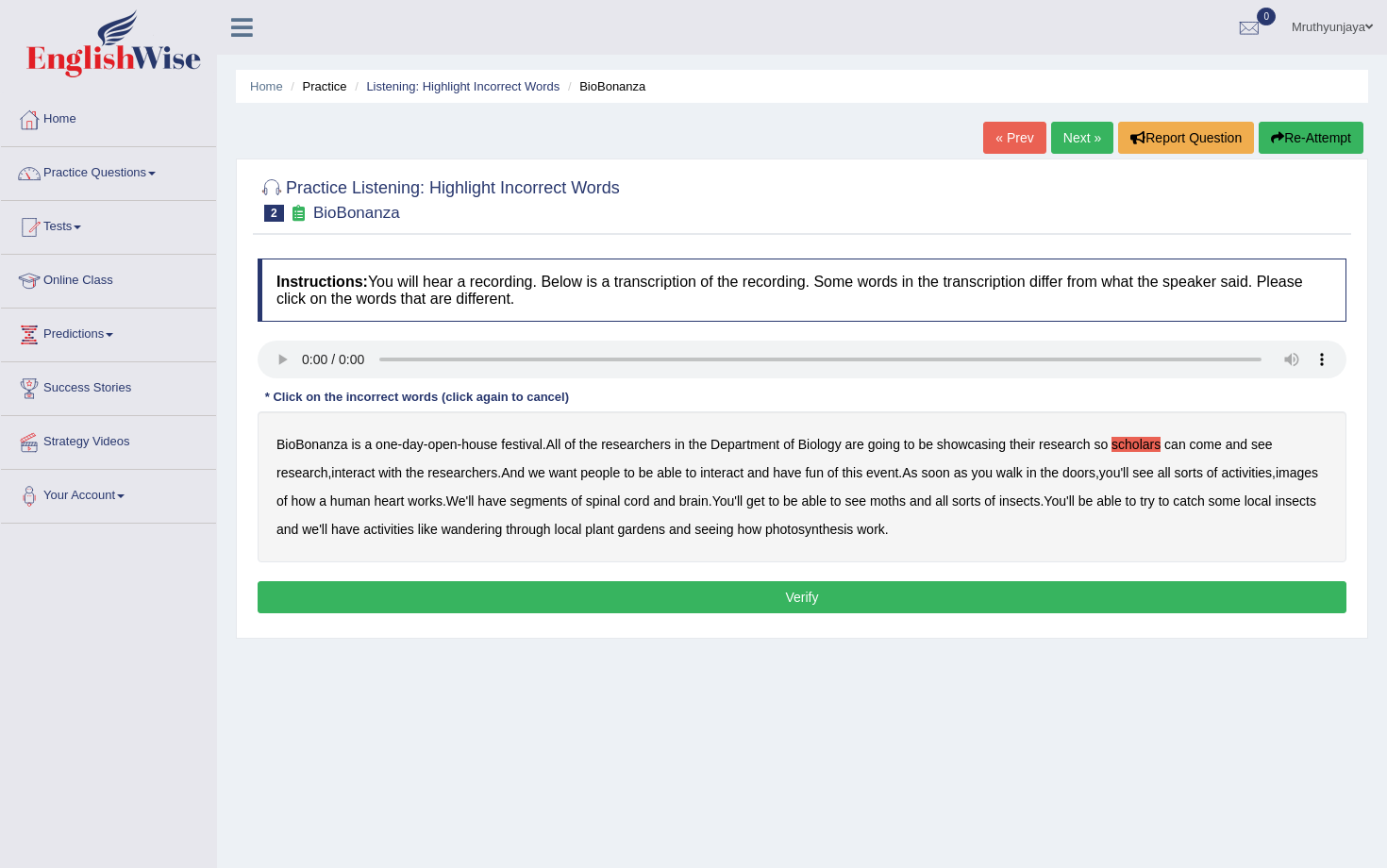 click on "images" at bounding box center [1296, 473] 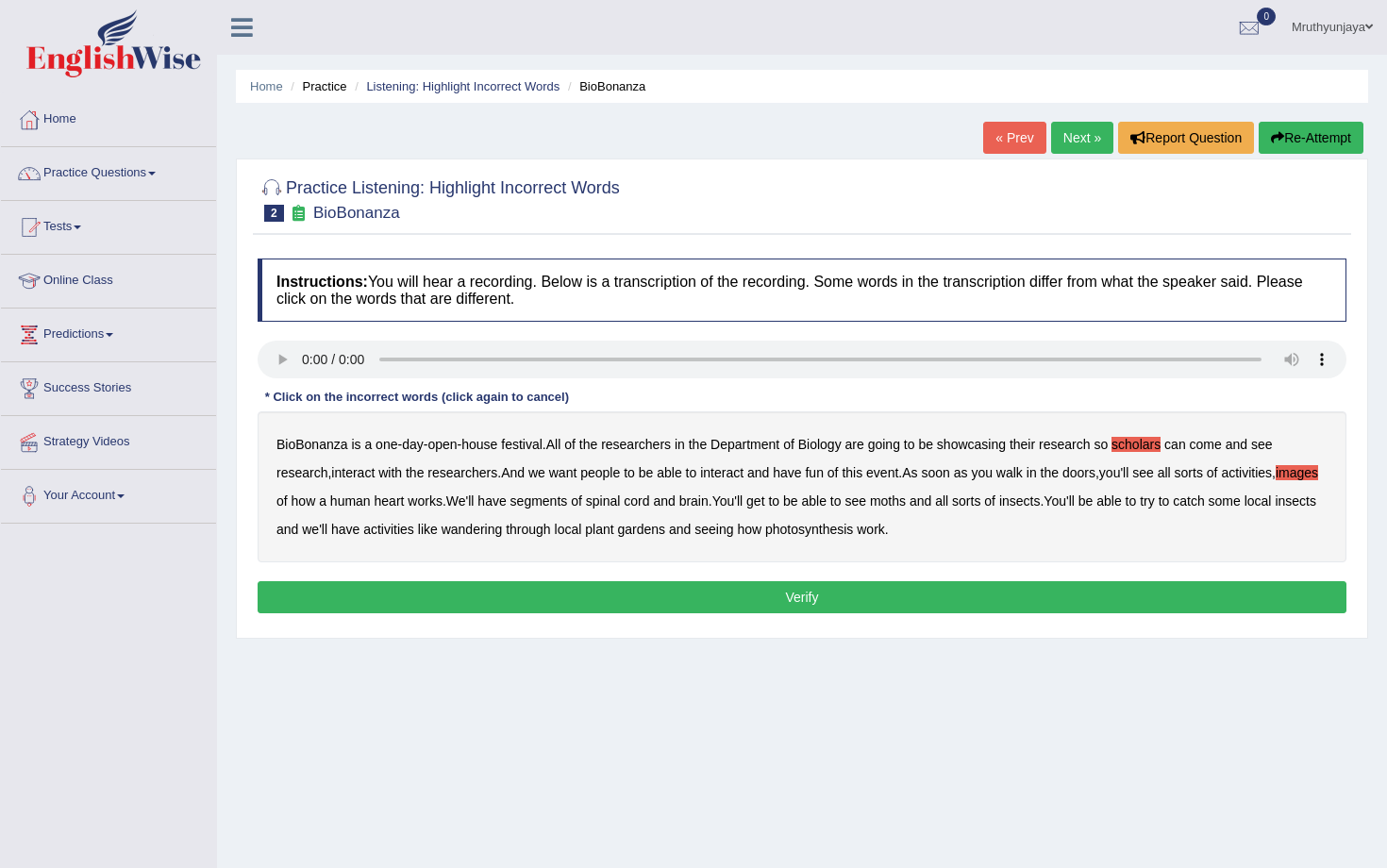 click on "segments" at bounding box center (539, 501) 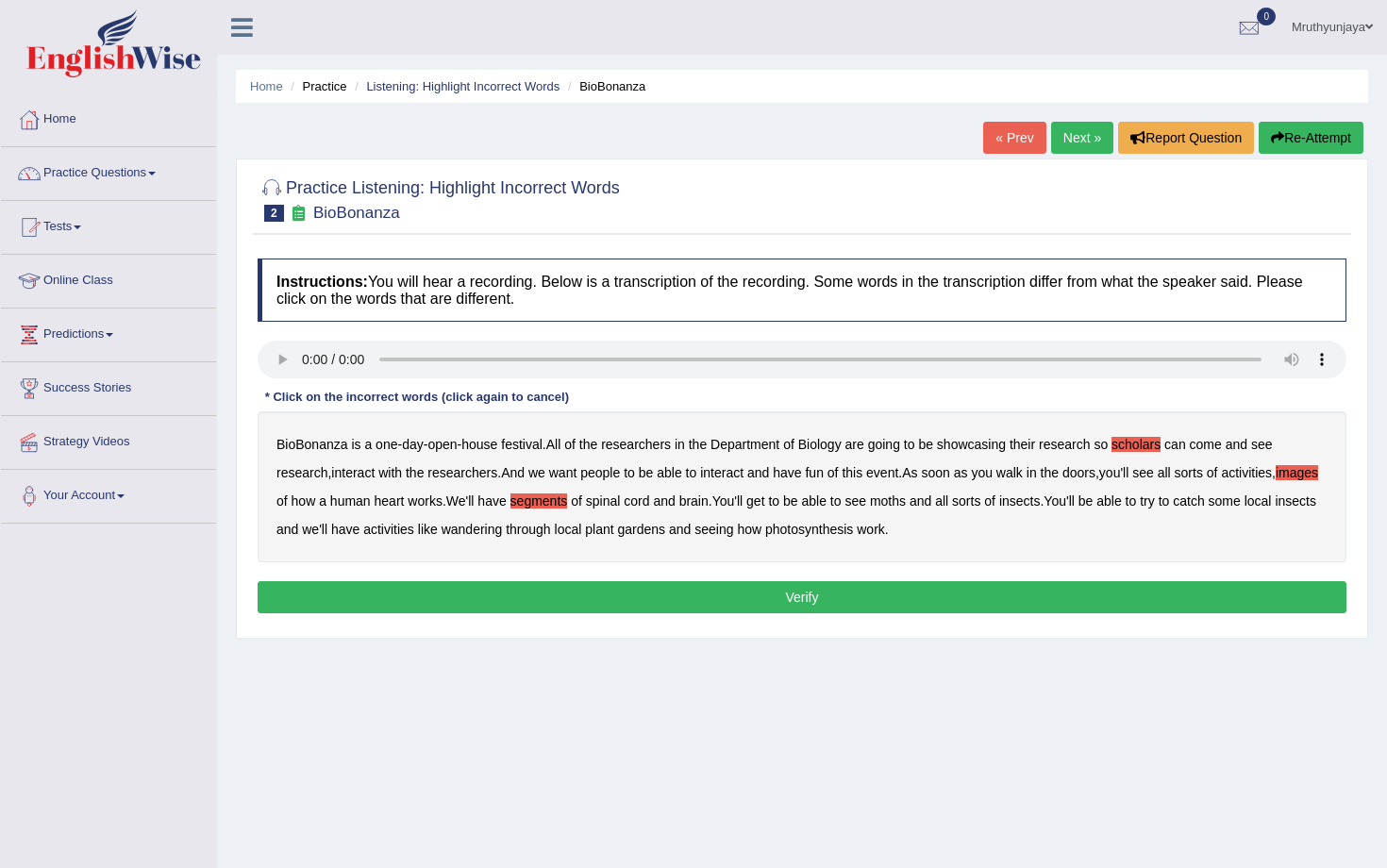 click on "moths" at bounding box center (888, 501) 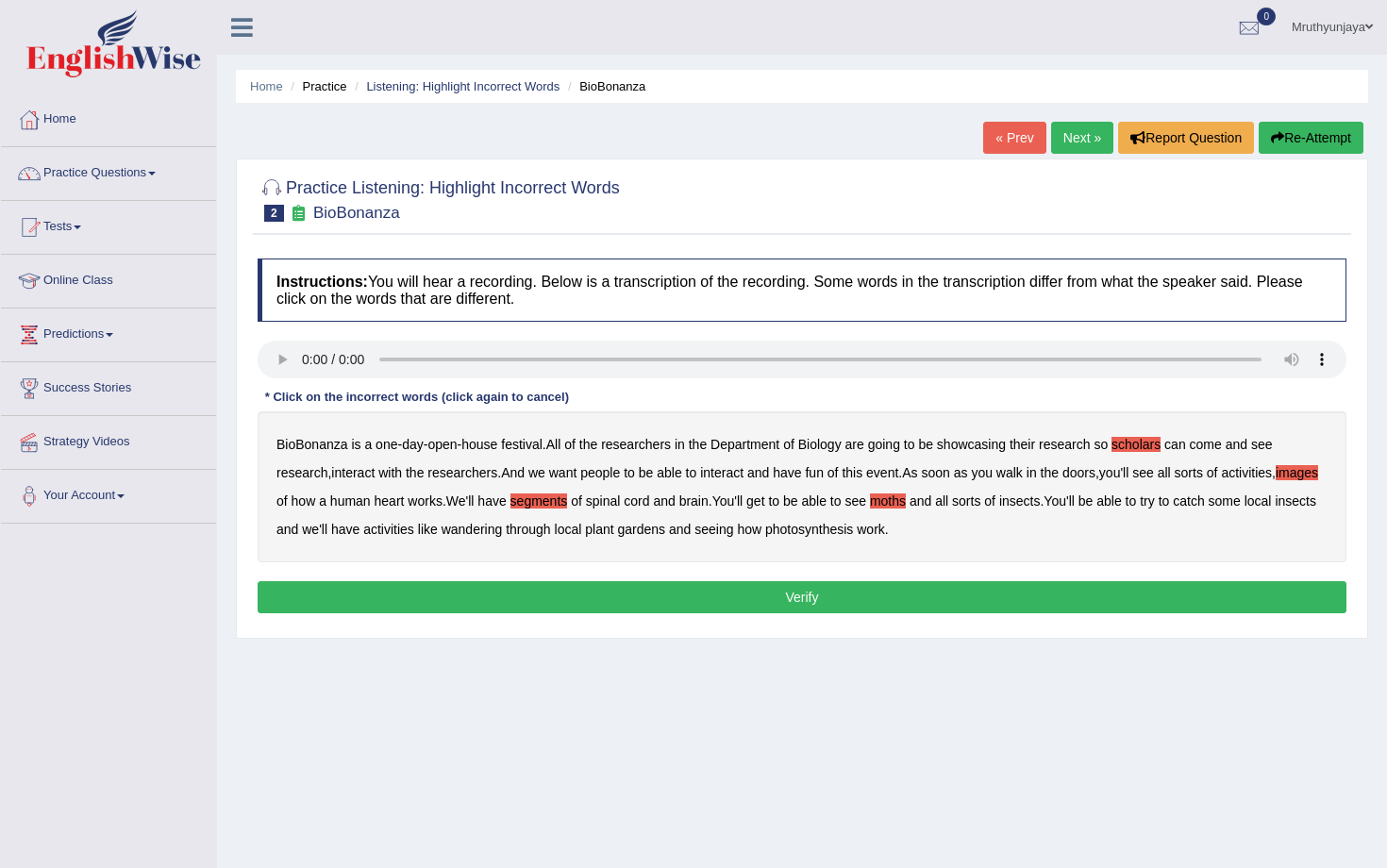 click on "wandering" at bounding box center (472, 529) 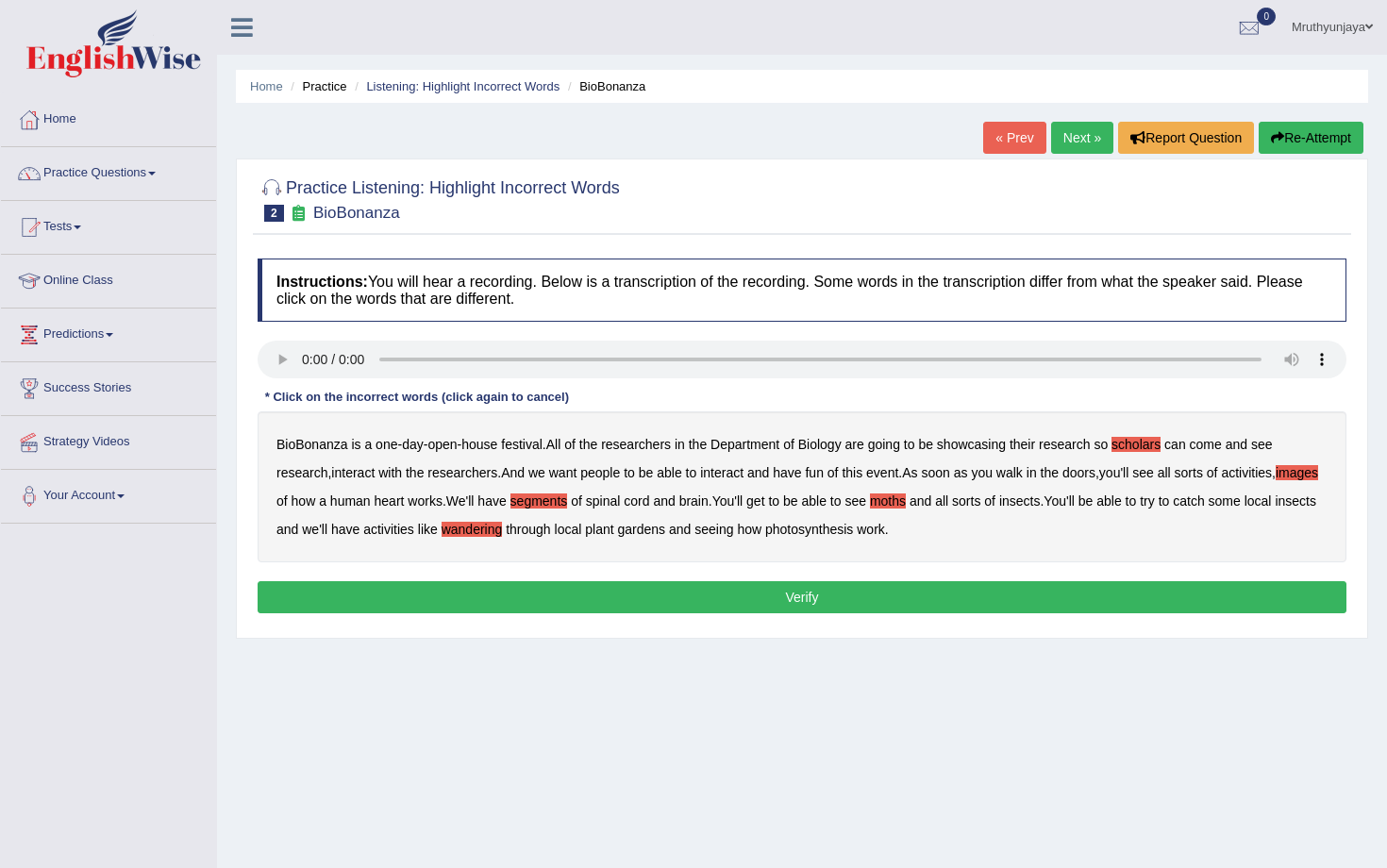click on "Verify" at bounding box center [802, 597] 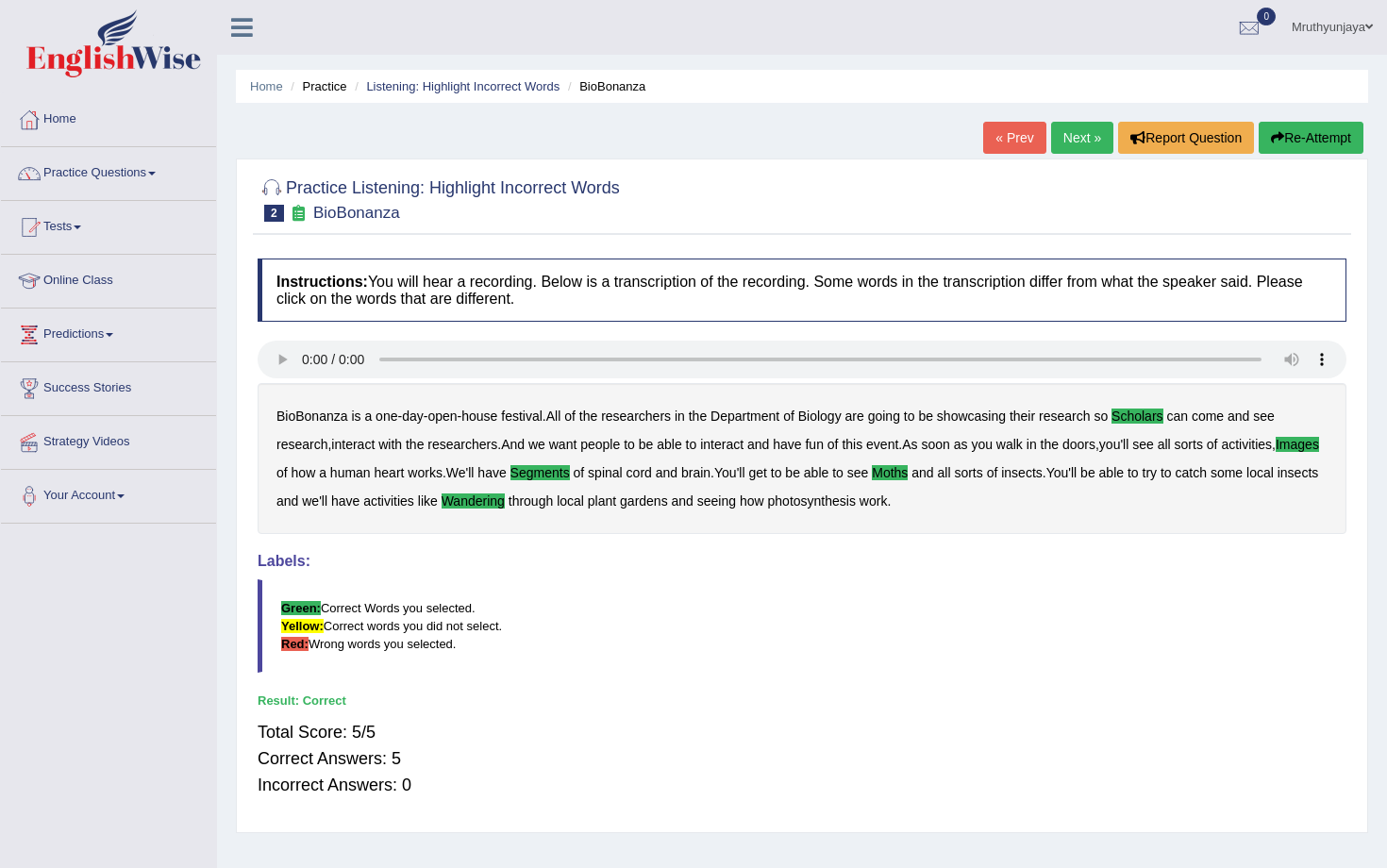 click on "Next »" at bounding box center (1082, 138) 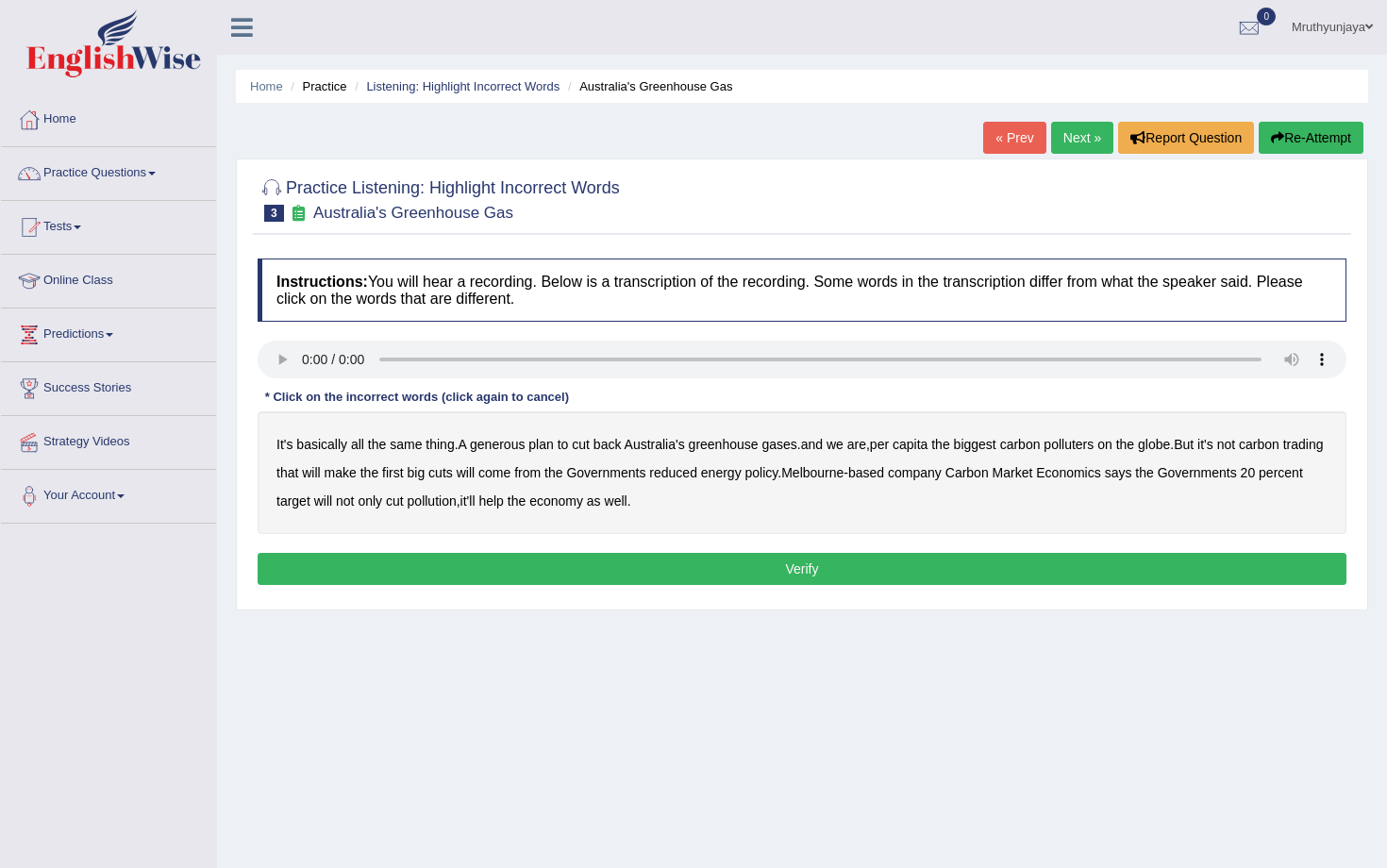 scroll, scrollTop: 0, scrollLeft: 0, axis: both 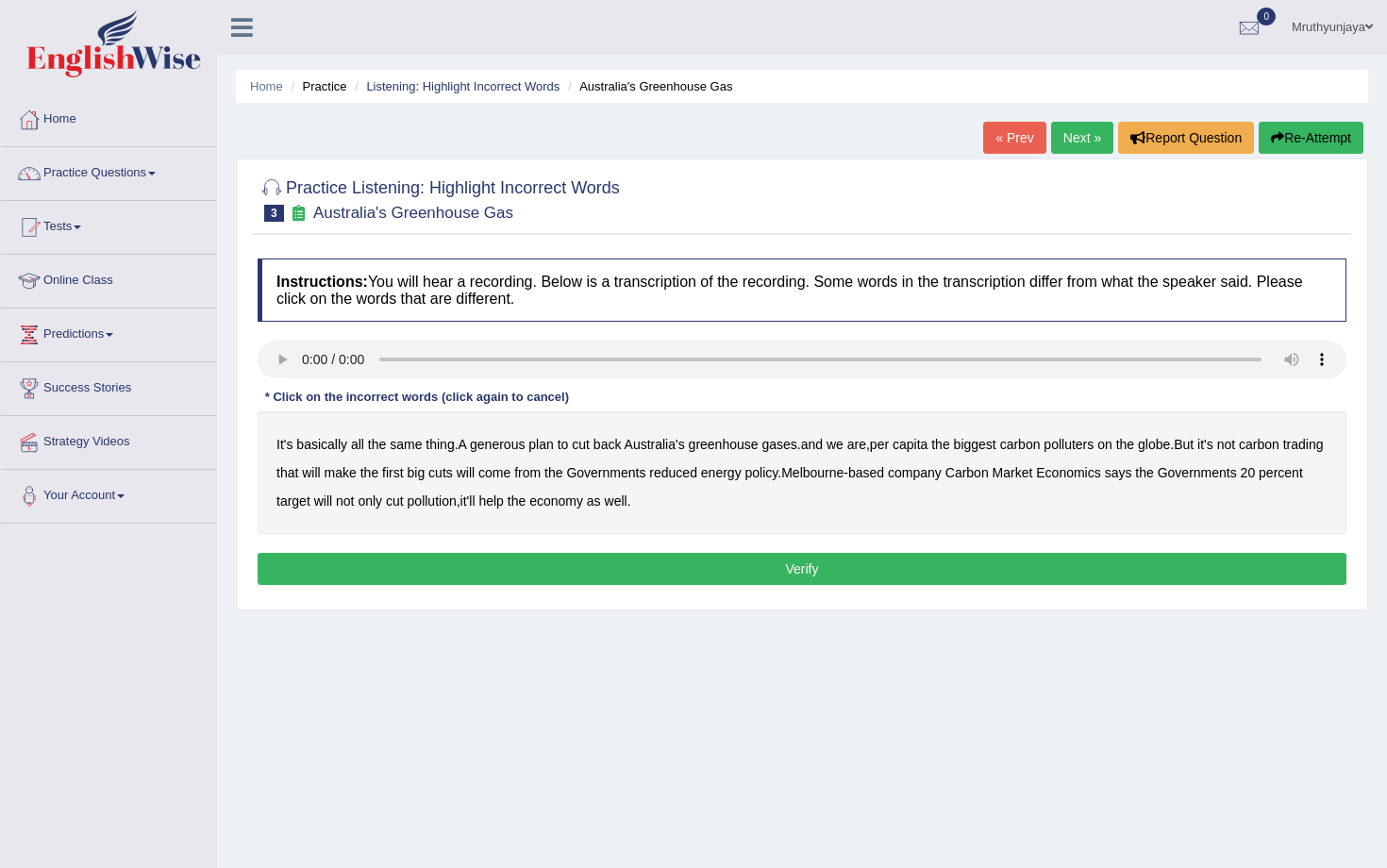 click on "generous" at bounding box center (497, 444) 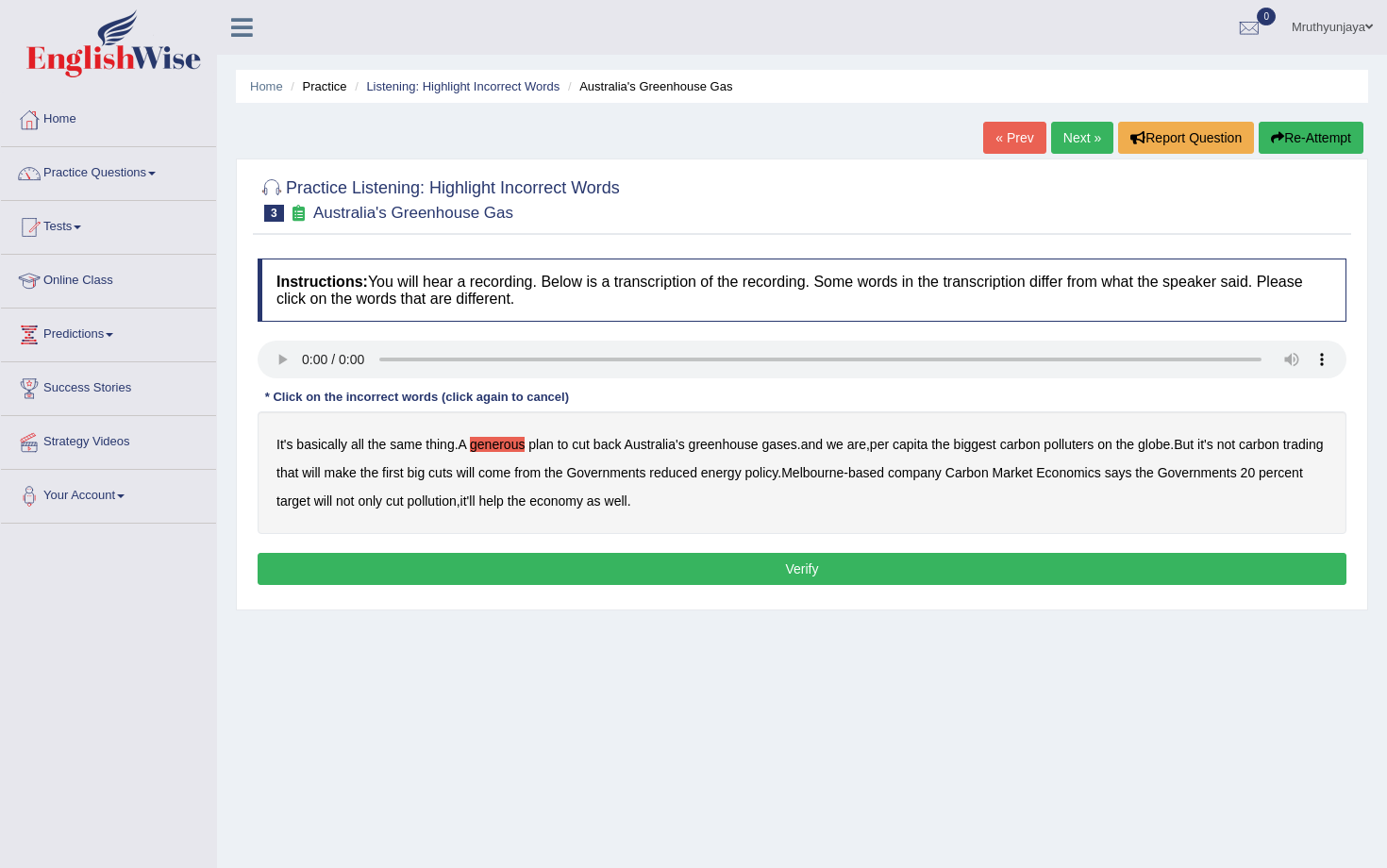 click on "globe" at bounding box center (1154, 444) 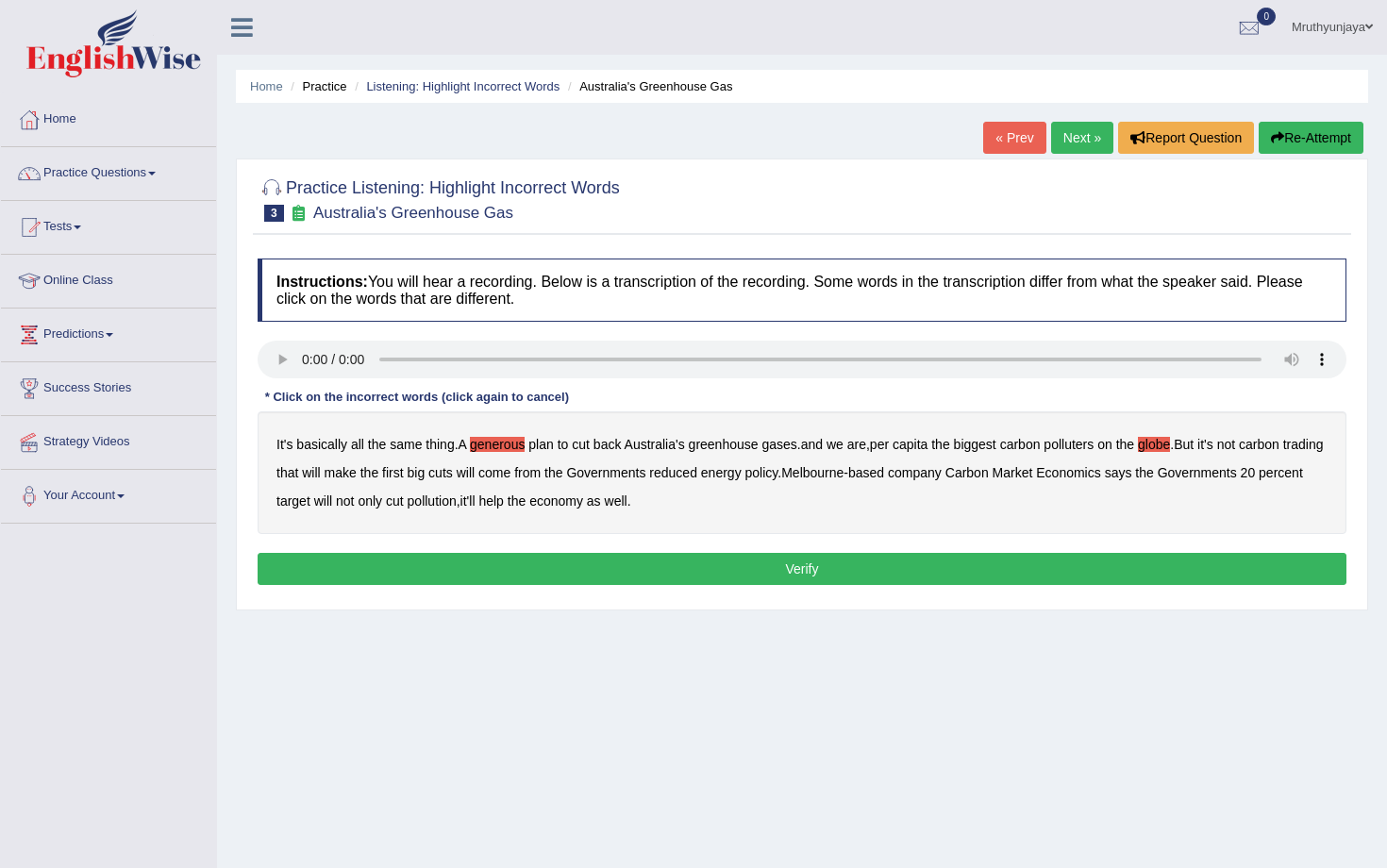 click on "trading" at bounding box center [1303, 444] 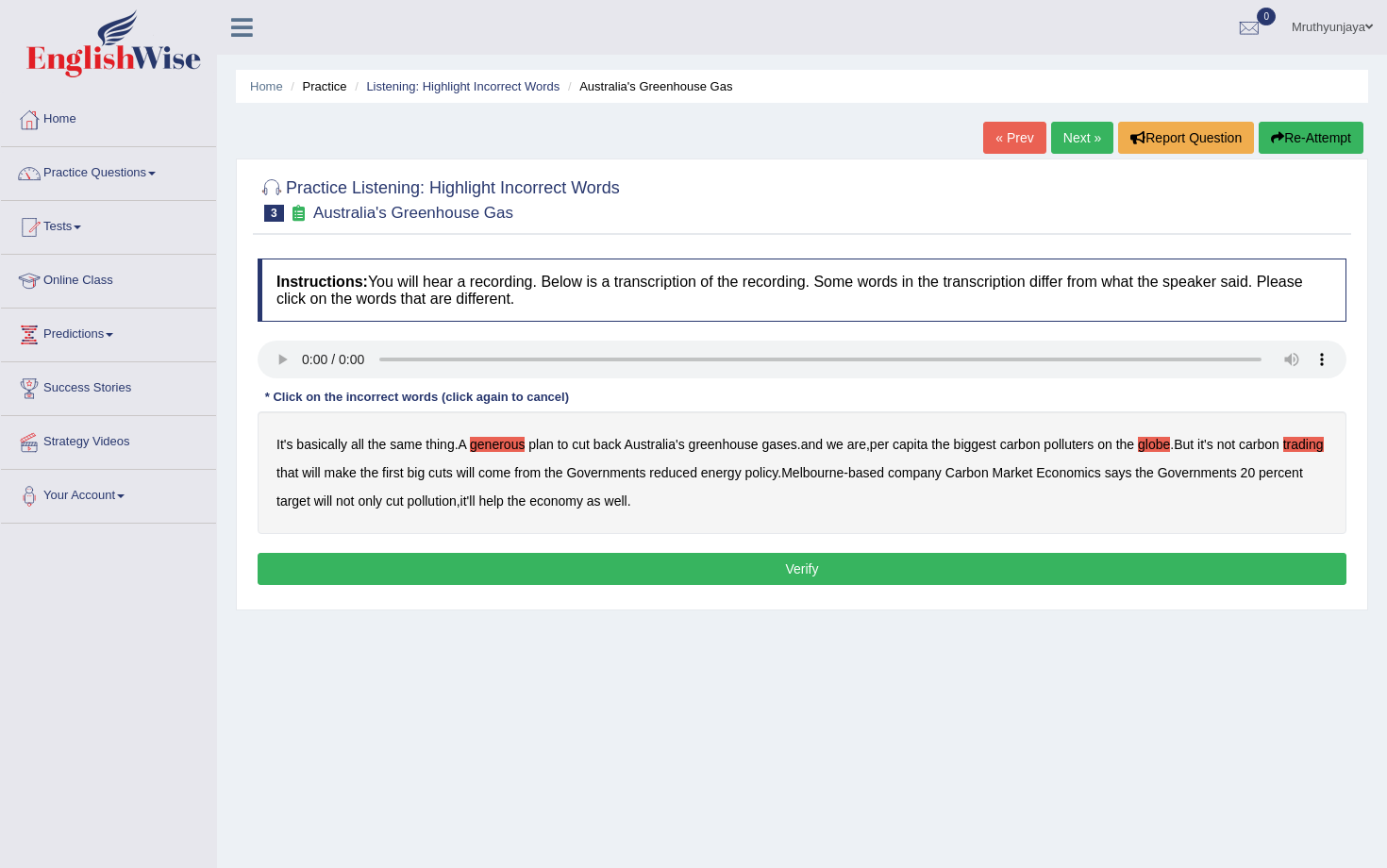 click on "Instructions:  You will hear a recording. Below is a transcription of the recording. Some words in the transcription differ from what the speaker said. Please click on the words that are different.
Transcript: It's basically all the same thing. A generous plan to cut back Australia's greenhouse gases. and we are, per capita the biggest carbon polluters on the globe . But it's not carbon trading that will make the first big cuts will come from the Governments reduced energy policy. [CITY]-based company Carbon Market Economics says the Governments 20 percent target will not only cut pollution, it'll help the economy as well. * Click on the incorrect words (click again to cancel) It's   basically   all   the   same   thing .  A   generous   plan   to   cut   back   Australia's   greenhouse   gases .  and   we   are ,  per   capita   the   biggest   carbon   polluters   on   the   globe  .  But   it's   not   carbon   trading   that   will   make   the   first   big   cuts   will   come   from" at bounding box center [802, 425] 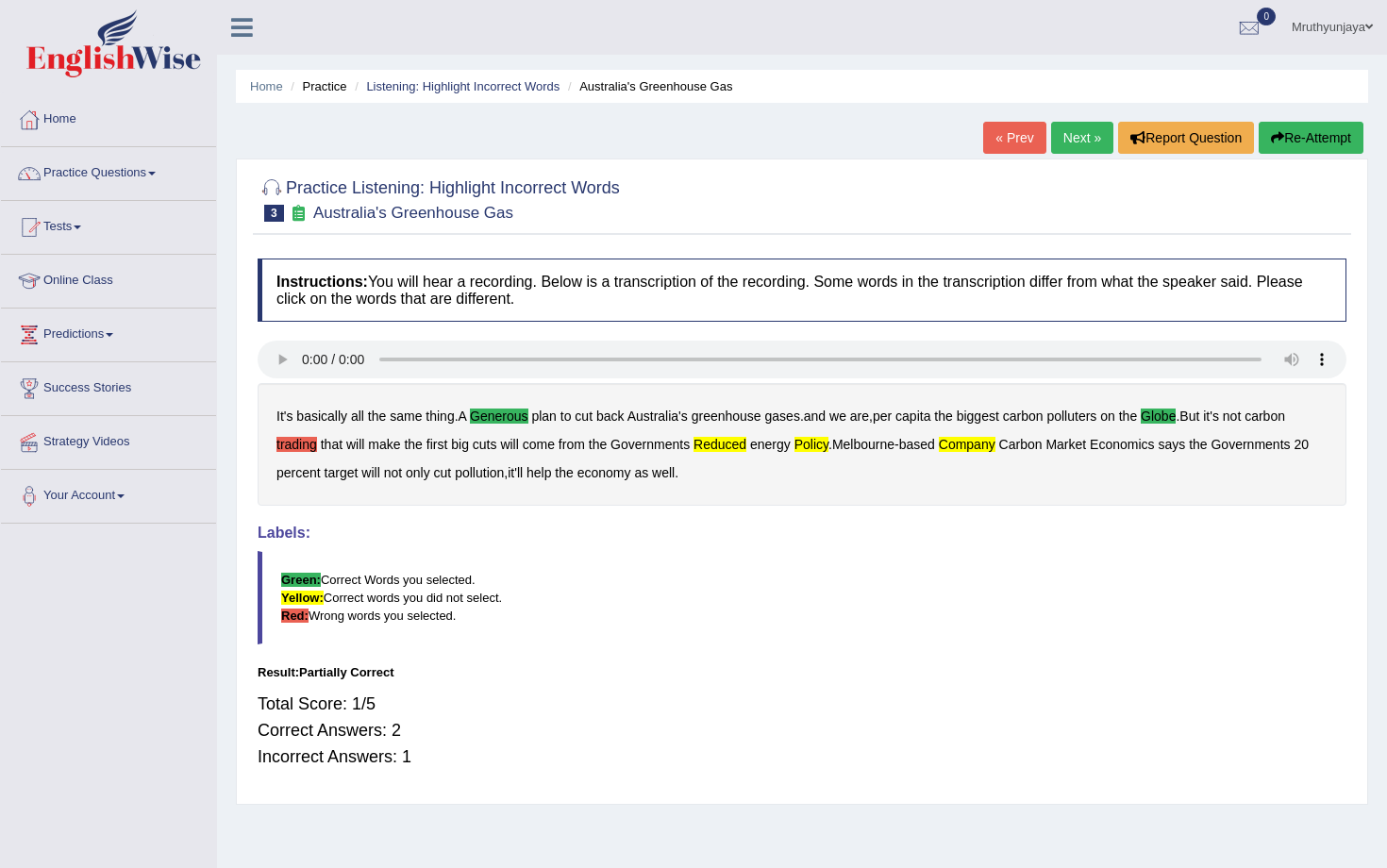 click on "Next »" at bounding box center [1082, 138] 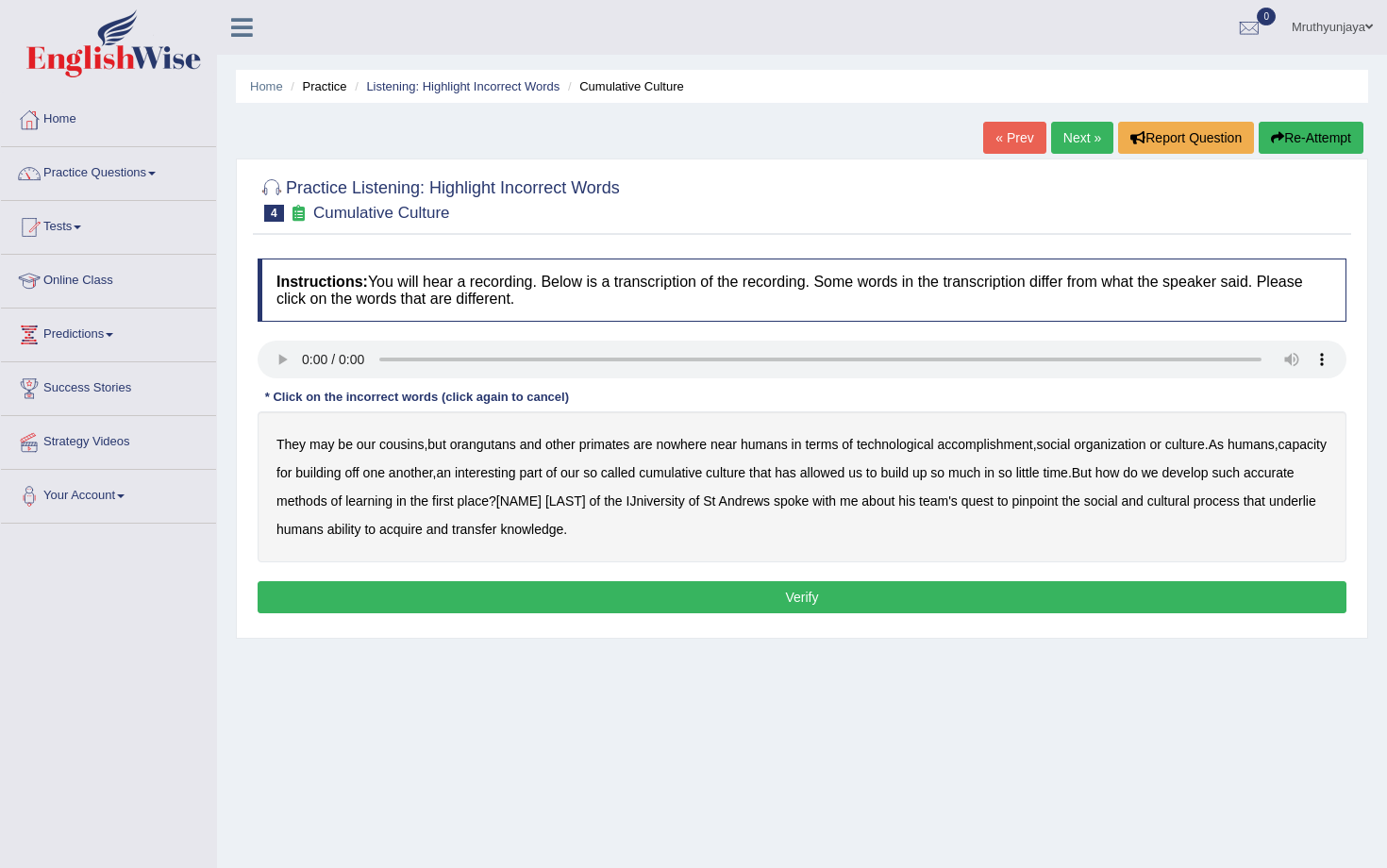 scroll, scrollTop: 0, scrollLeft: 0, axis: both 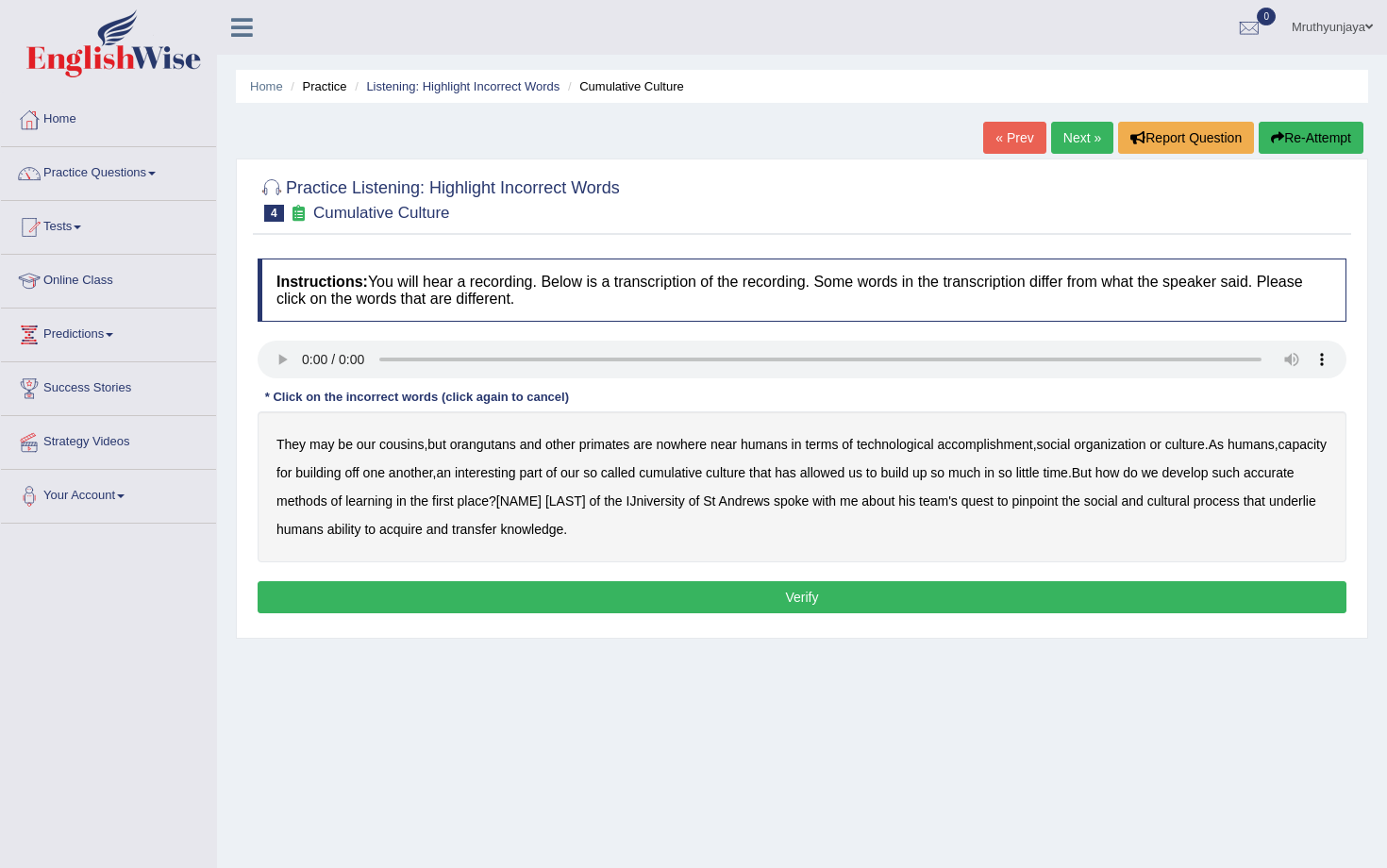 click on "accomplishment" at bounding box center [985, 444] 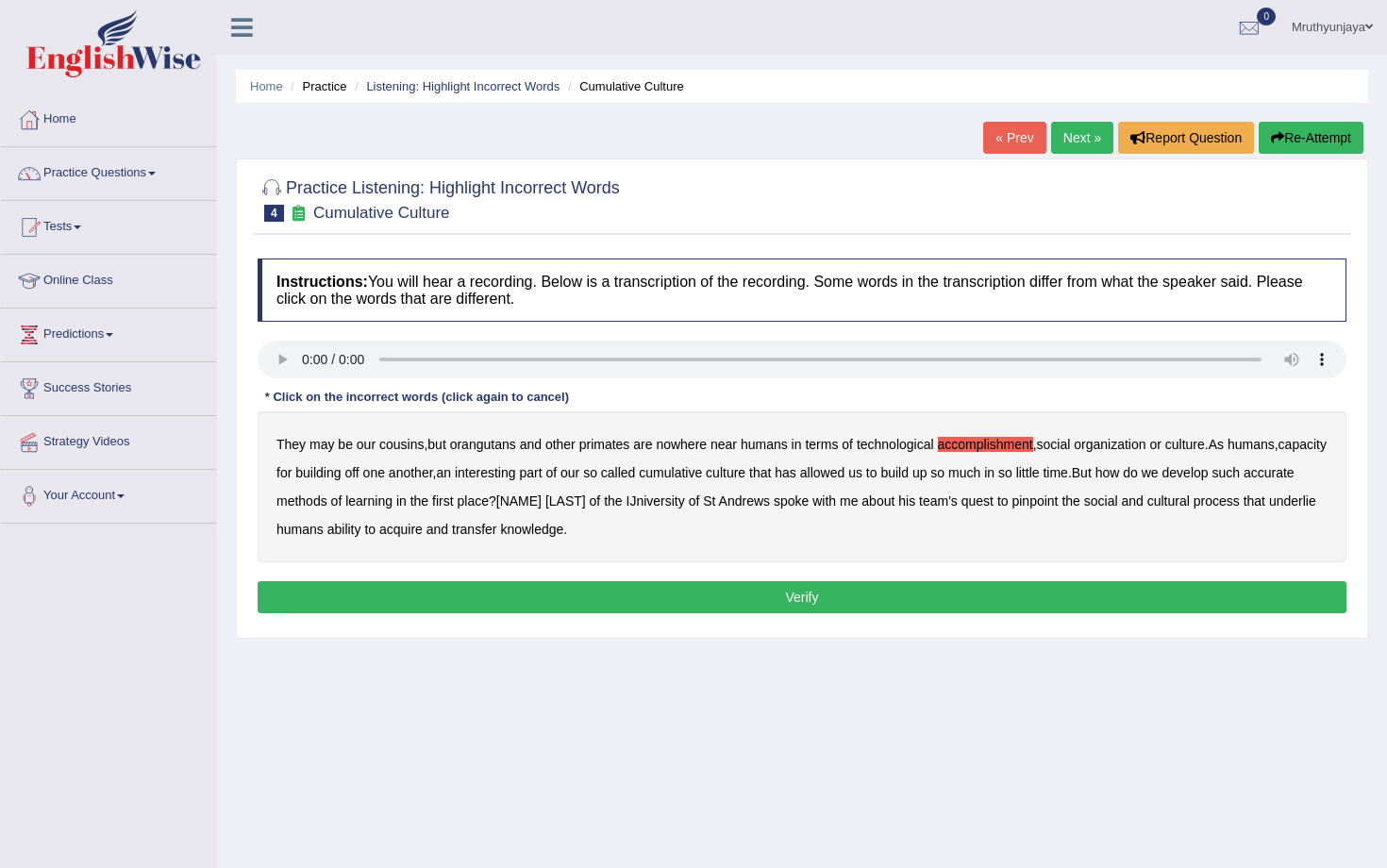 click on "interesting" at bounding box center [485, 473] 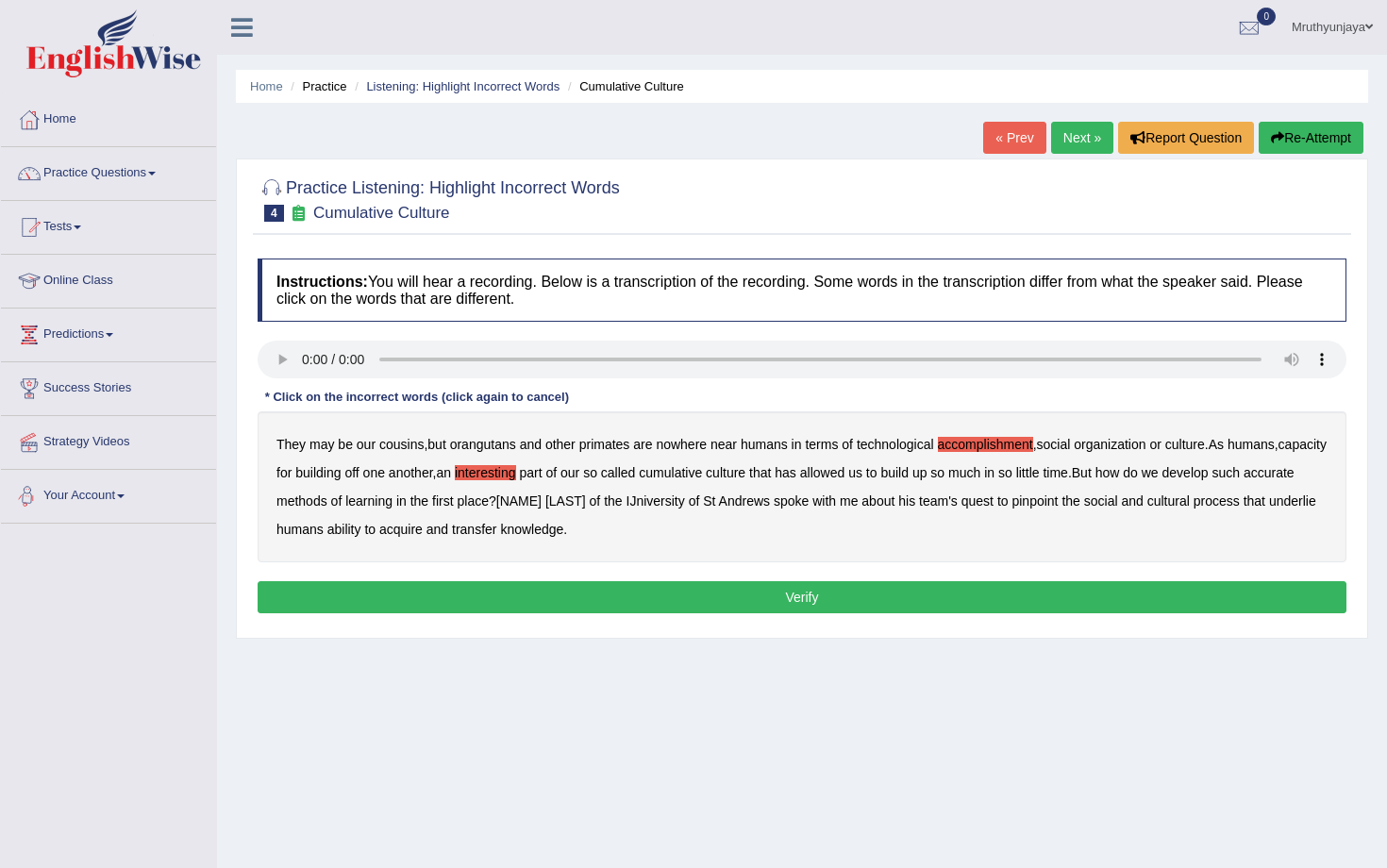 click on "accurate" at bounding box center [1269, 473] 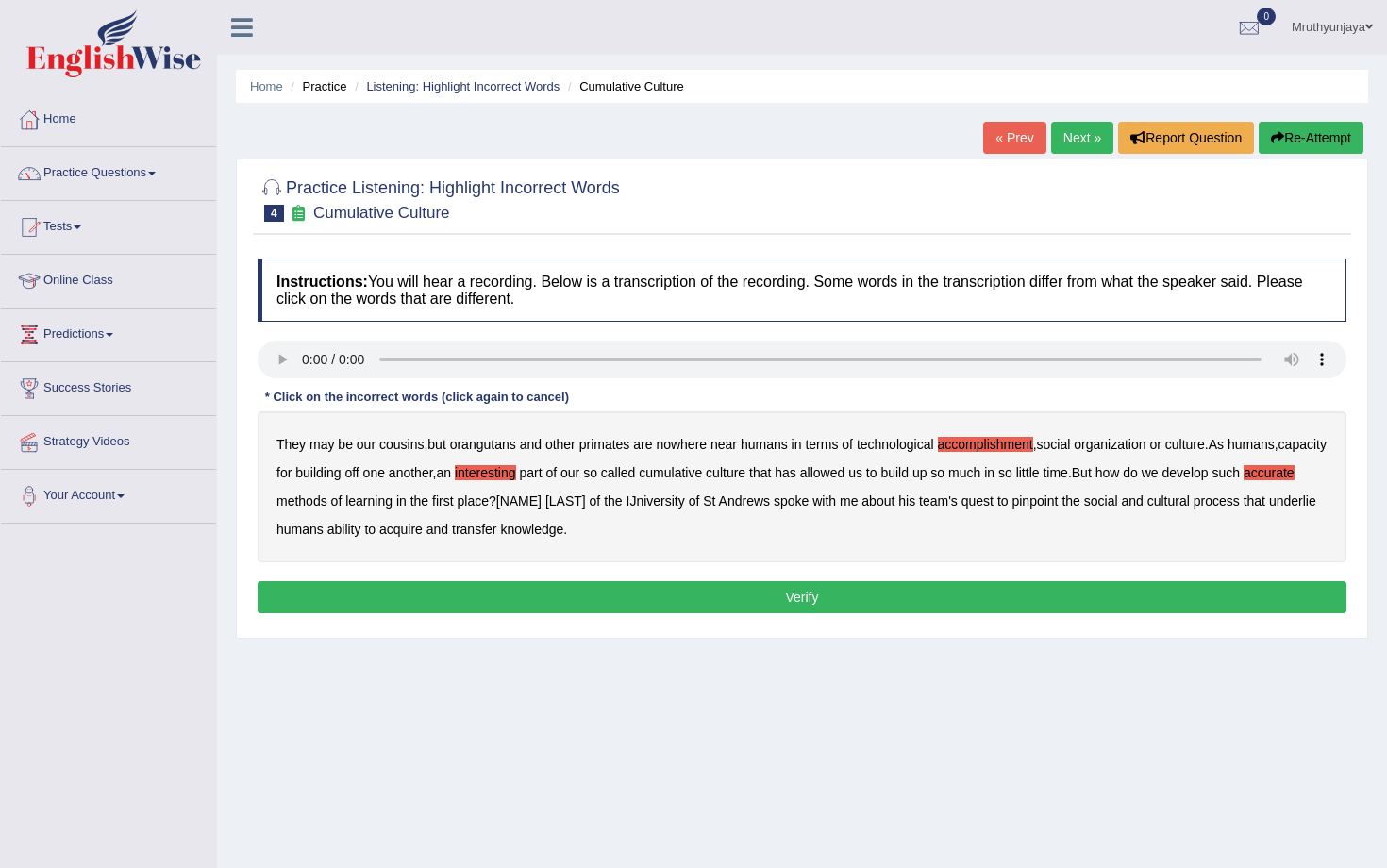 click on "IJniversity" at bounding box center (656, 501) 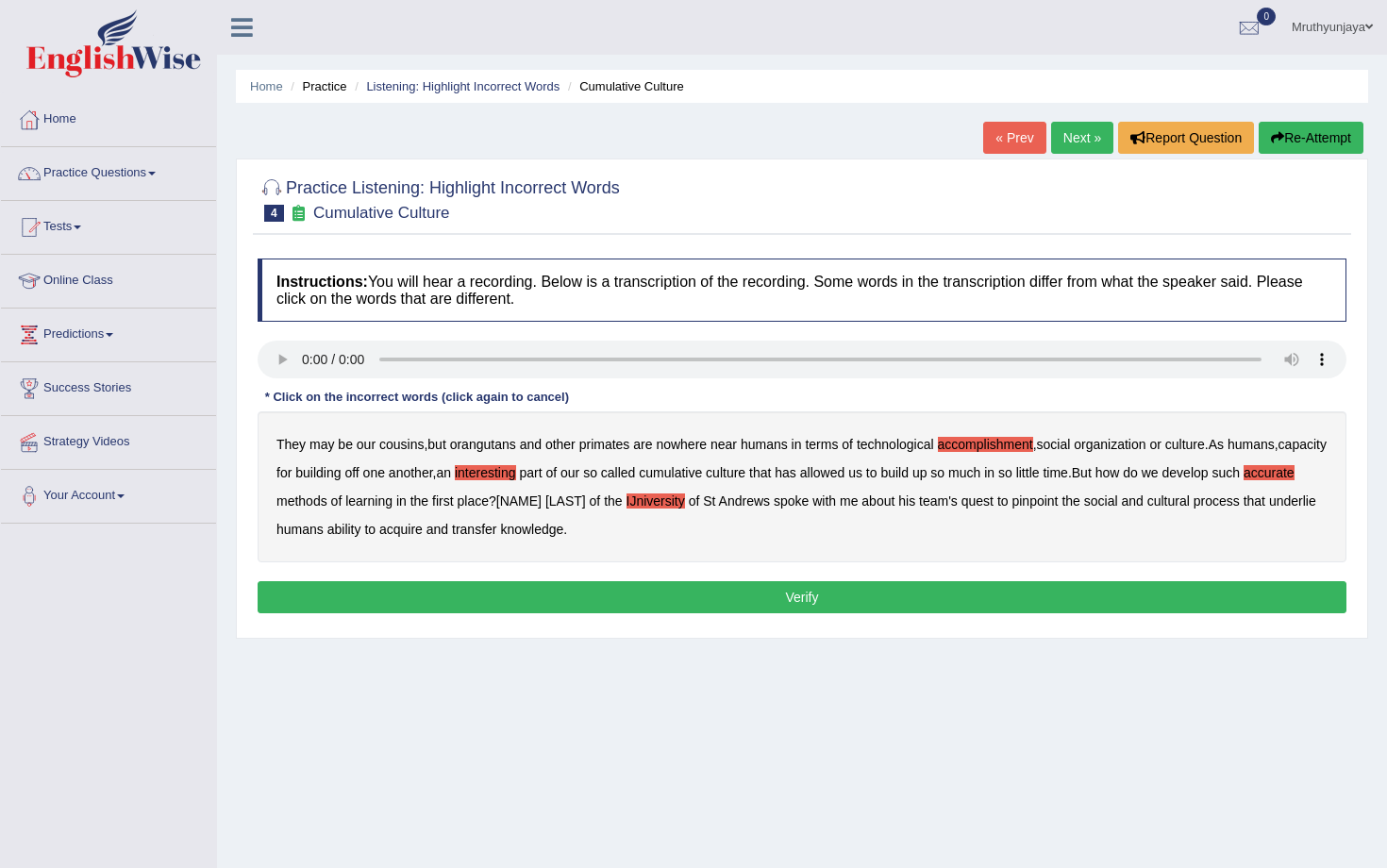 click on "transfer" at bounding box center [474, 529] 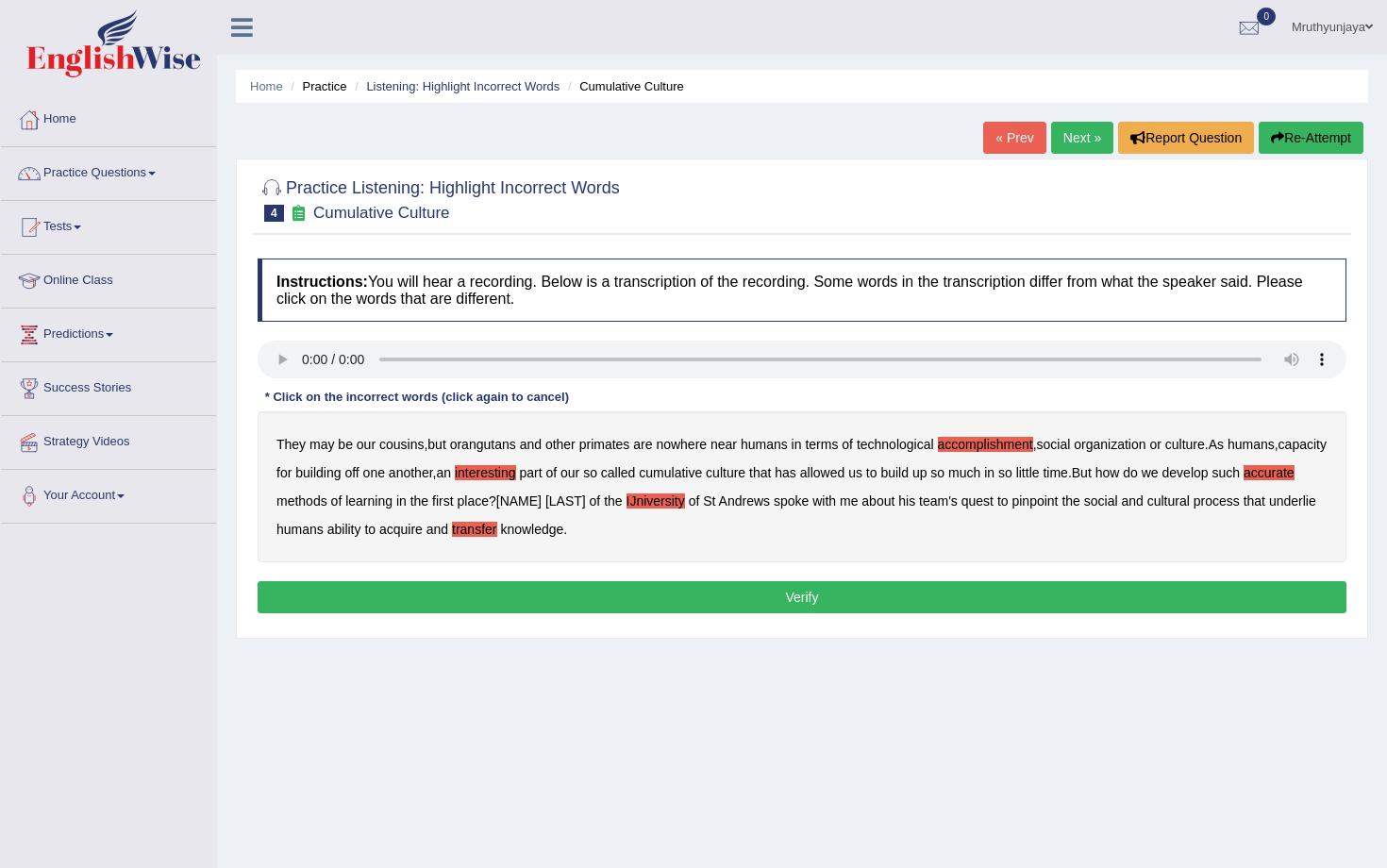 click on "Verify" at bounding box center (802, 597) 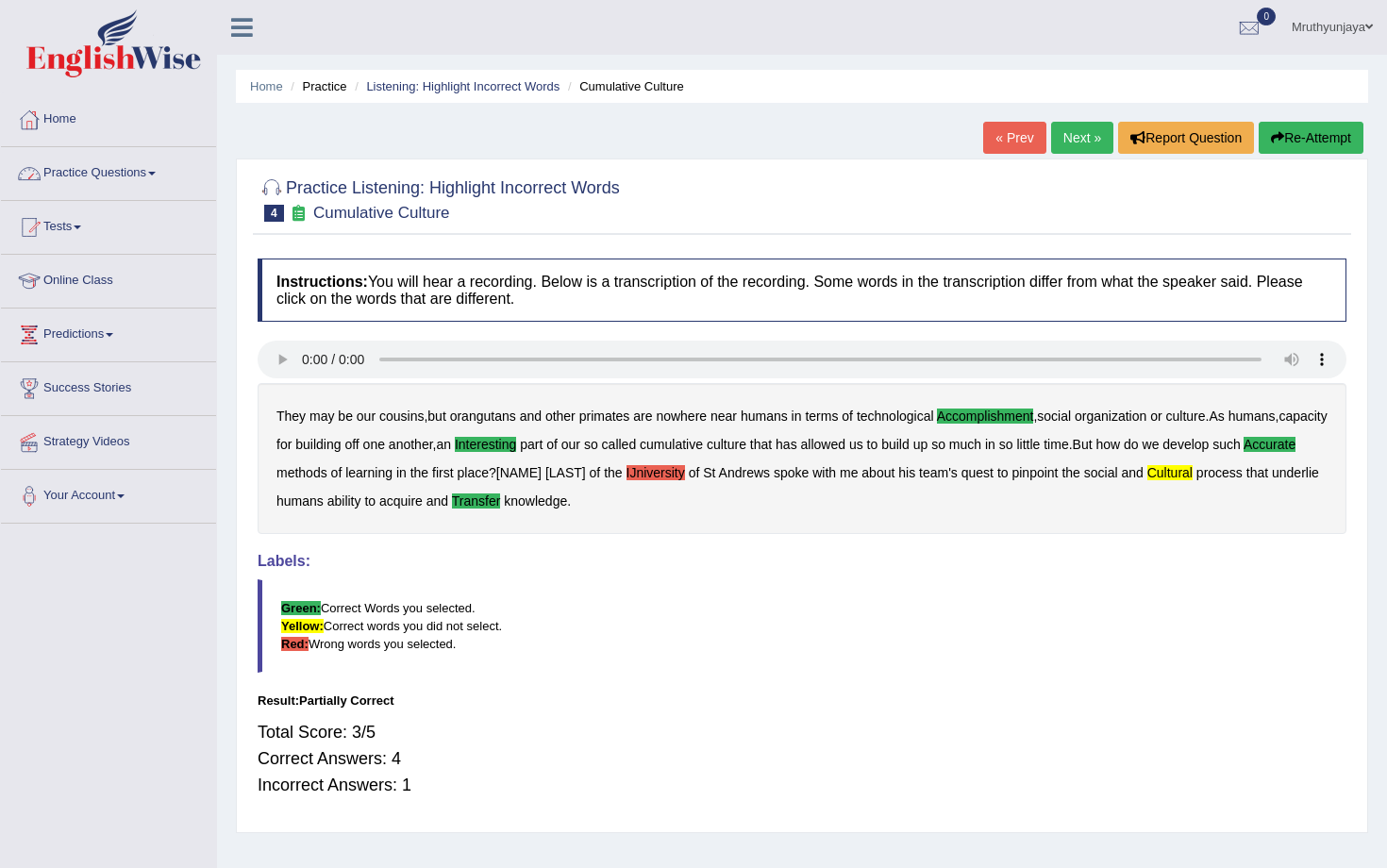 click on "Practice Questions" at bounding box center (109, 171) 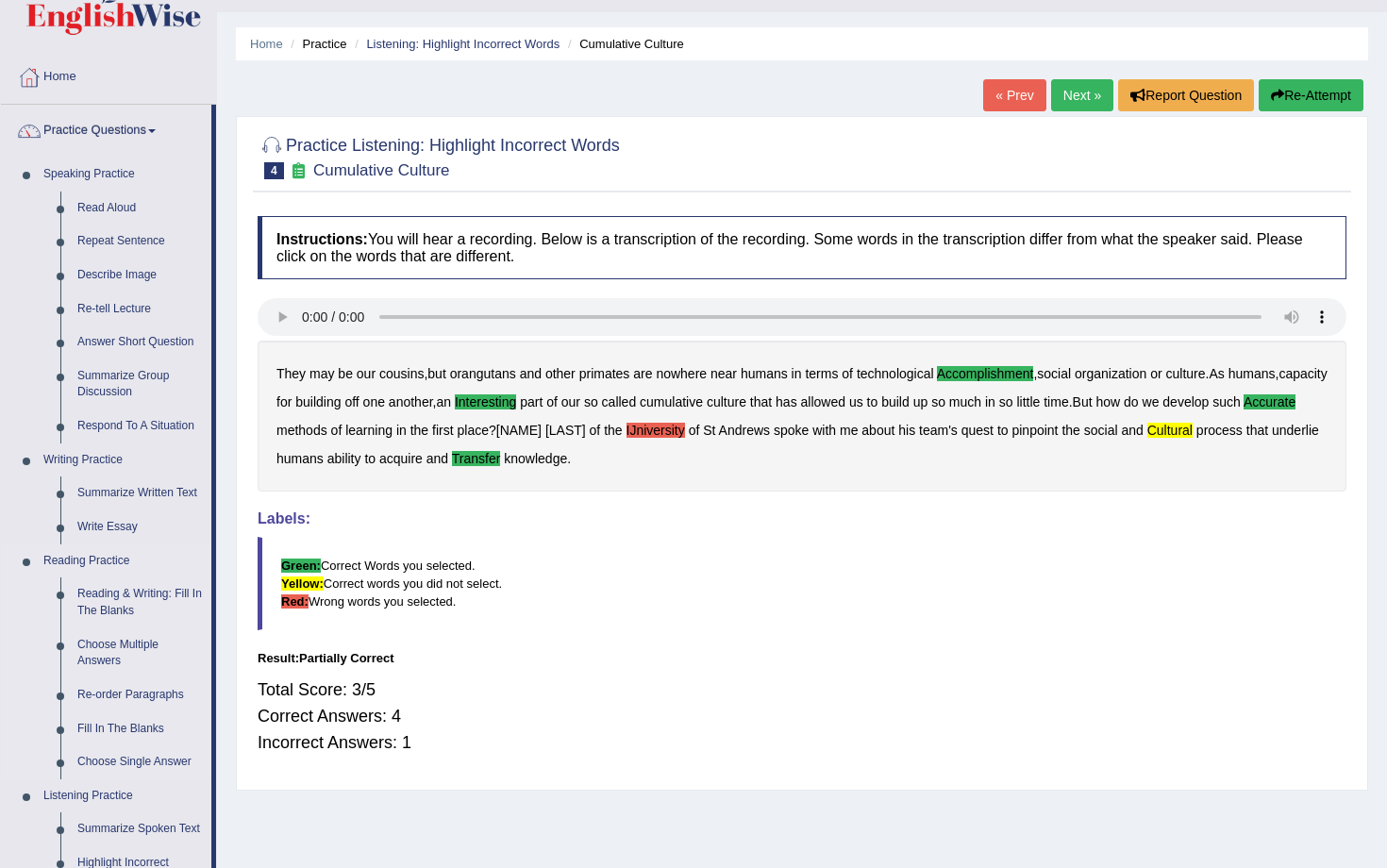 scroll, scrollTop: 55, scrollLeft: 0, axis: vertical 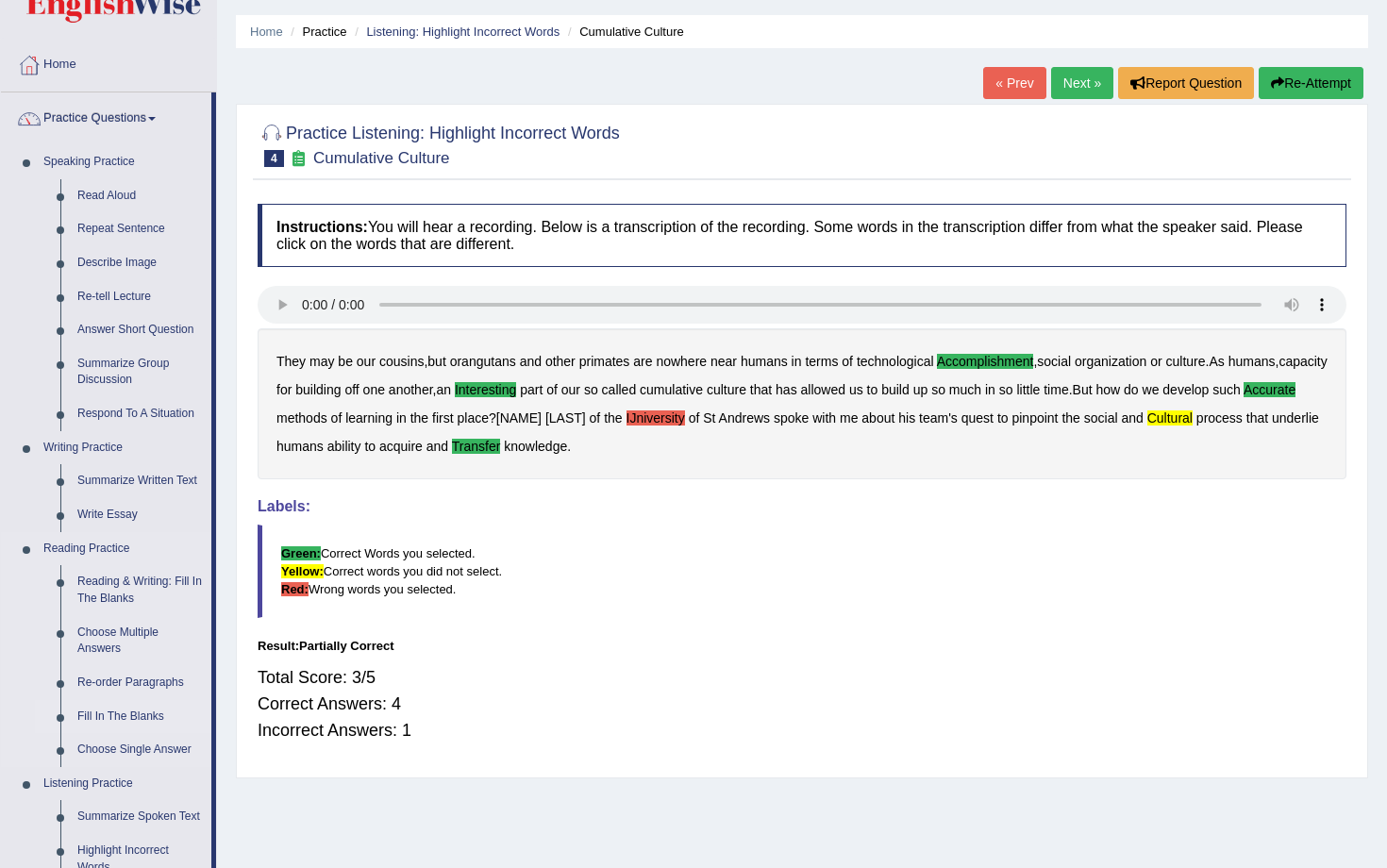 click on "Fill In The Blanks" at bounding box center [140, 717] 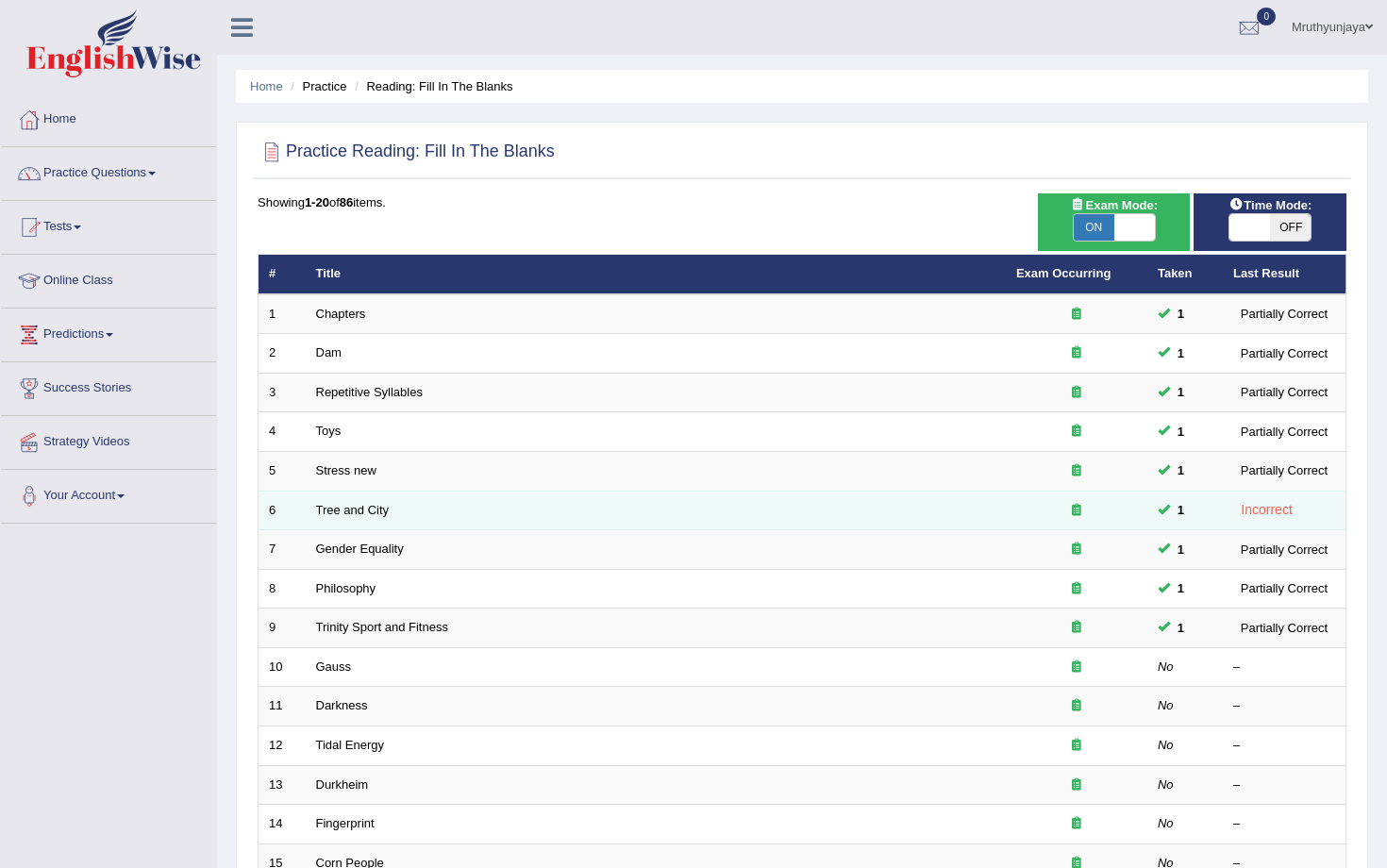 scroll, scrollTop: 0, scrollLeft: 0, axis: both 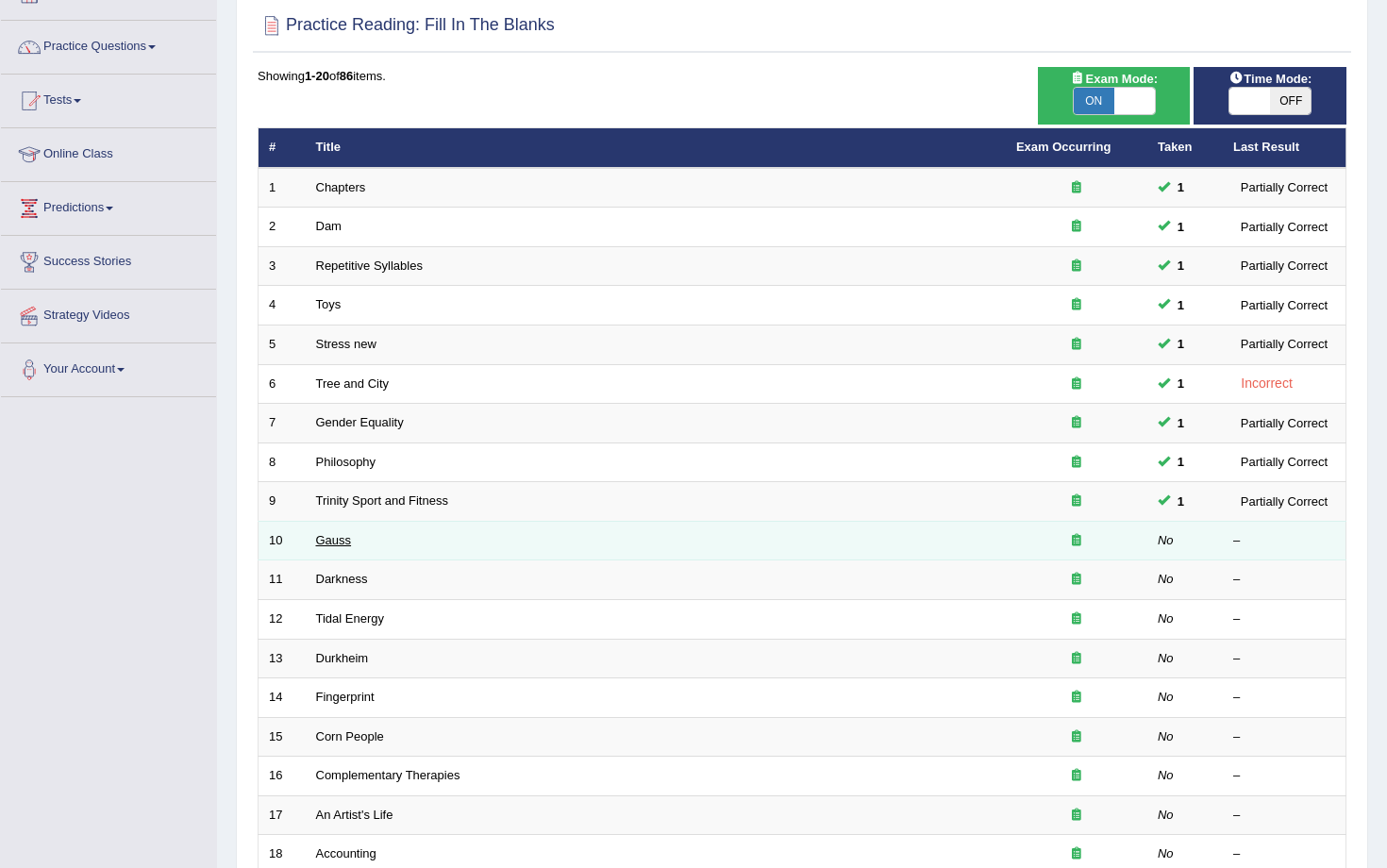 click on "Gauss" at bounding box center [334, 540] 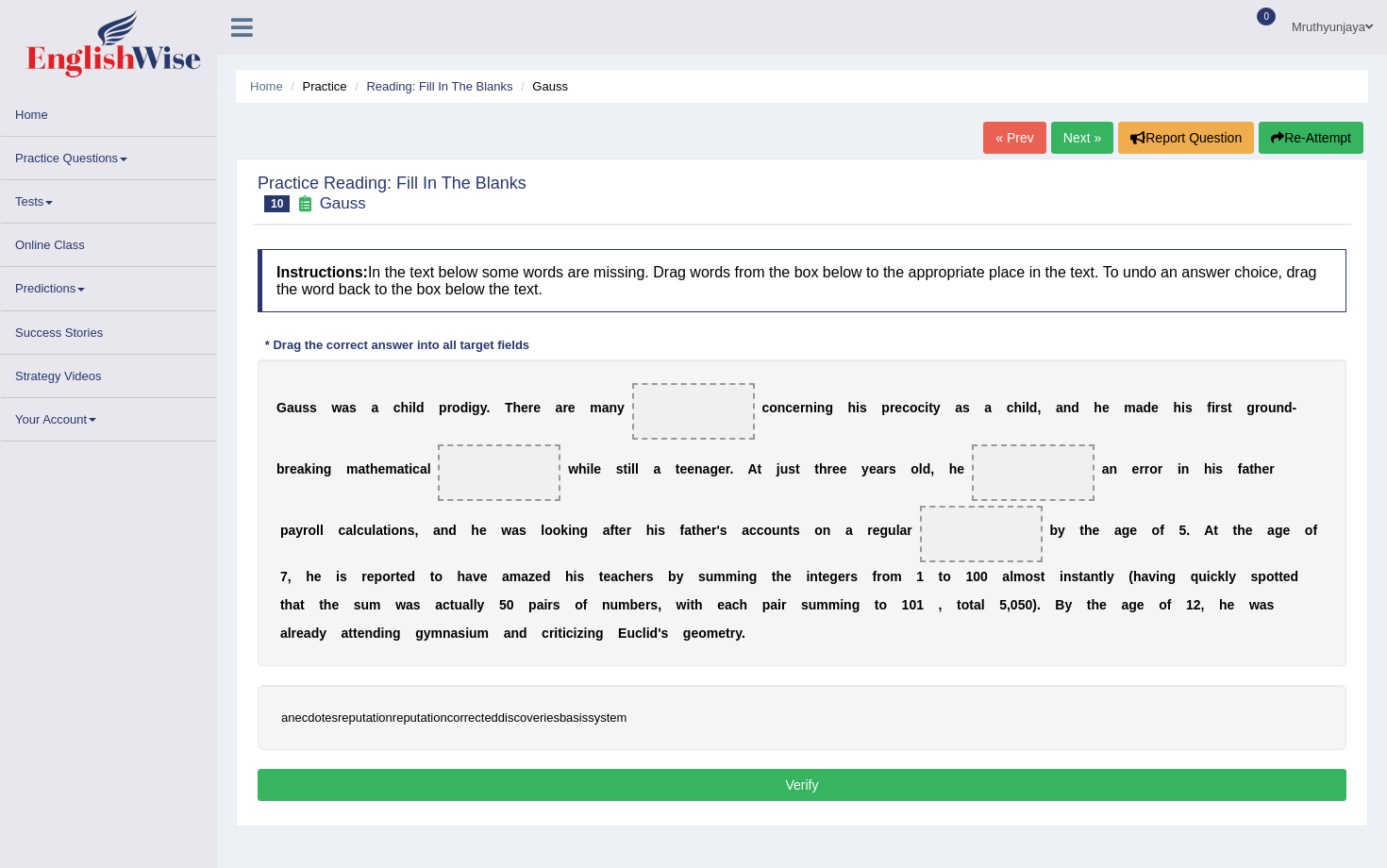 scroll, scrollTop: 0, scrollLeft: 0, axis: both 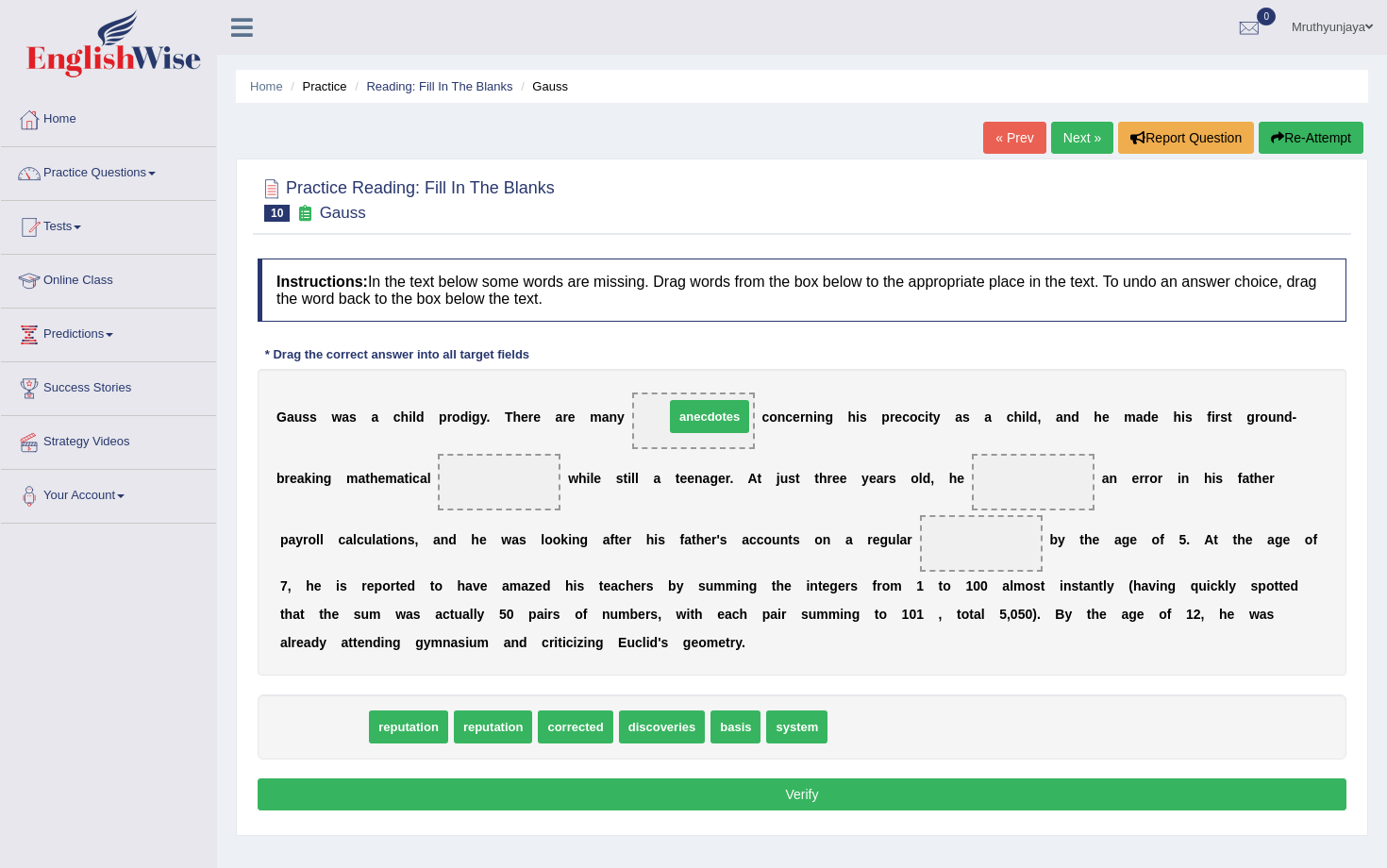 drag, startPoint x: 308, startPoint y: 735, endPoint x: 693, endPoint y: 426, distance: 493.6659 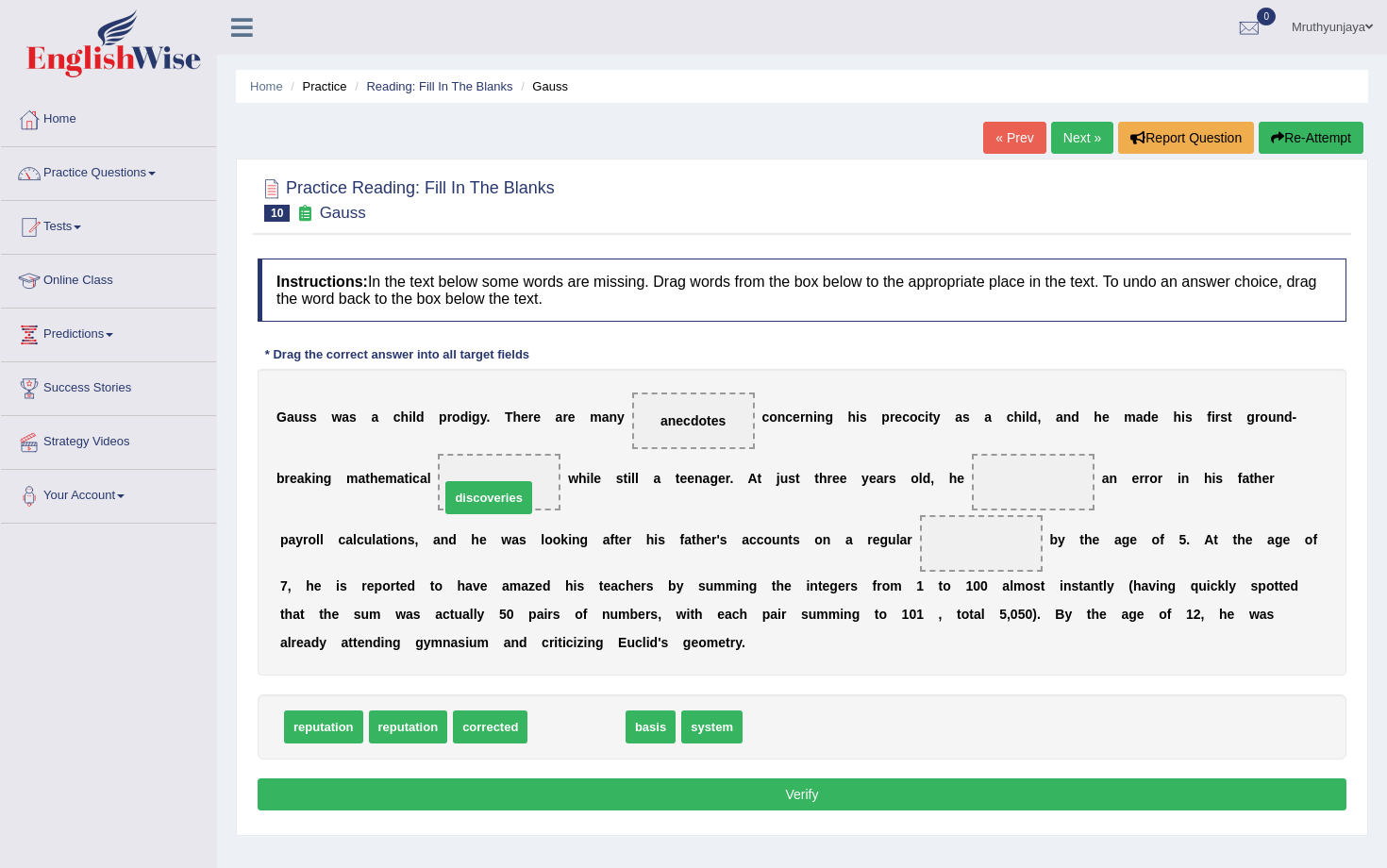 drag, startPoint x: 593, startPoint y: 726, endPoint x: 506, endPoint y: 497, distance: 244.9694 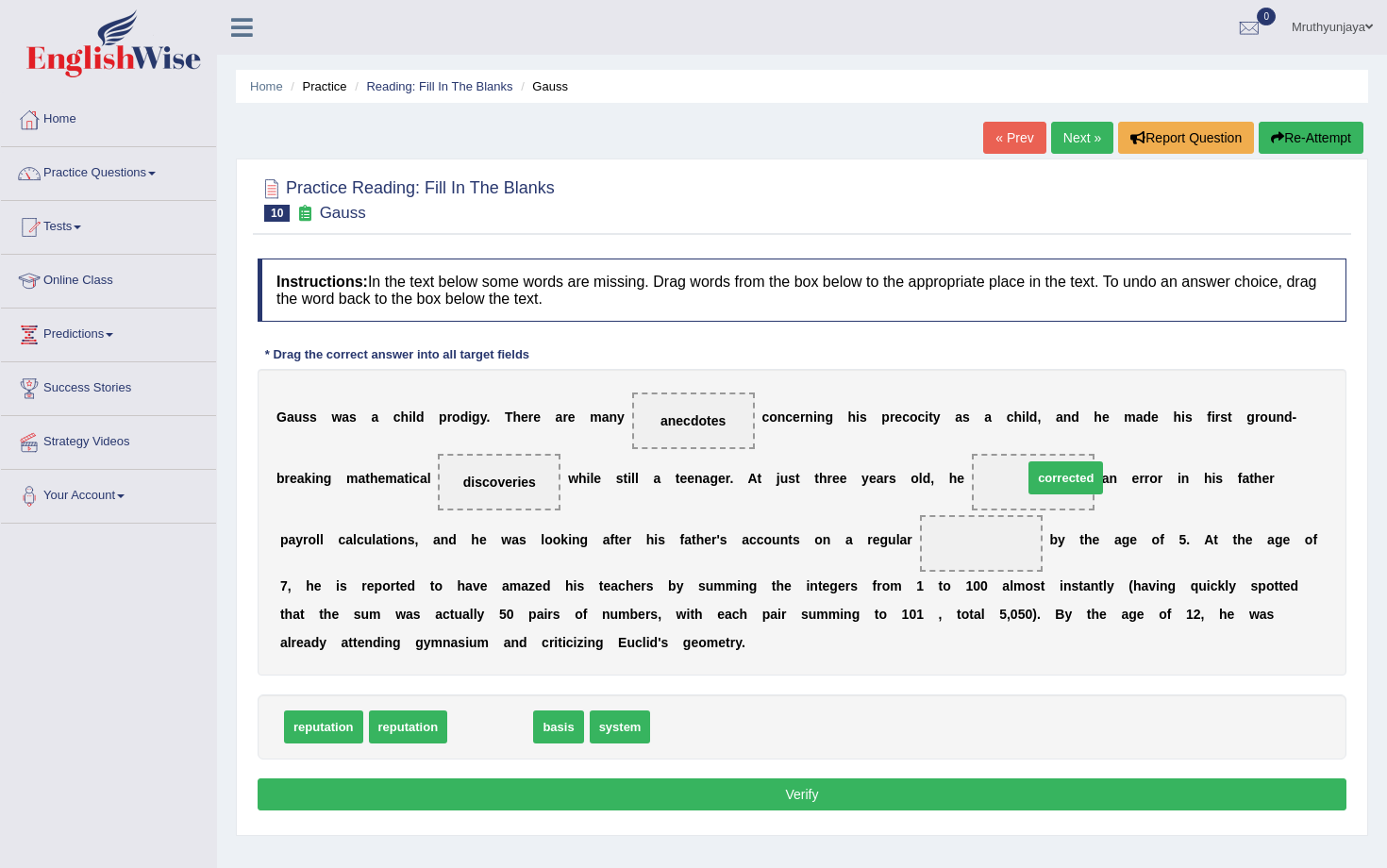 drag, startPoint x: 492, startPoint y: 729, endPoint x: 1064, endPoint y: 478, distance: 624.6479 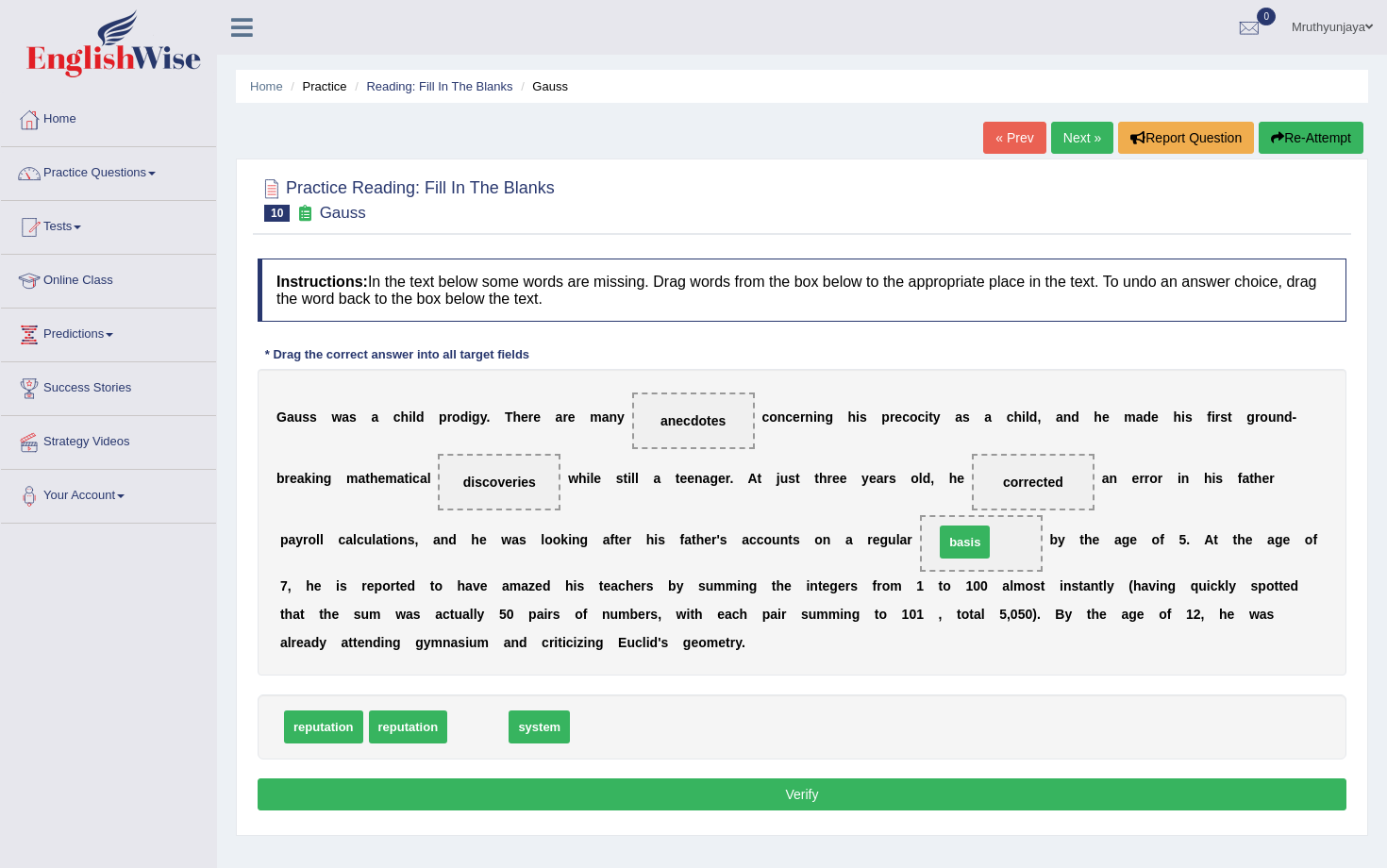 drag, startPoint x: 476, startPoint y: 728, endPoint x: 961, endPoint y: 545, distance: 518.37631 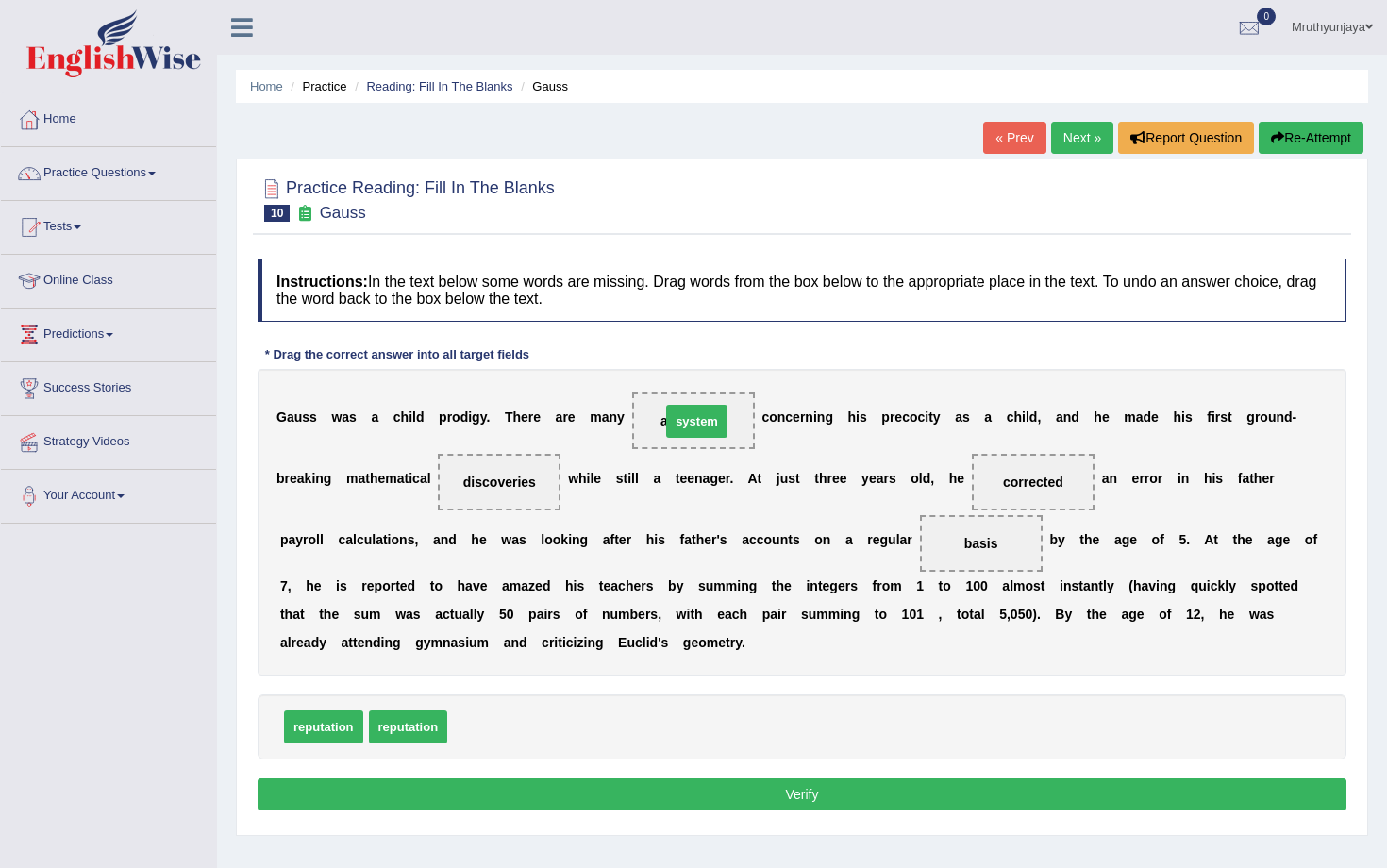 drag, startPoint x: 495, startPoint y: 731, endPoint x: 709, endPoint y: 426, distance: 372.5869 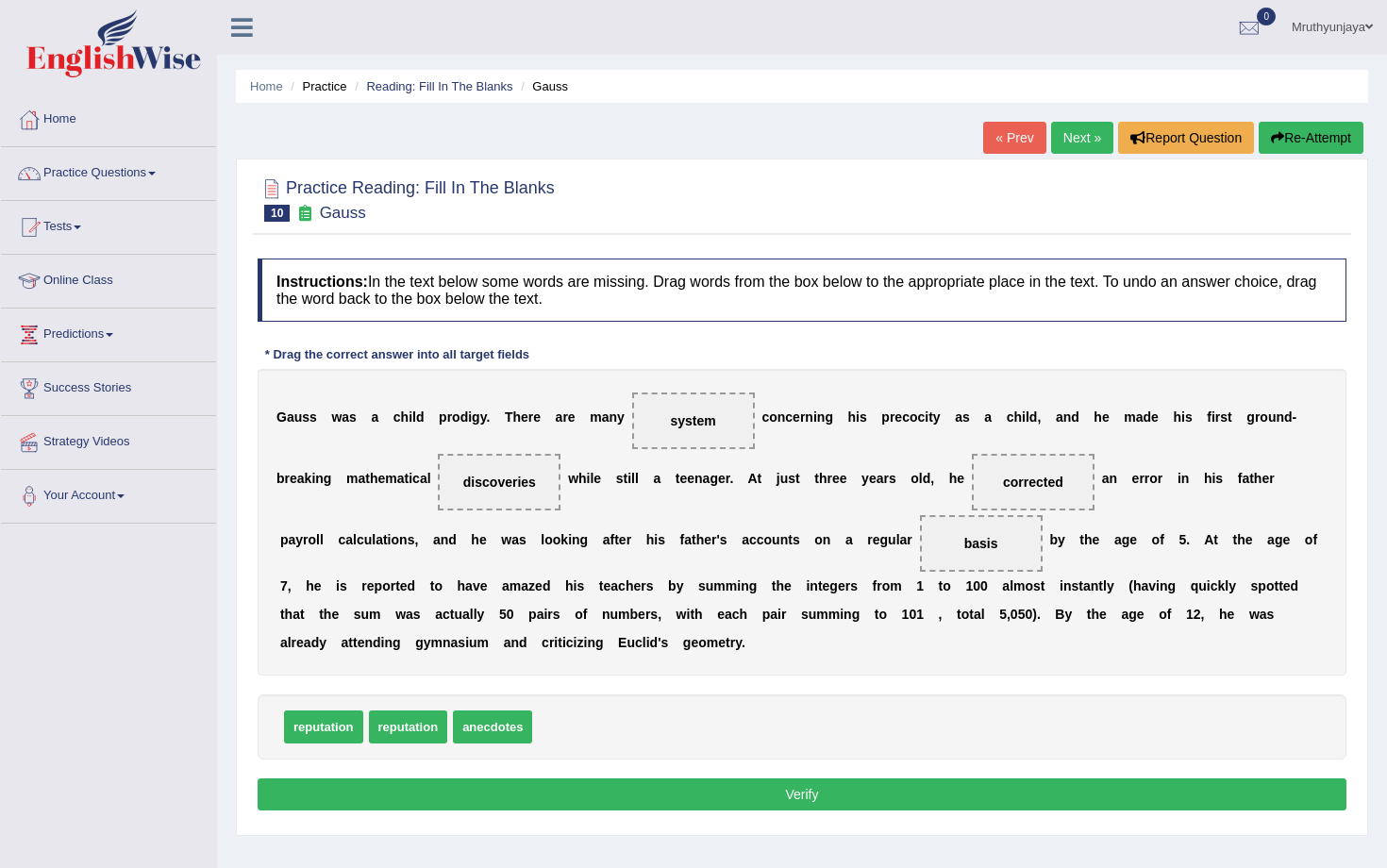 click on "Verify" 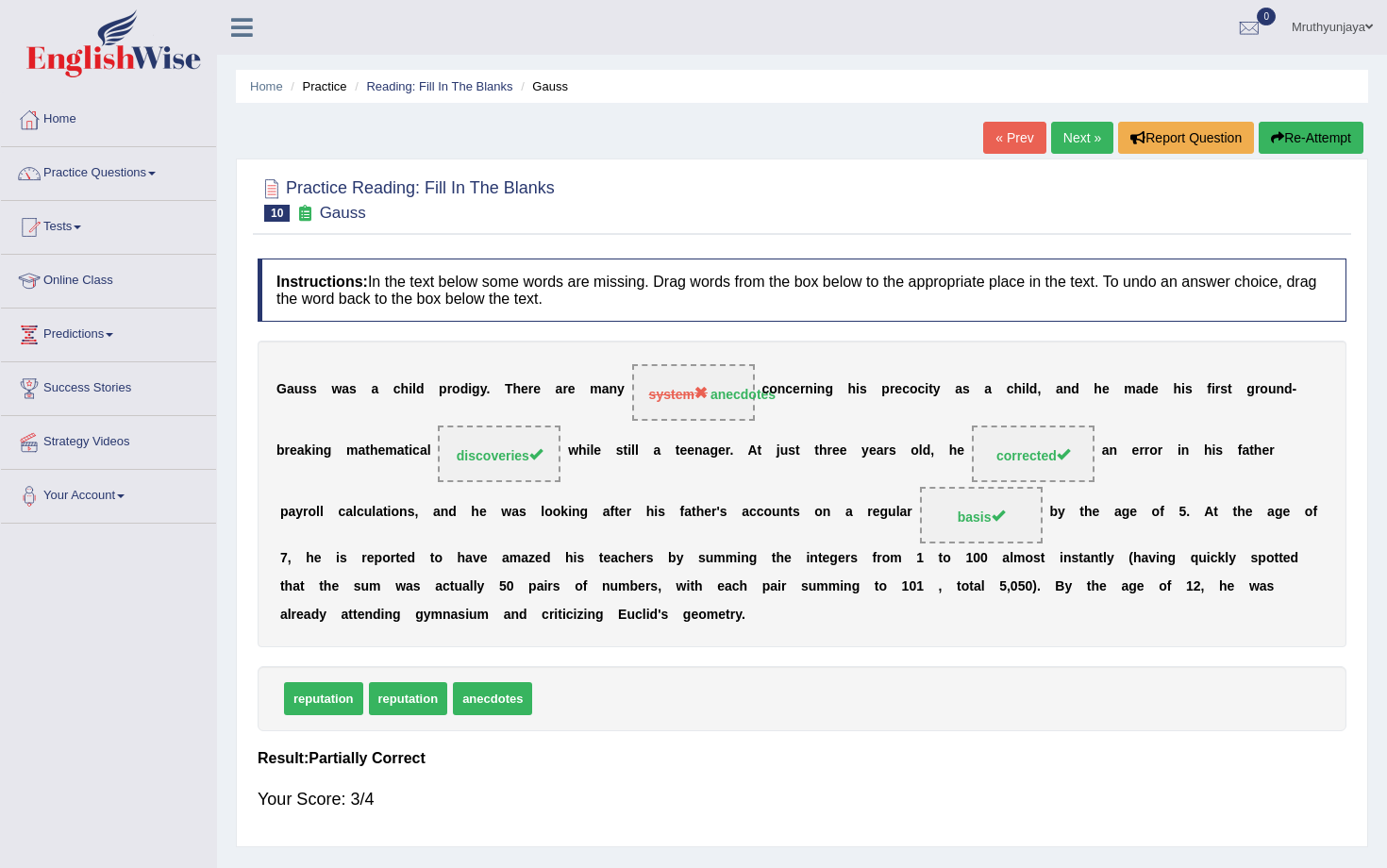 click on "Next »" 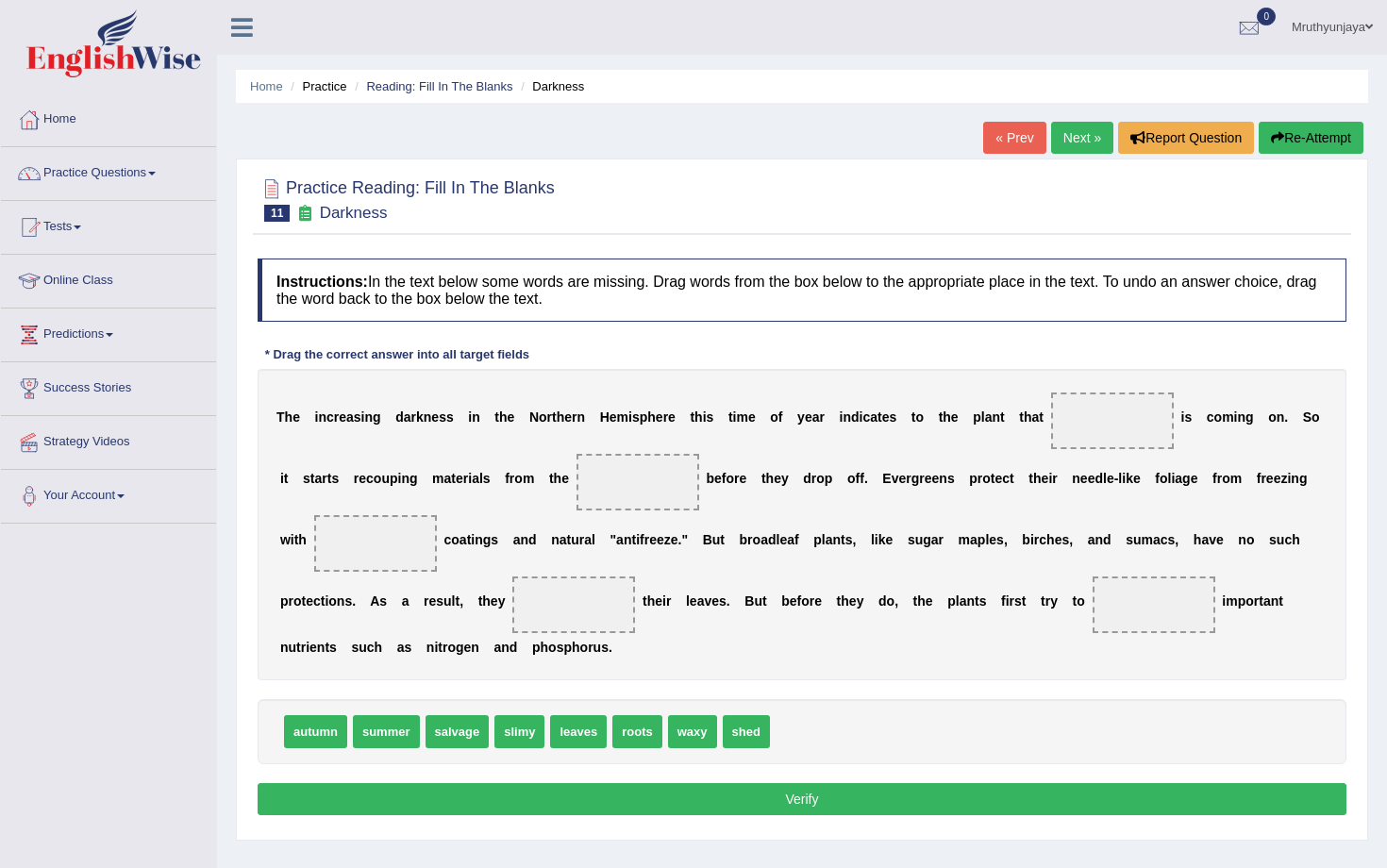 scroll, scrollTop: 0, scrollLeft: 0, axis: both 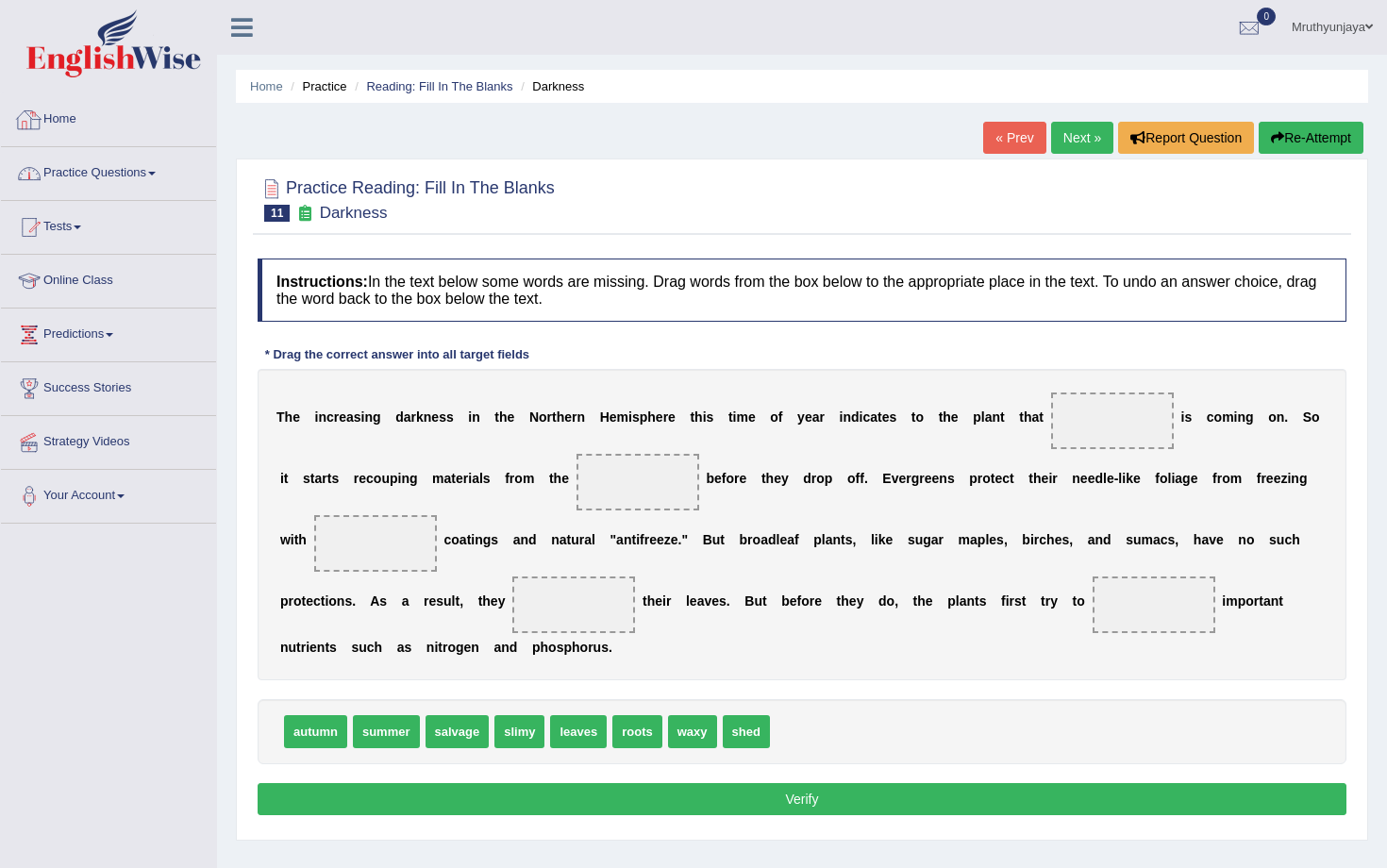 click on "Practice Questions" at bounding box center [109, 171] 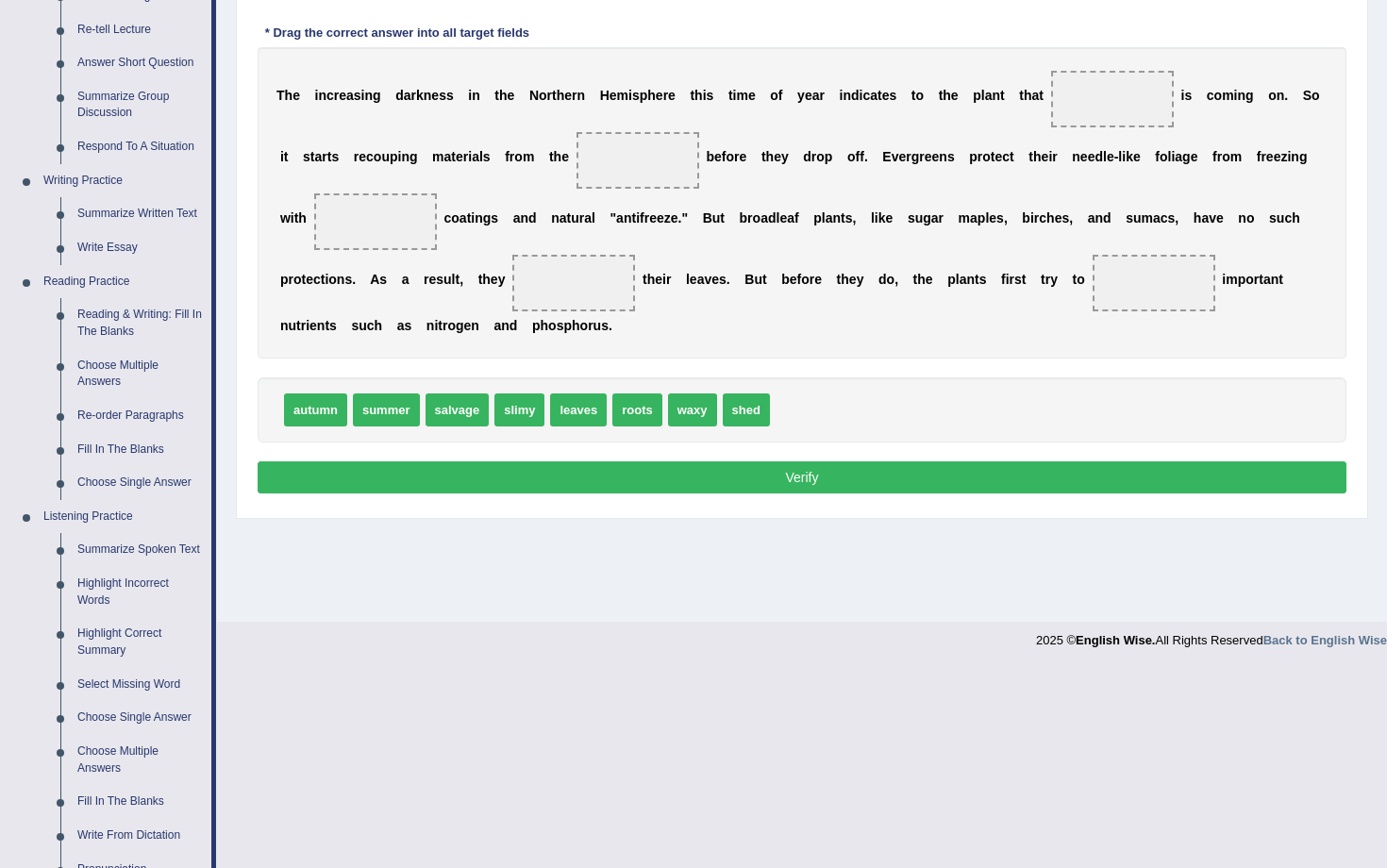 scroll, scrollTop: 0, scrollLeft: 0, axis: both 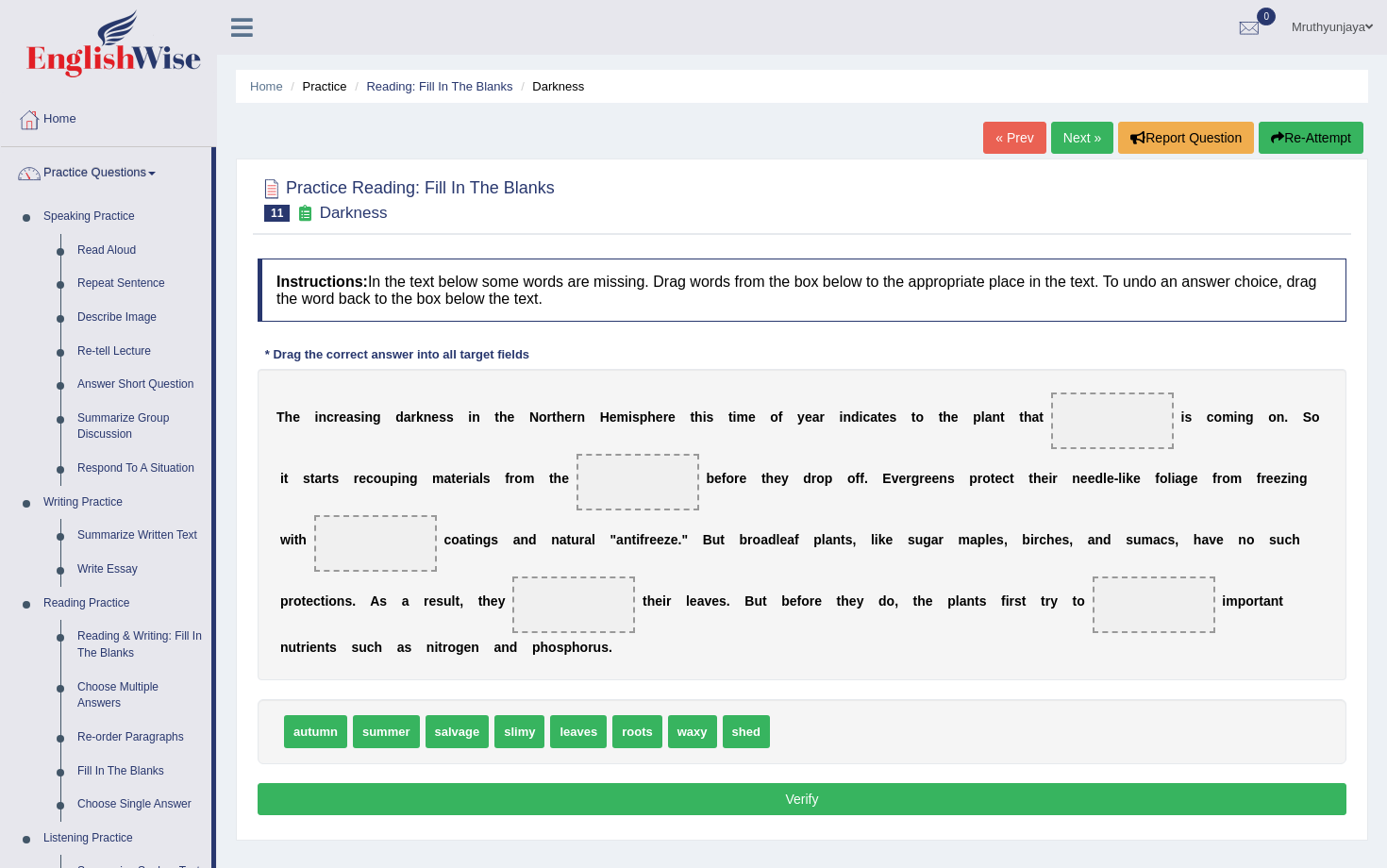 drag, startPoint x: 577, startPoint y: 189, endPoint x: 307, endPoint y: 188, distance: 270.00185 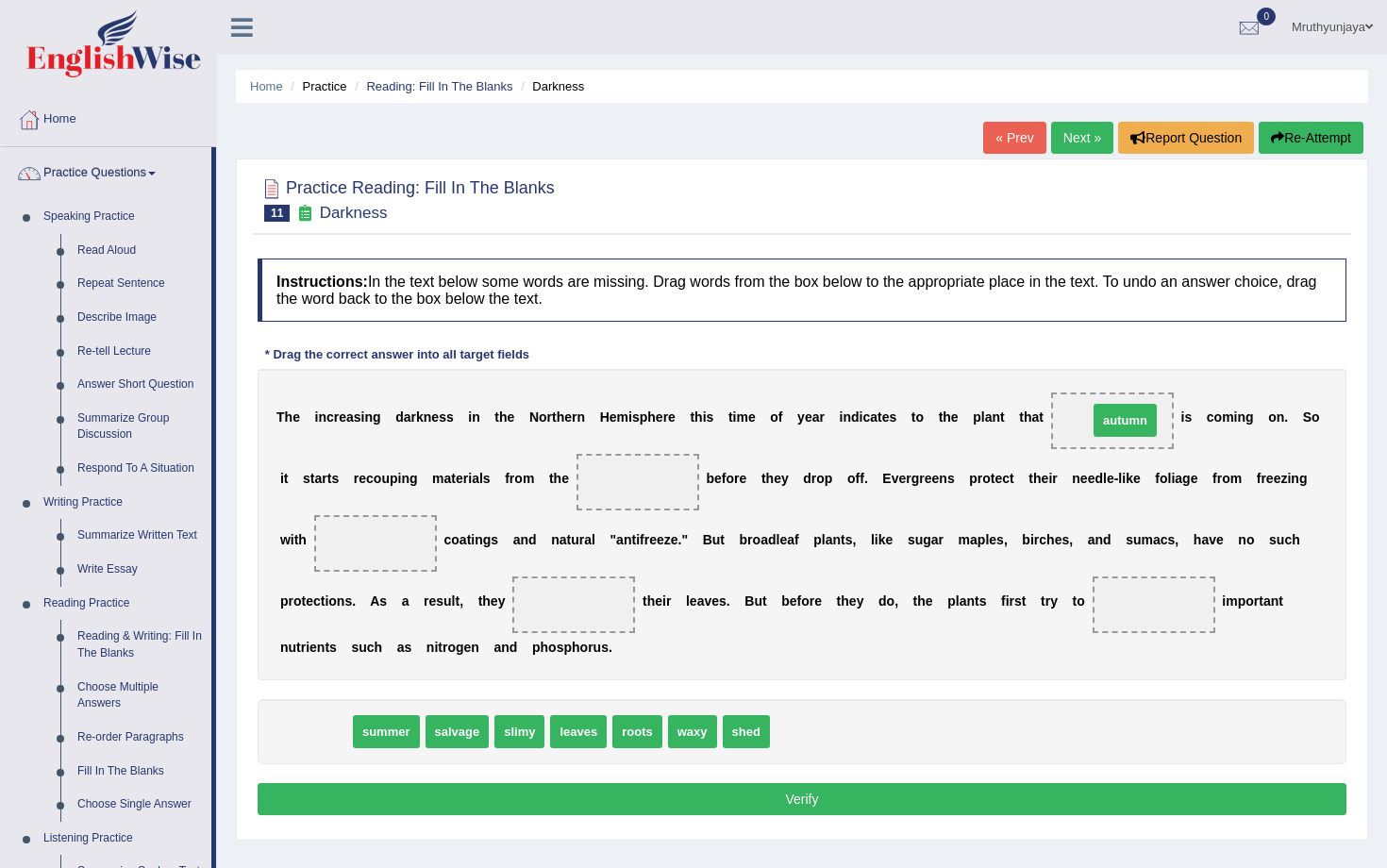 drag, startPoint x: 319, startPoint y: 733, endPoint x: 1127, endPoint y: 421, distance: 866.1455 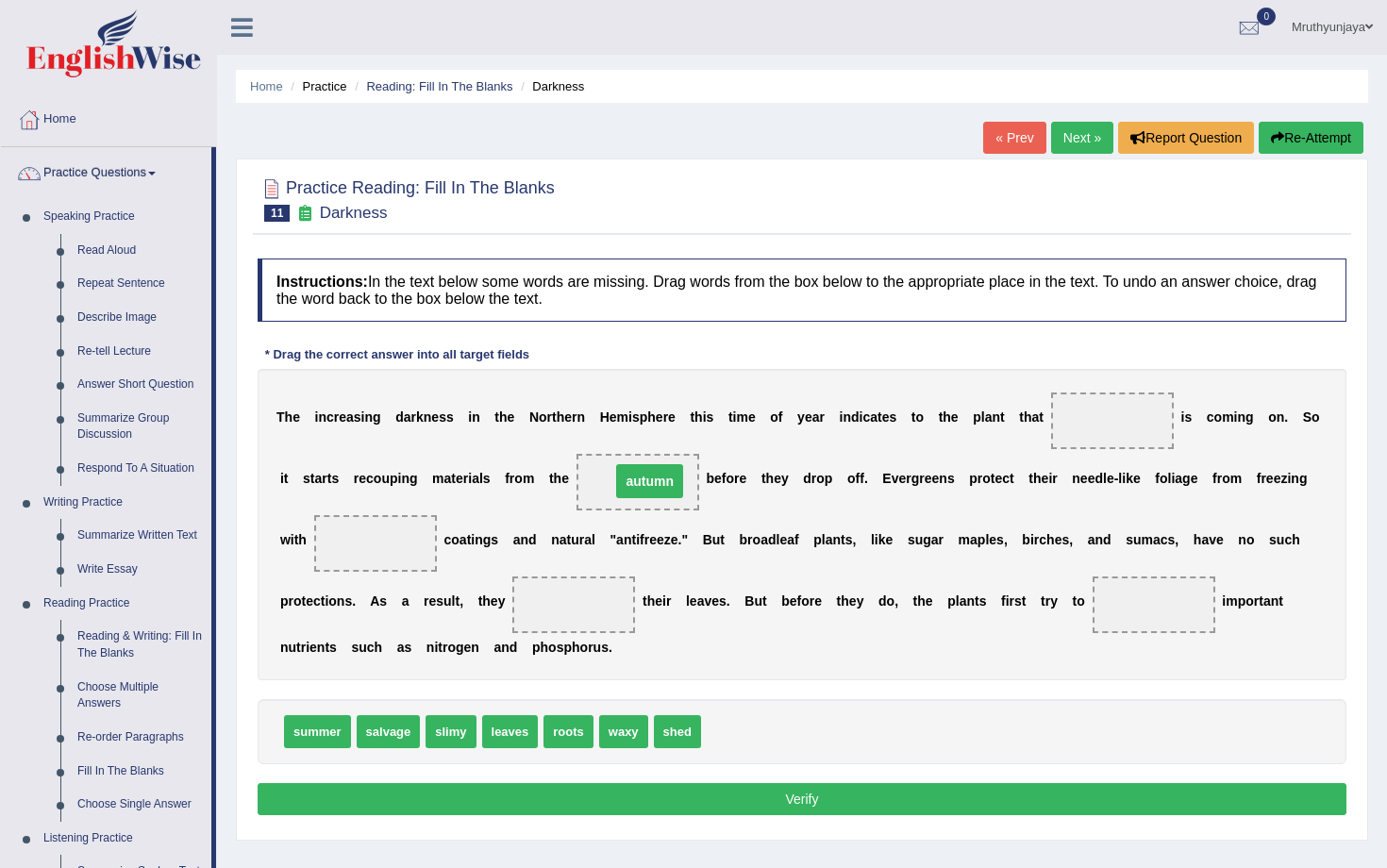 drag, startPoint x: 1115, startPoint y: 414, endPoint x: 639, endPoint y: 483, distance: 480.97505 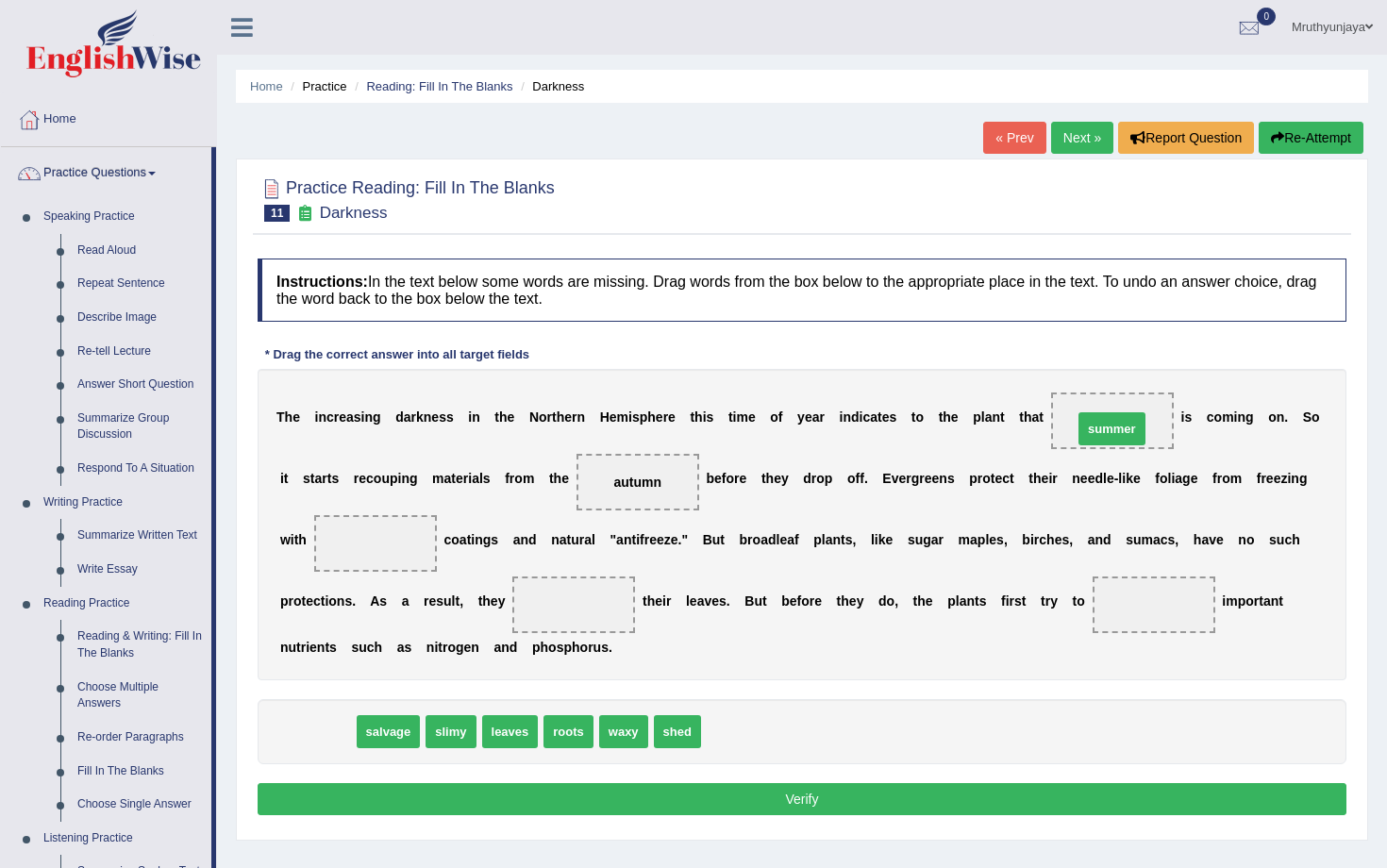 drag, startPoint x: 319, startPoint y: 731, endPoint x: 1113, endPoint y: 428, distance: 849.85 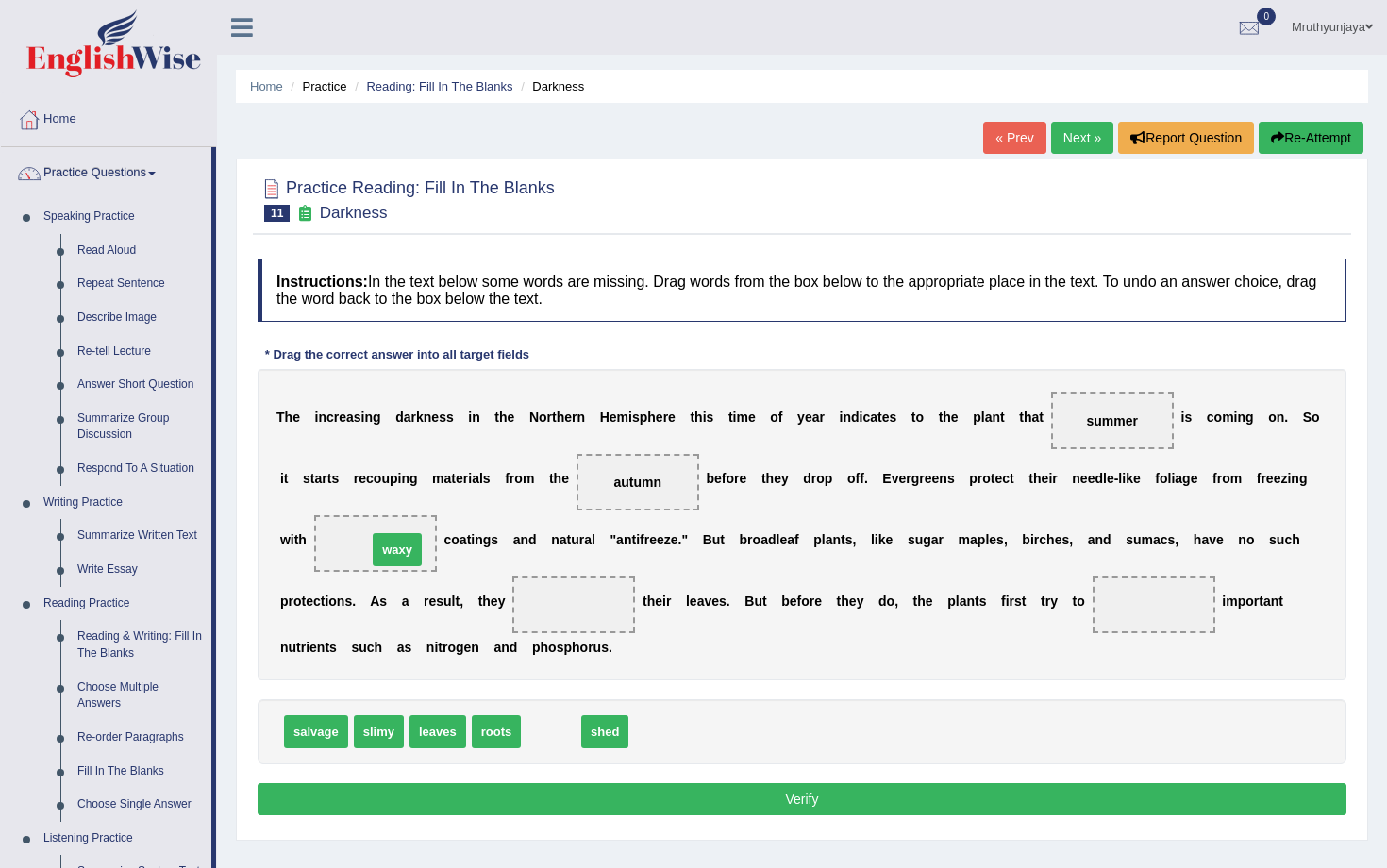 drag, startPoint x: 554, startPoint y: 735, endPoint x: 400, endPoint y: 553, distance: 238.41141 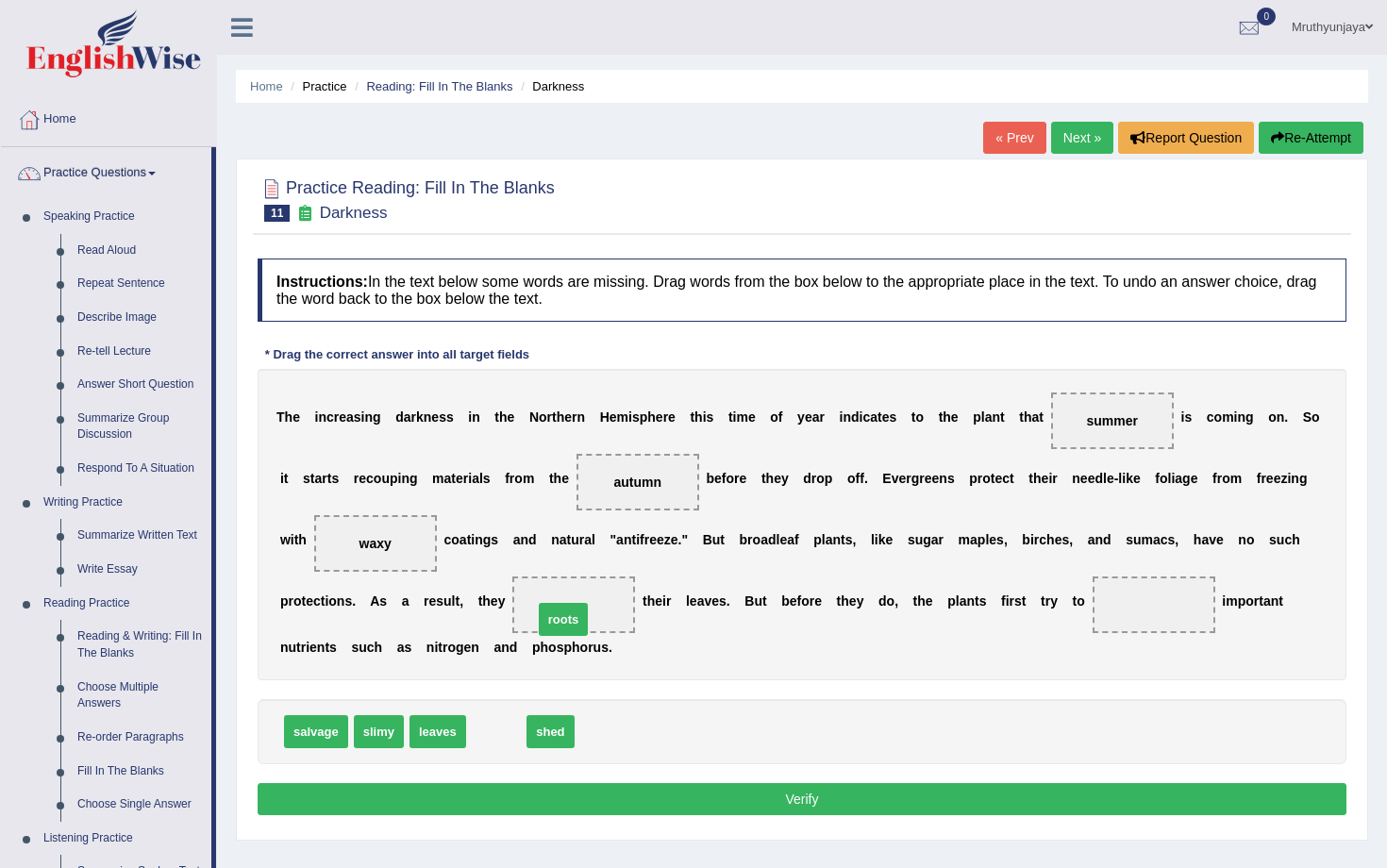 drag, startPoint x: 478, startPoint y: 736, endPoint x: 545, endPoint y: 623, distance: 131.36971 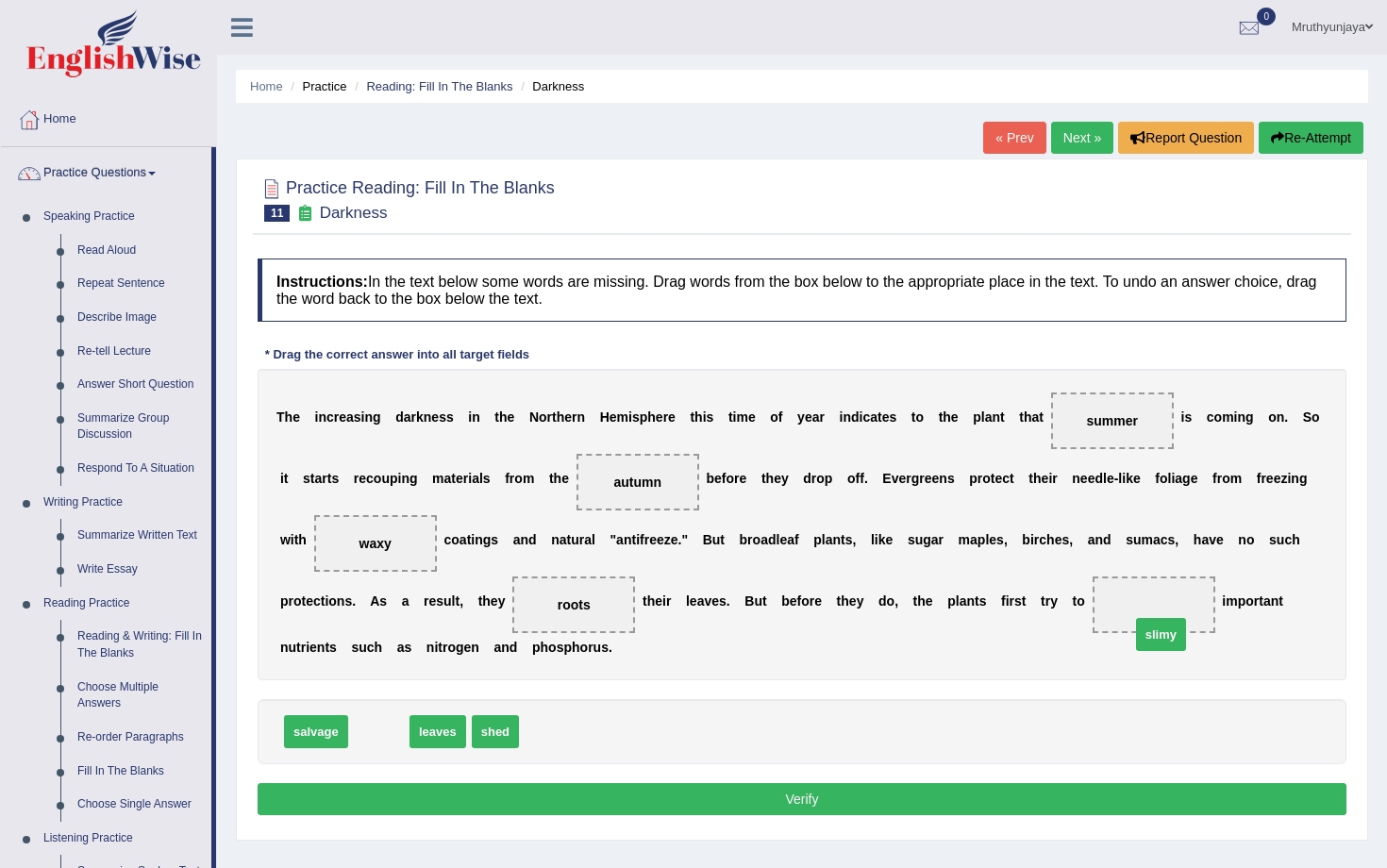 drag, startPoint x: 372, startPoint y: 732, endPoint x: 1155, endPoint y: 629, distance: 789.74553 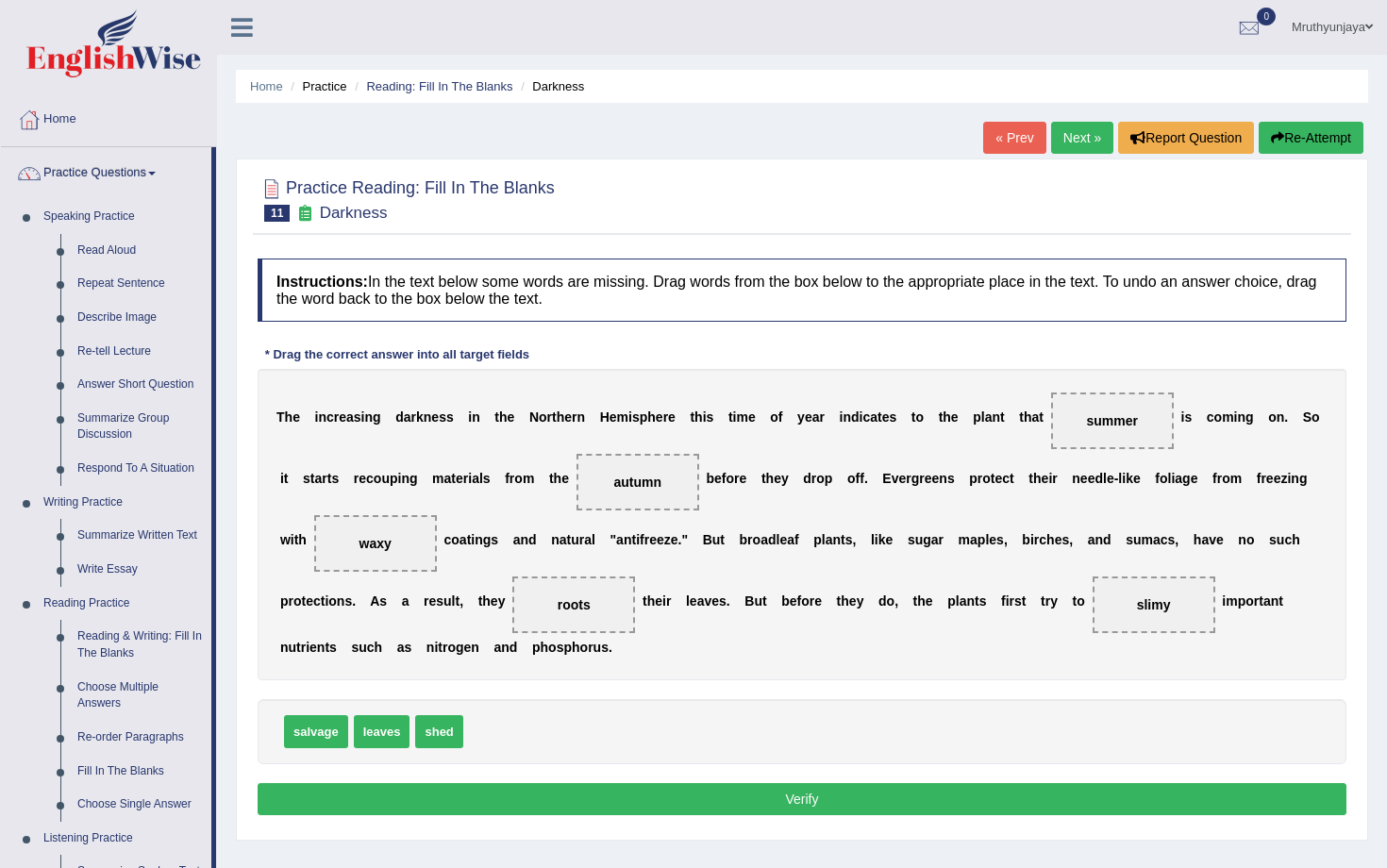 click on "Verify" at bounding box center (802, 799) 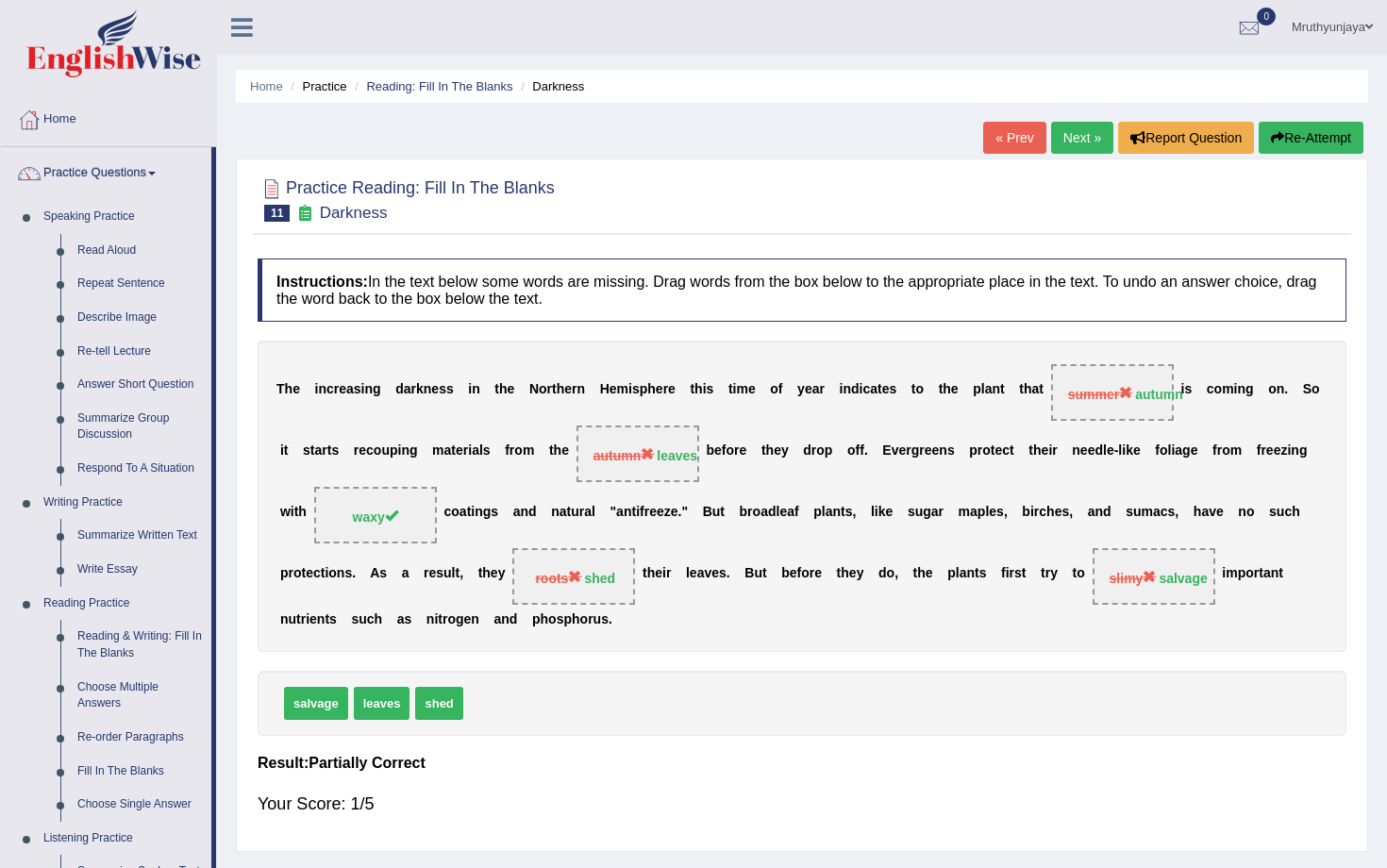 drag, startPoint x: 384, startPoint y: 215, endPoint x: 308, endPoint y: 185, distance: 81.7068 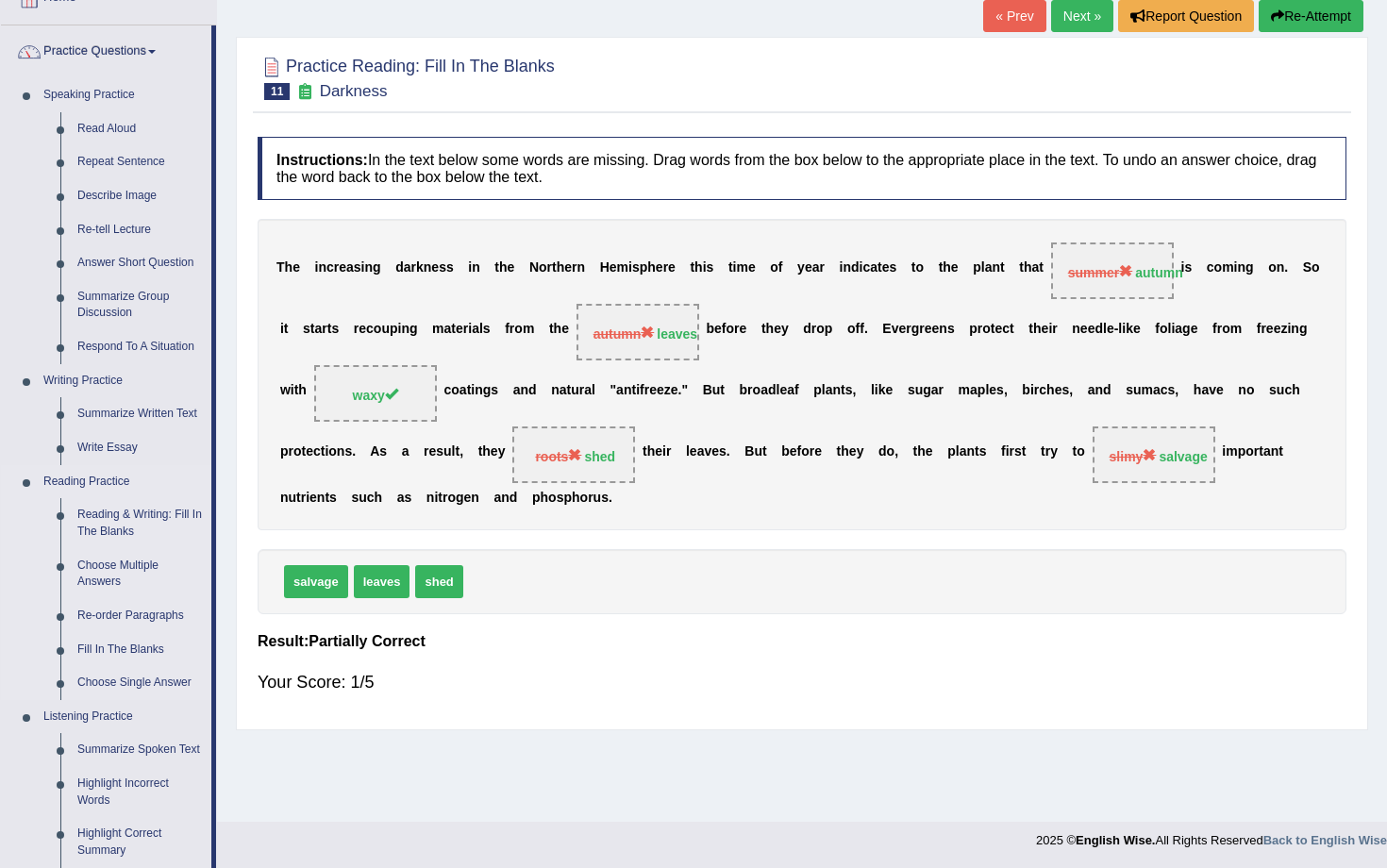 scroll, scrollTop: 231, scrollLeft: 0, axis: vertical 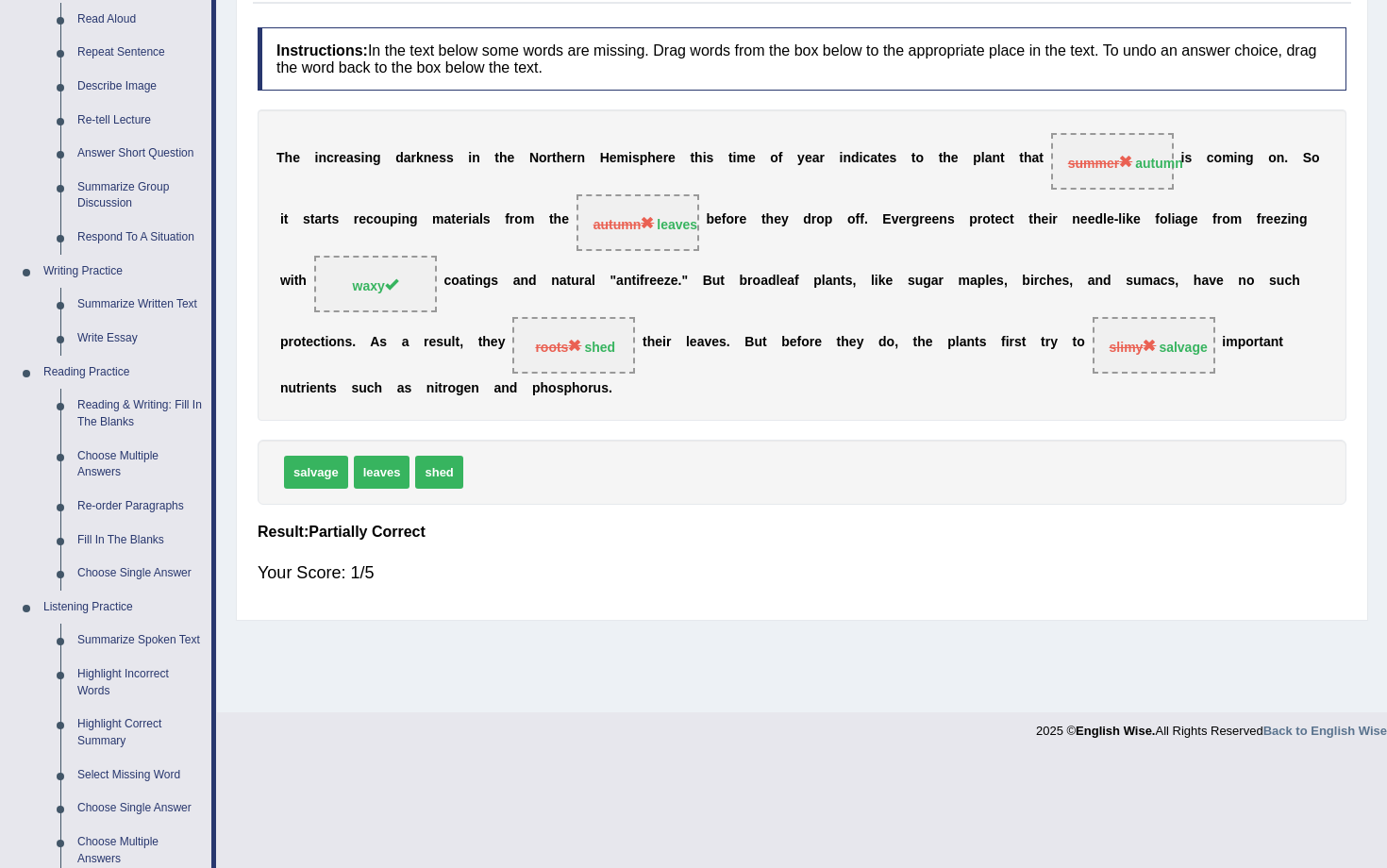 drag, startPoint x: 738, startPoint y: 348, endPoint x: 387, endPoint y: 137, distance: 409.53876 